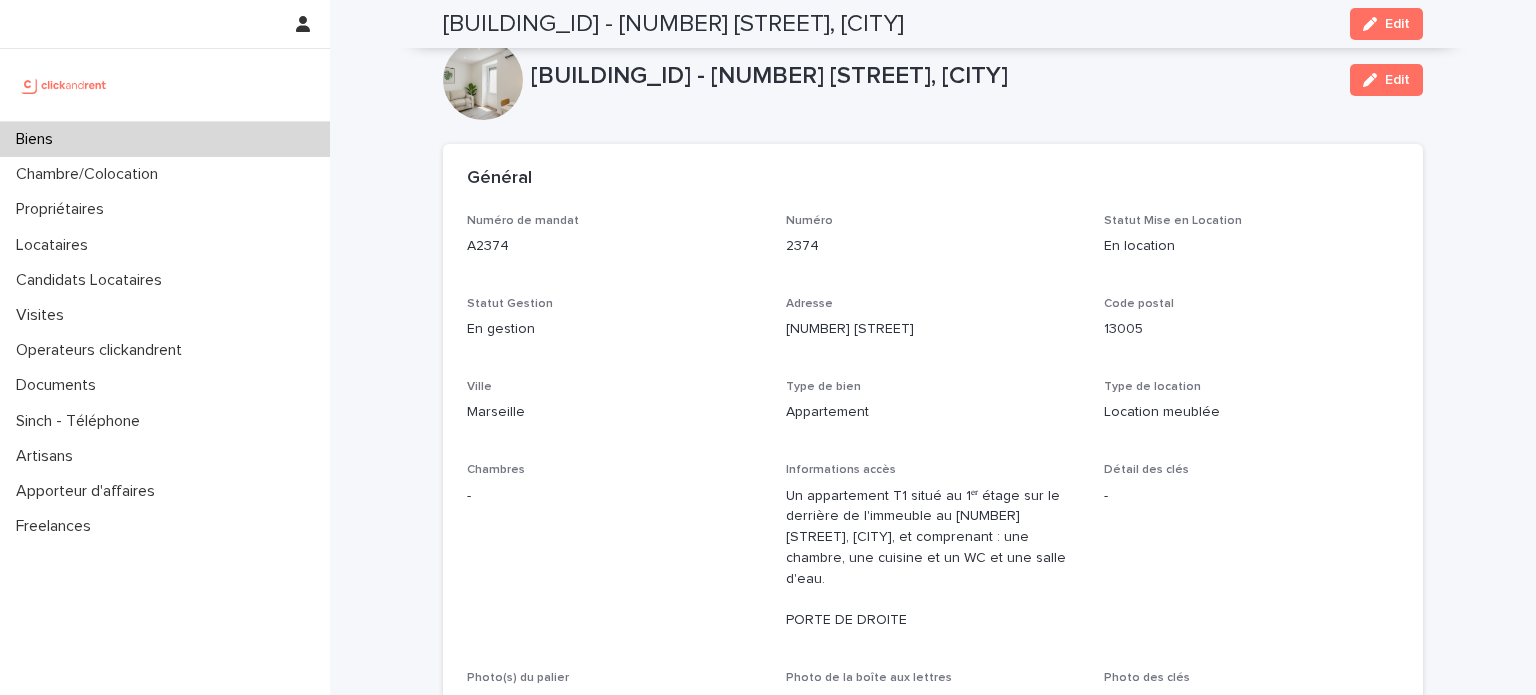 scroll, scrollTop: 0, scrollLeft: 0, axis: both 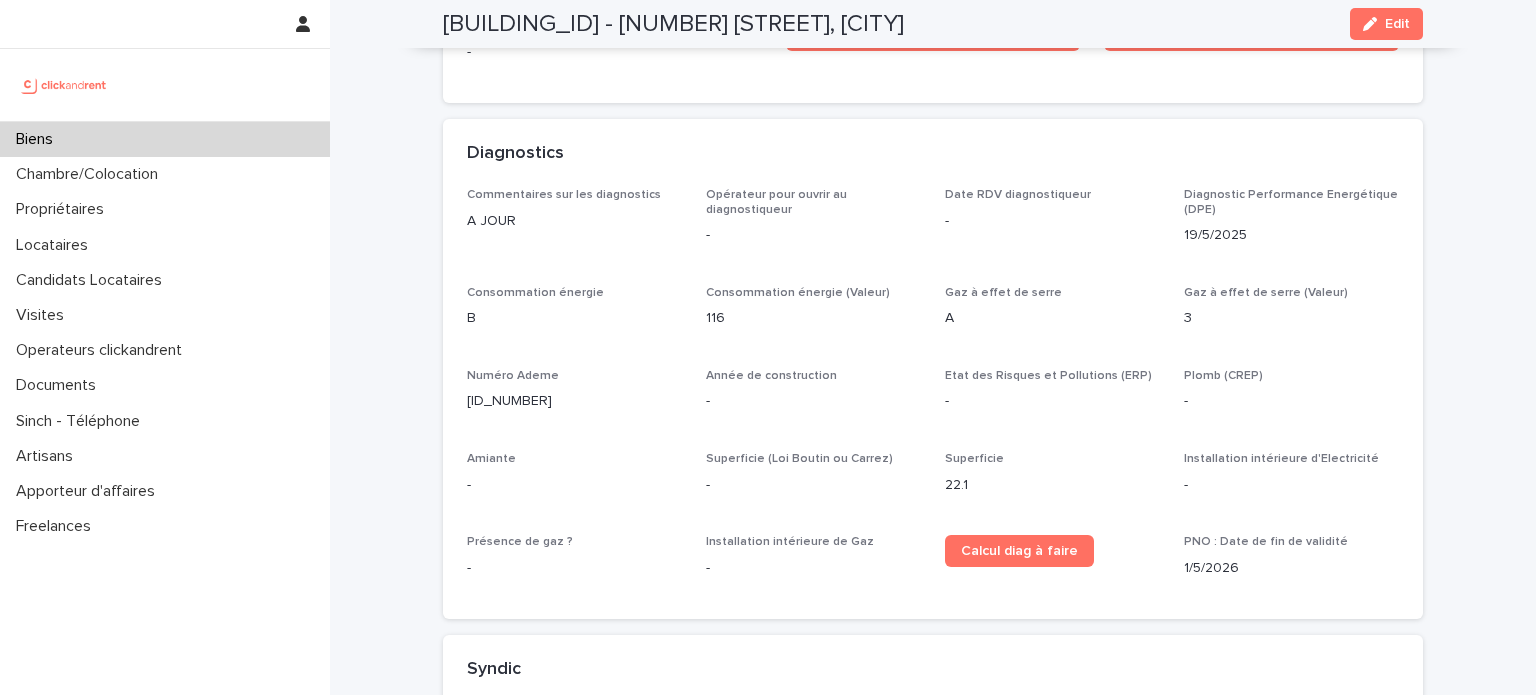 click on "Biens" at bounding box center (165, 139) 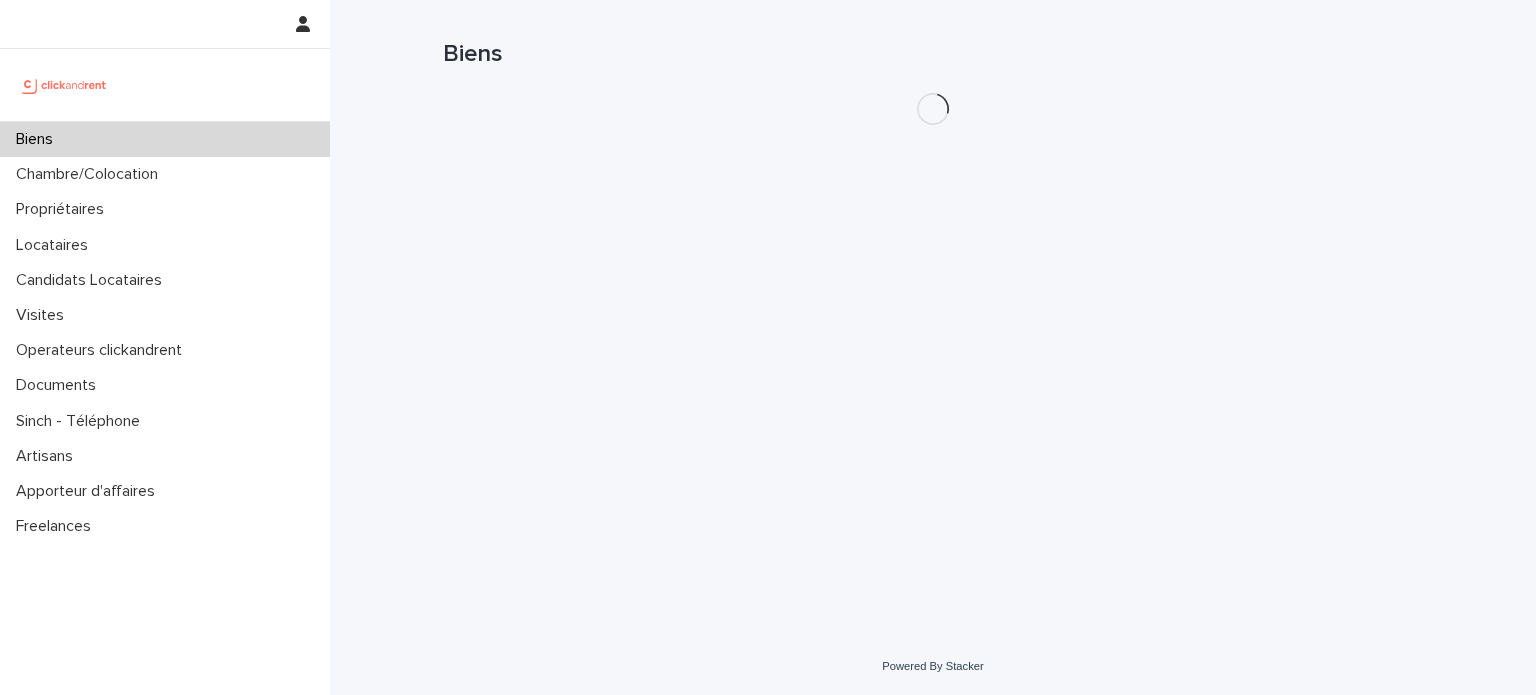 scroll, scrollTop: 0, scrollLeft: 0, axis: both 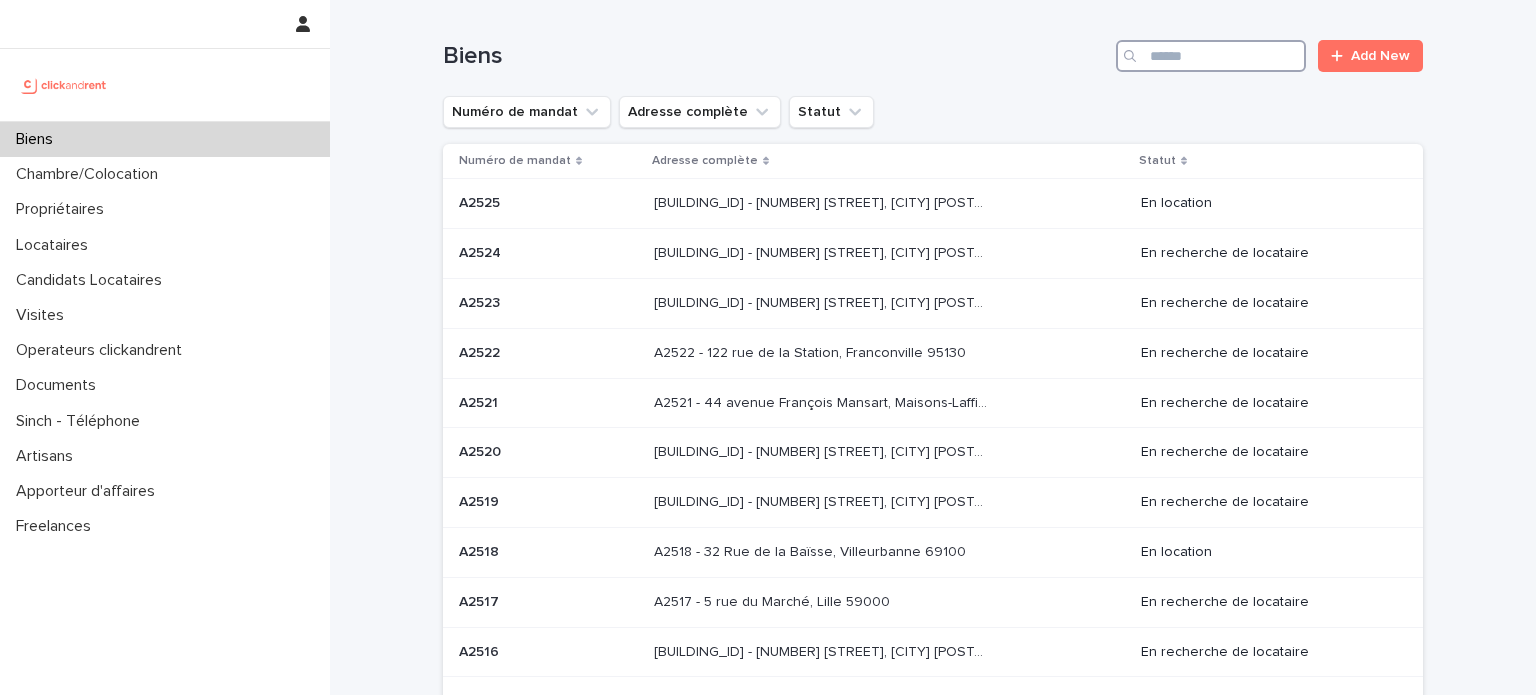 click at bounding box center (1211, 56) 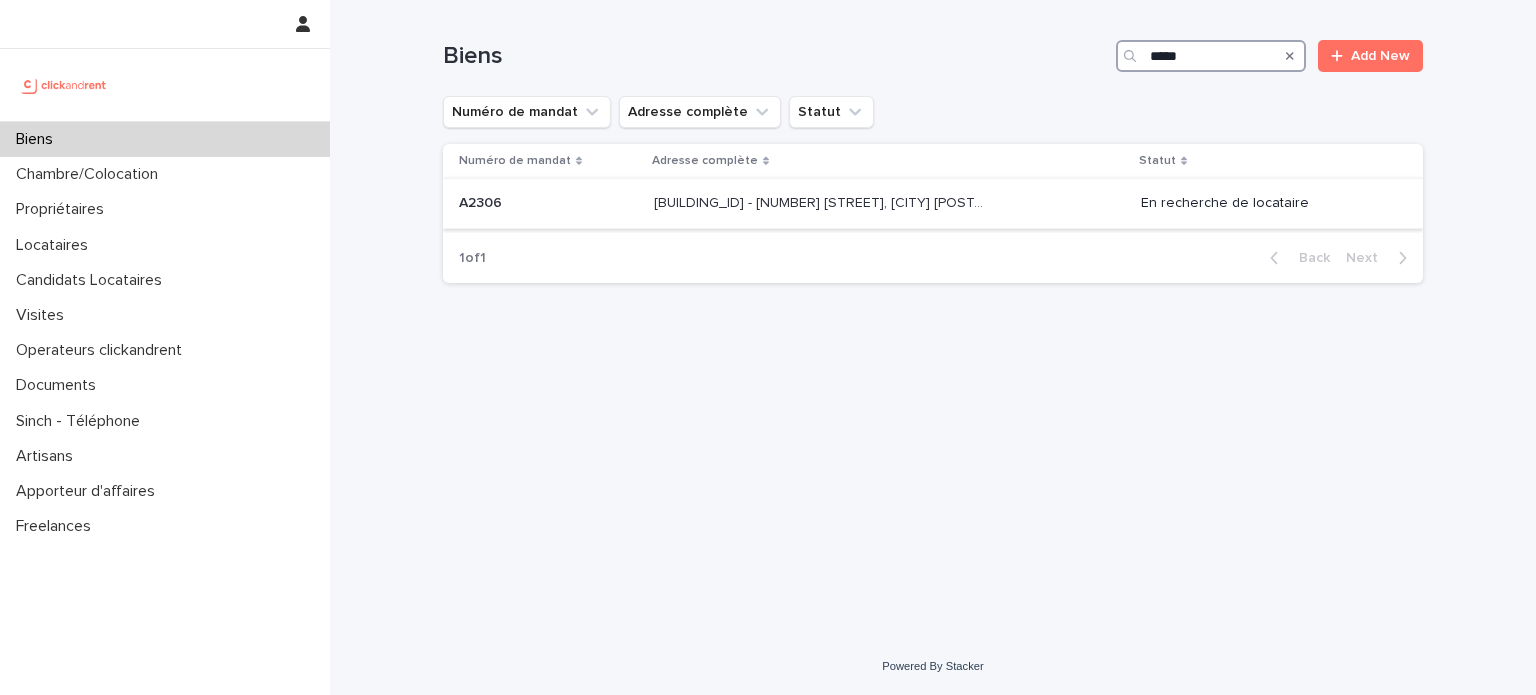 type on "*****" 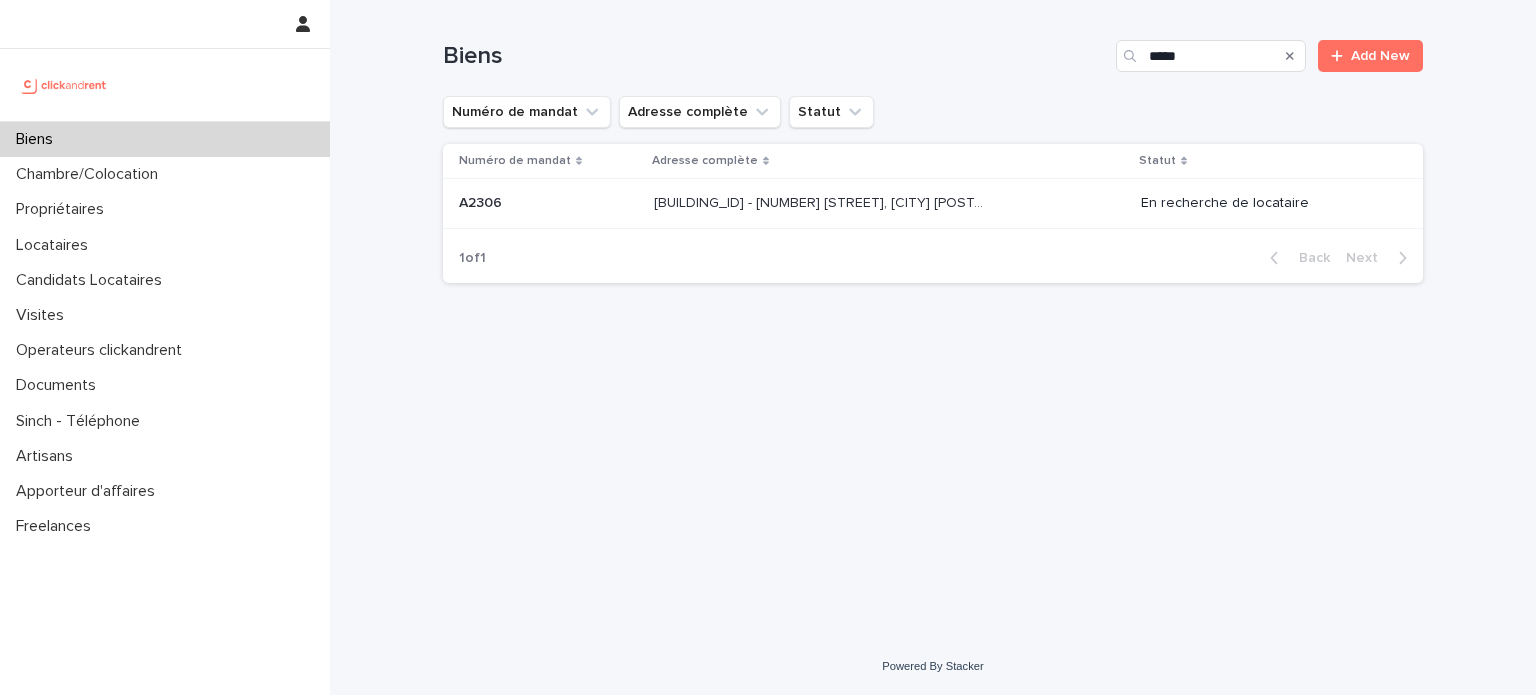click at bounding box center [820, 203] 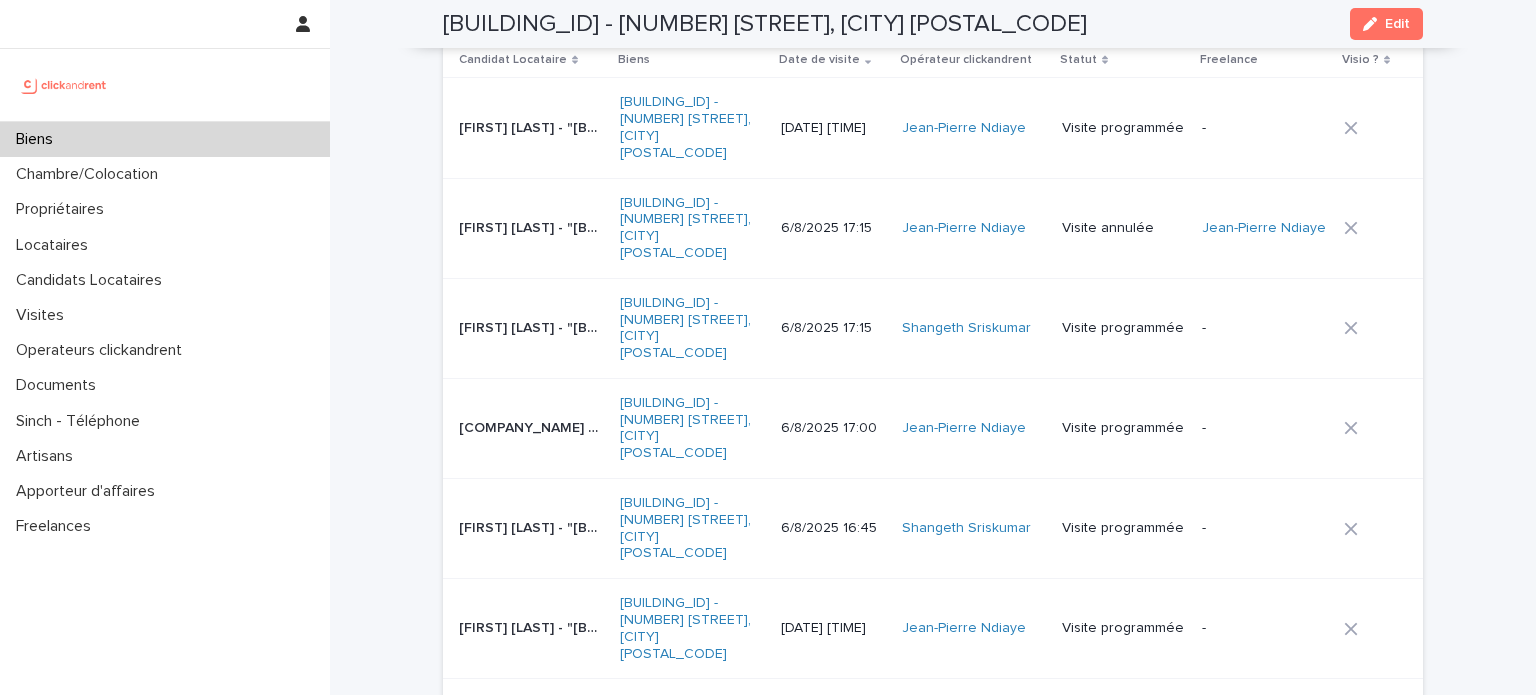 scroll, scrollTop: 7320, scrollLeft: 0, axis: vertical 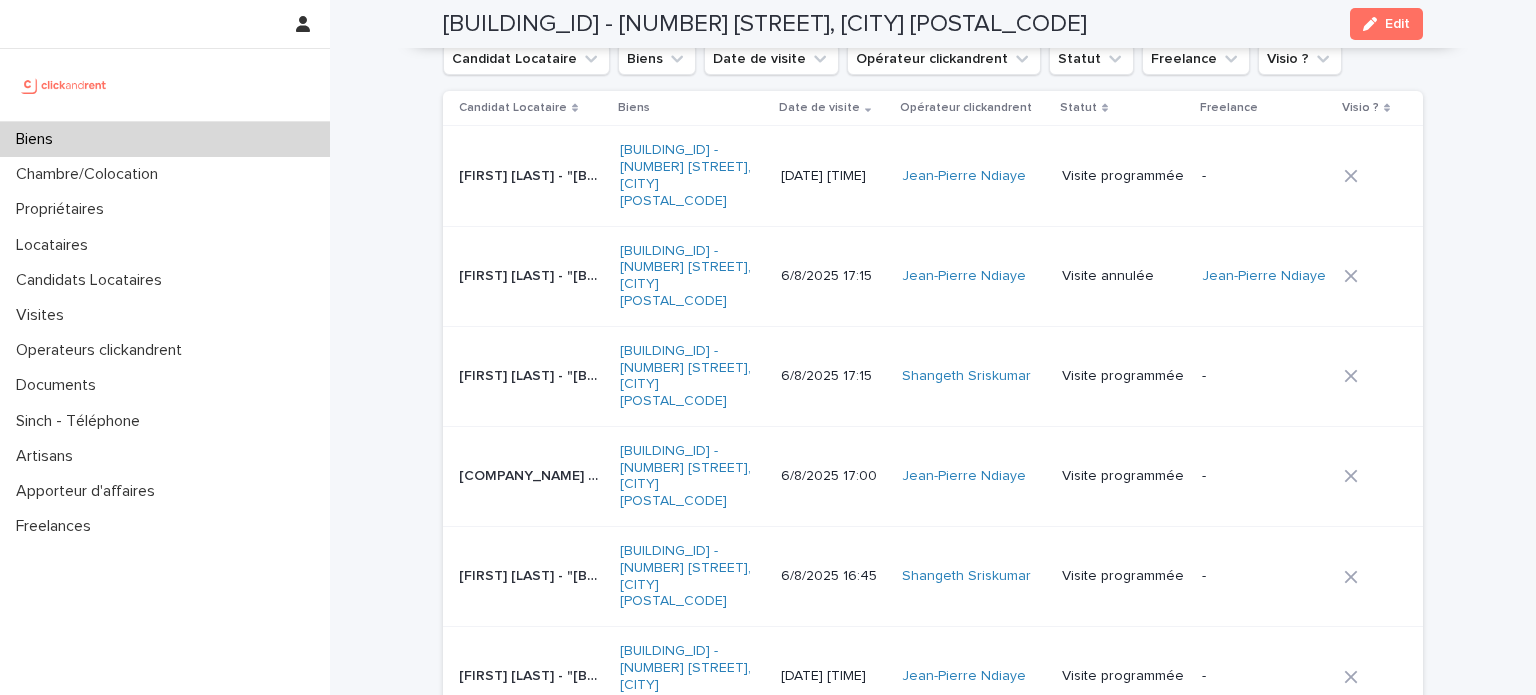 click on "[FIRST] [LAST] - "[BUILDING_ID] - [NUMBER] [STREET], [CITY] [POSTAL_CODE]"" at bounding box center [532, 674] 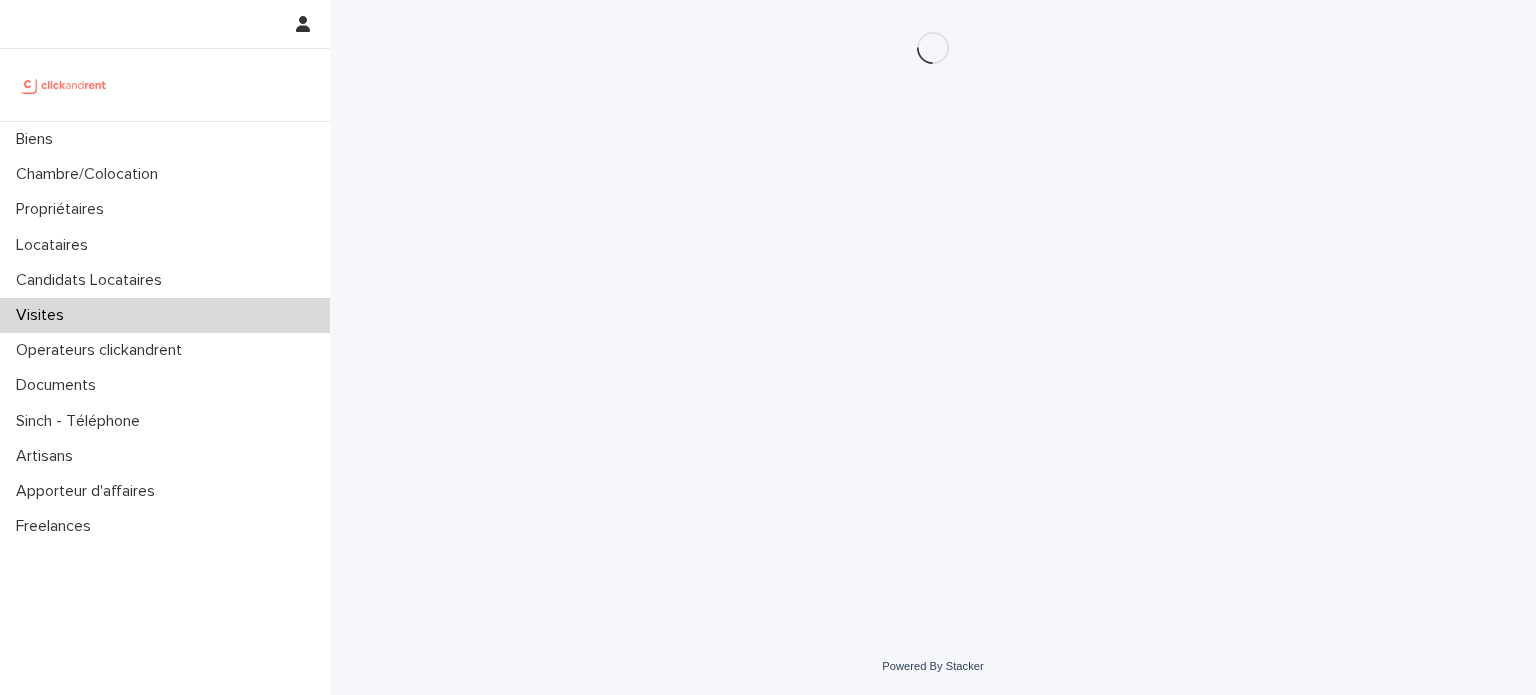 scroll, scrollTop: 0, scrollLeft: 0, axis: both 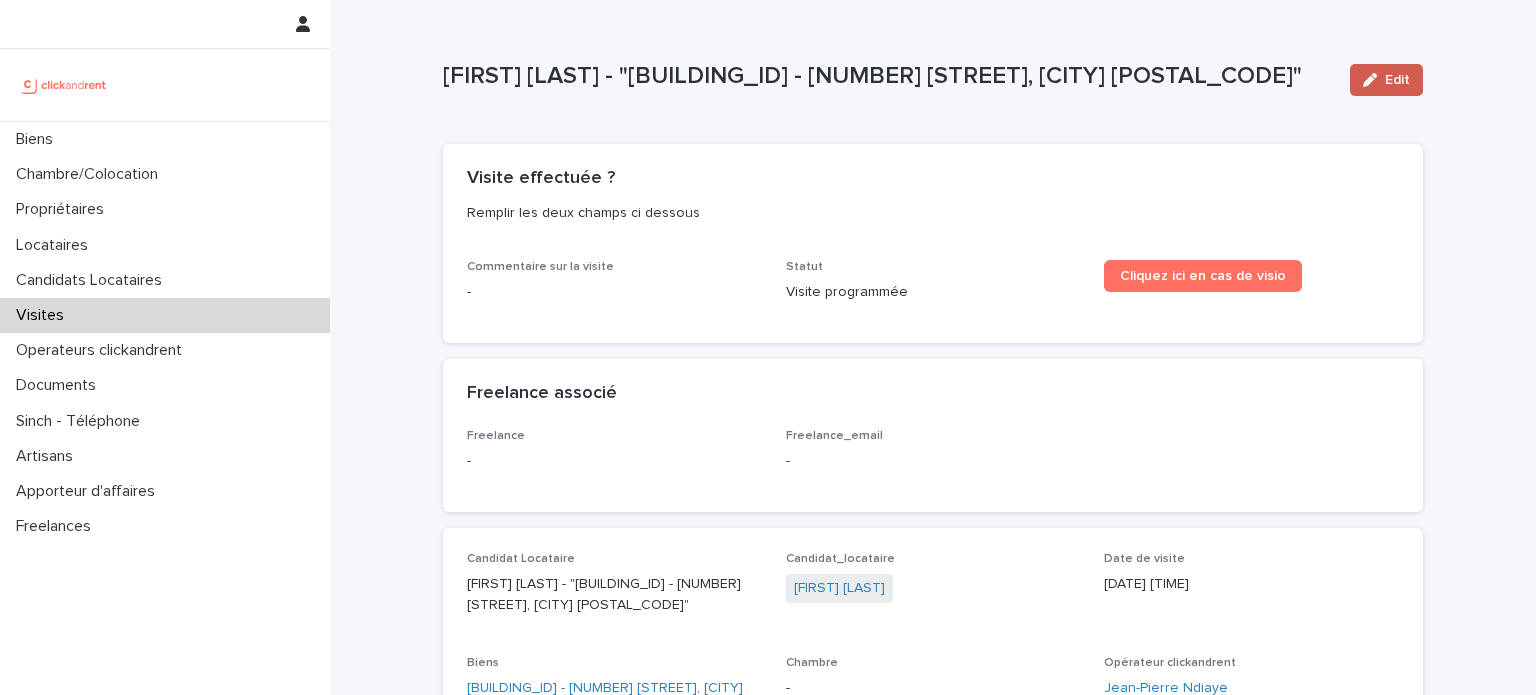 click on "Edit" at bounding box center [1397, 80] 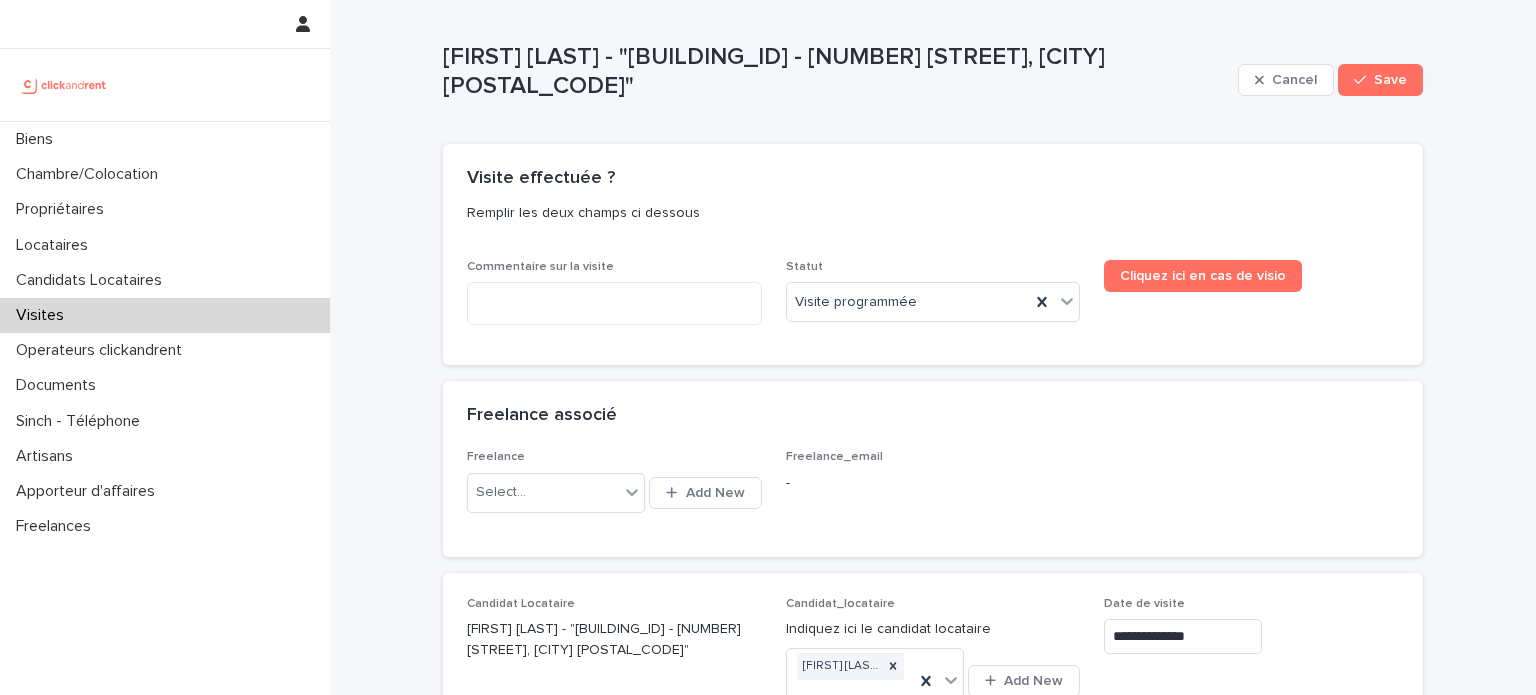 click on "Statut Visite programmée" at bounding box center (933, 299) 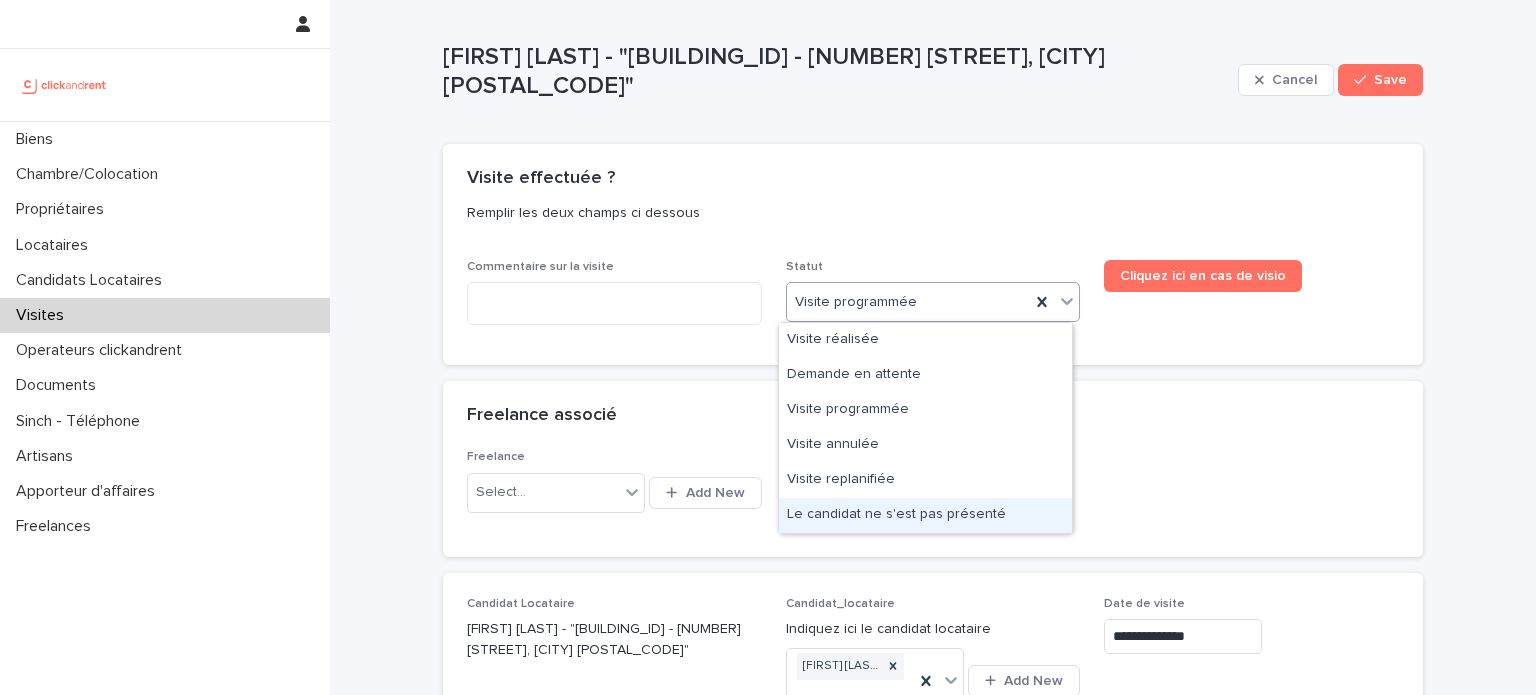 click on "Le candidat ne s'est pas présenté" at bounding box center [925, 515] 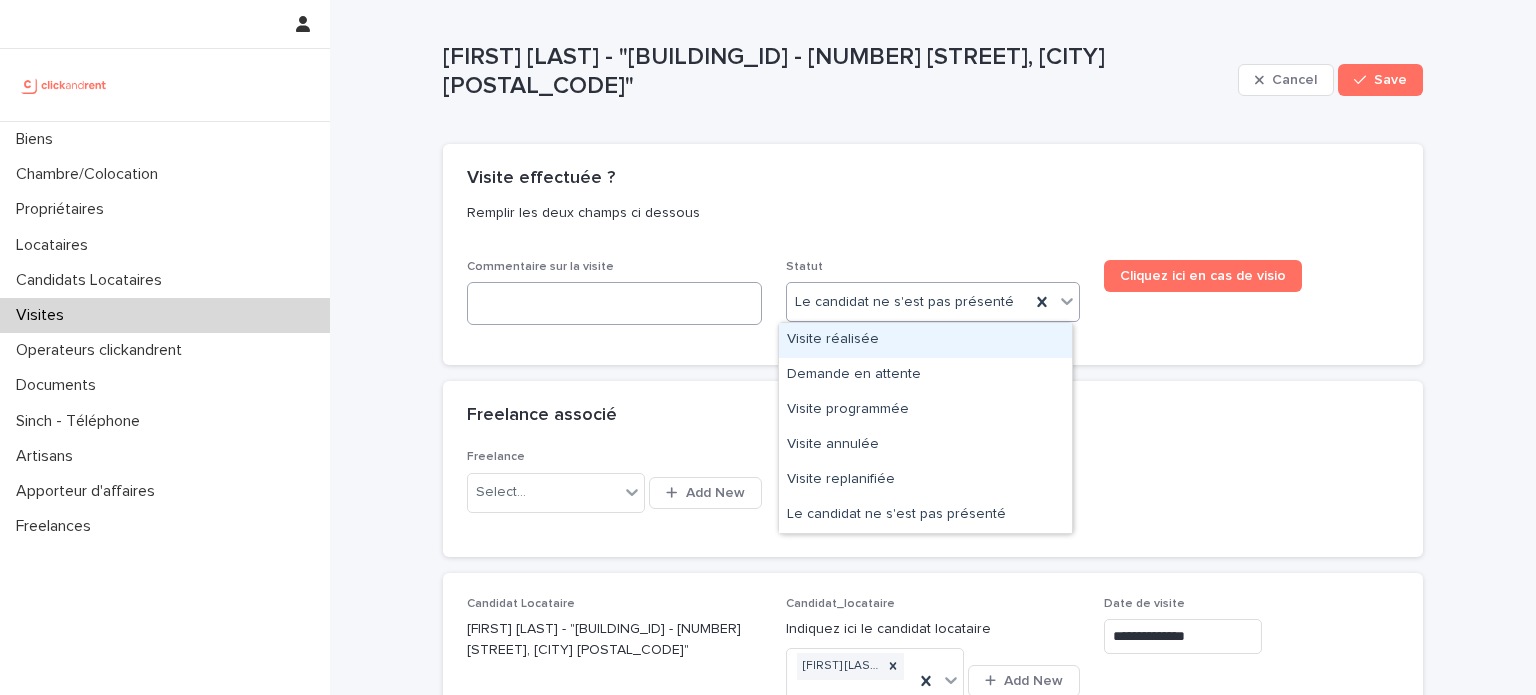 drag, startPoint x: 787, startPoint y: 303, endPoint x: 663, endPoint y: 306, distance: 124.036285 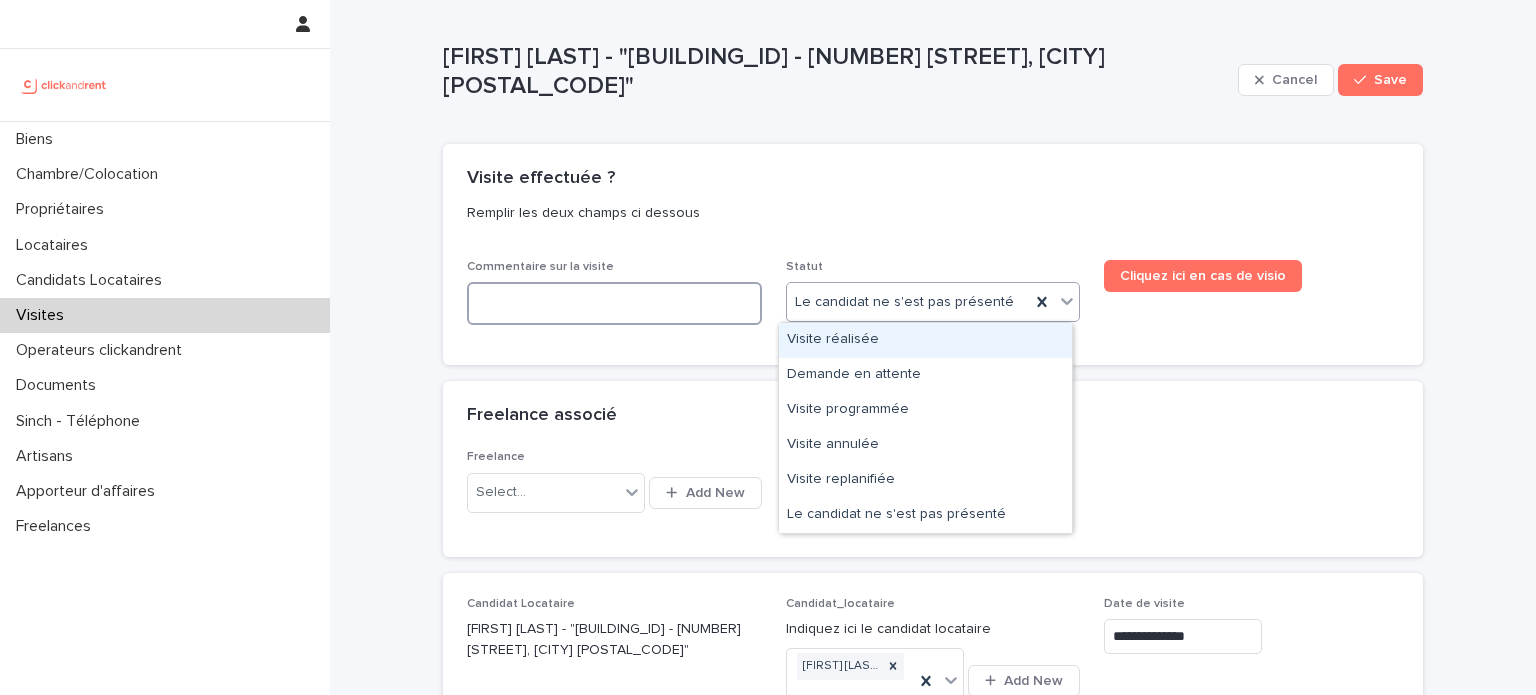 click at bounding box center [614, 303] 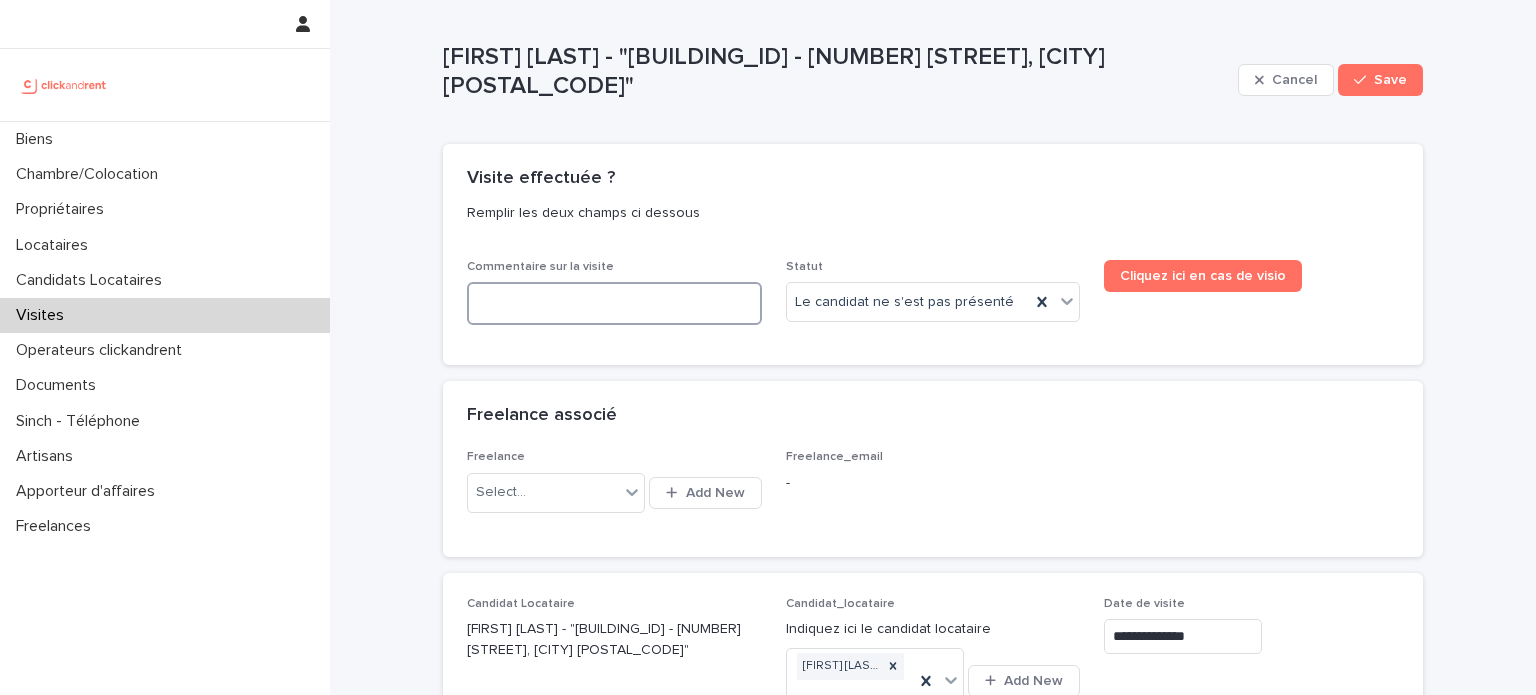 type on "*" 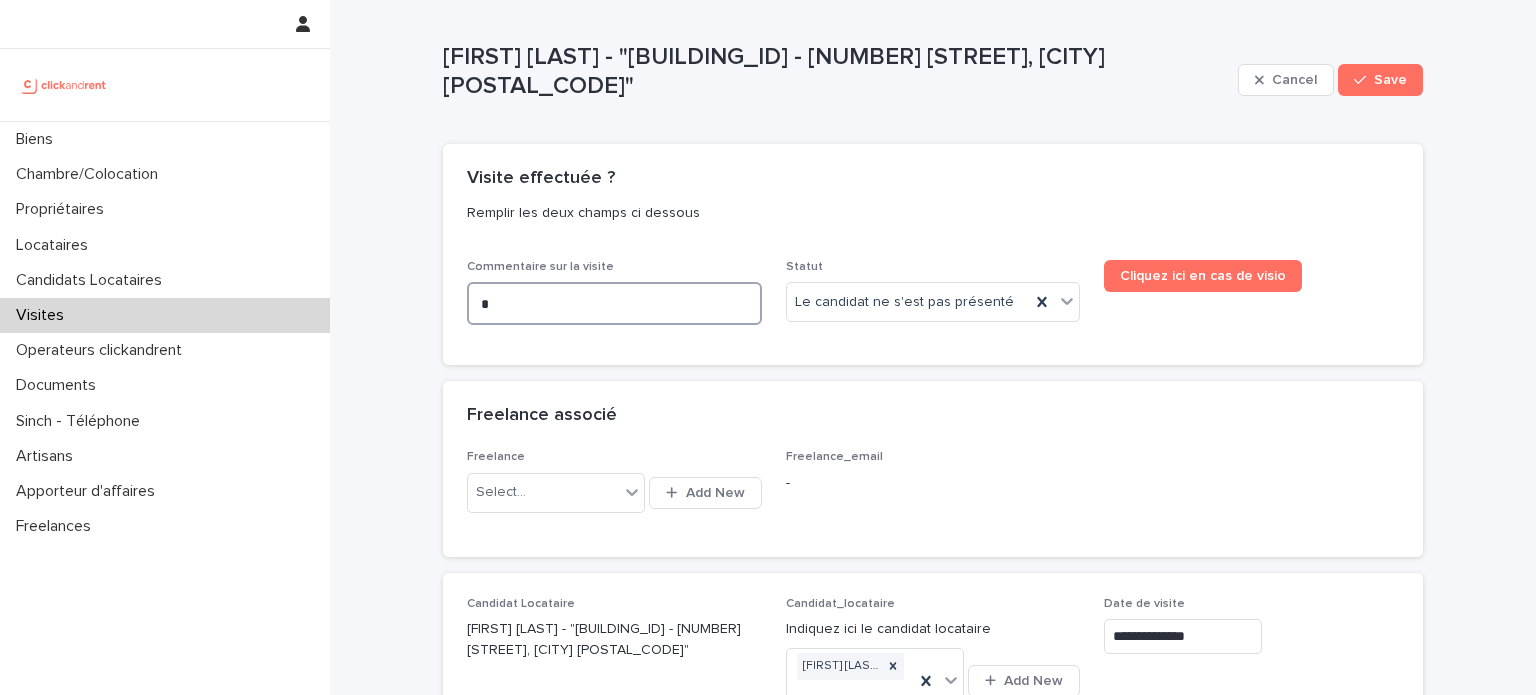 type on "*" 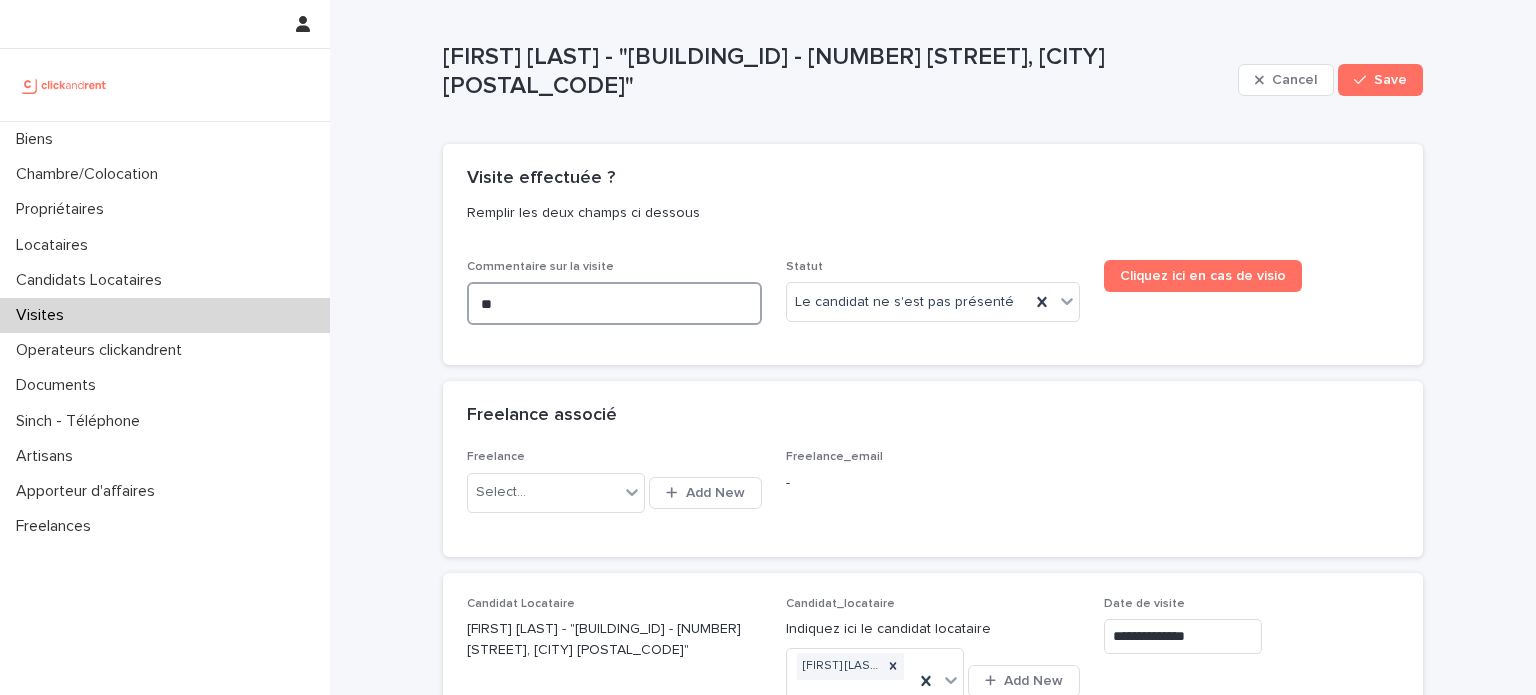 type on "**" 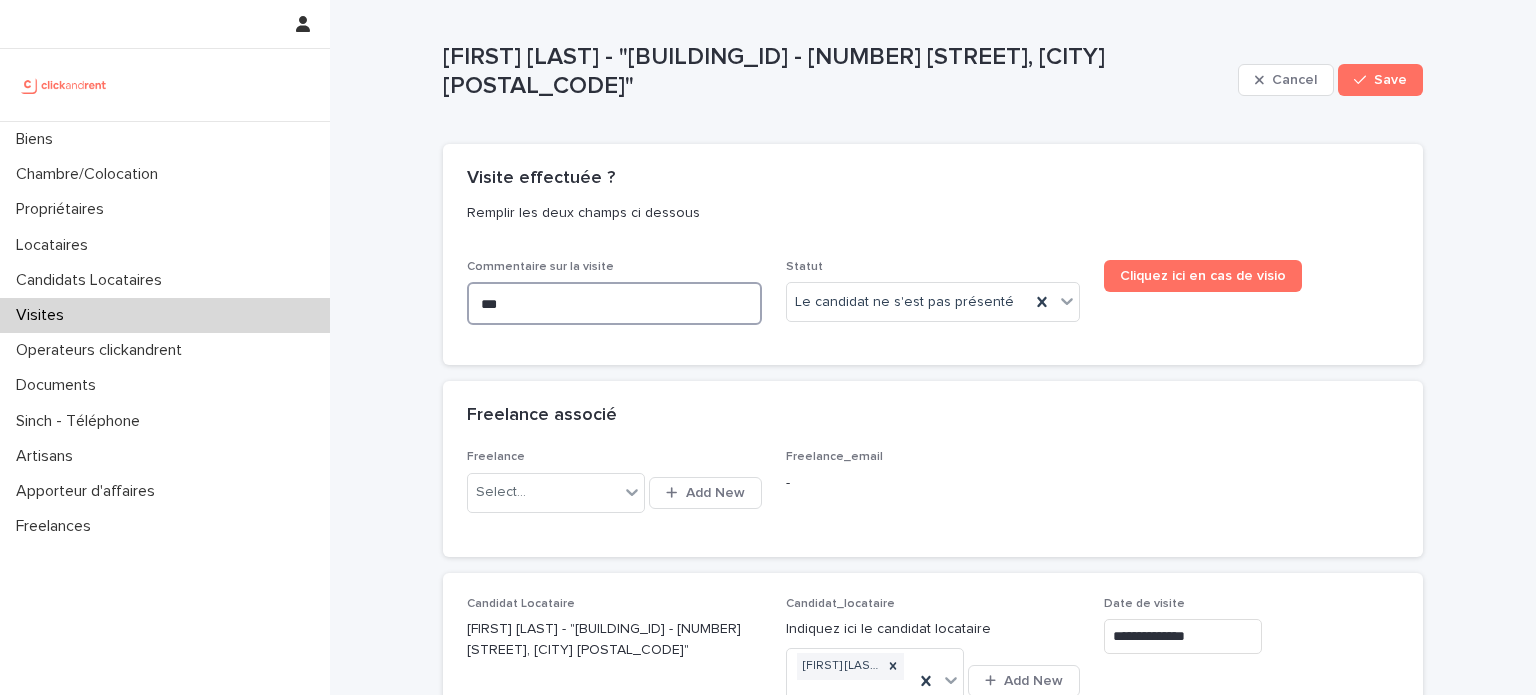 type on "**" 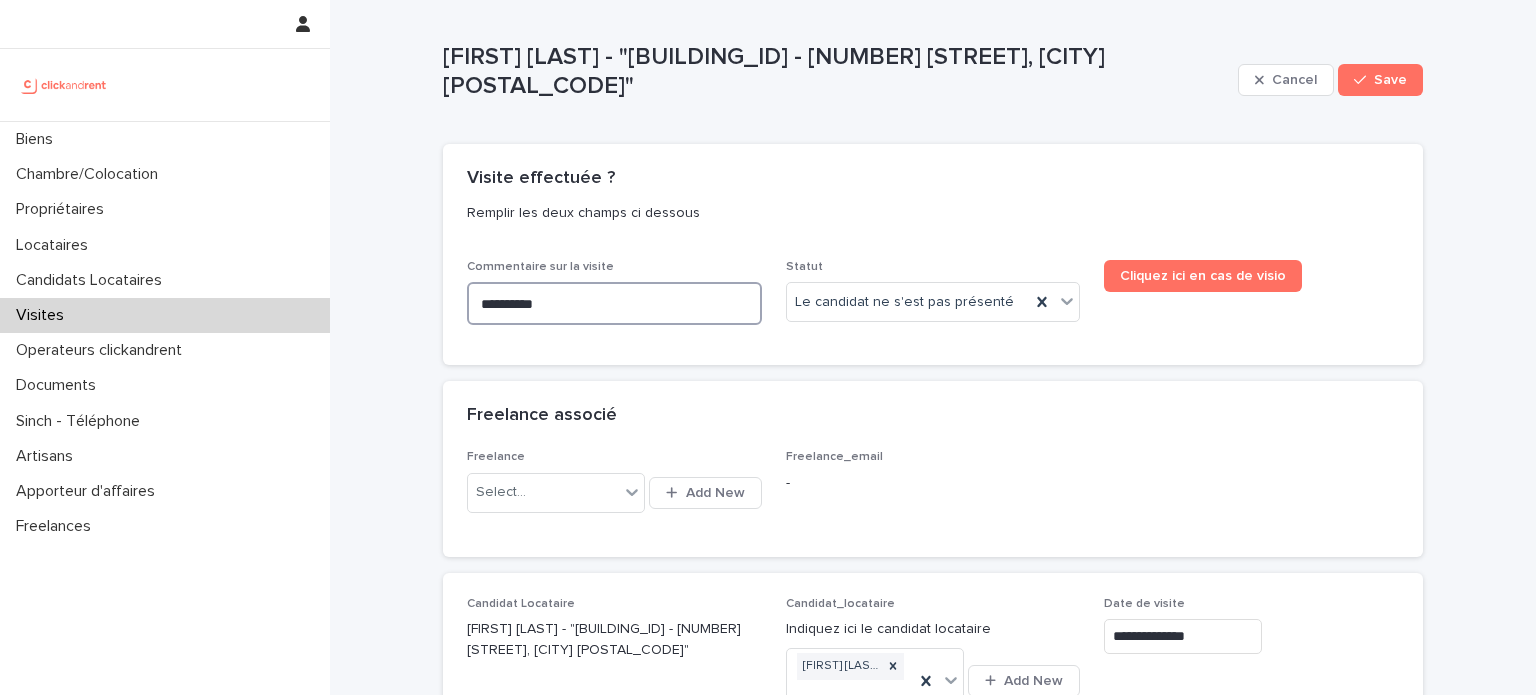 type on "**********" 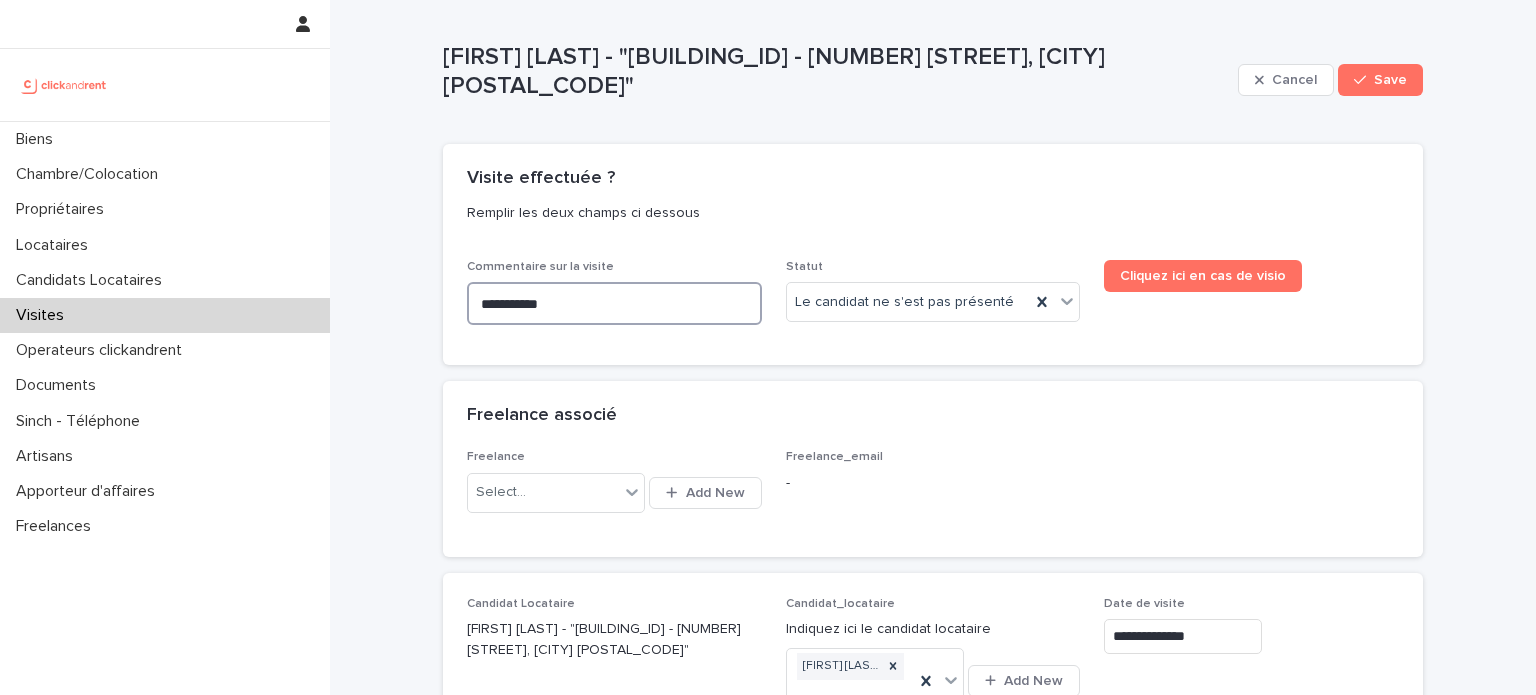 type on "**********" 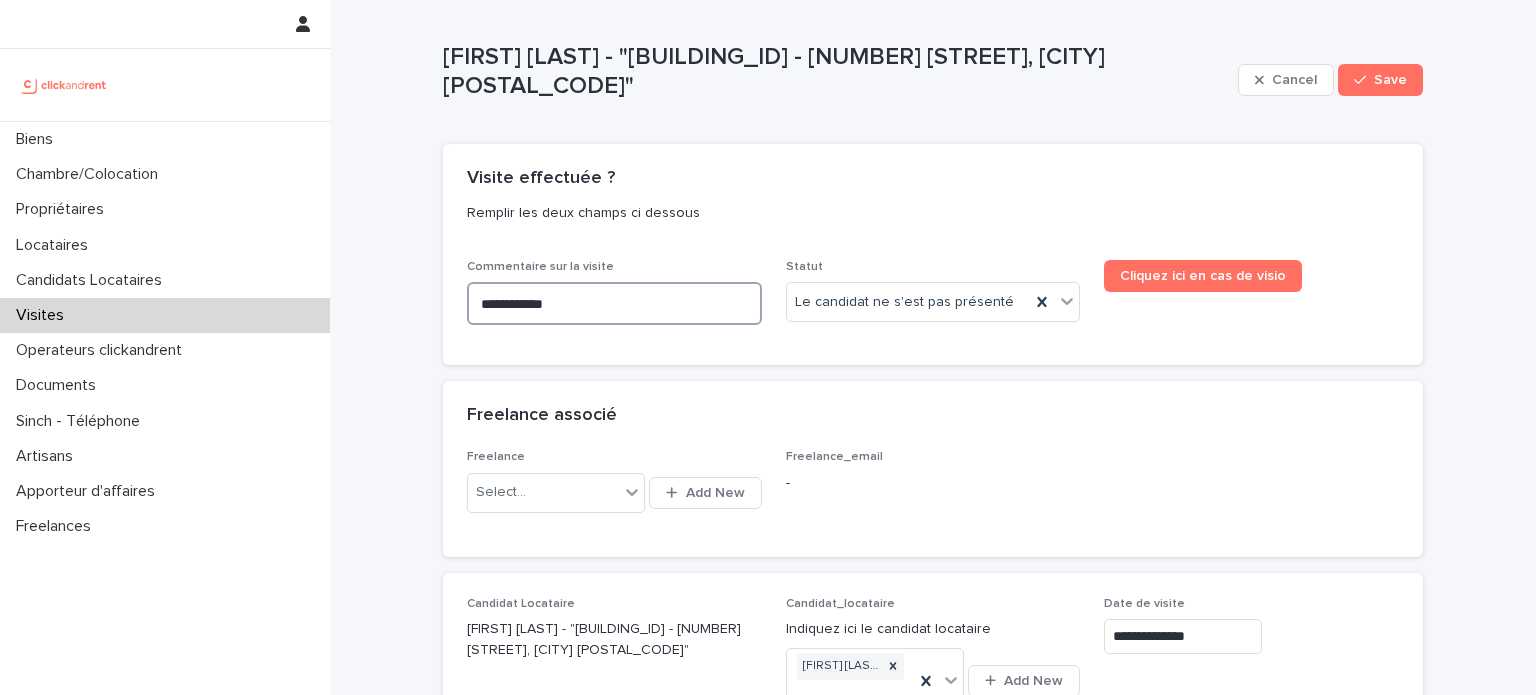 type on "**********" 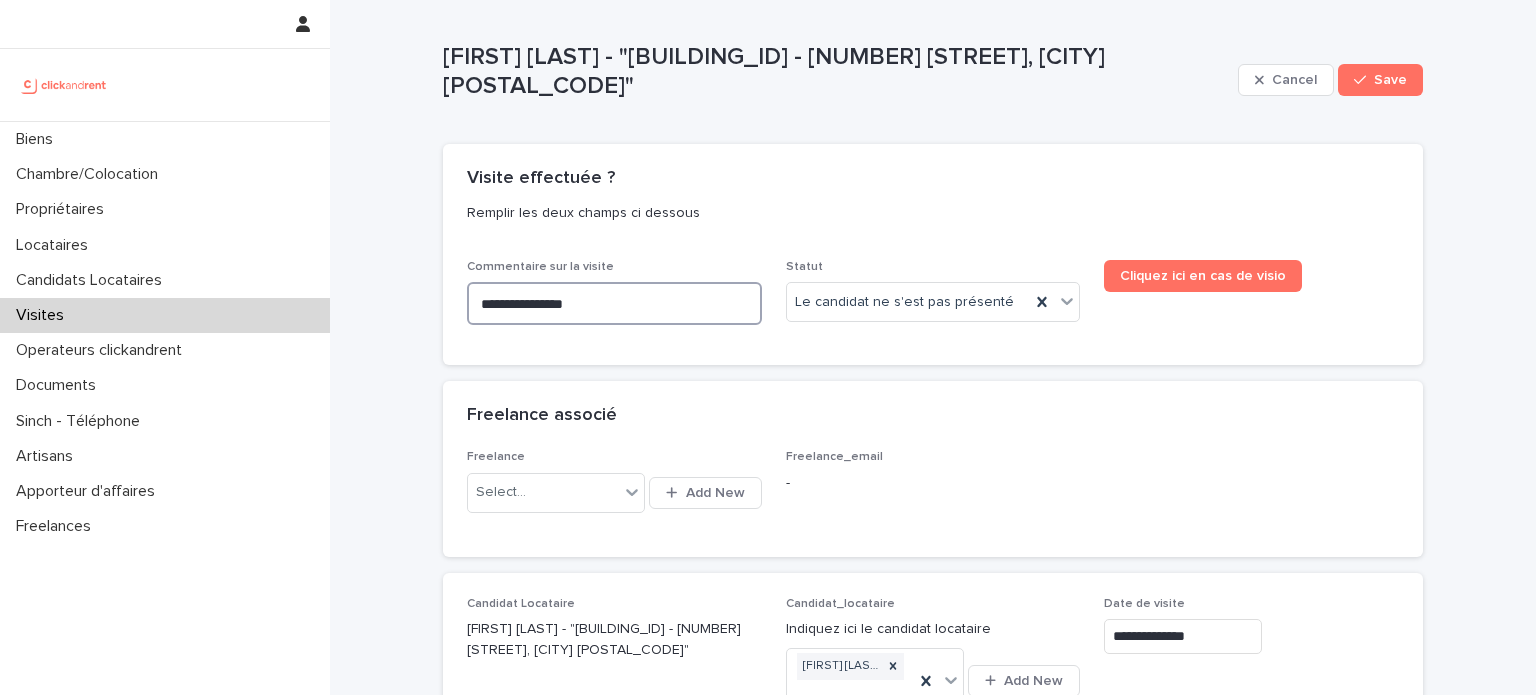 type on "**********" 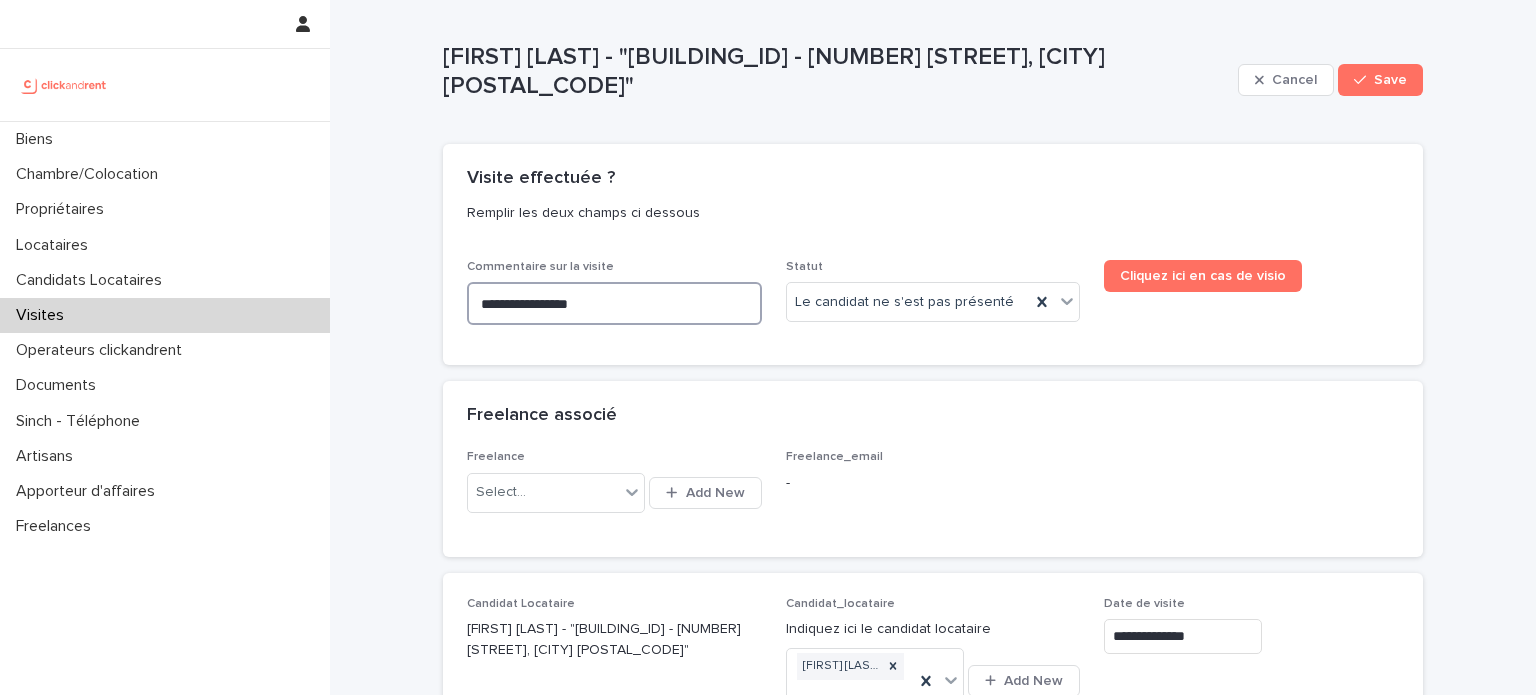 type on "**********" 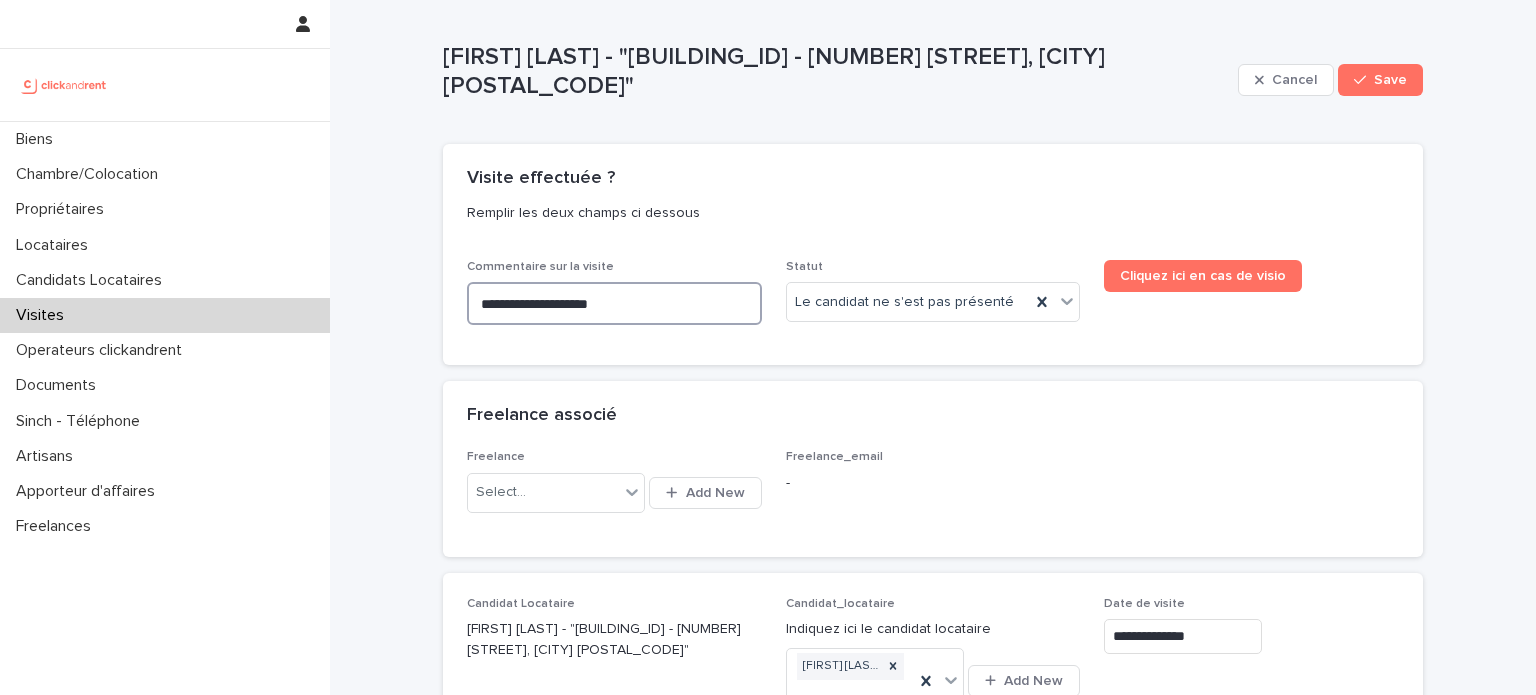 type on "**********" 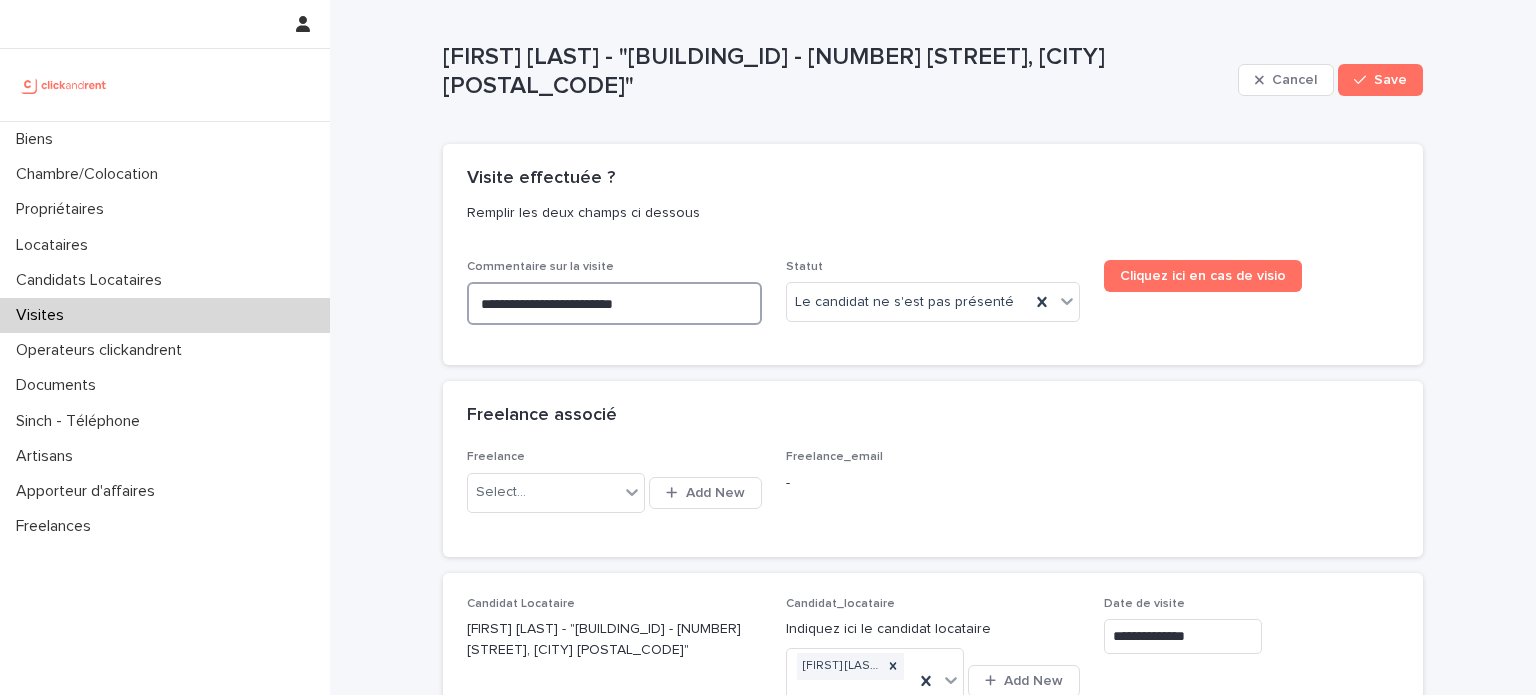 type on "**********" 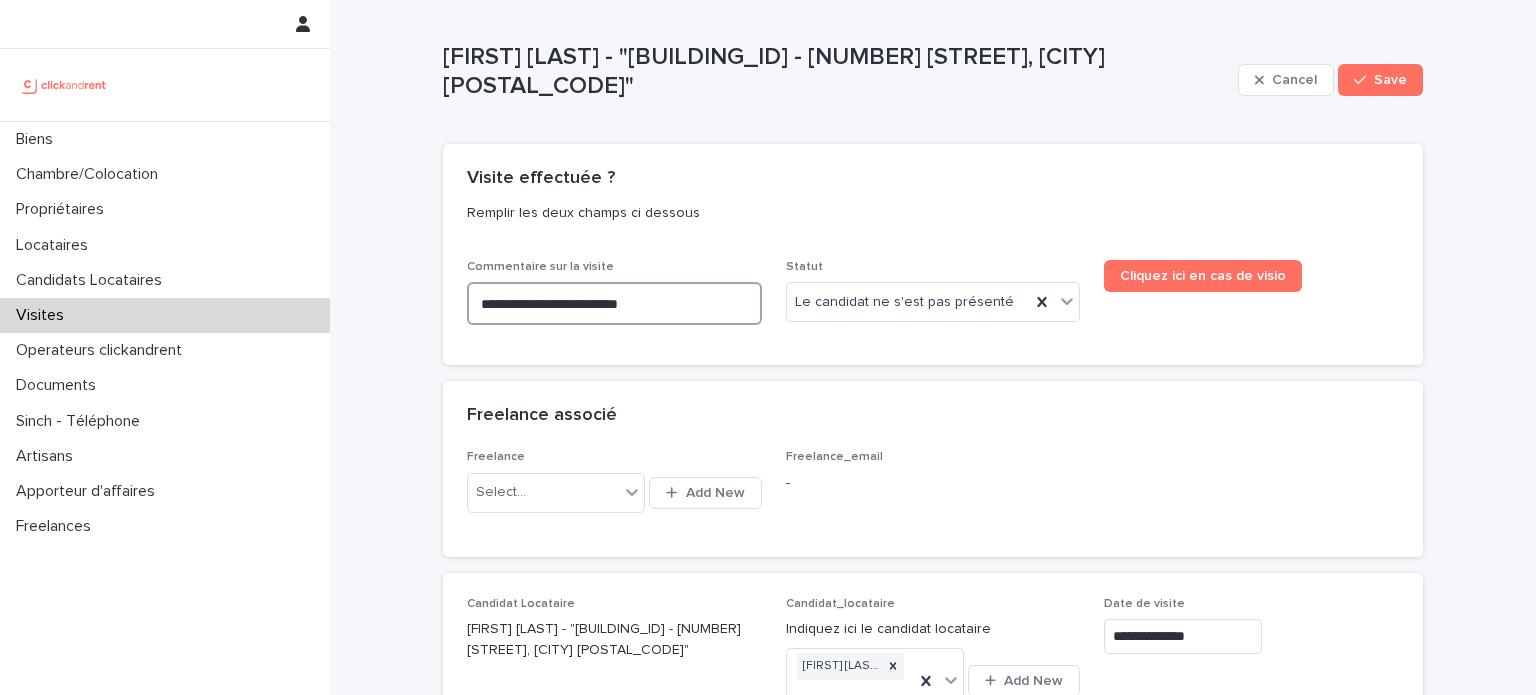 type on "**********" 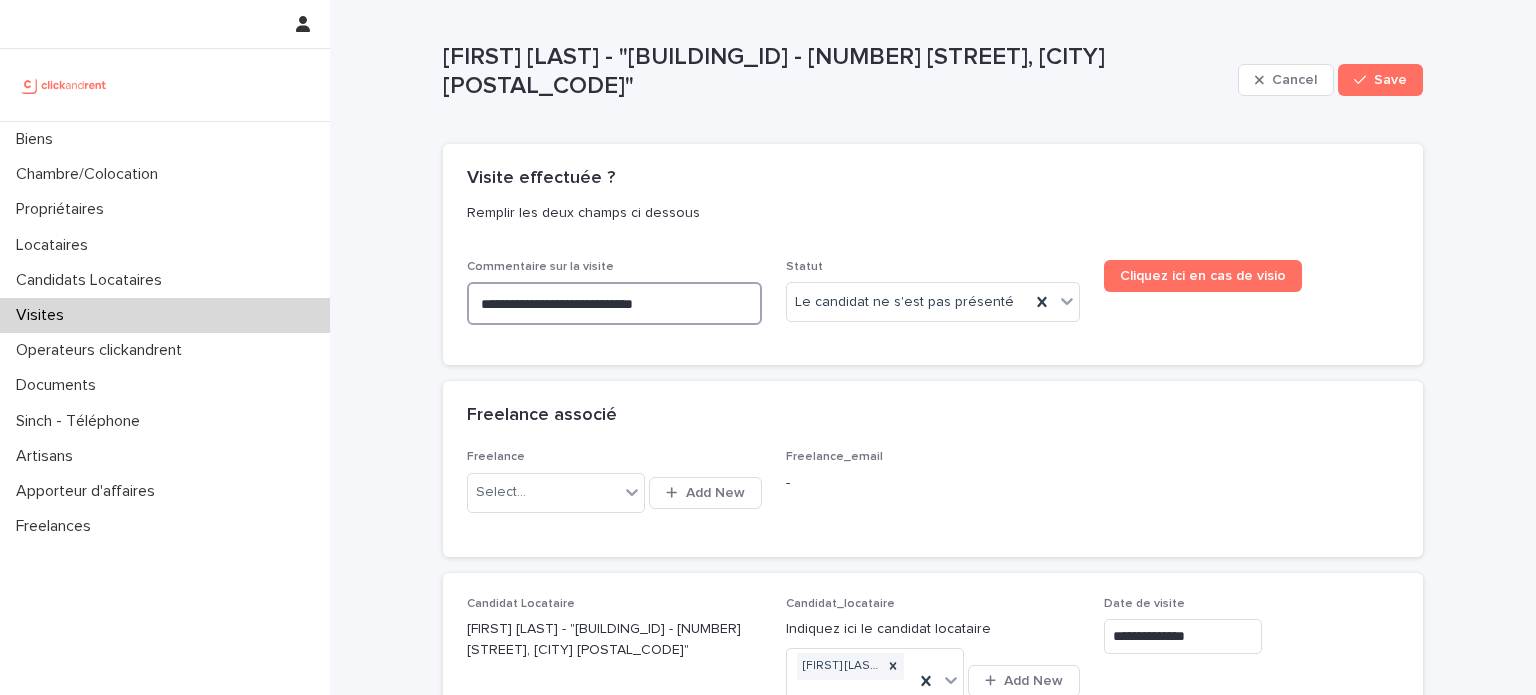 type on "**********" 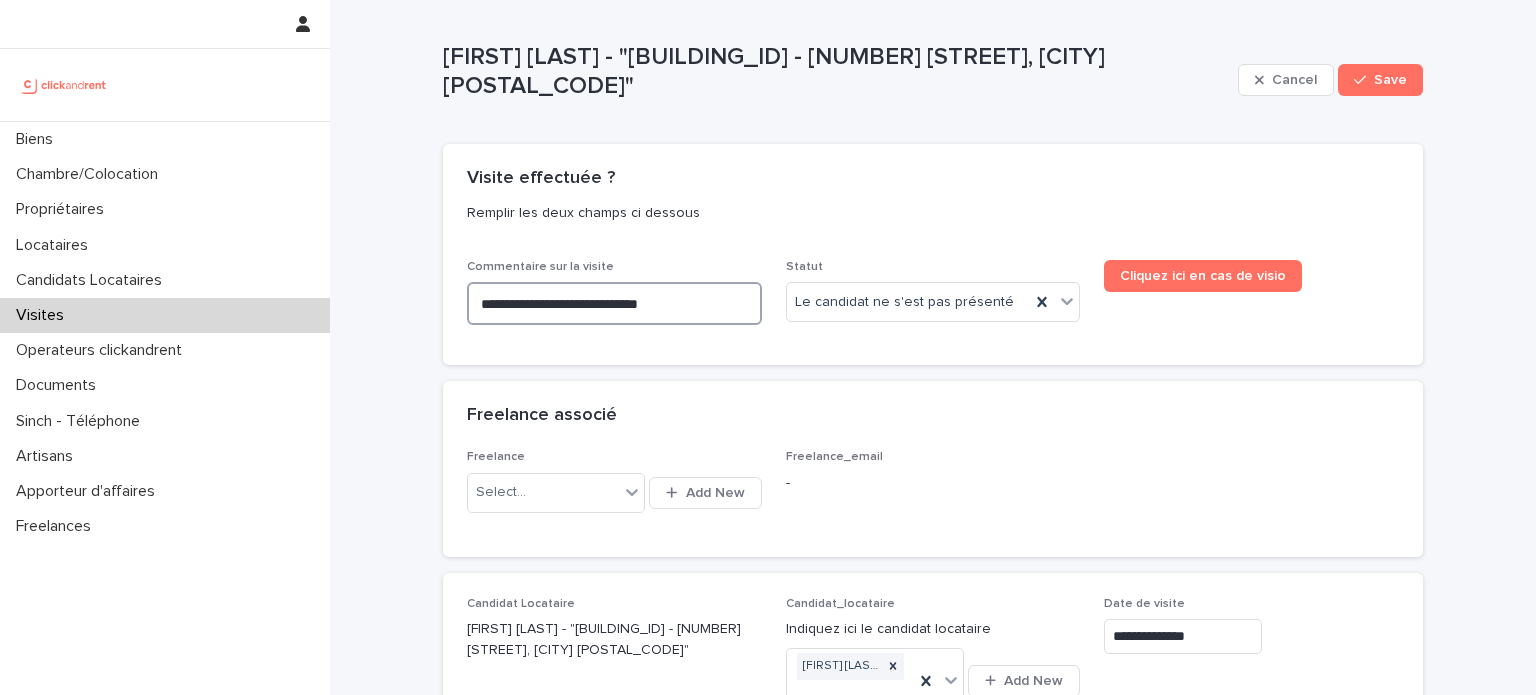 type on "**********" 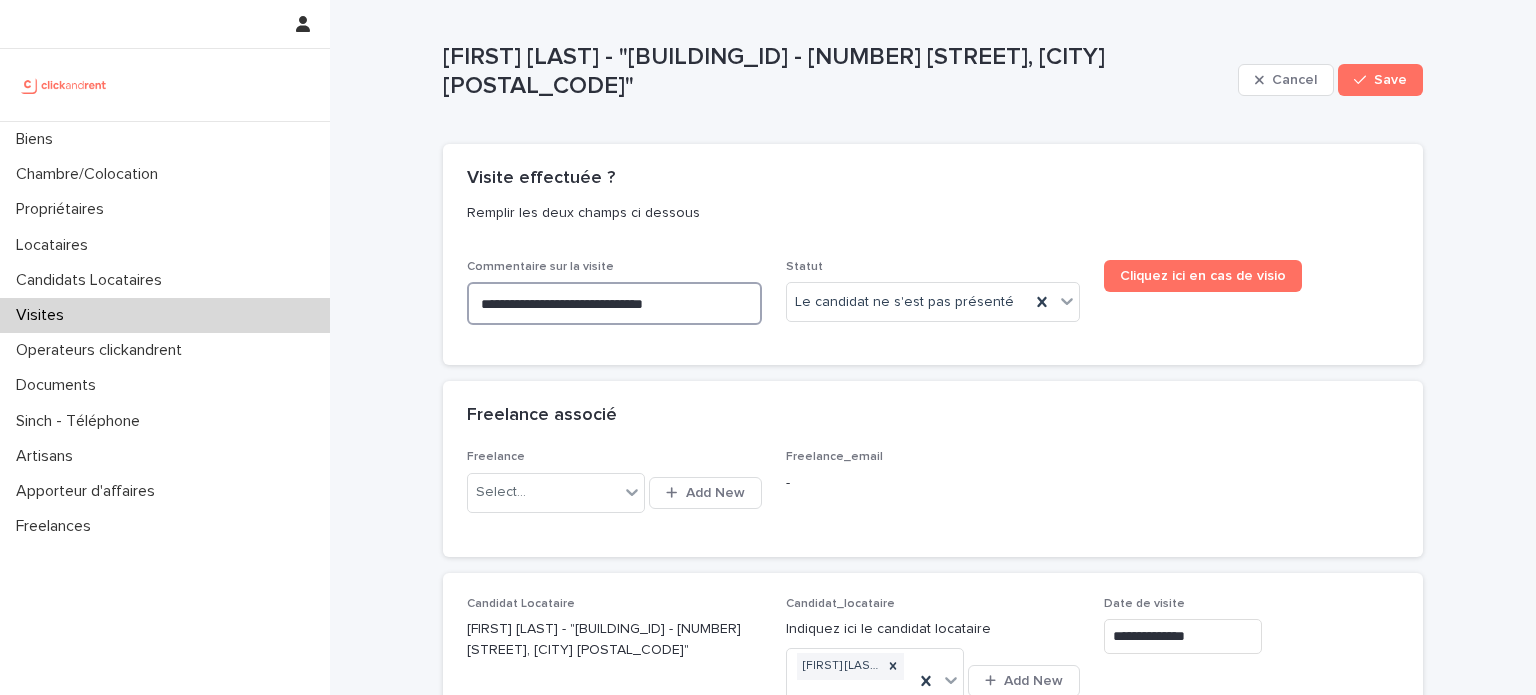 type on "**********" 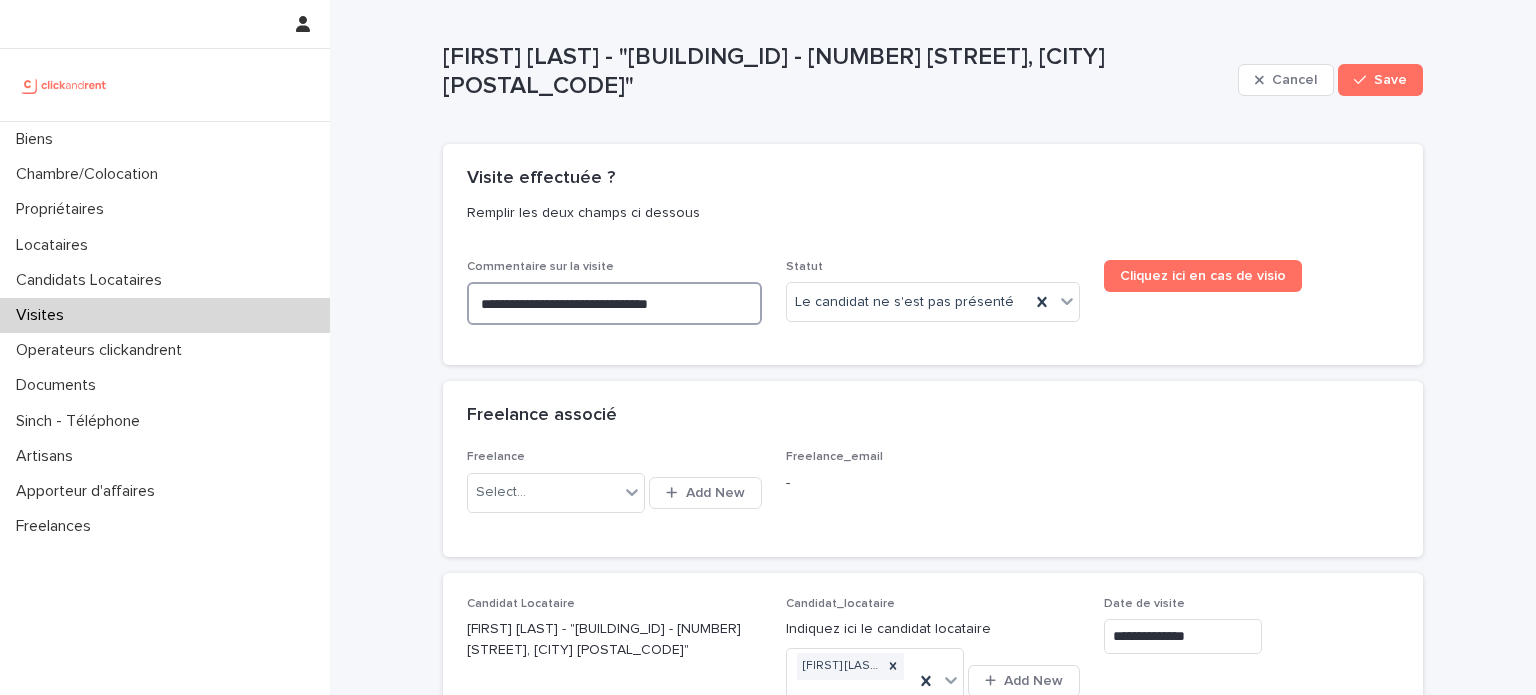 type on "**********" 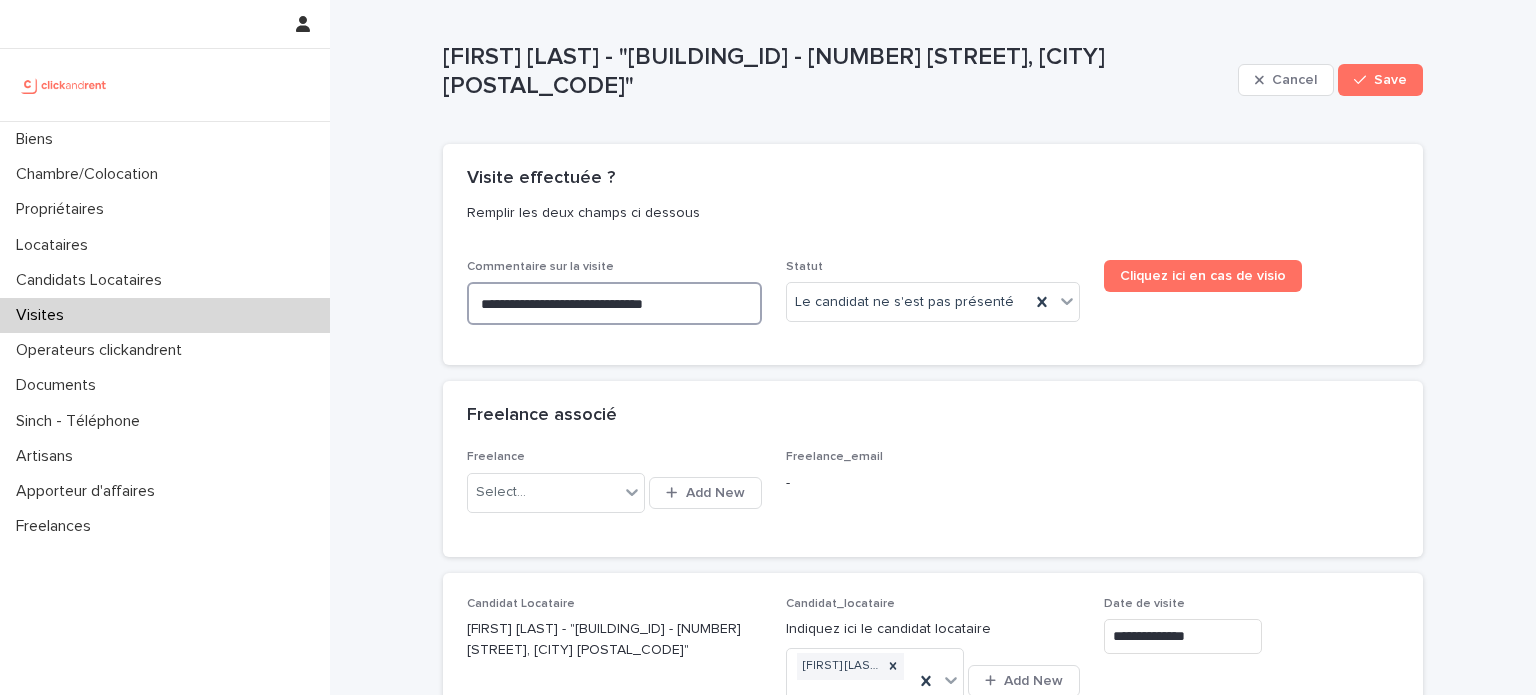 type on "**********" 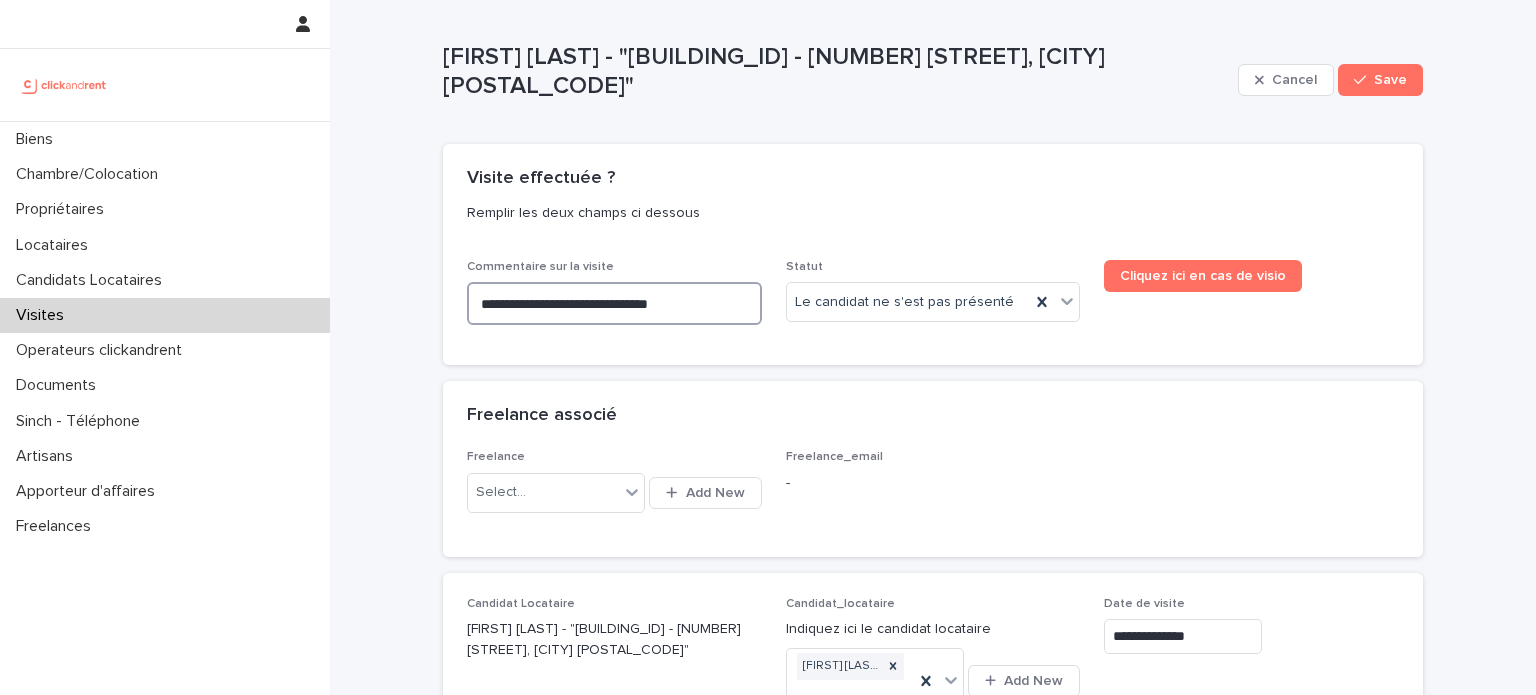 type on "**********" 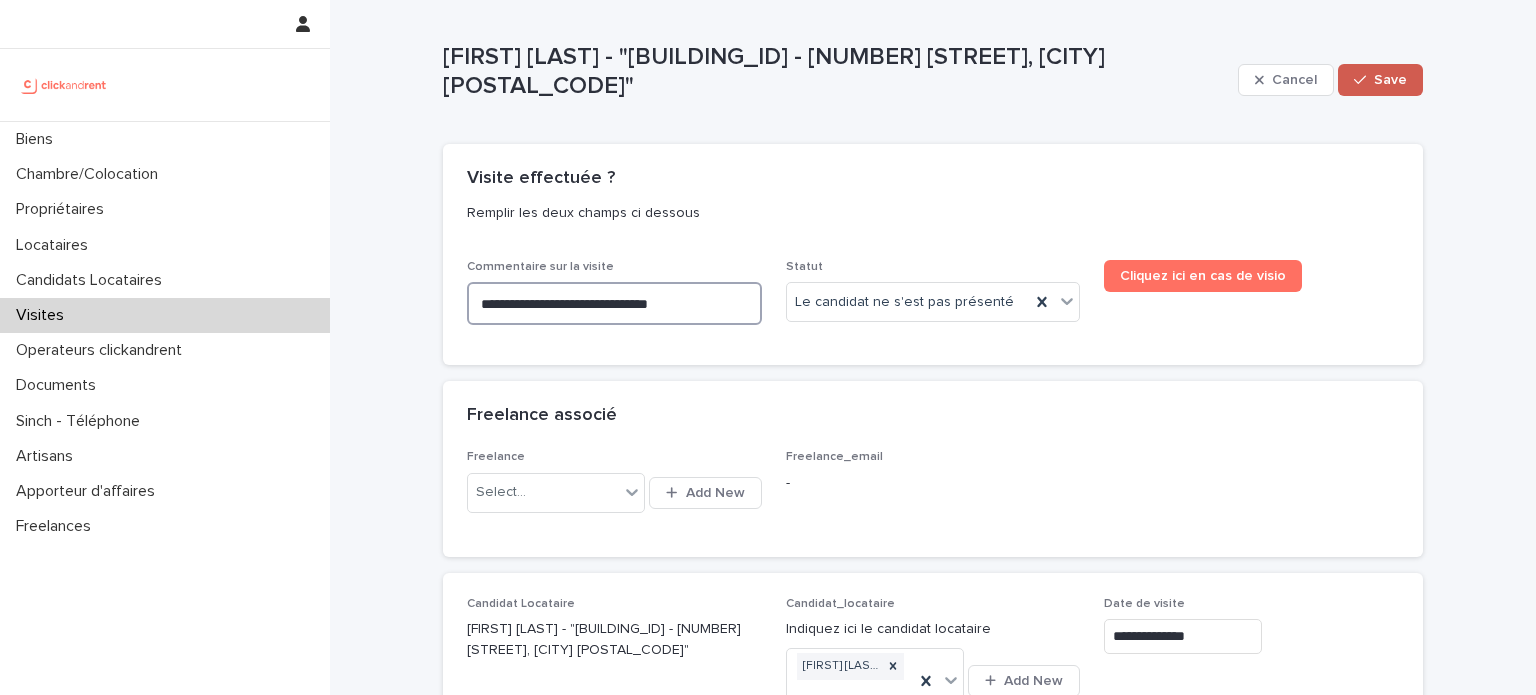 type on "**********" 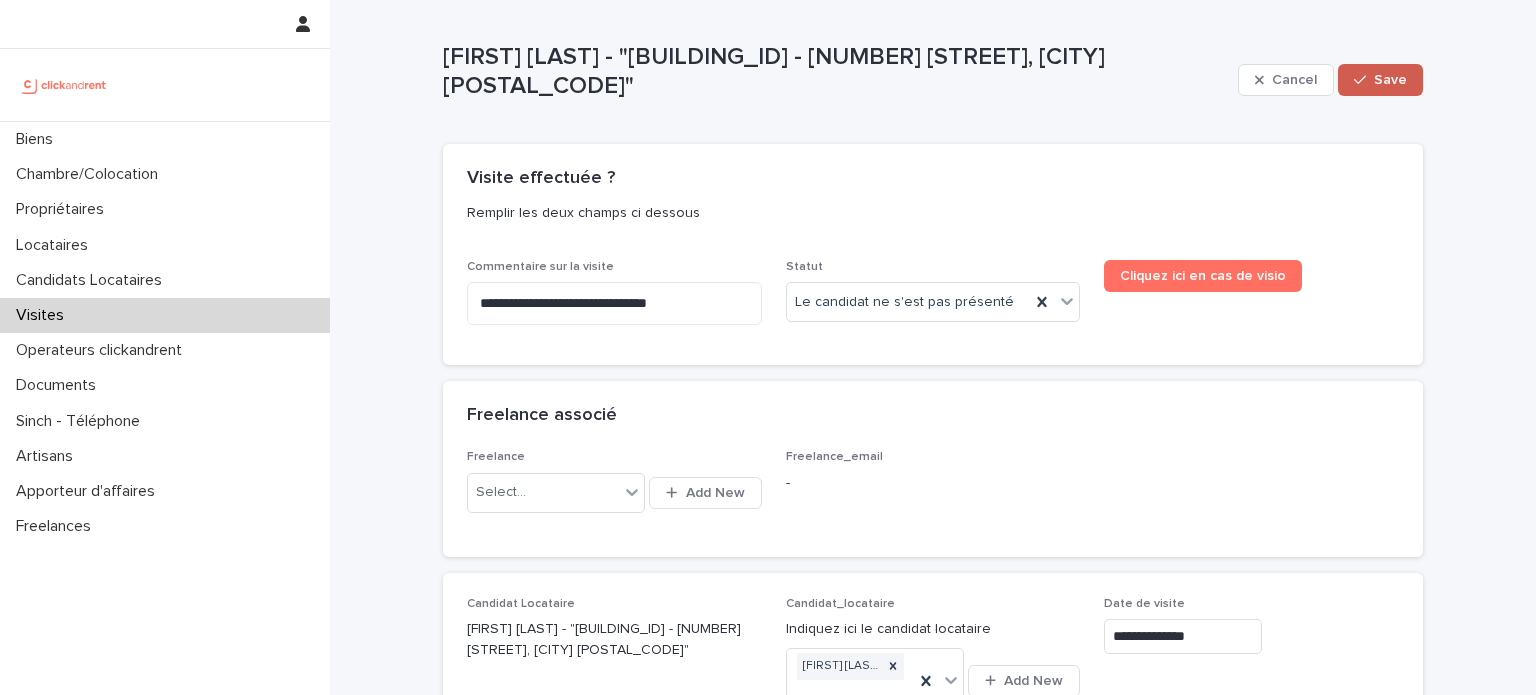 click on "Save" at bounding box center [1390, 80] 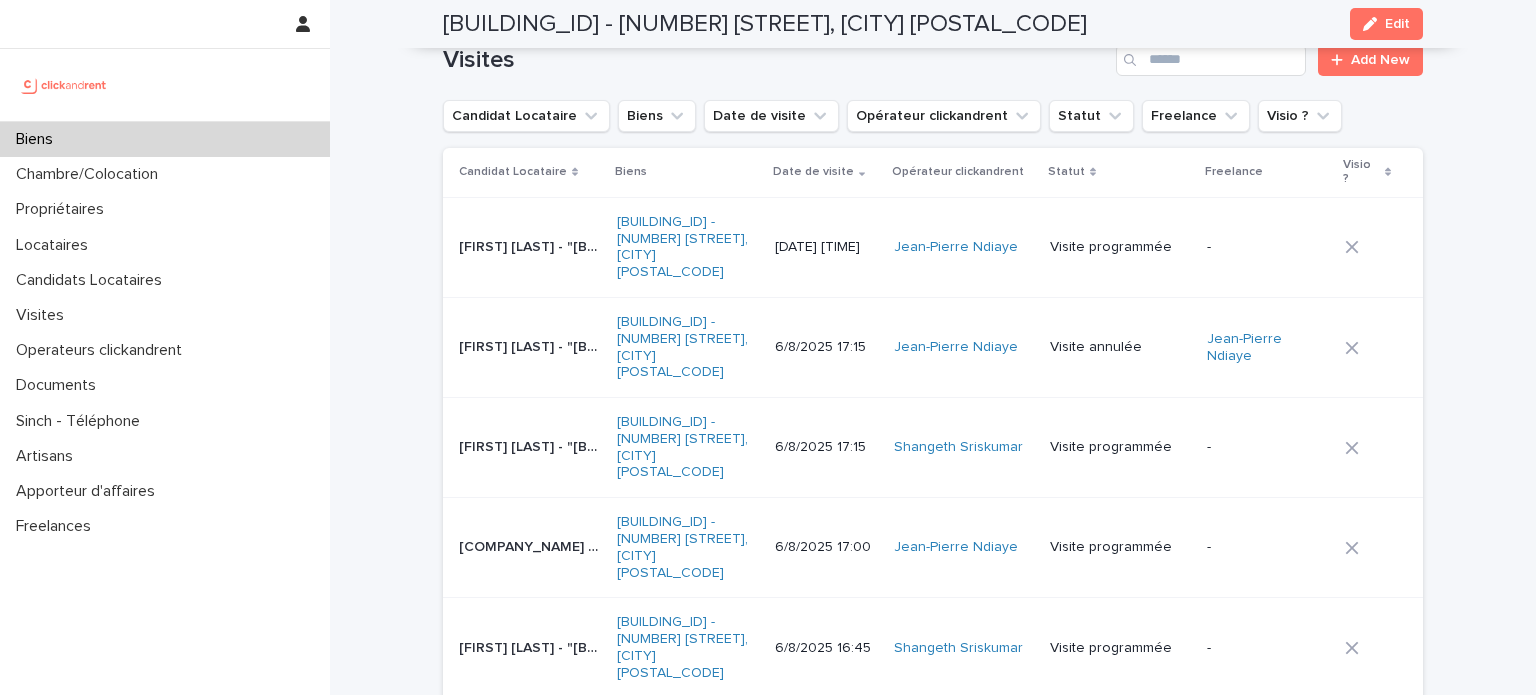 scroll, scrollTop: 7264, scrollLeft: 0, axis: vertical 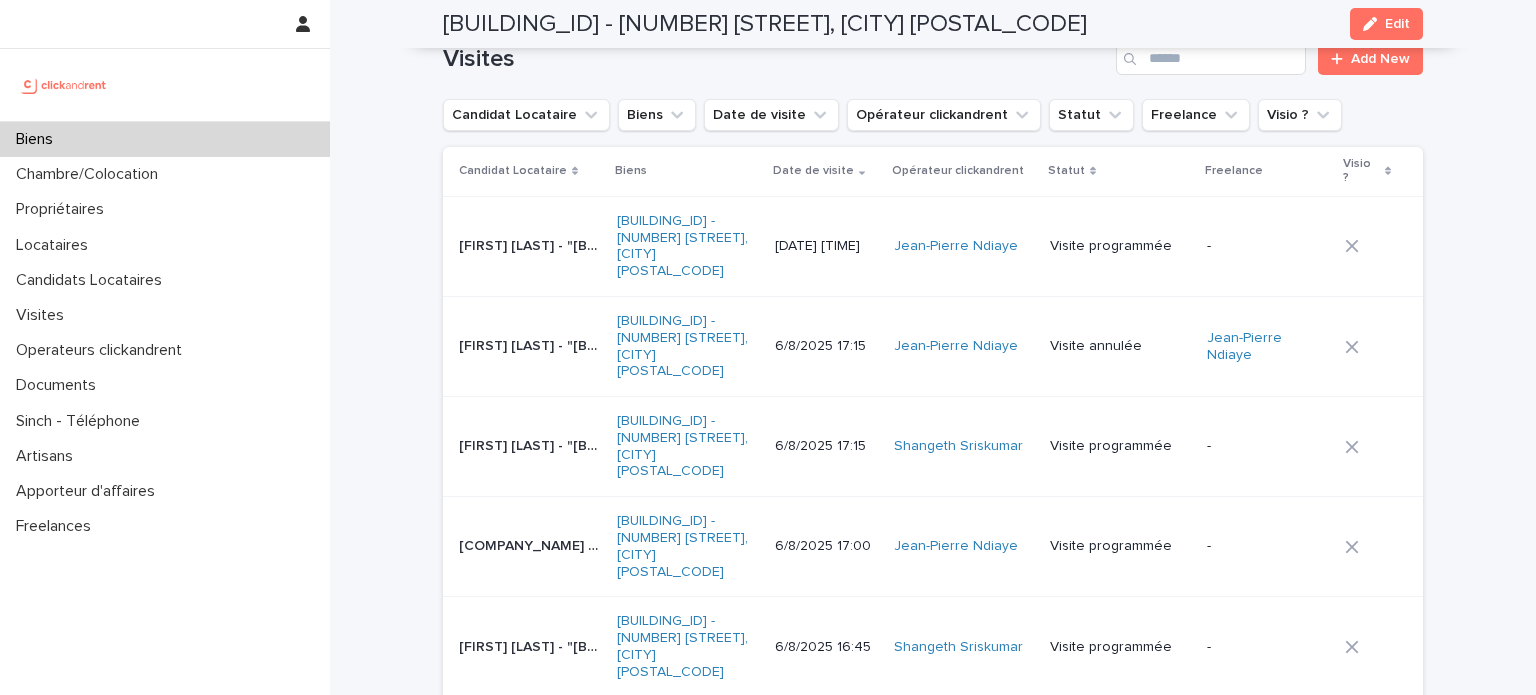 click on "[FIRST] [LAST] - "[BUILDING_ID] - [NUMBER] [STREET], [CITY] [POSTAL_CODE]"" at bounding box center [532, 645] 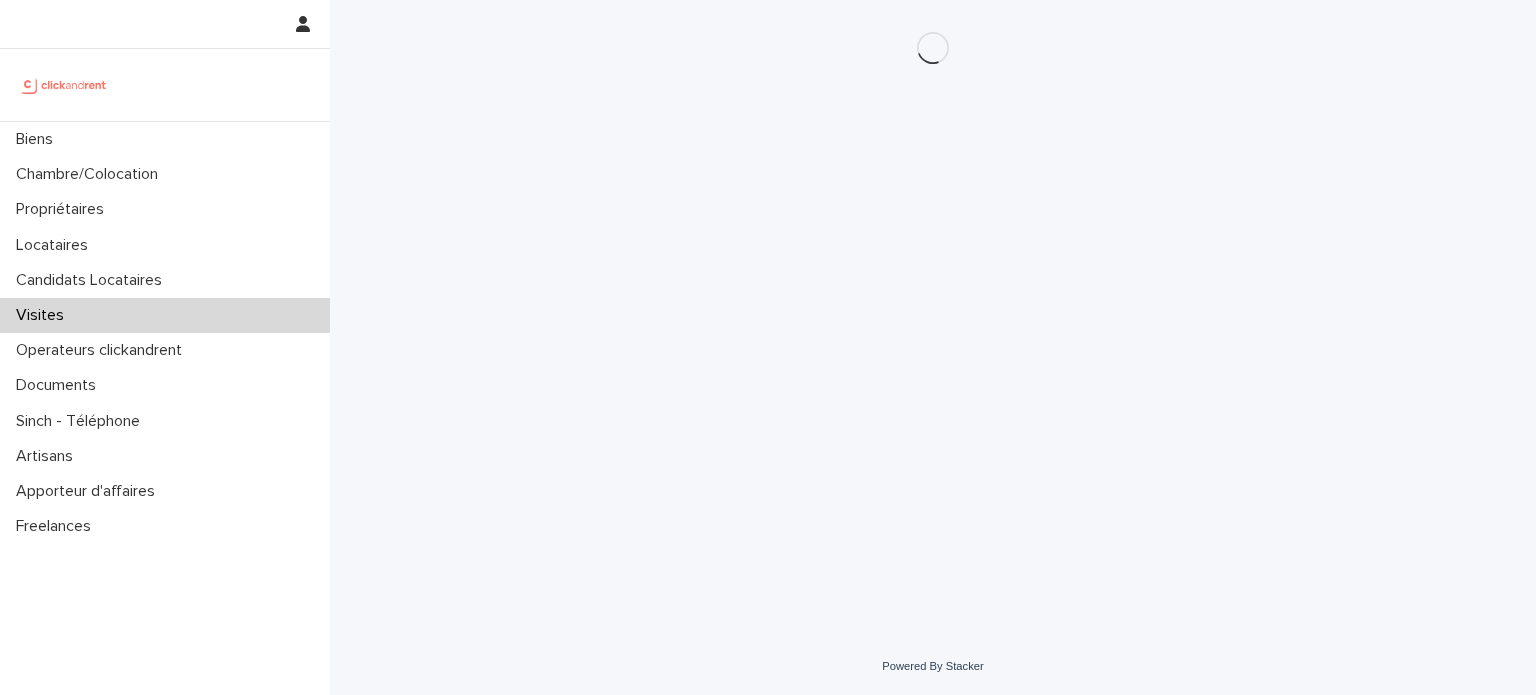 scroll, scrollTop: 0, scrollLeft: 0, axis: both 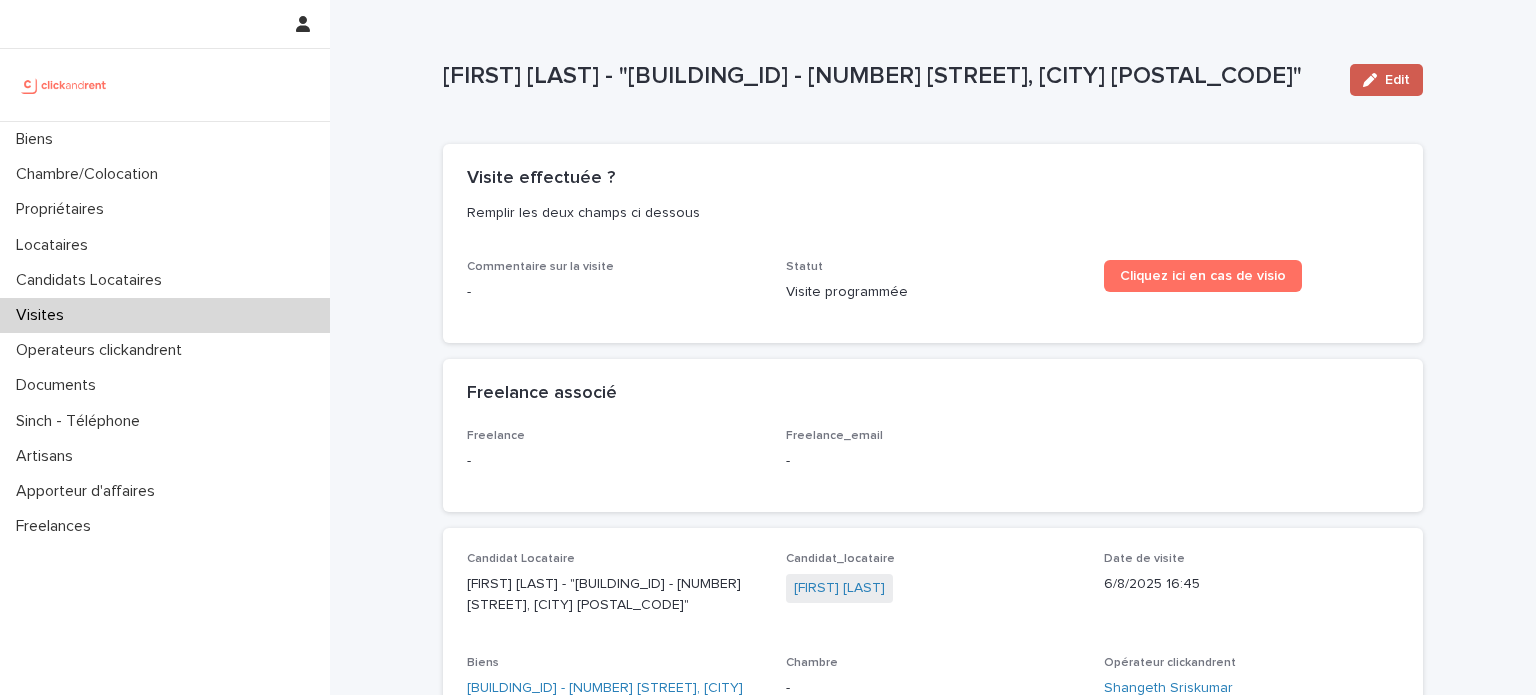 click 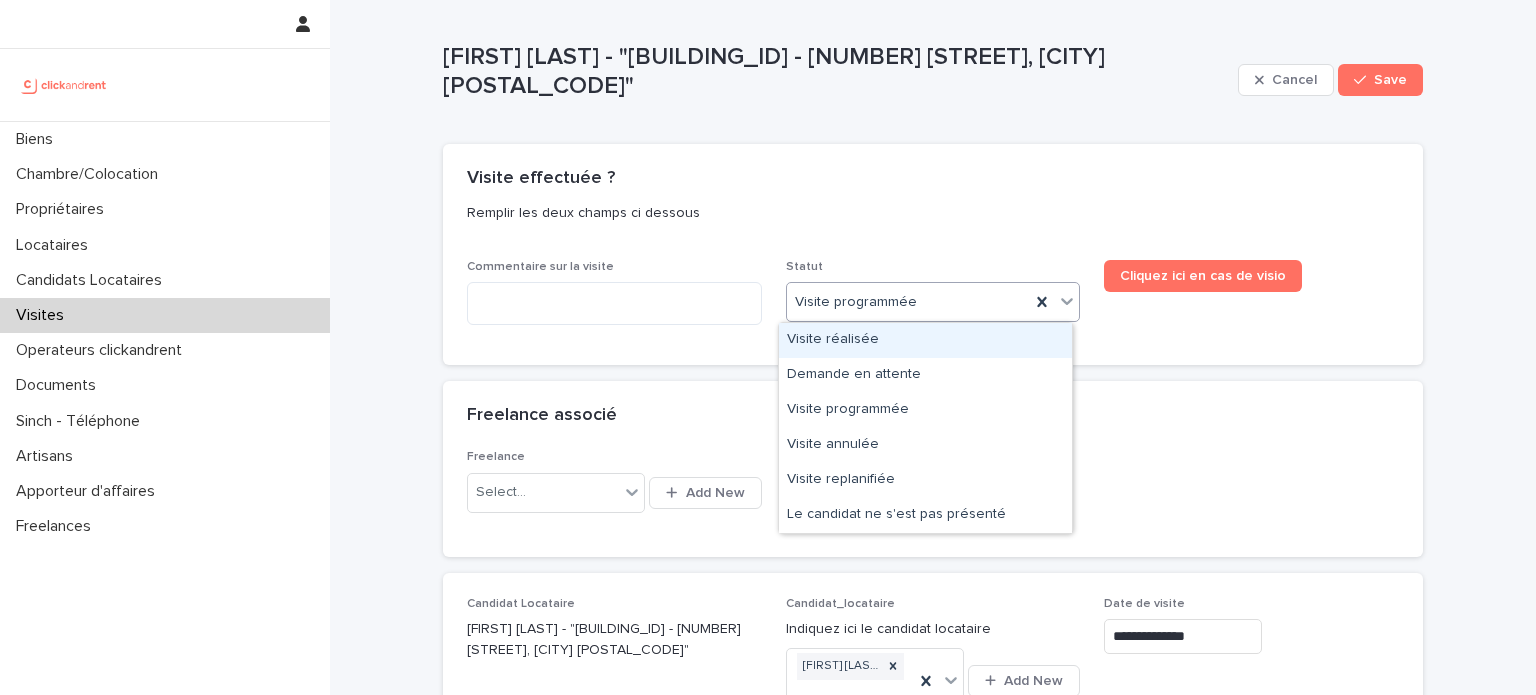 click on "Visite réalisée" at bounding box center [925, 340] 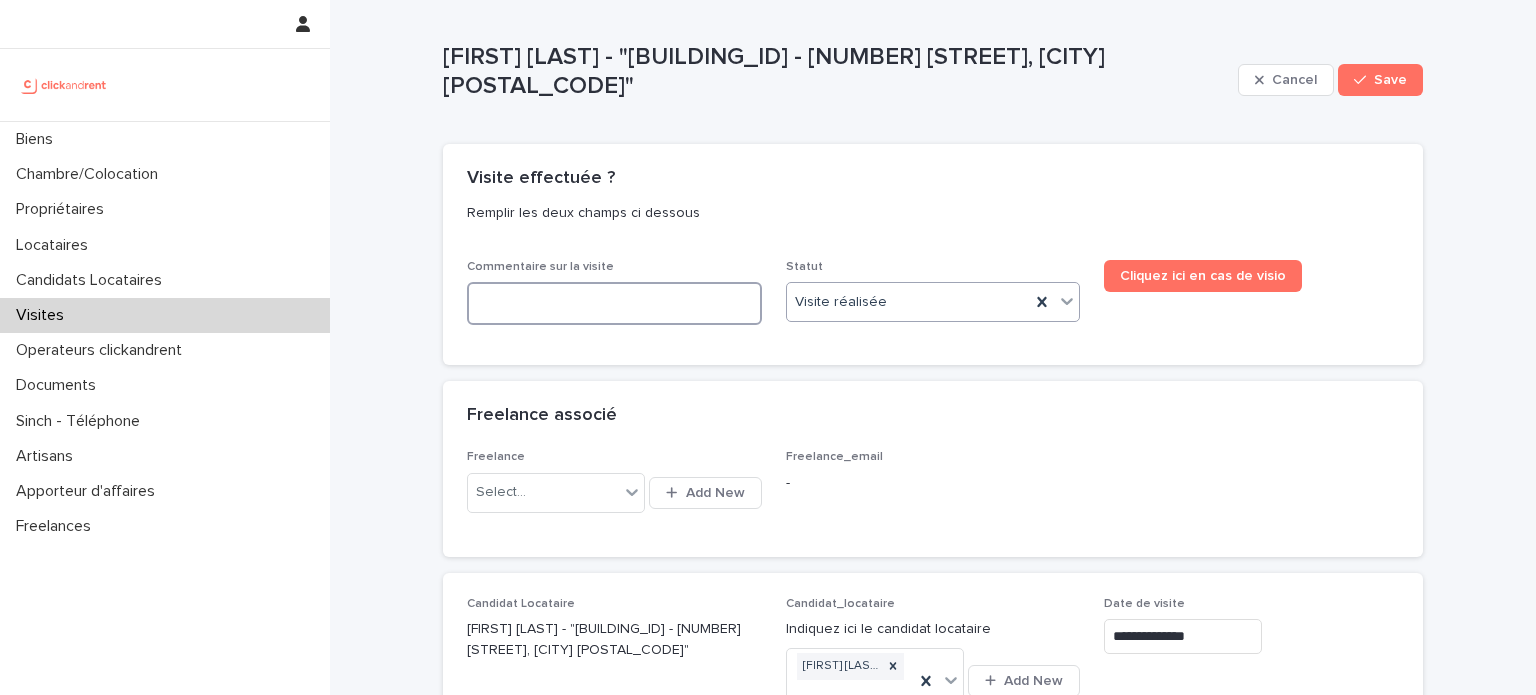 click at bounding box center [614, 303] 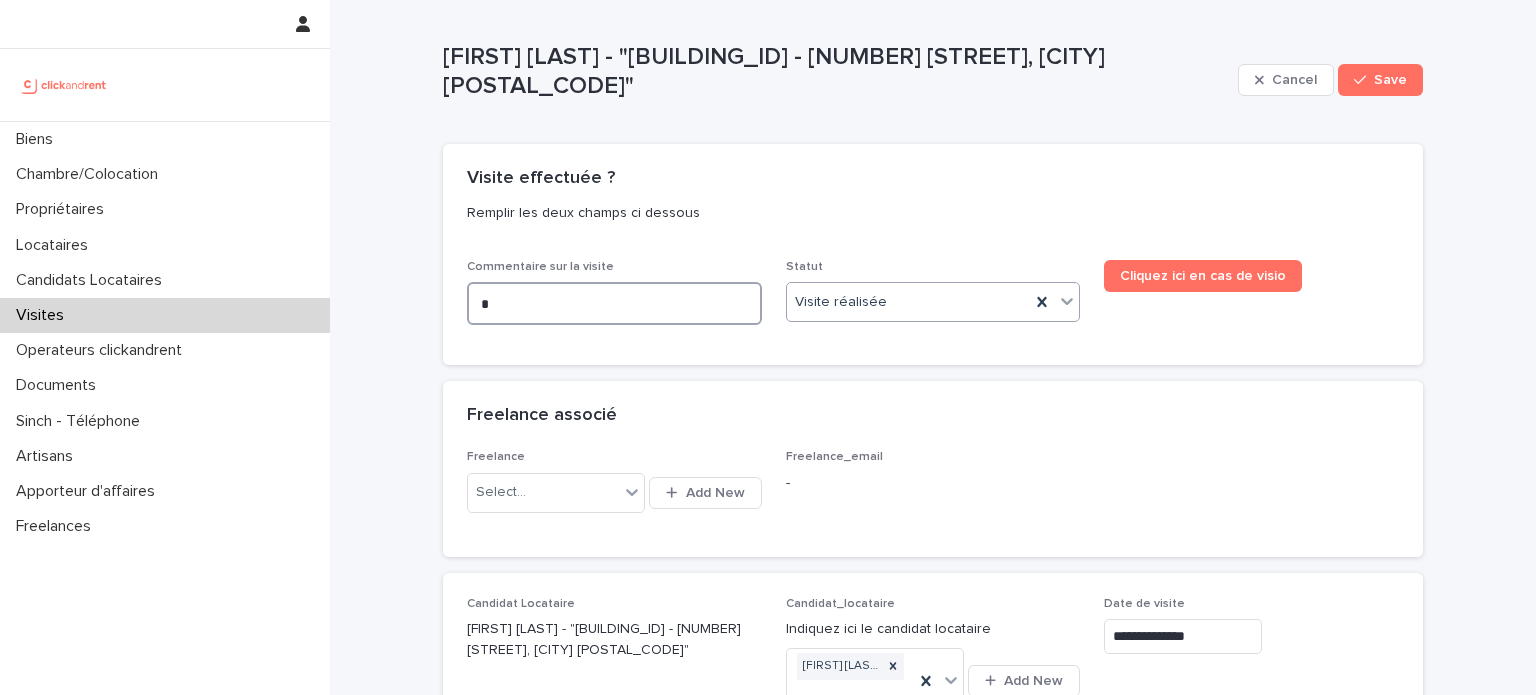 type on "**" 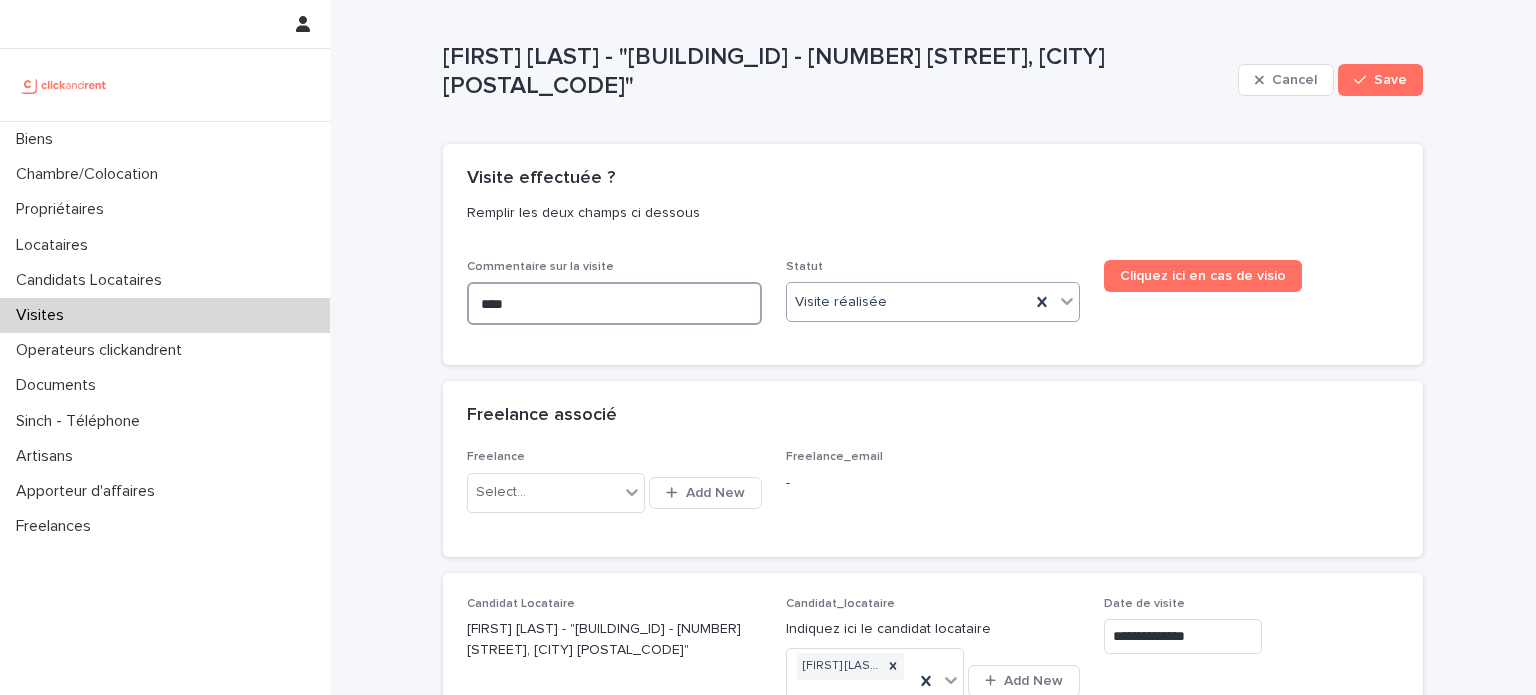 type on "*****" 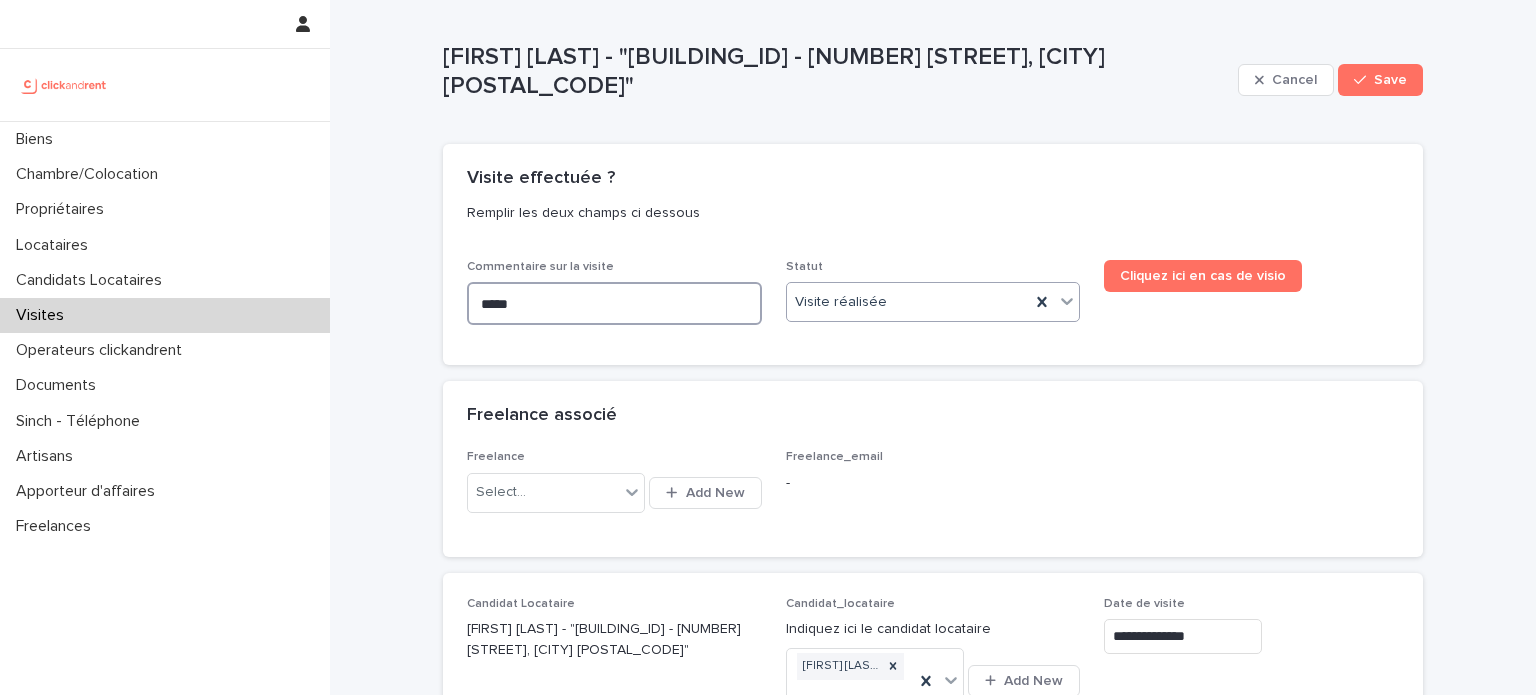 type on "****" 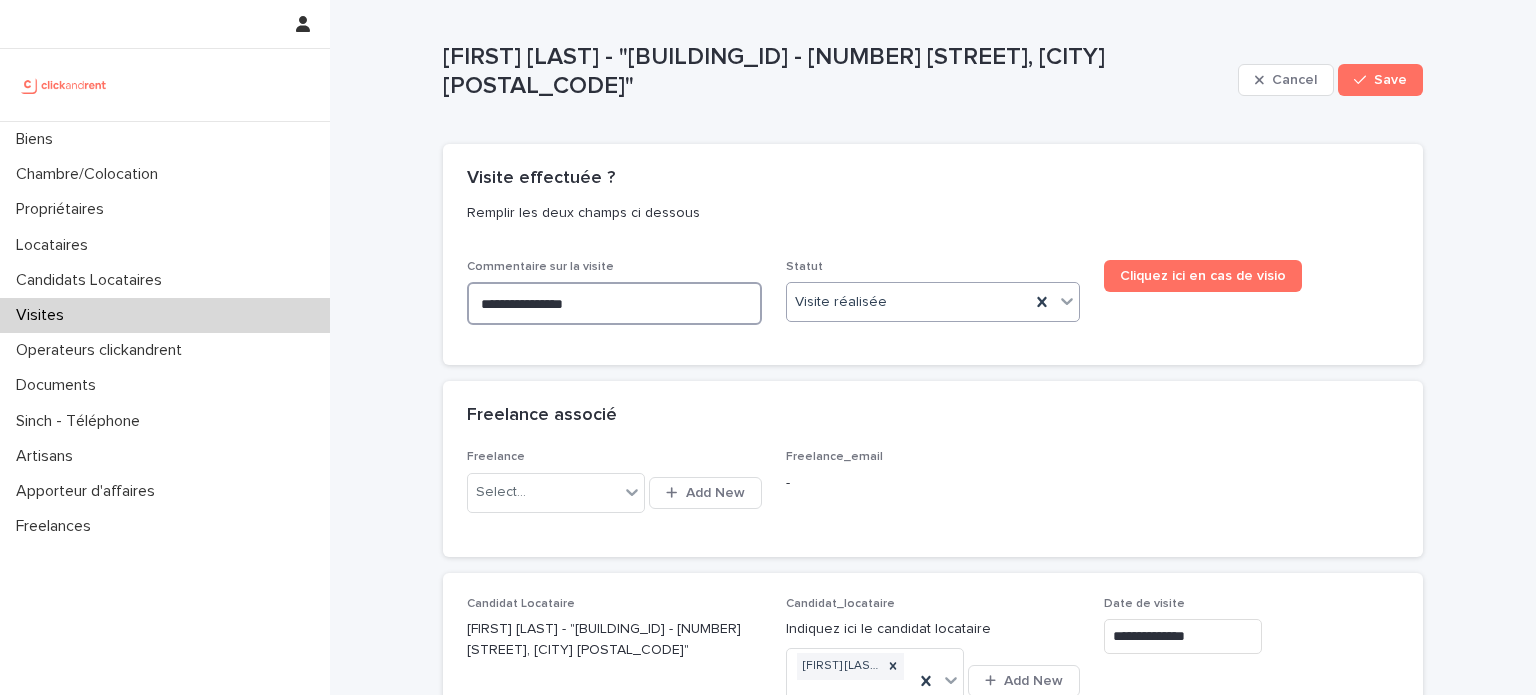 type on "**********" 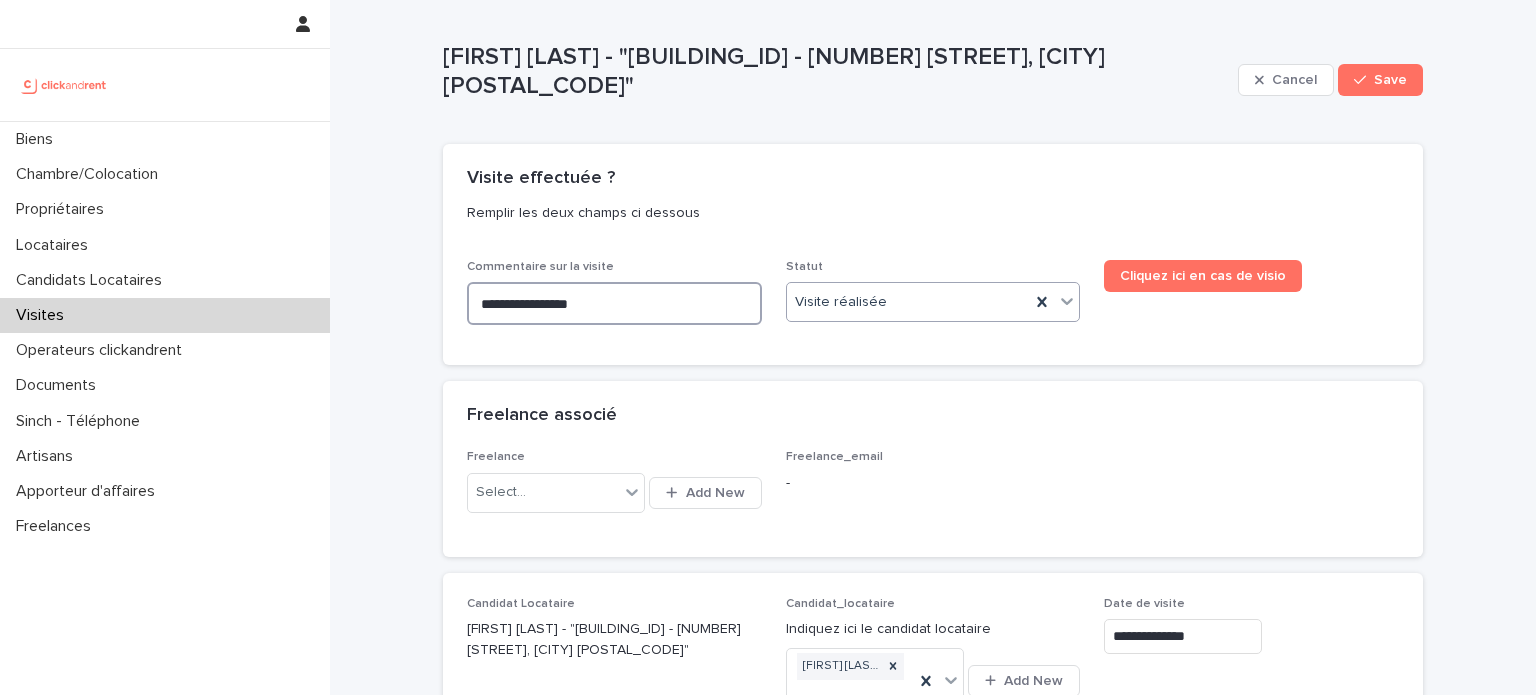 type on "**********" 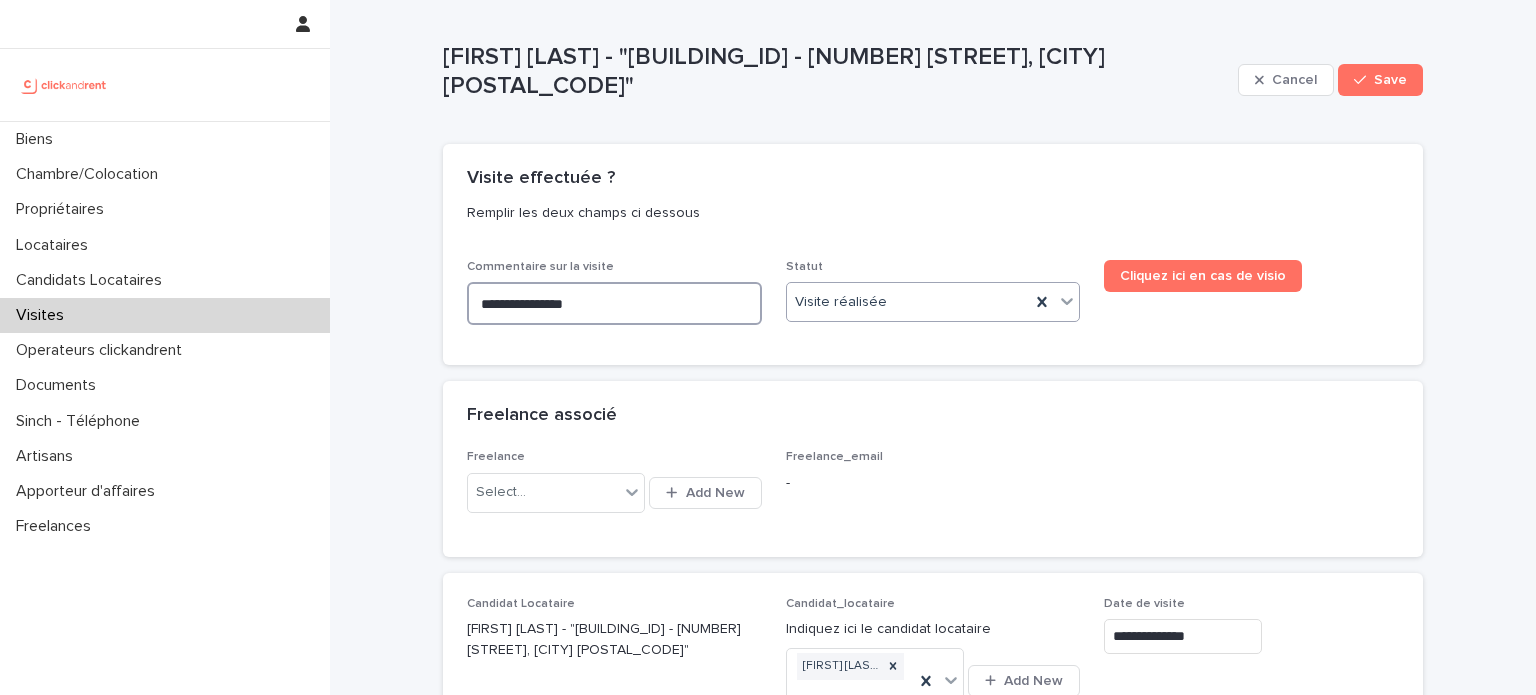 type on "**********" 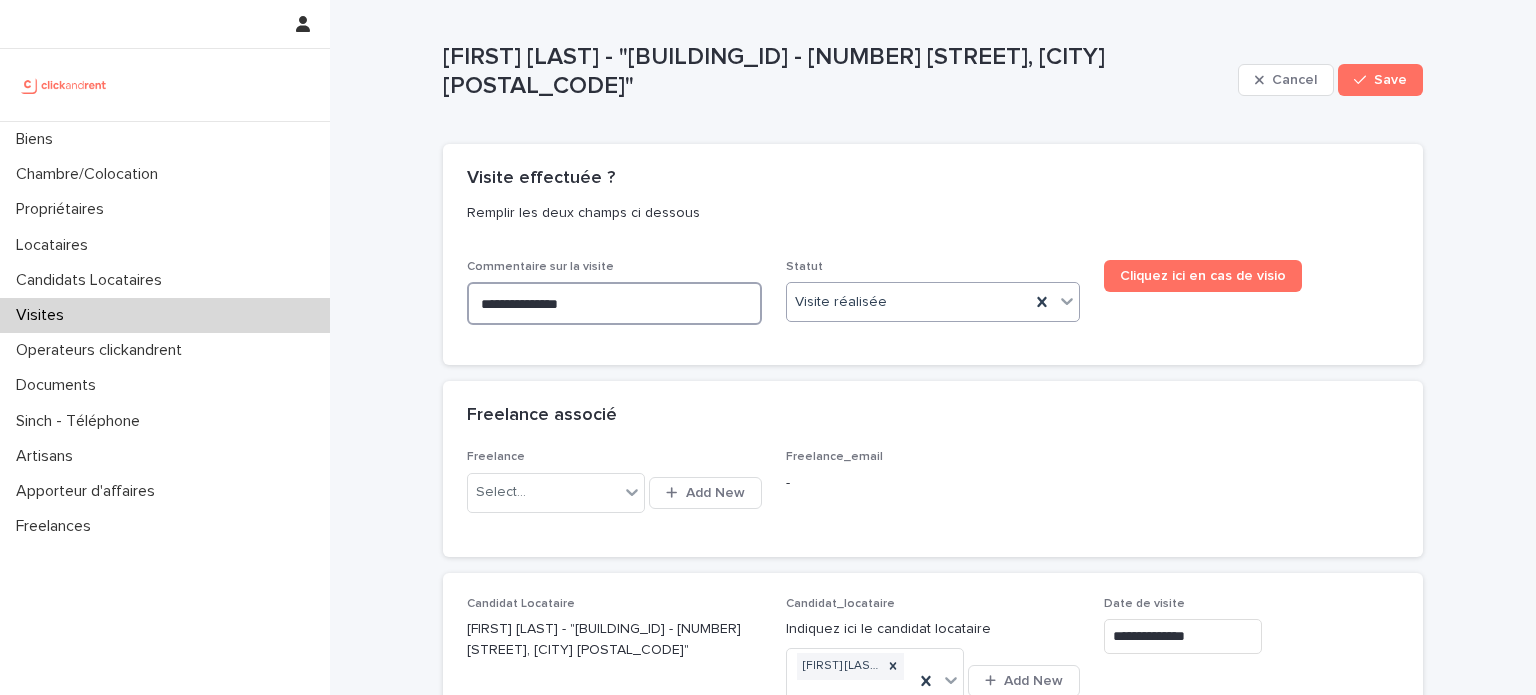 type on "**********" 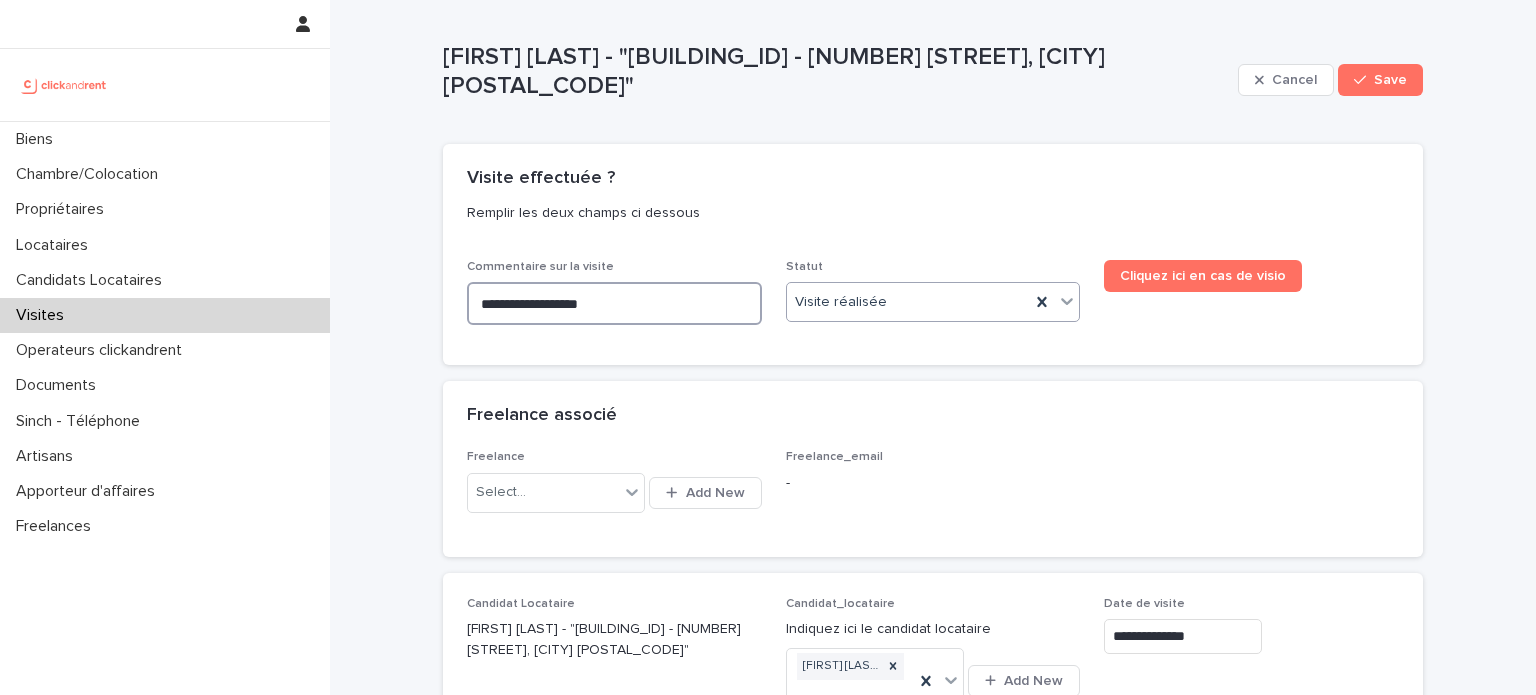 type on "**********" 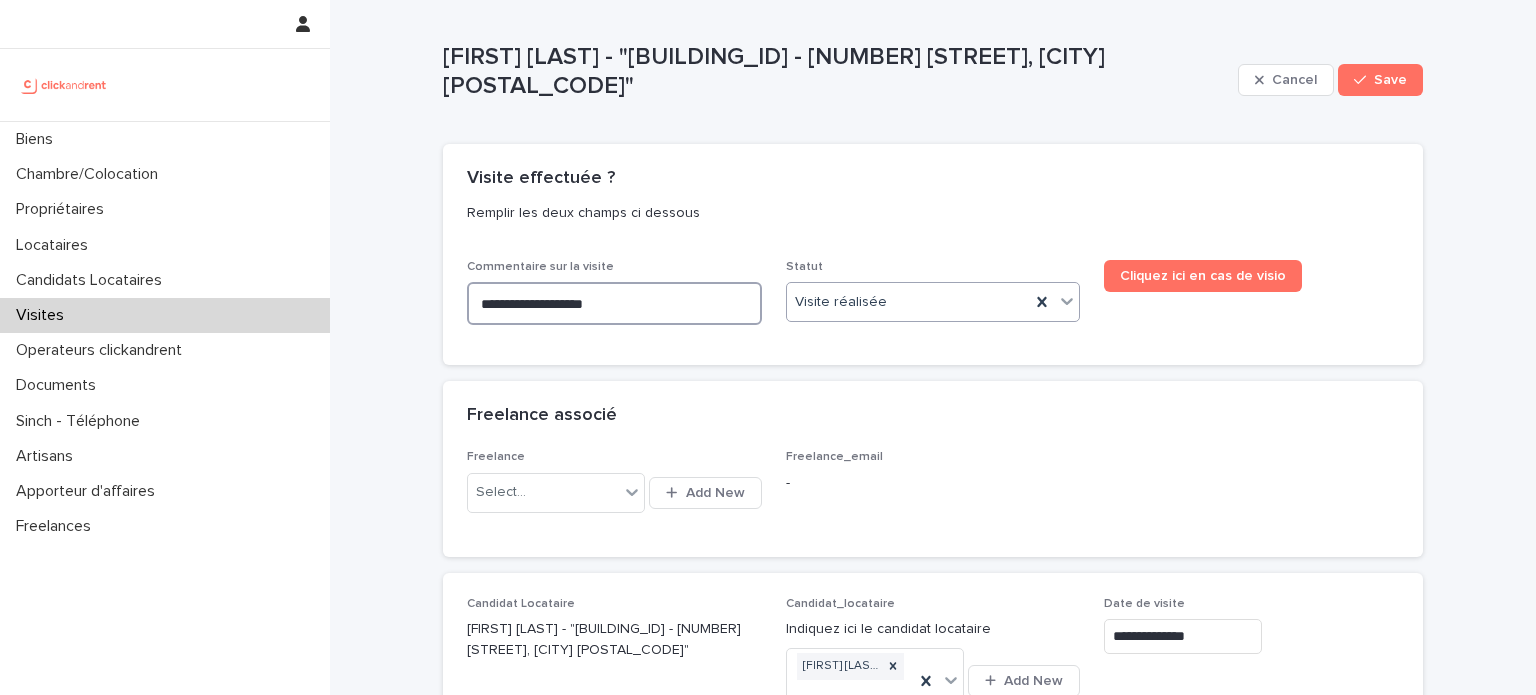 type on "**********" 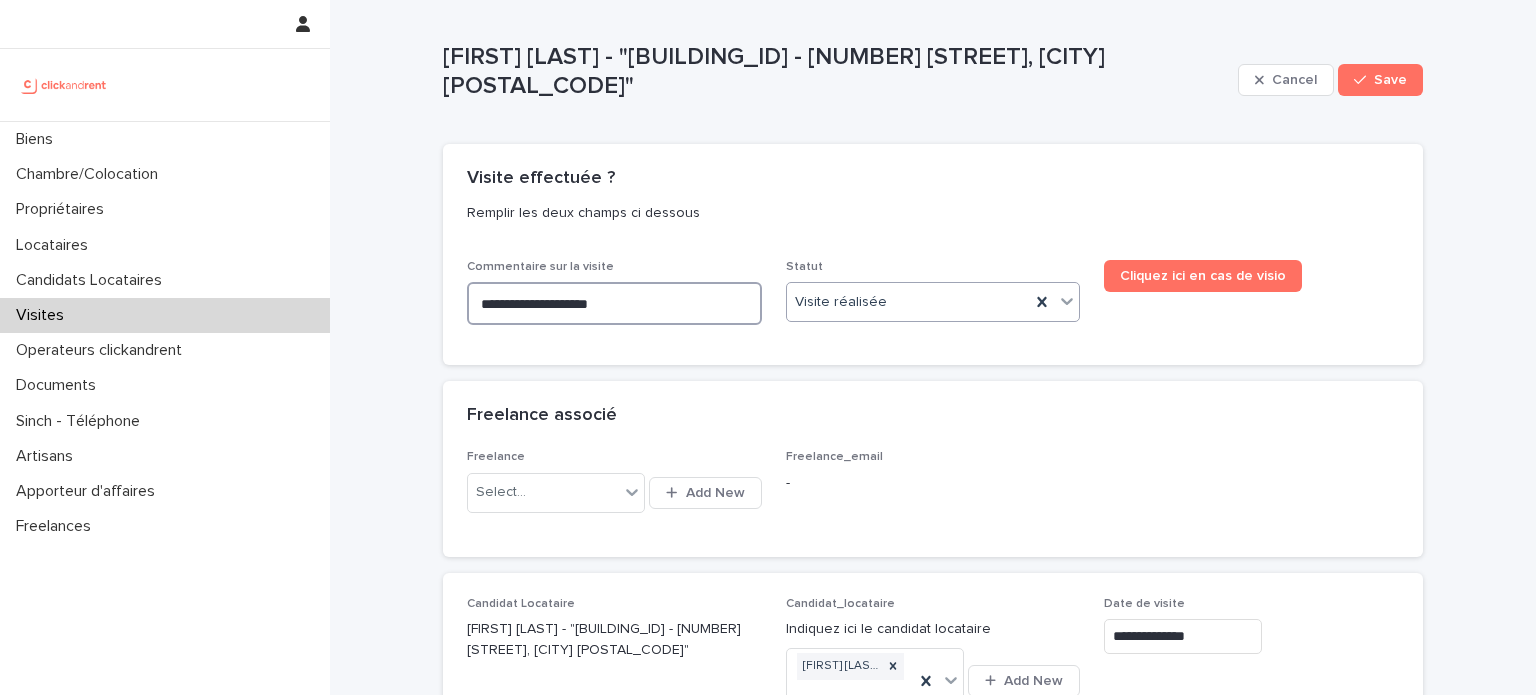 type on "**********" 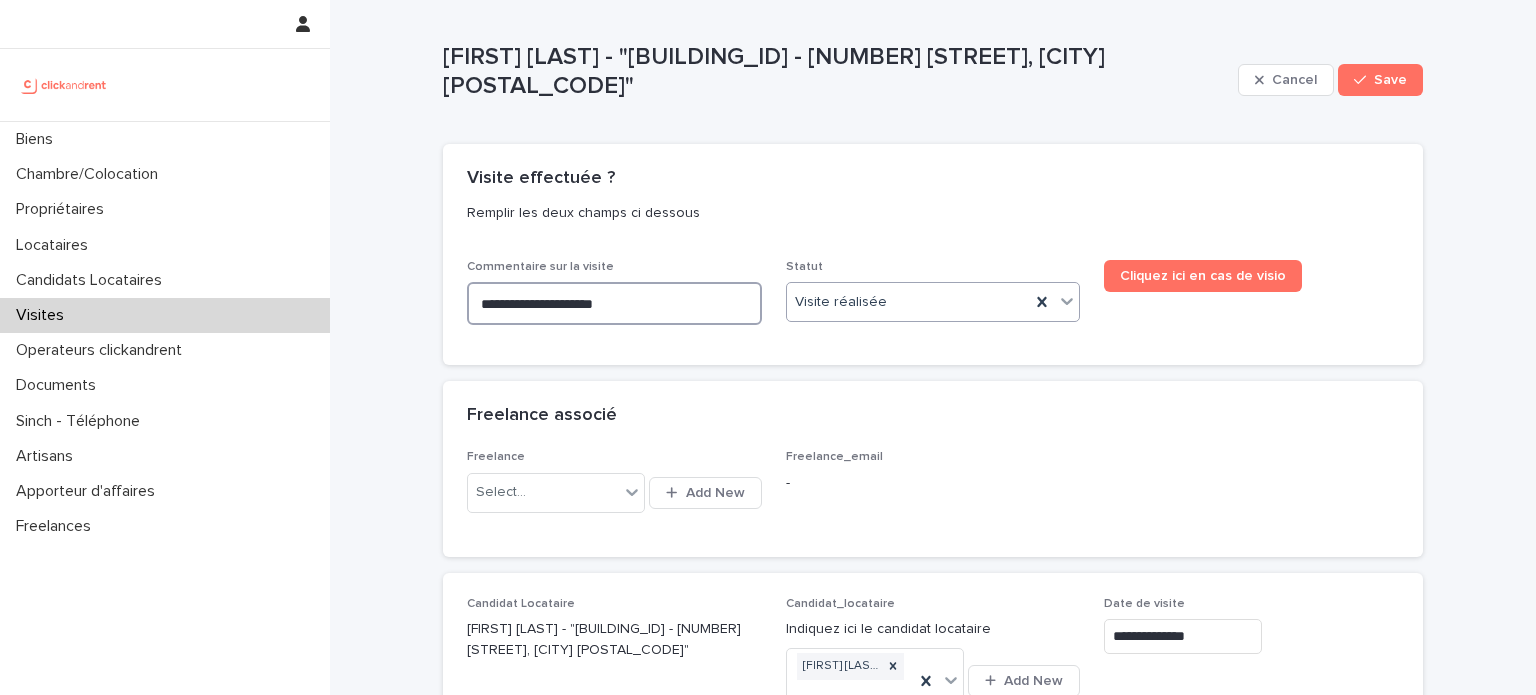 type on "**********" 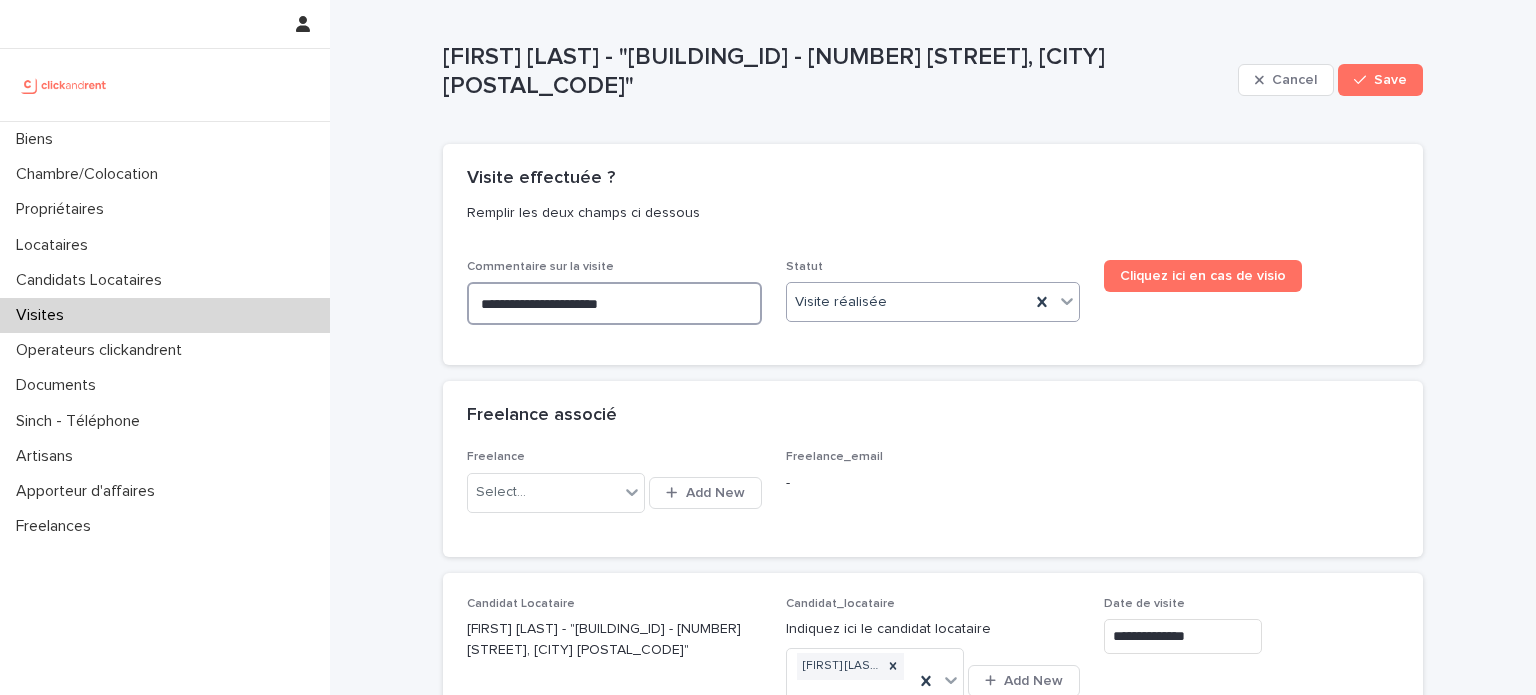 type on "**********" 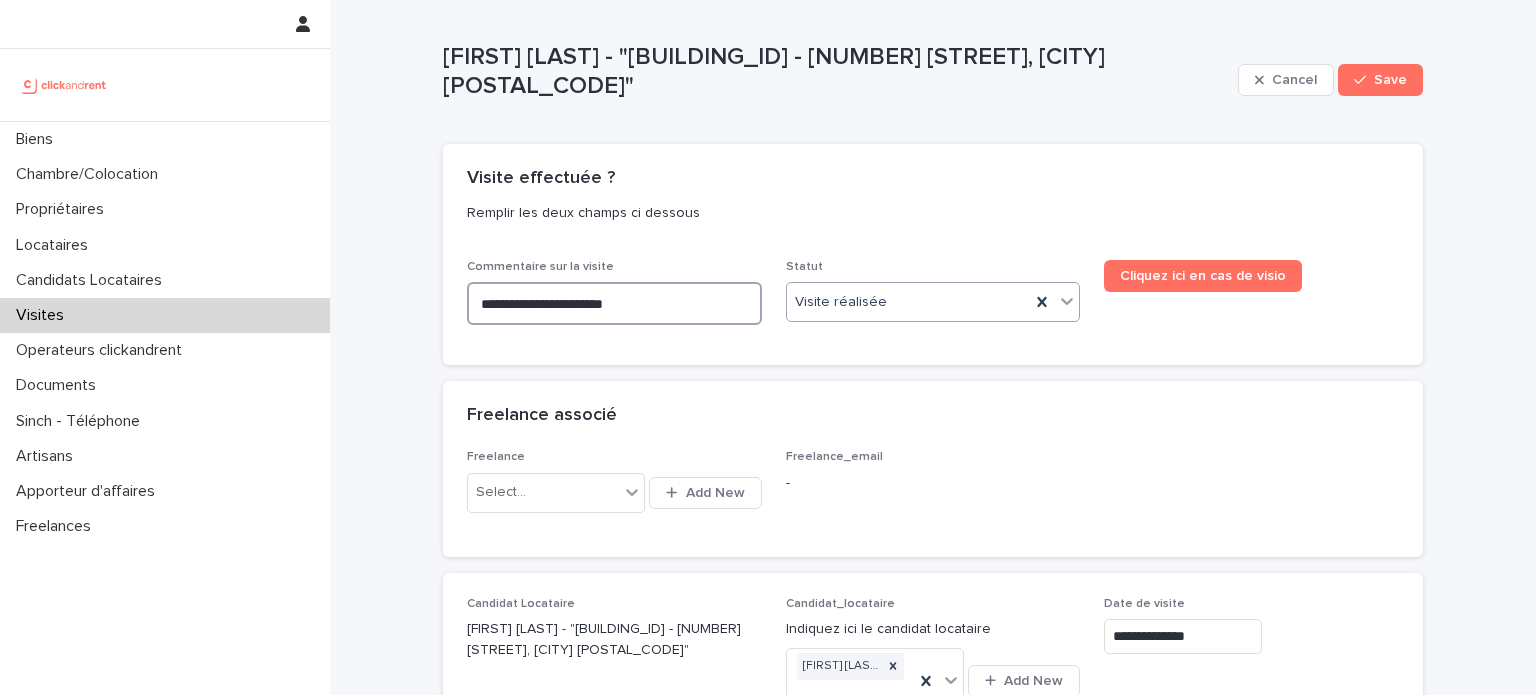 type on "**********" 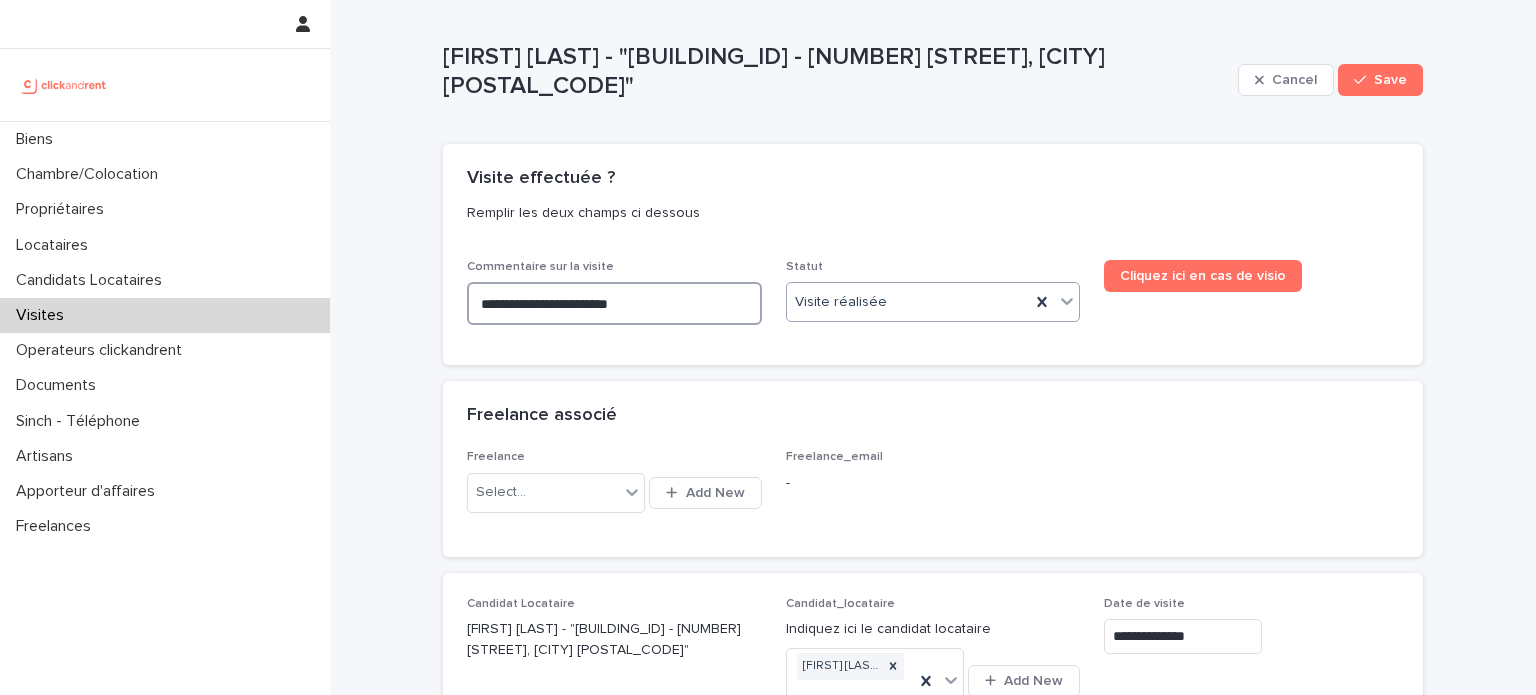 type on "**********" 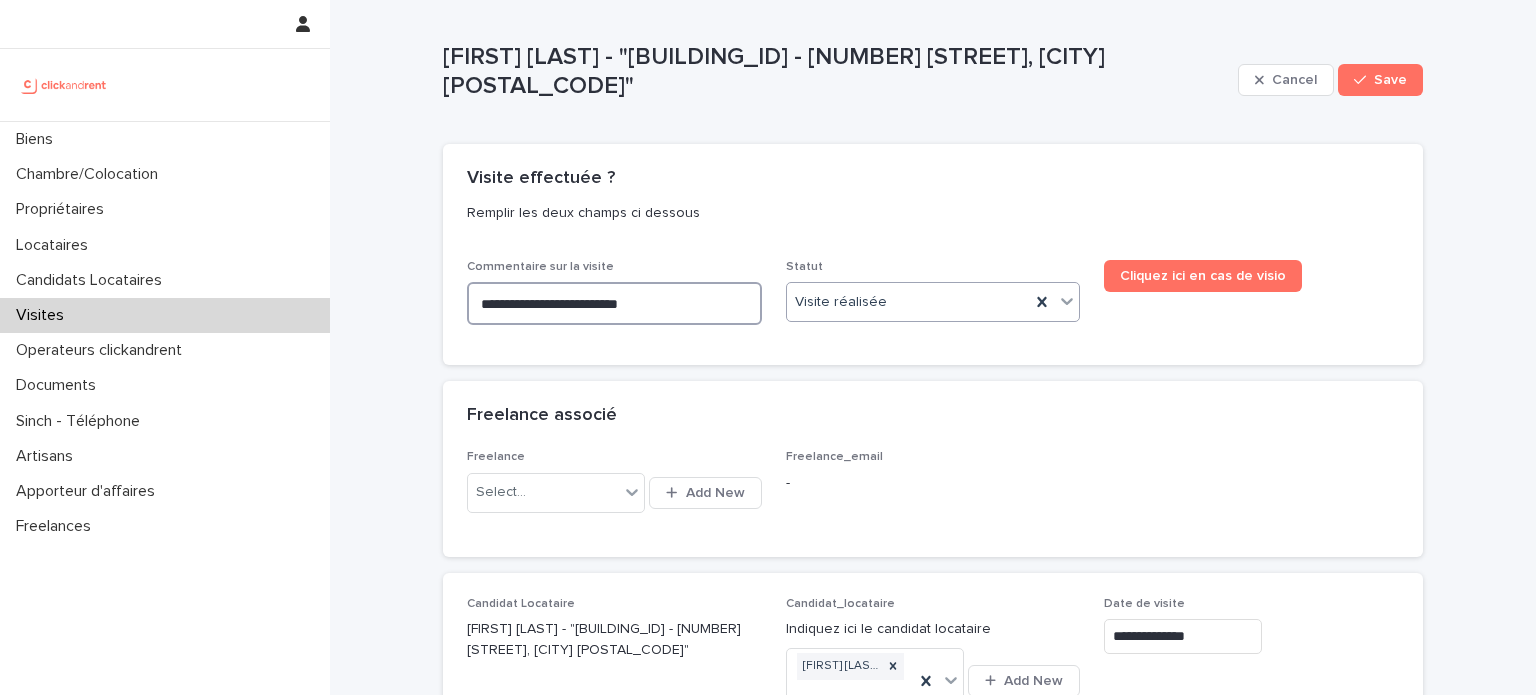 type on "**********" 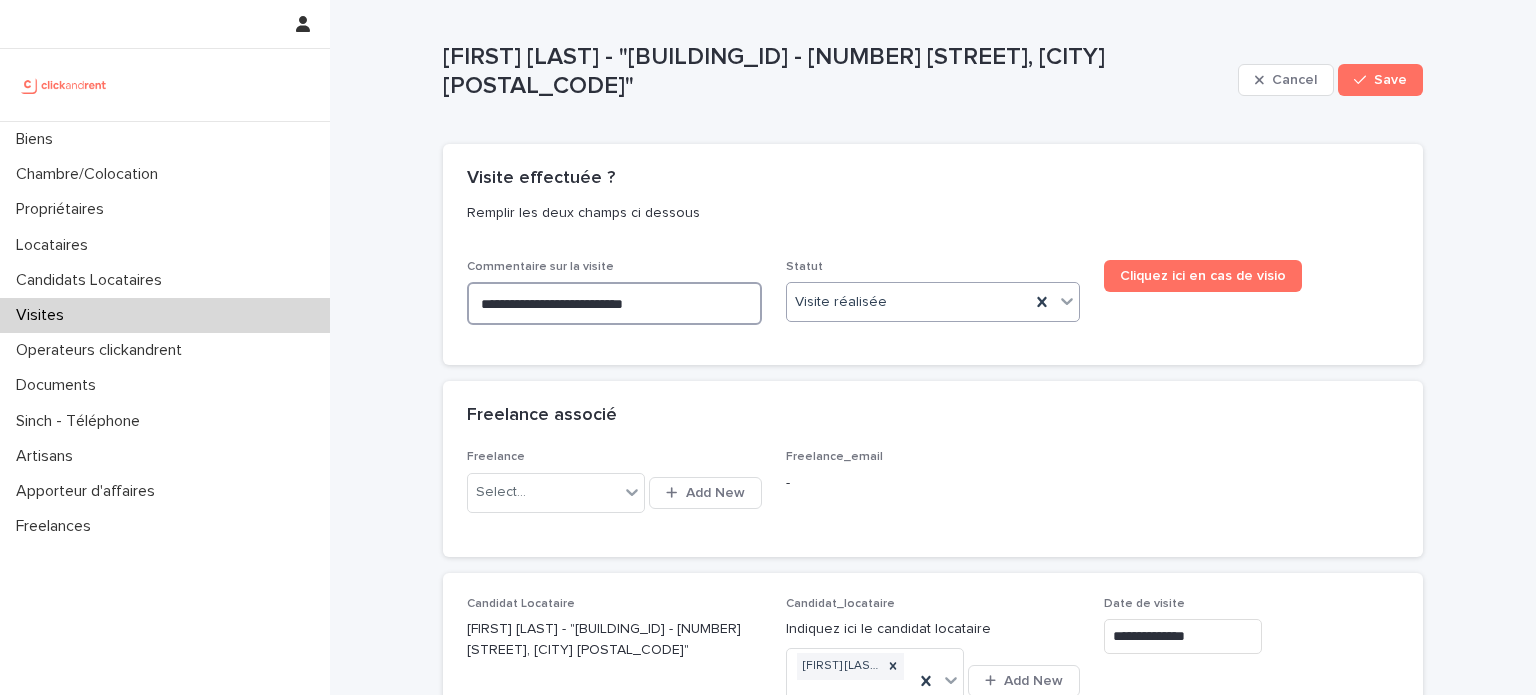 type on "**********" 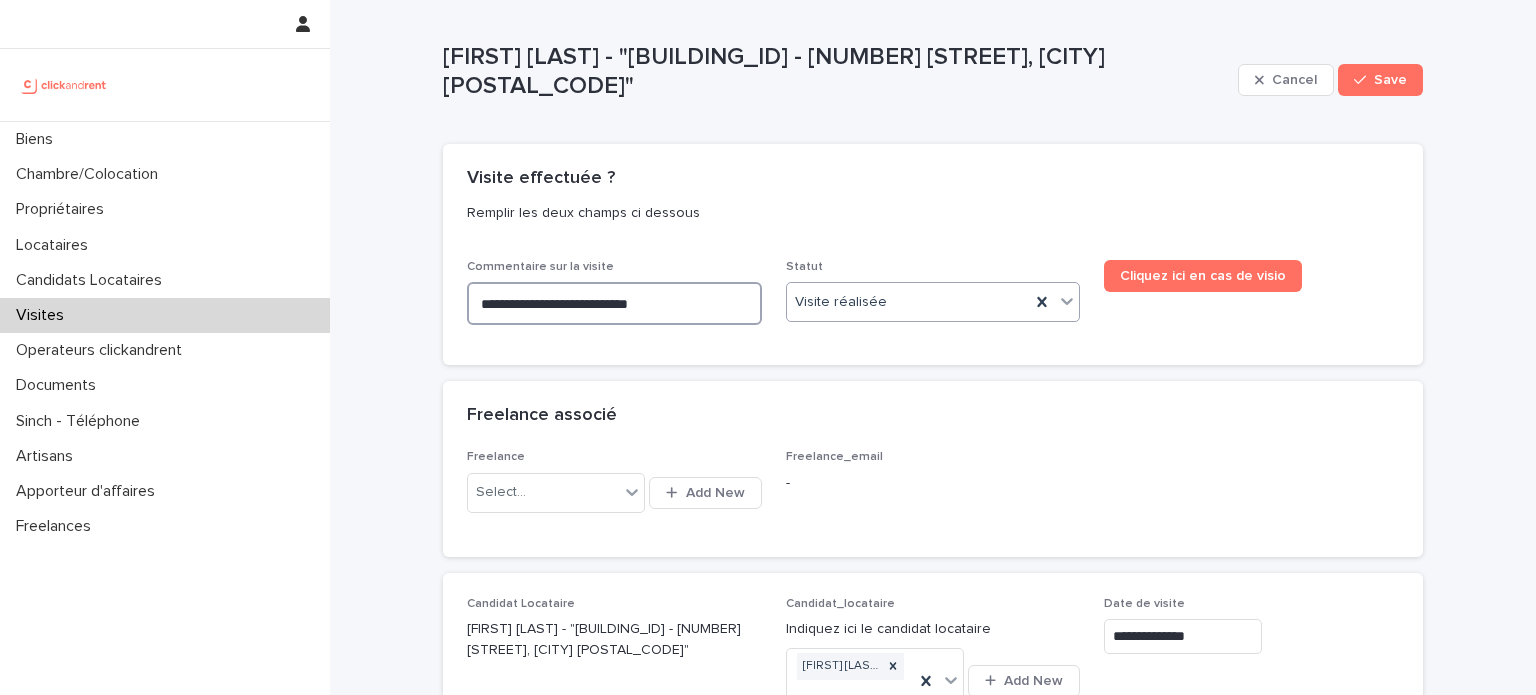 type on "**********" 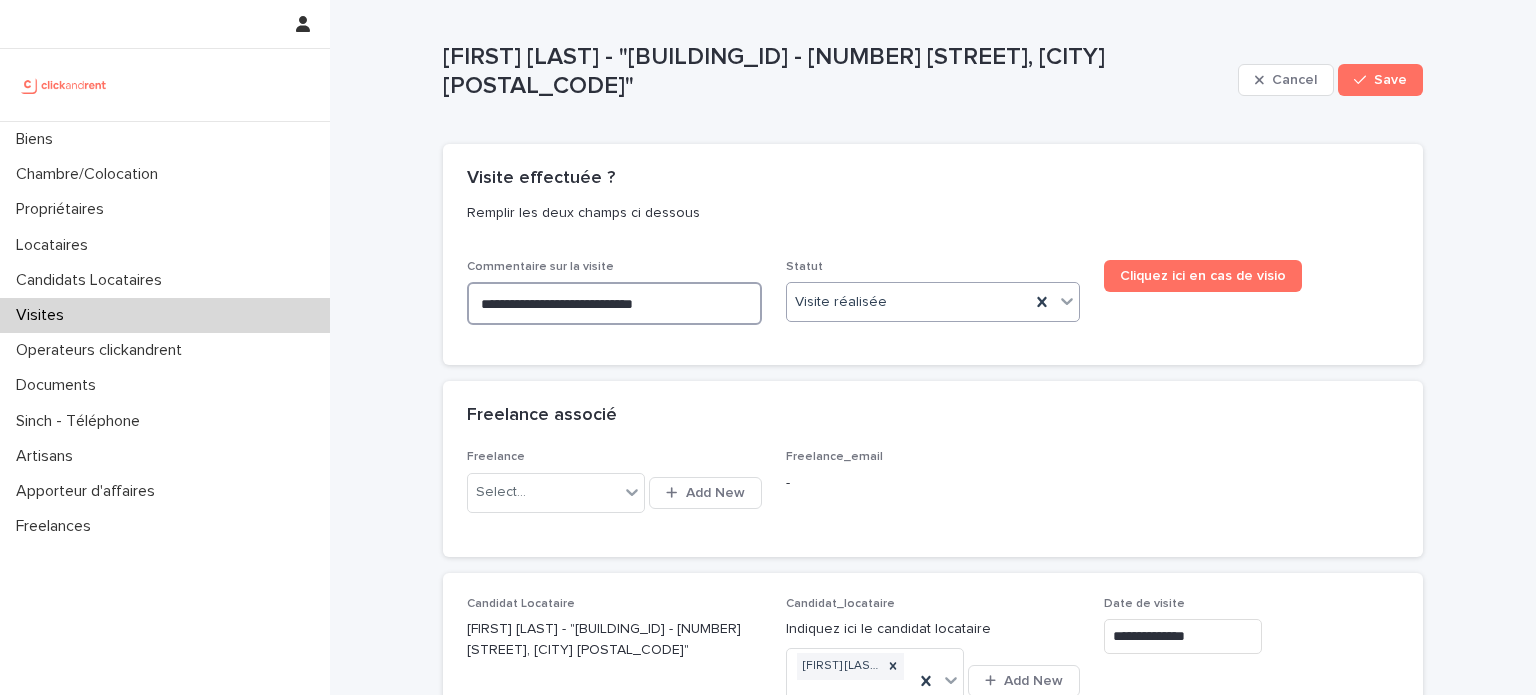 type on "**********" 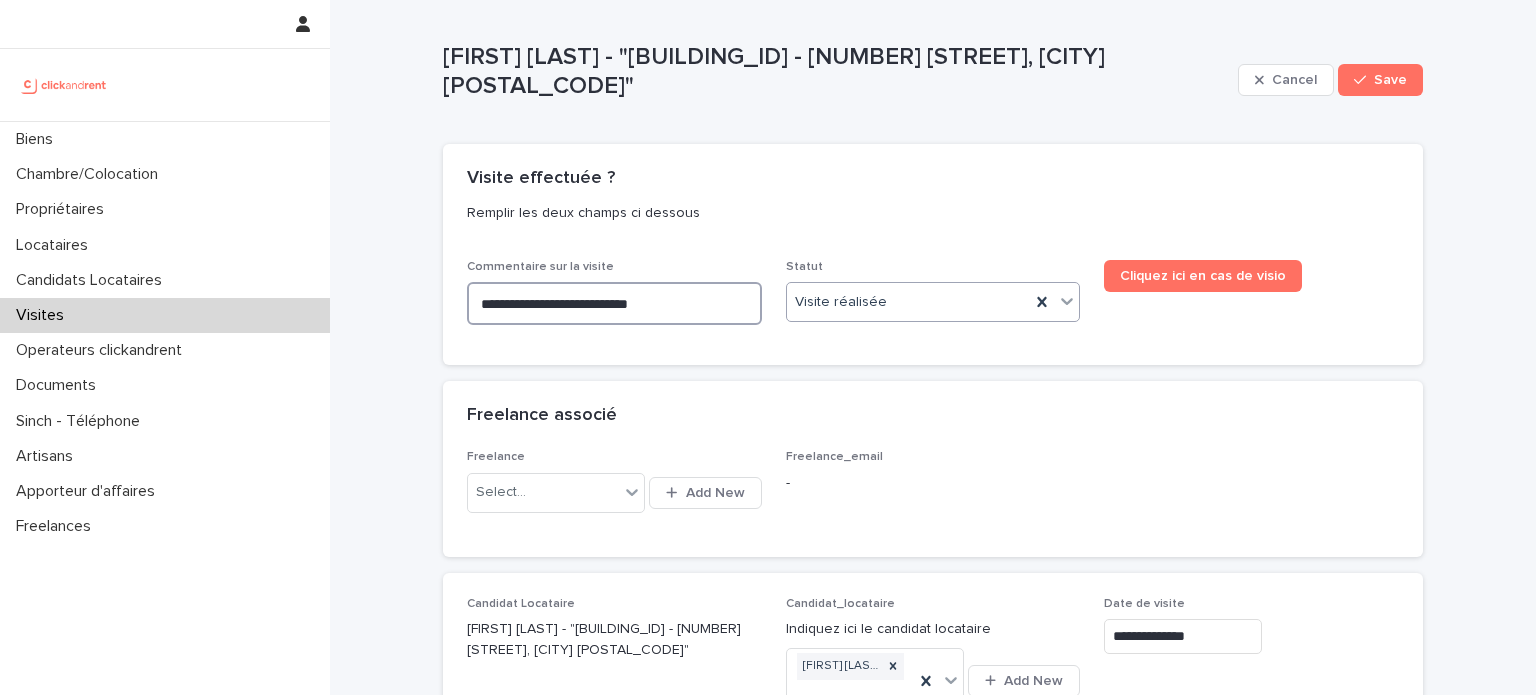 type on "**********" 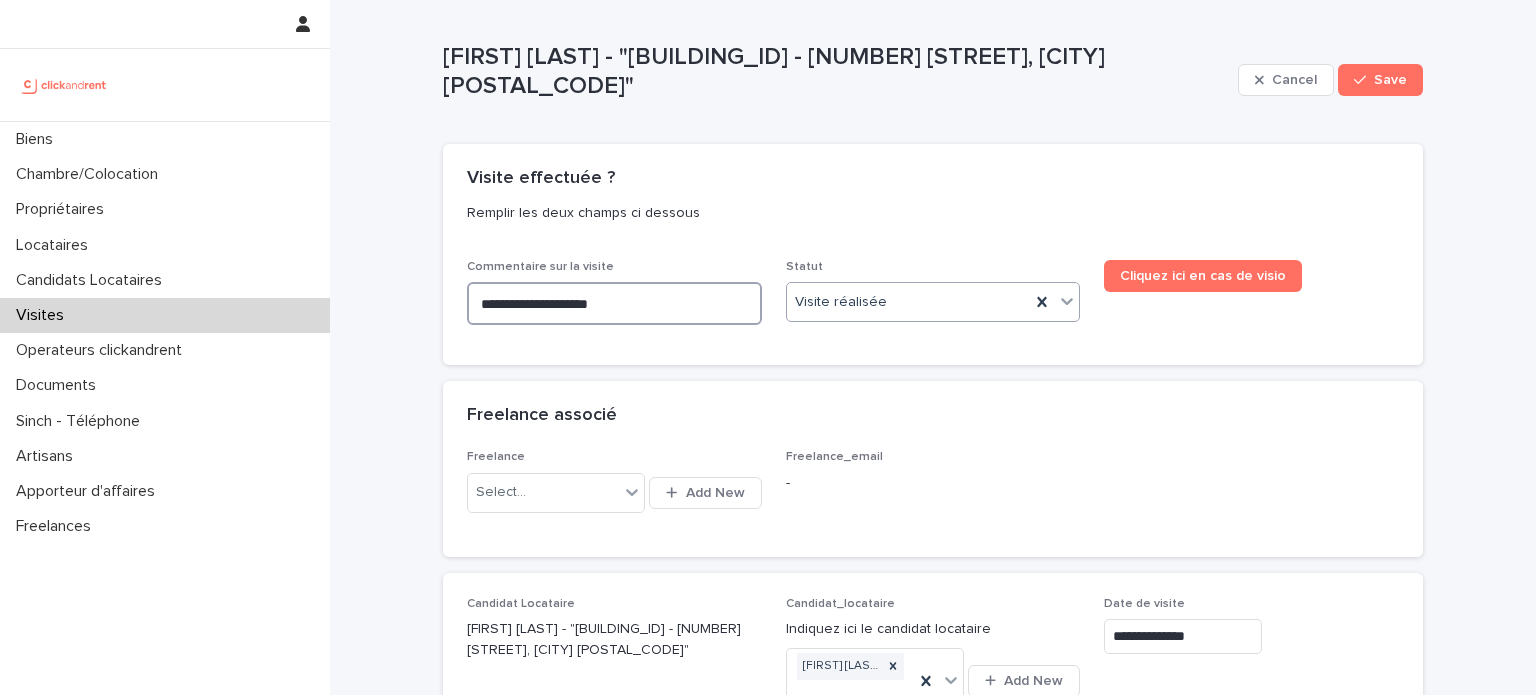 type on "**********" 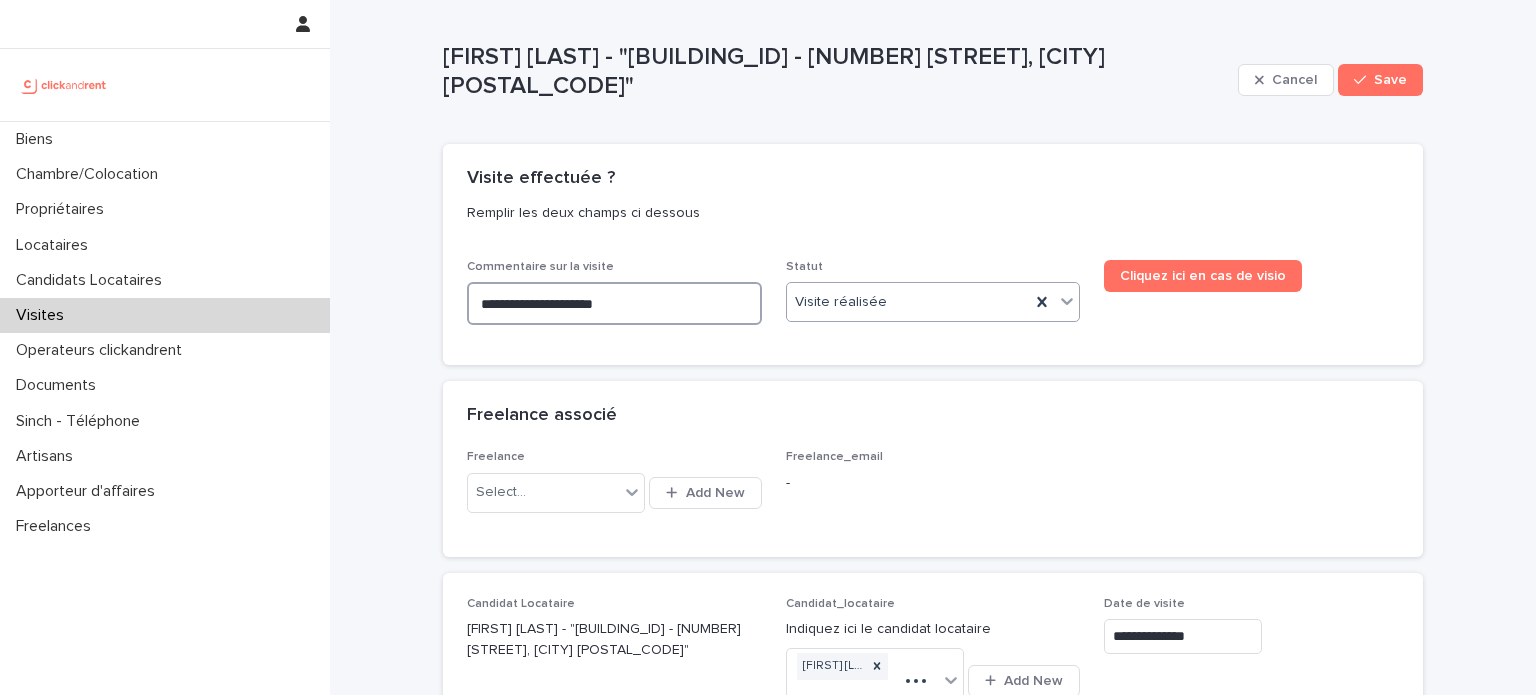 type on "**********" 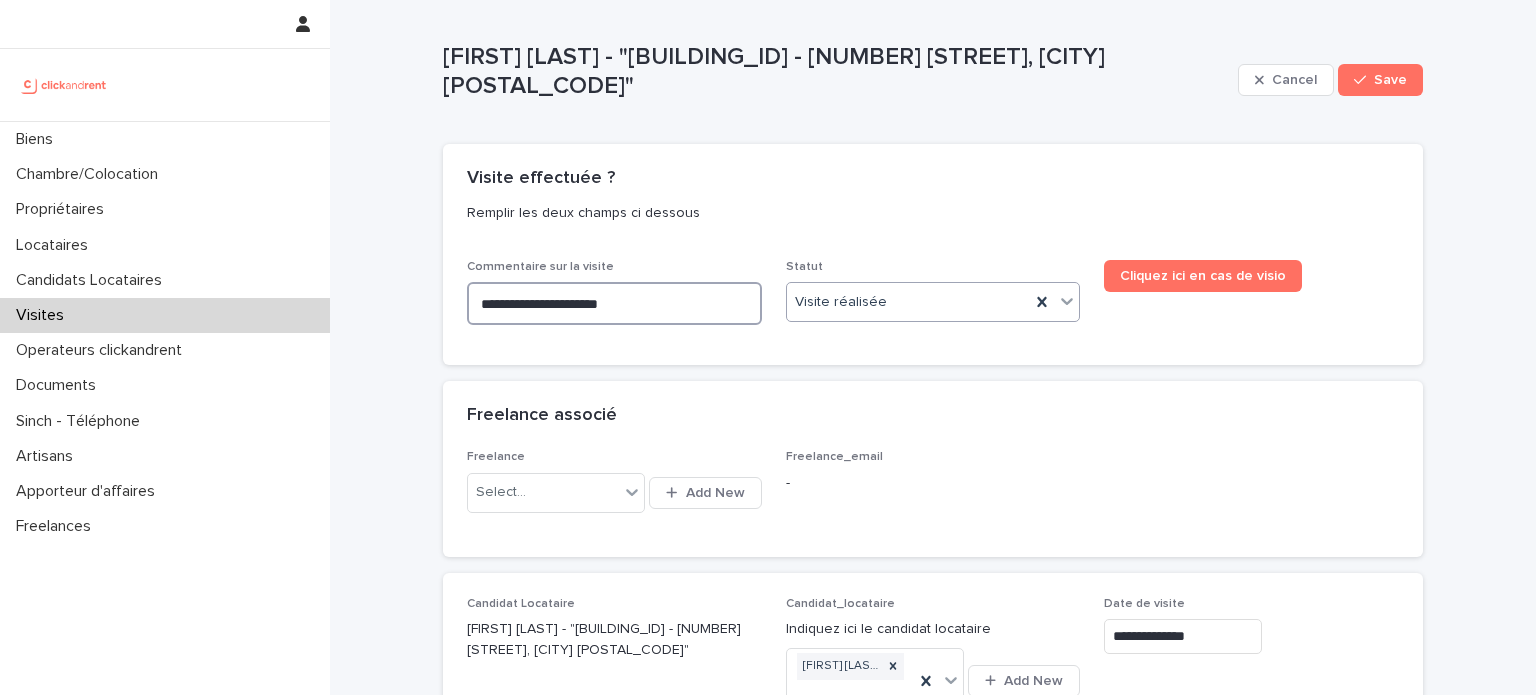 type on "**********" 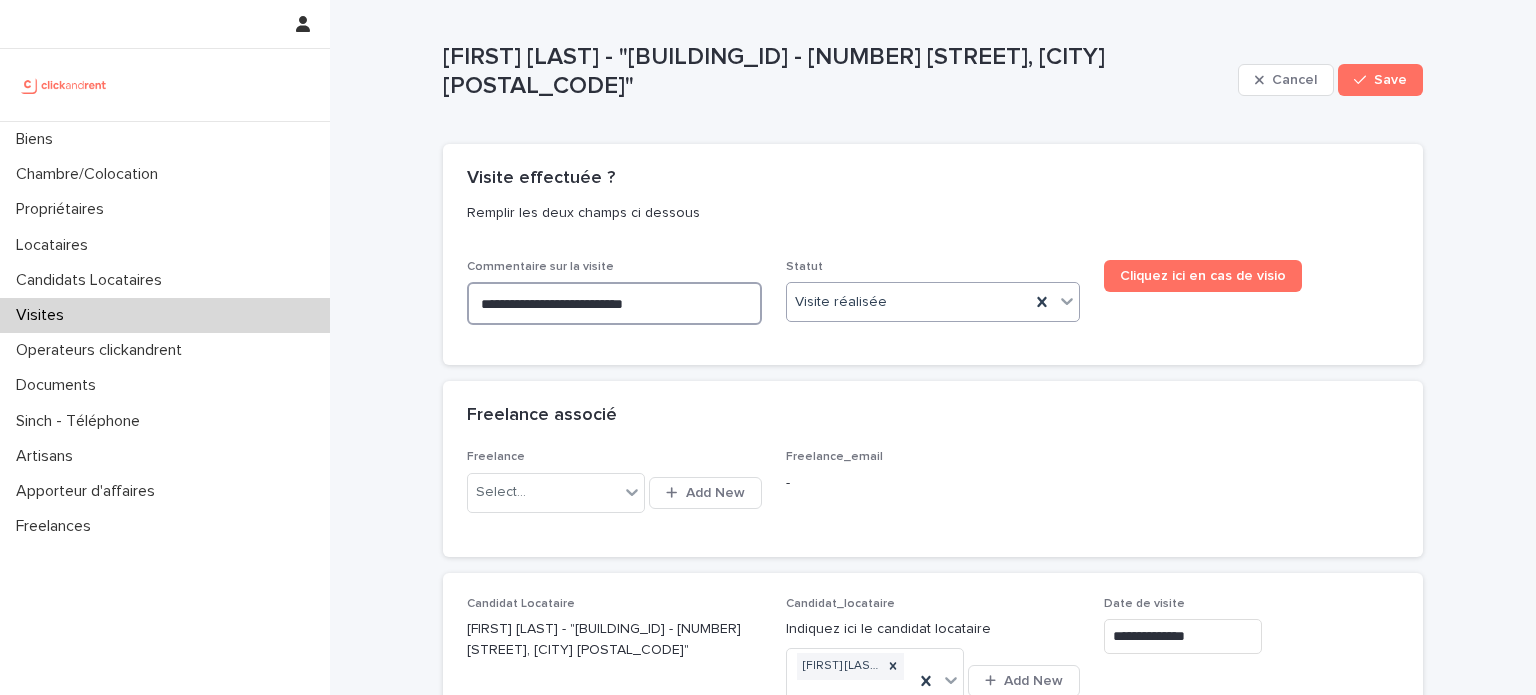type on "**********" 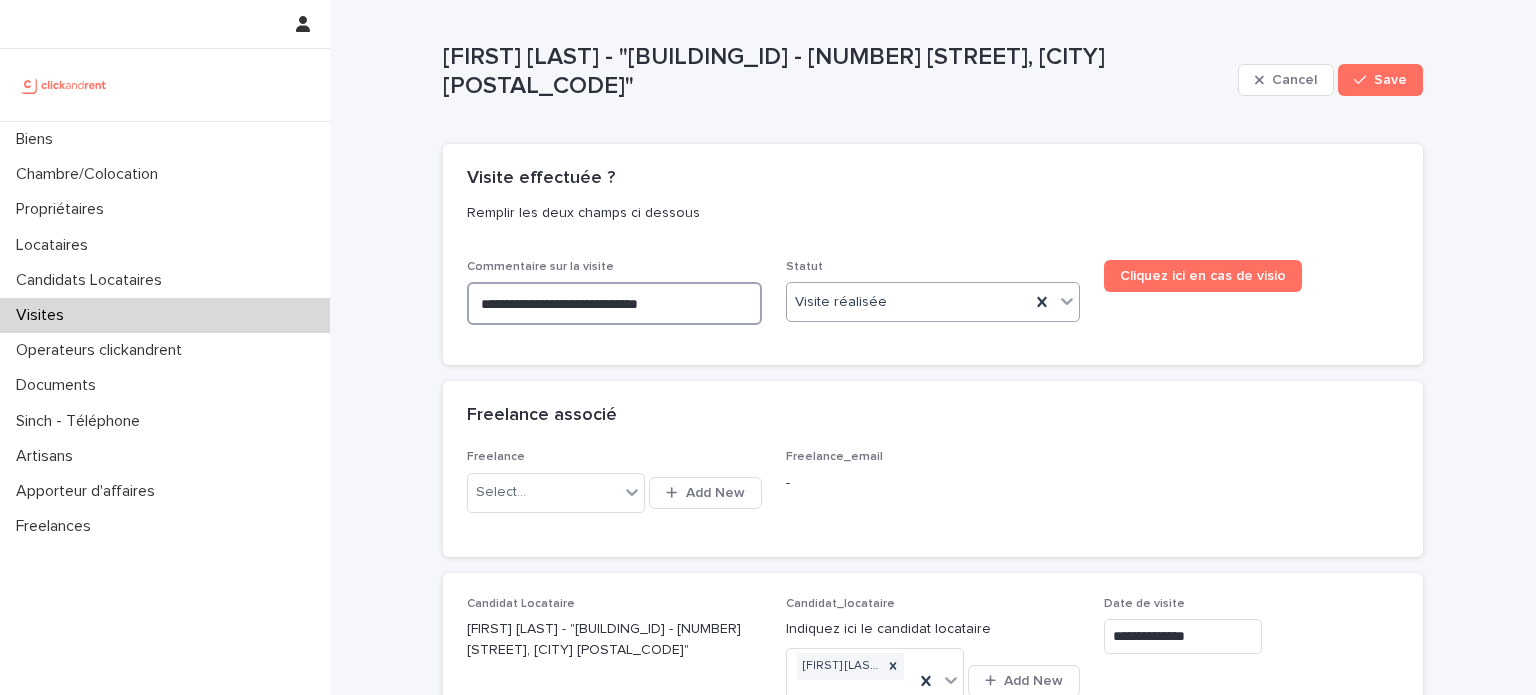 type on "**********" 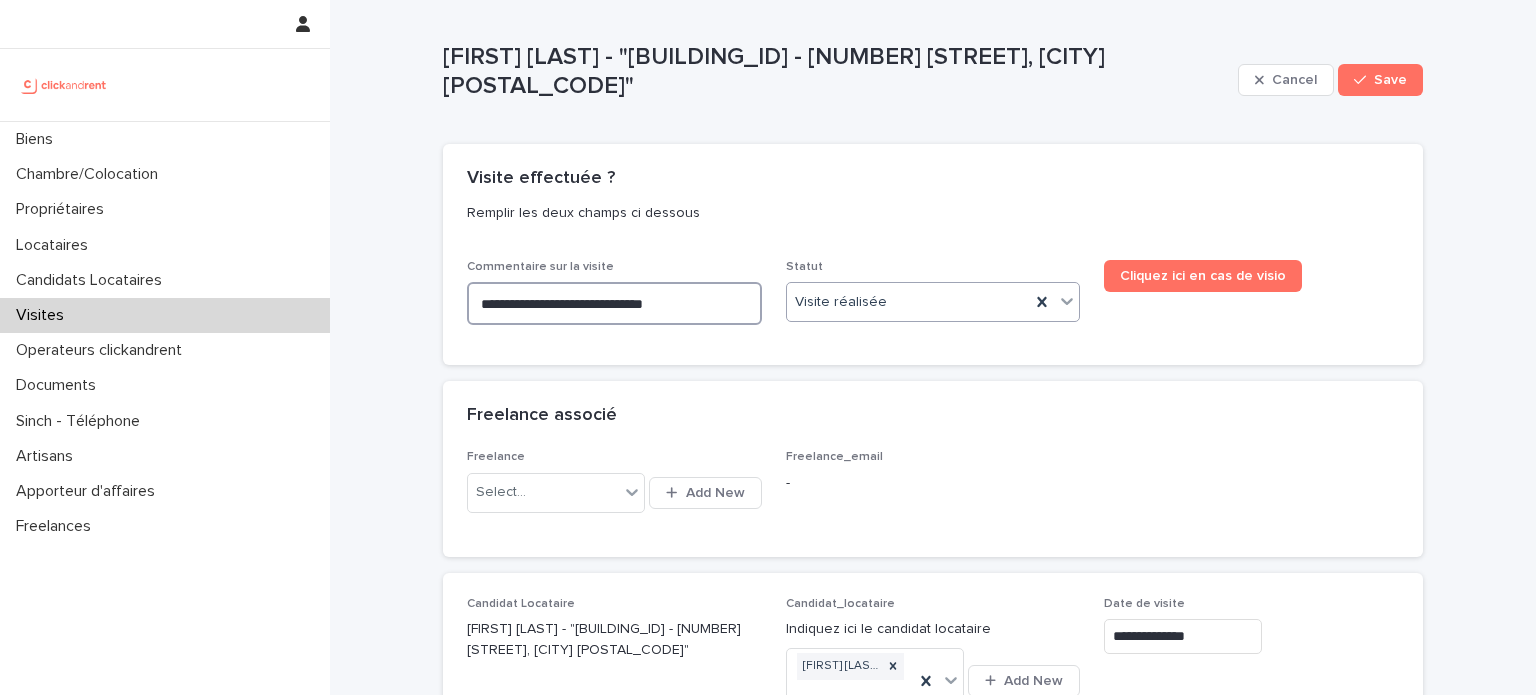 type on "**********" 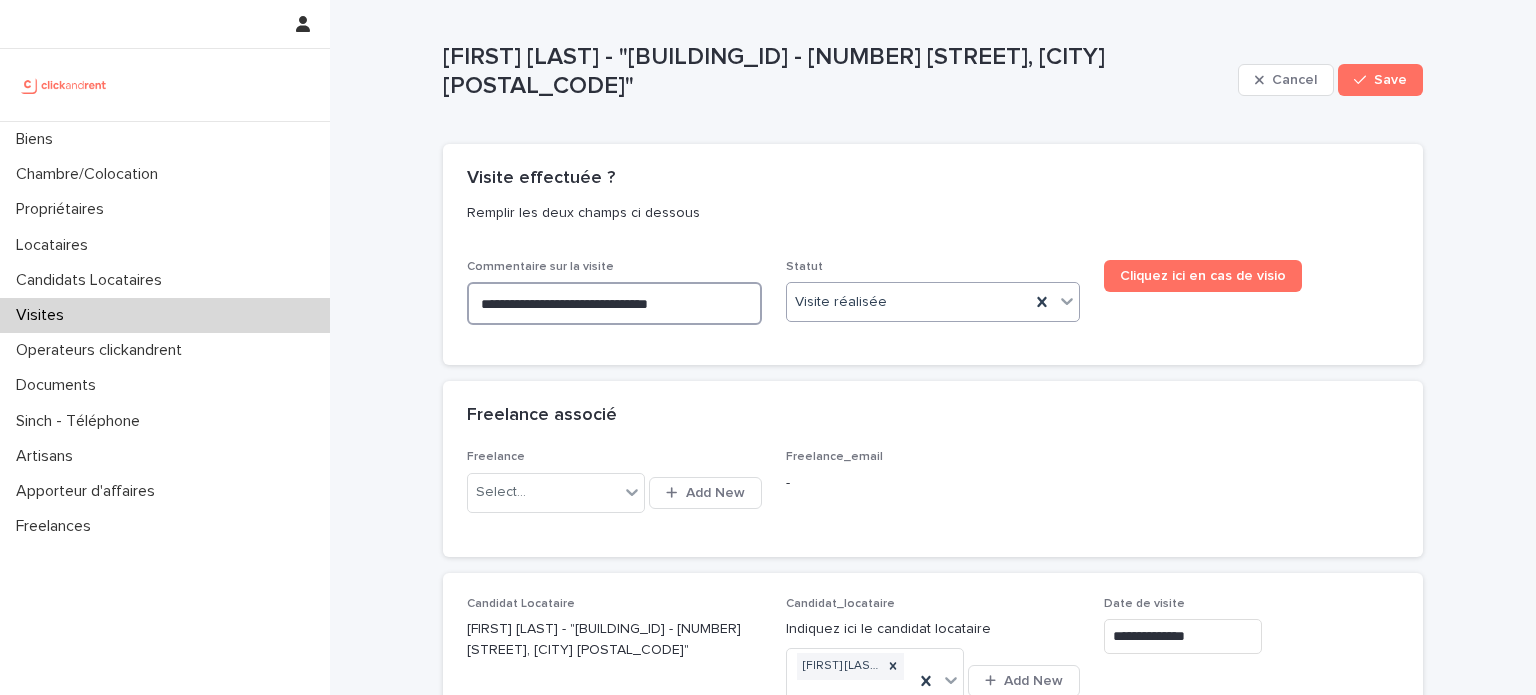 type on "**********" 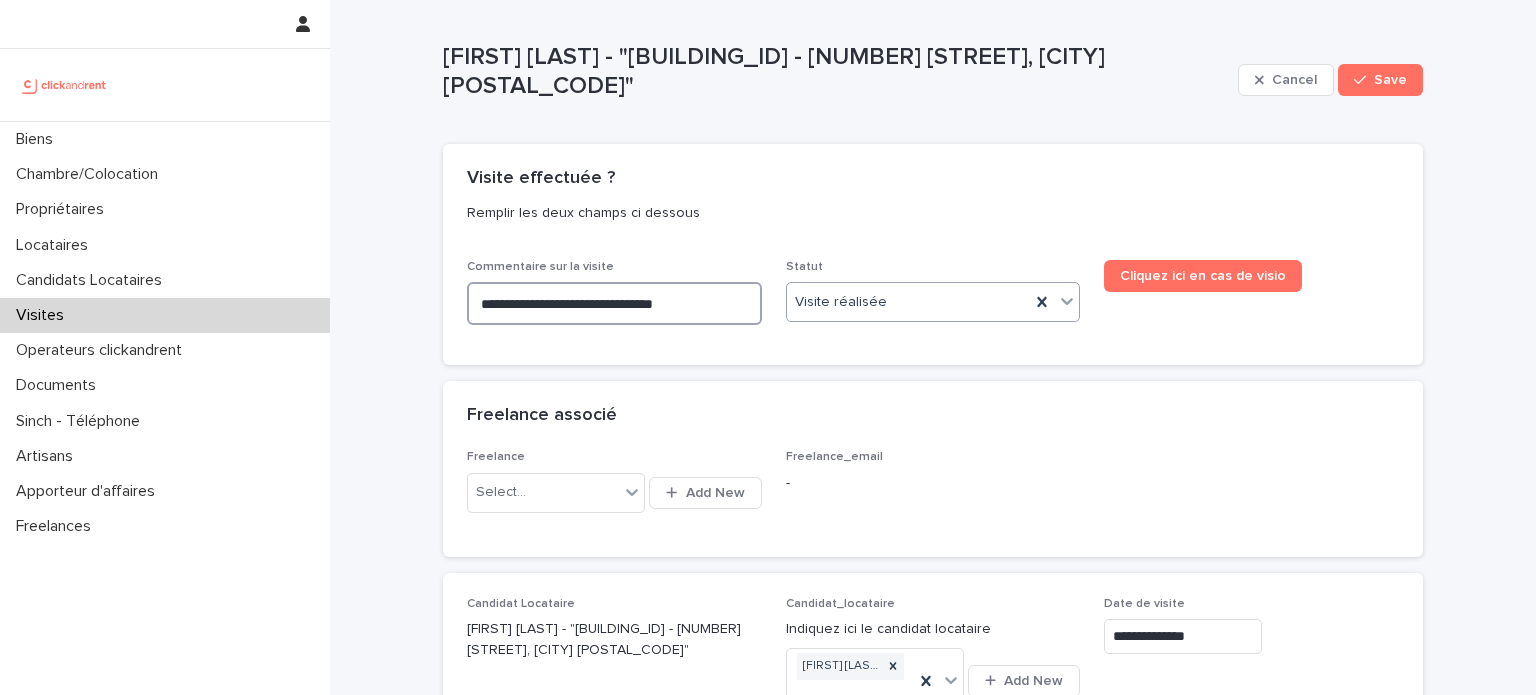 type on "**********" 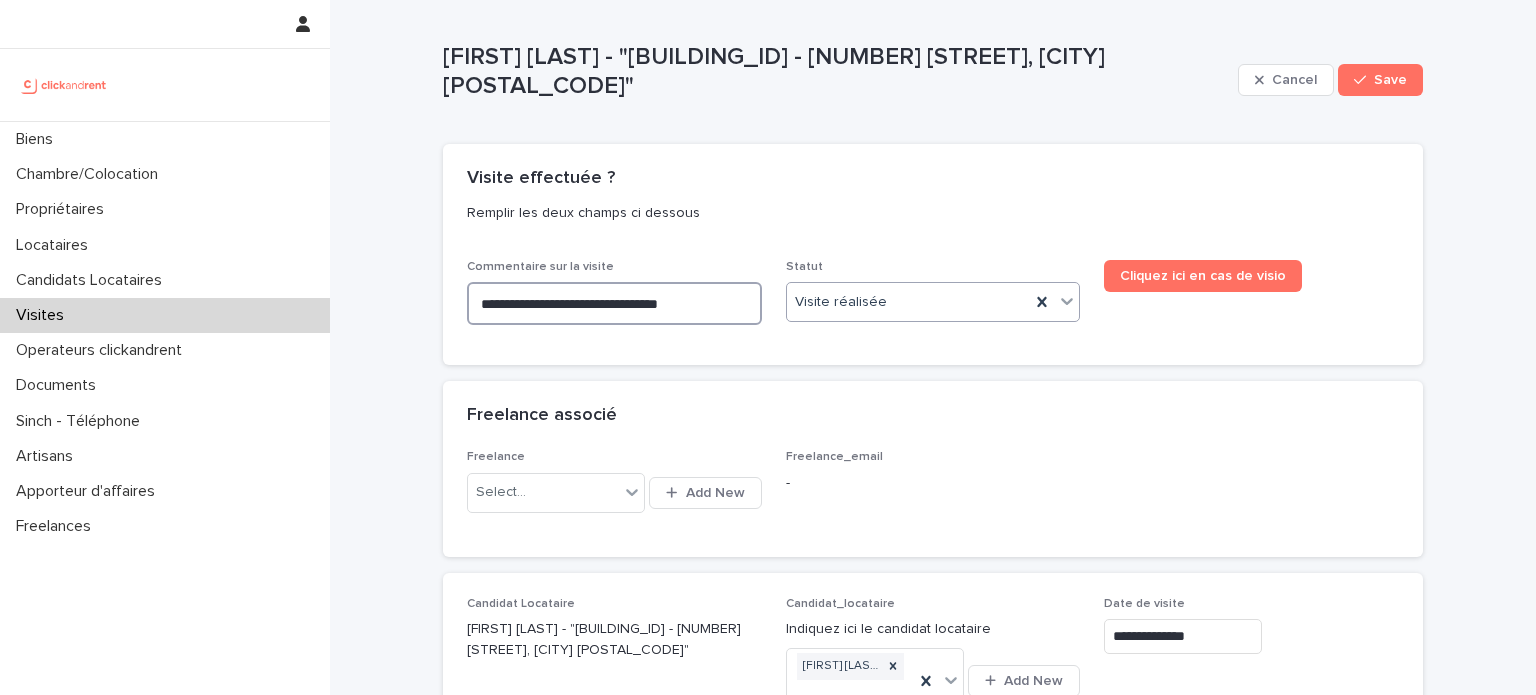 type on "**********" 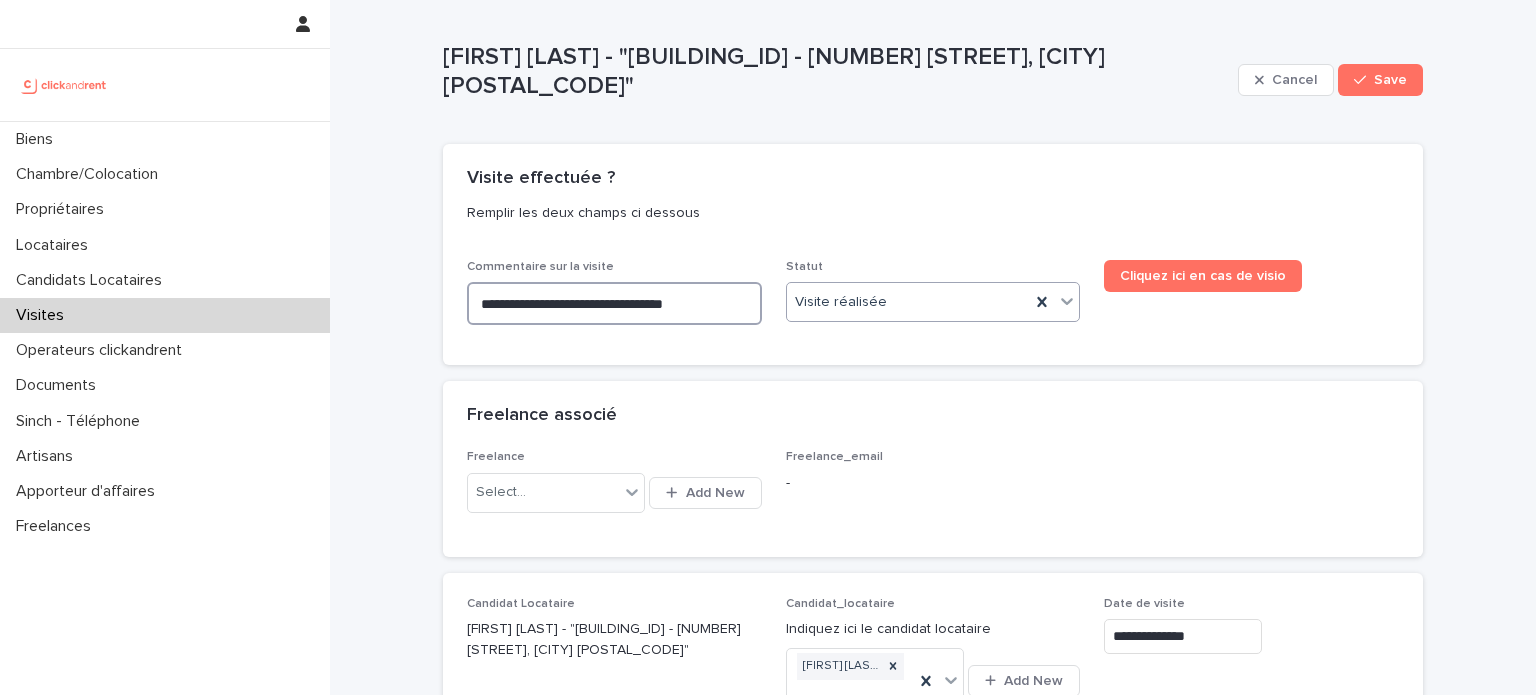 type on "**********" 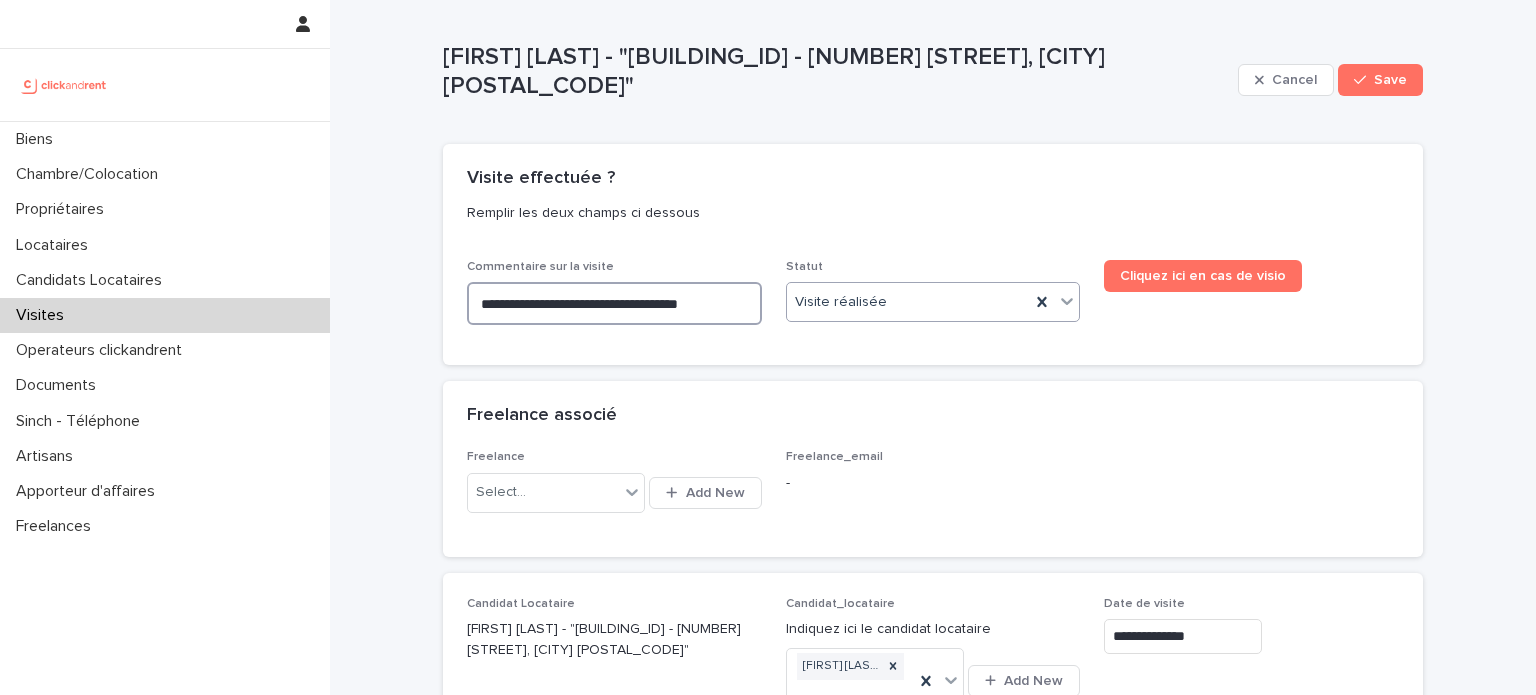 type on "**********" 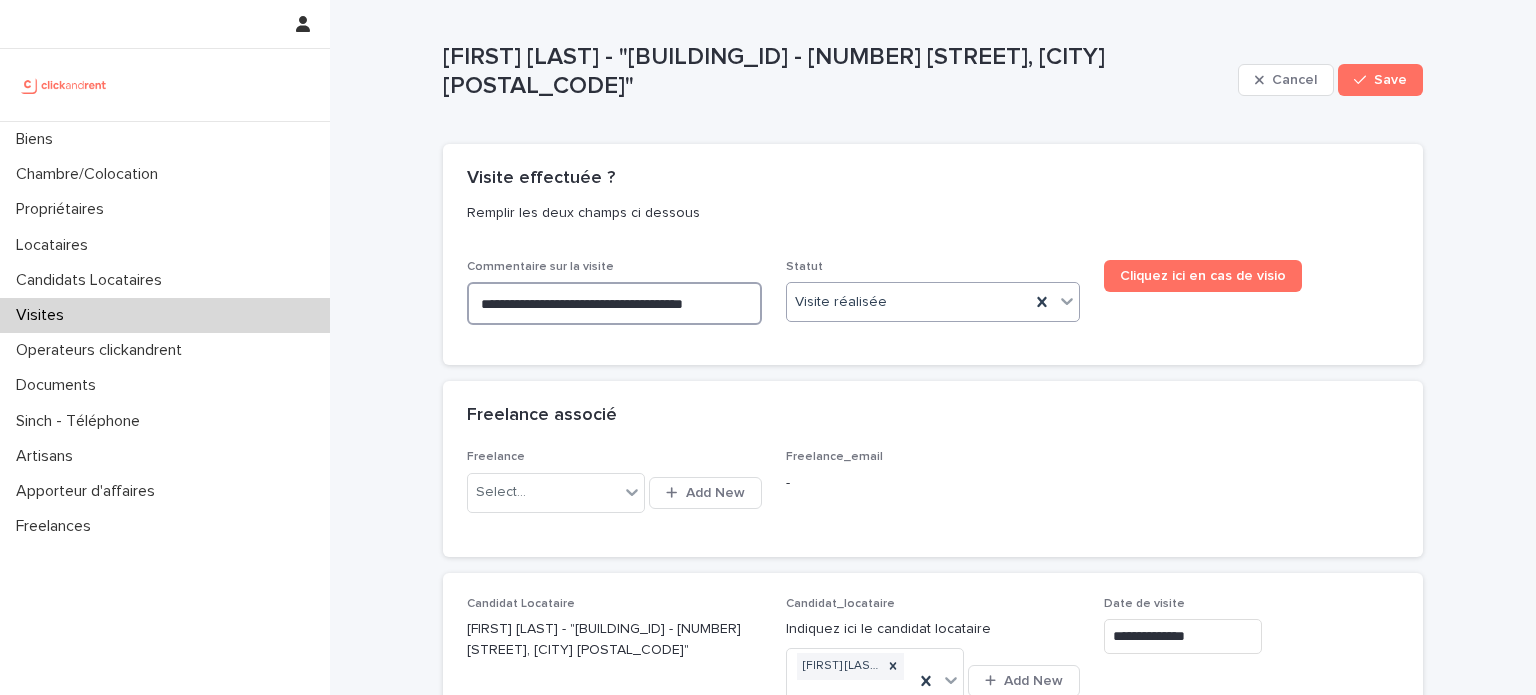 type on "**********" 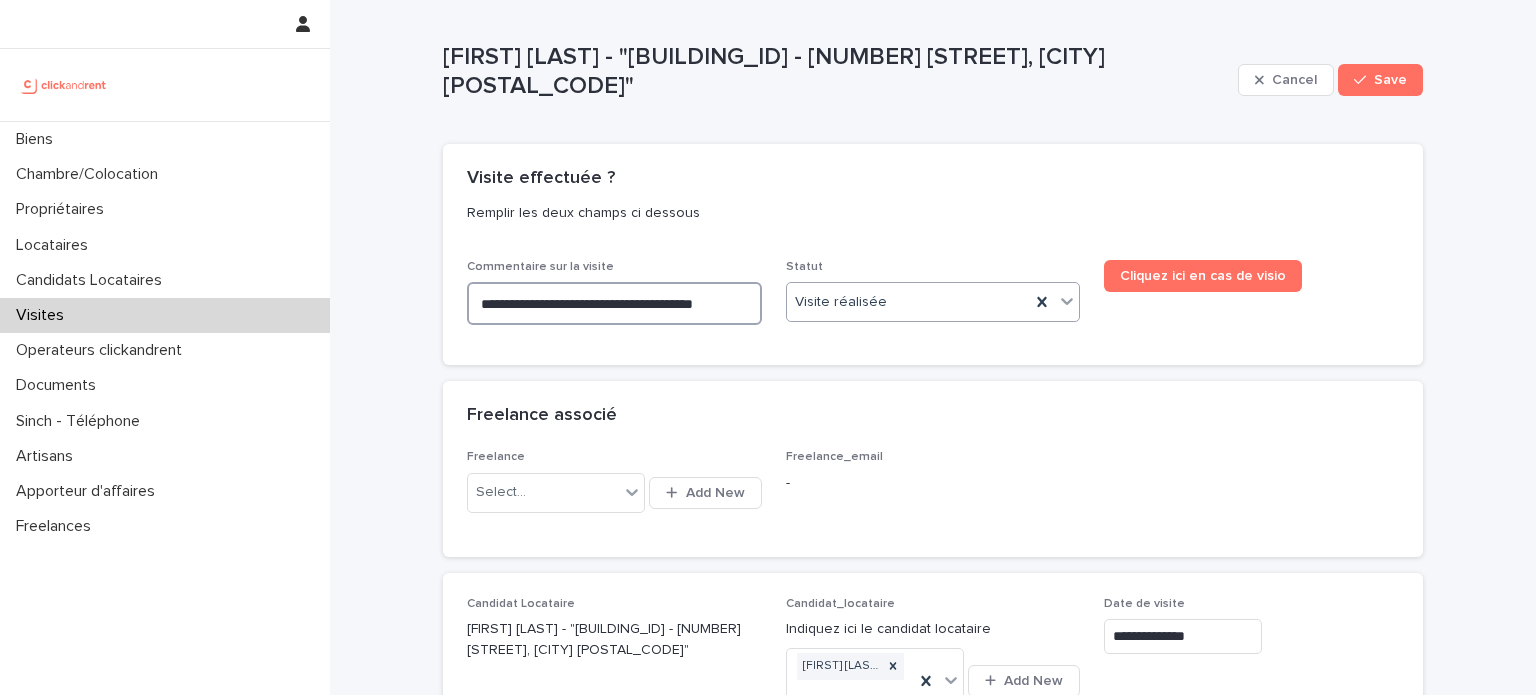 type on "**********" 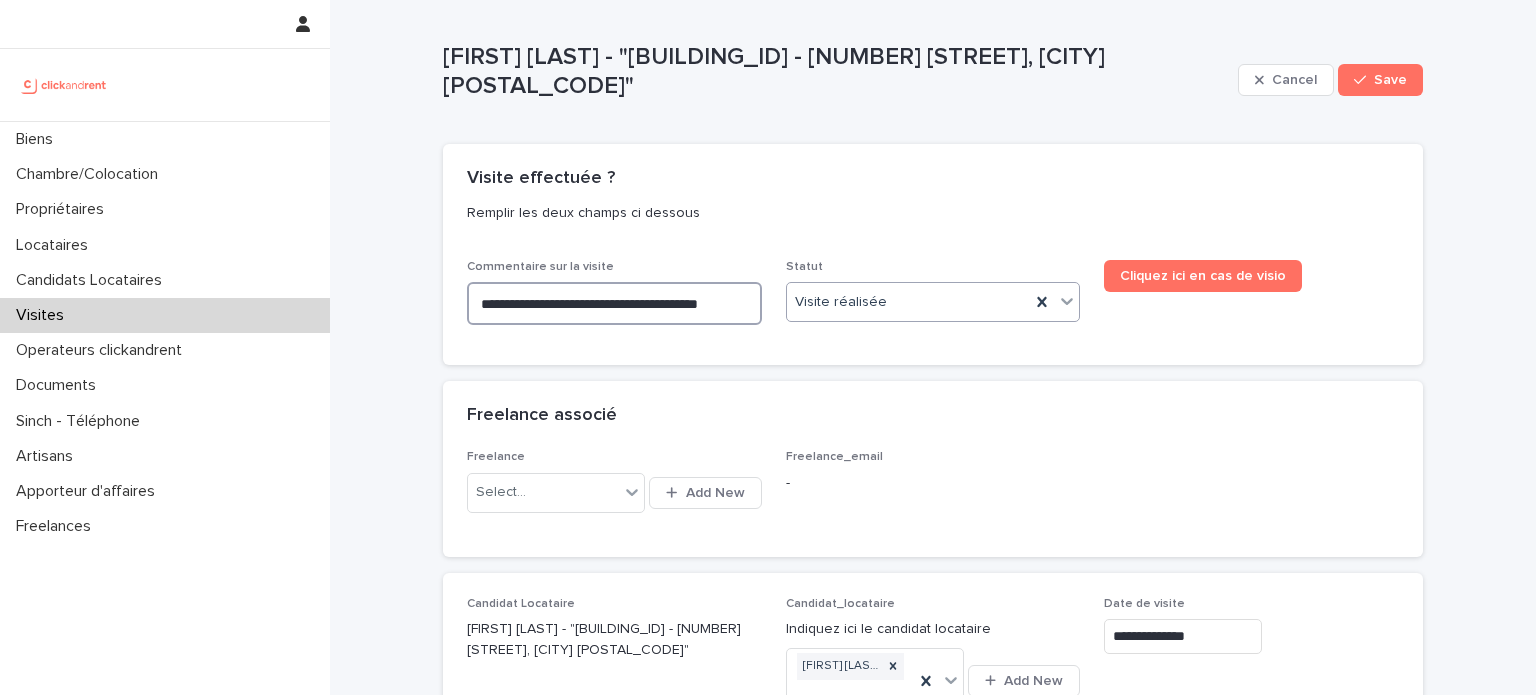 type on "**********" 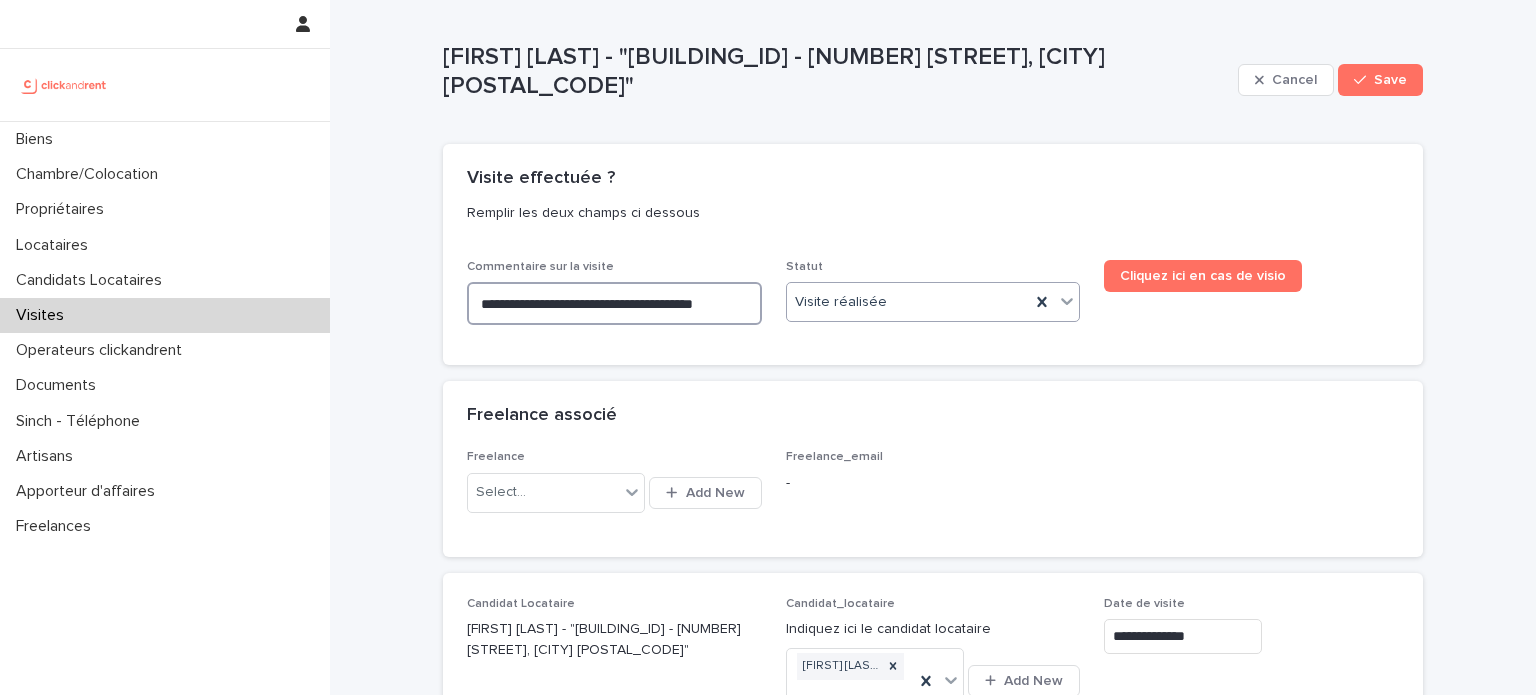 type on "**********" 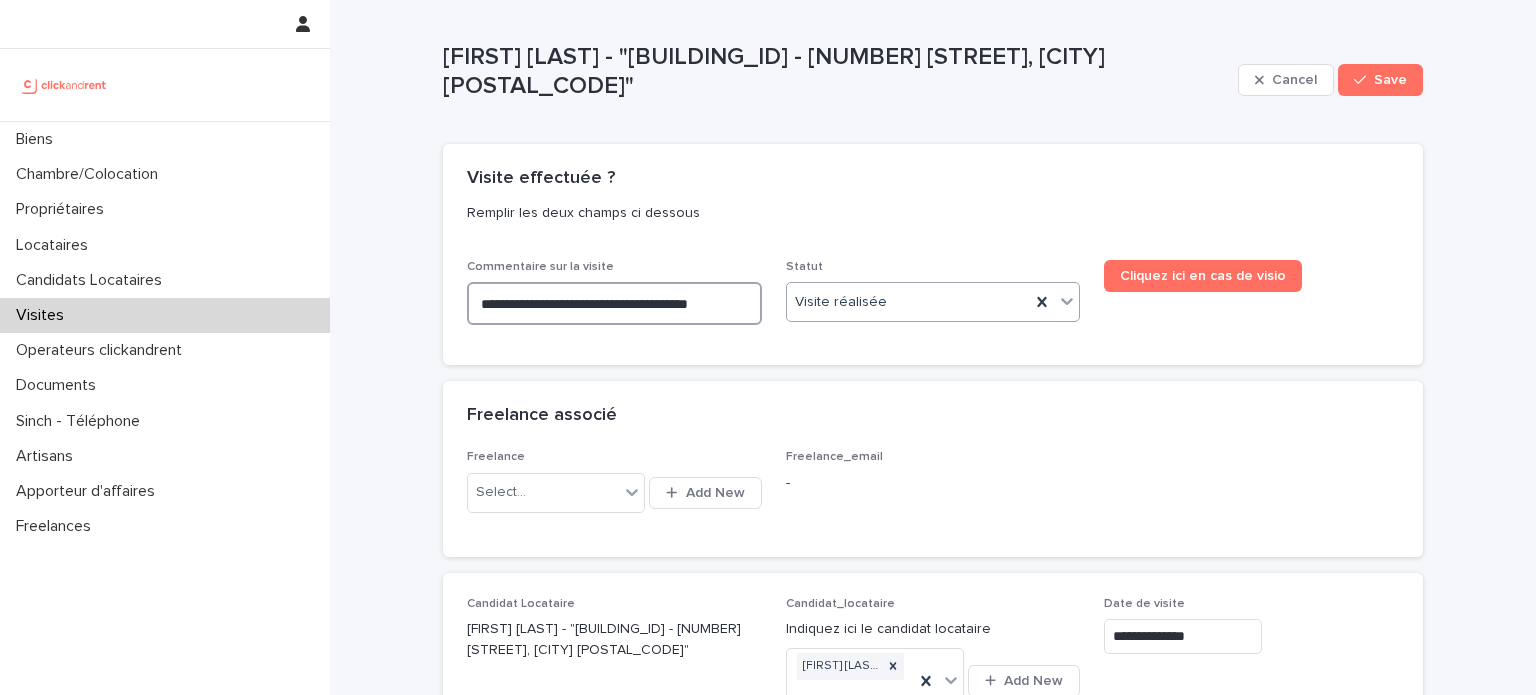 type on "**********" 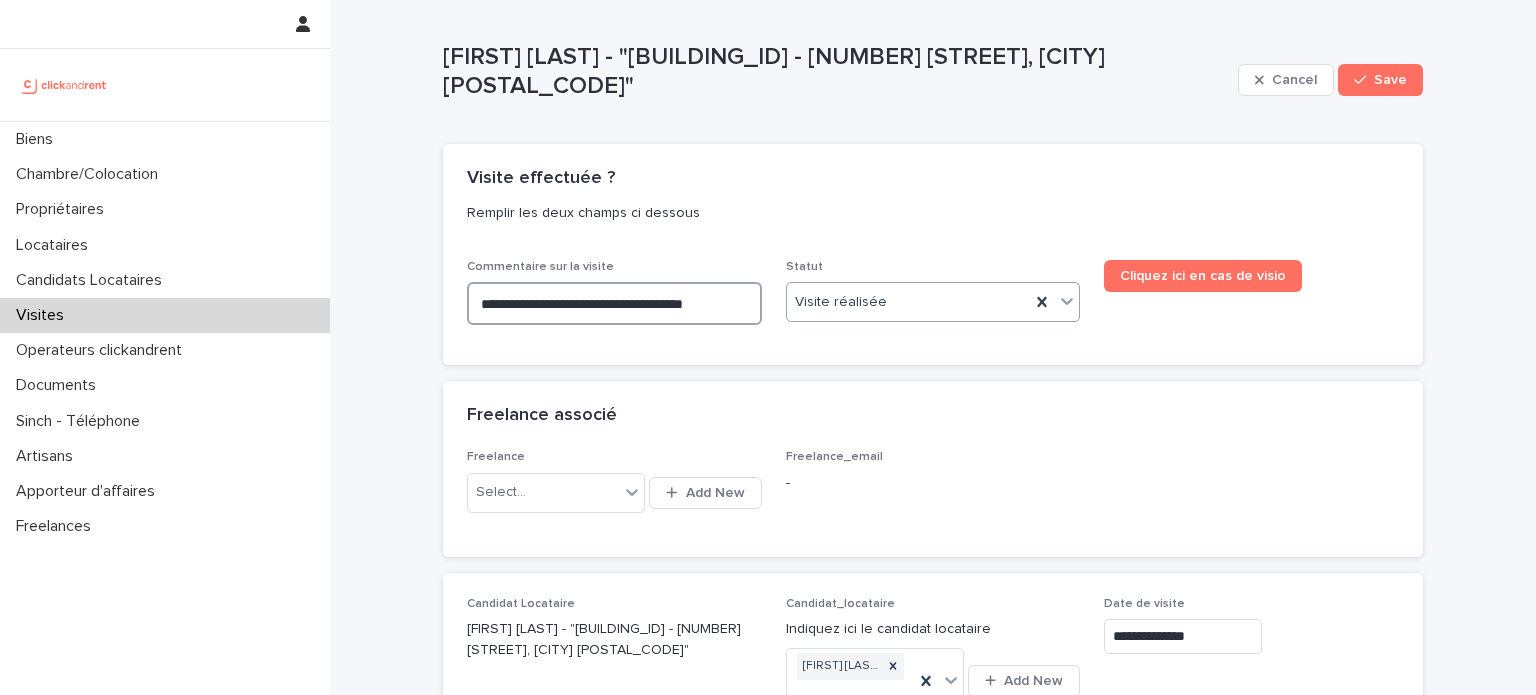 type on "**********" 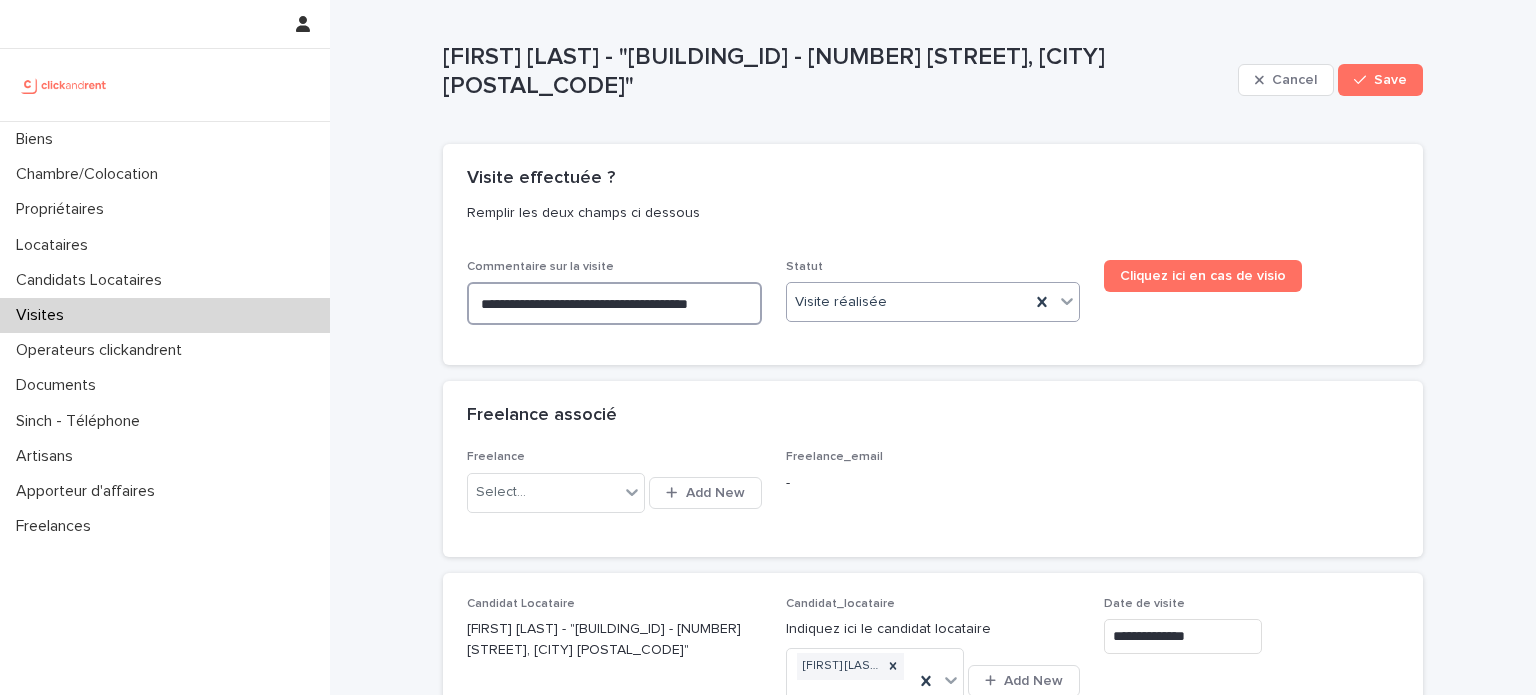 type on "**********" 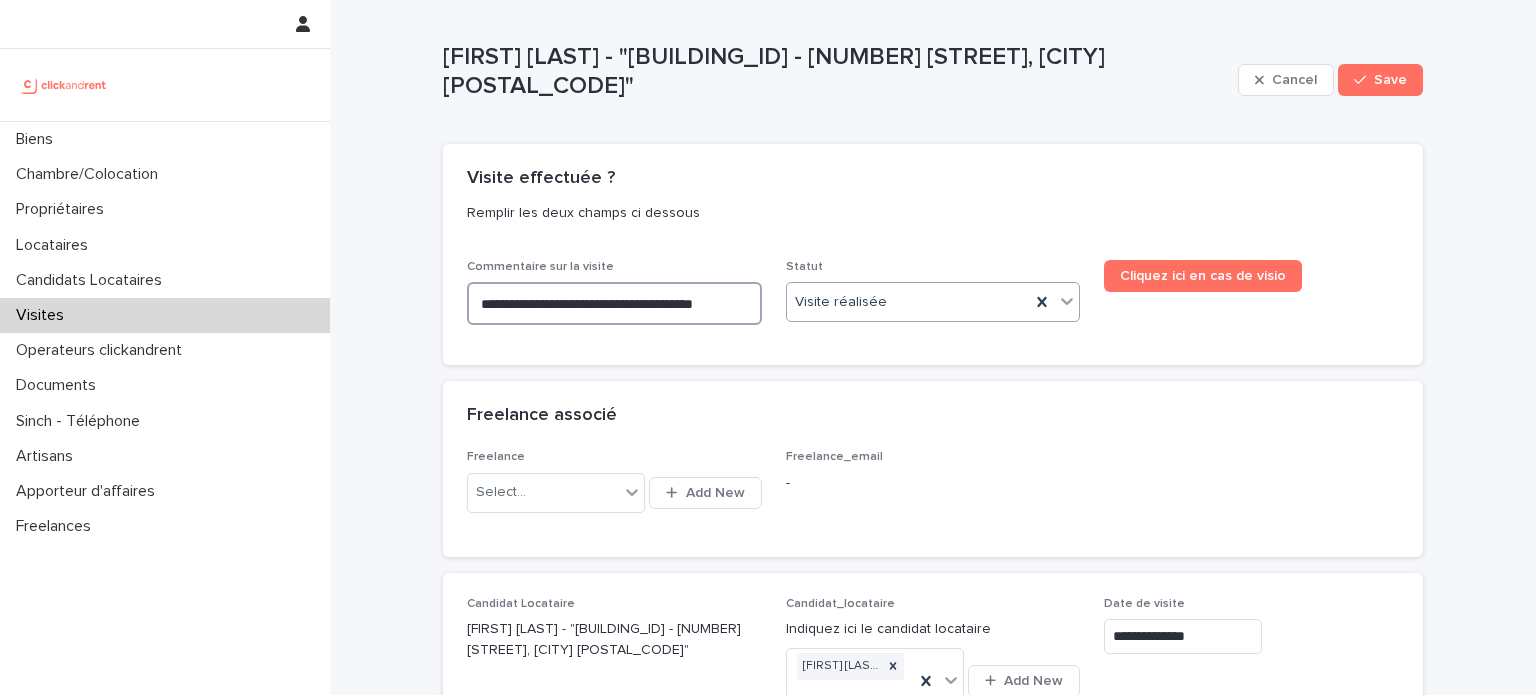 type on "**********" 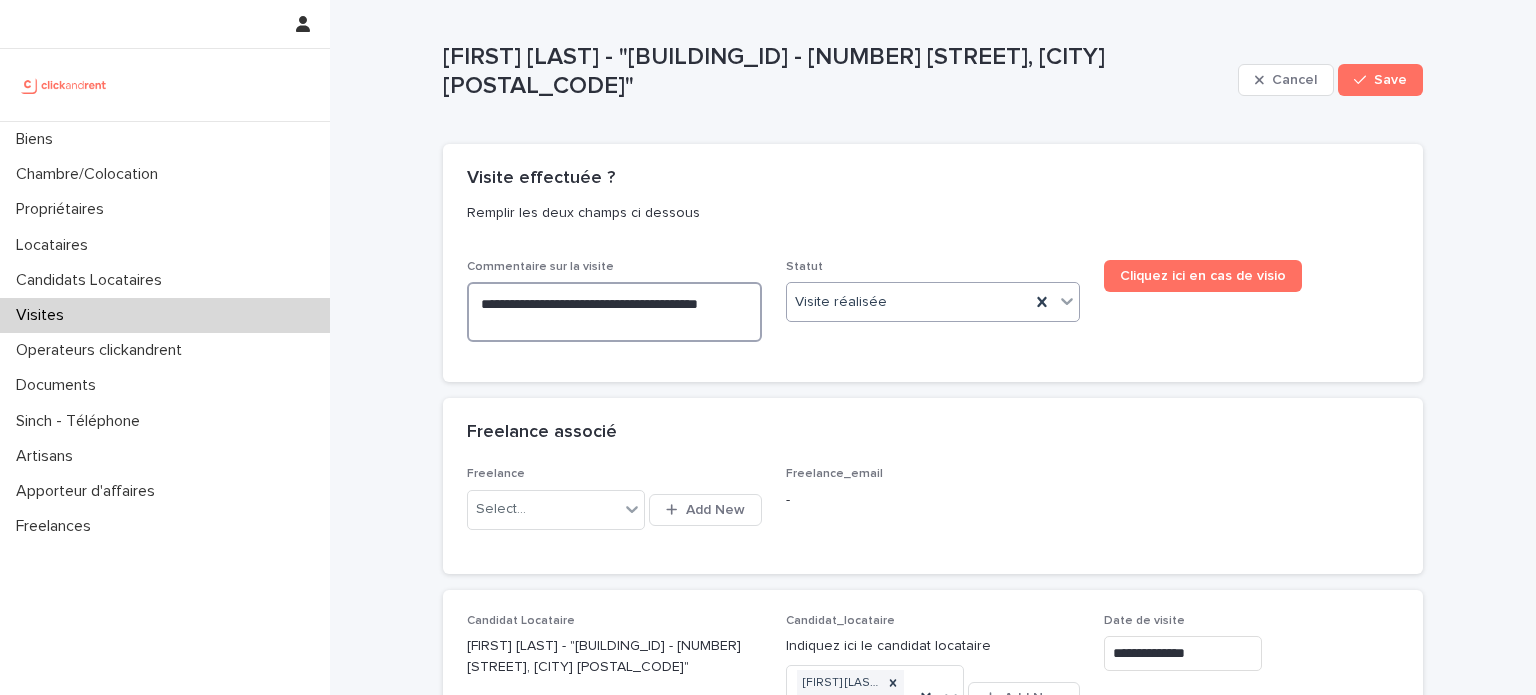 type on "**********" 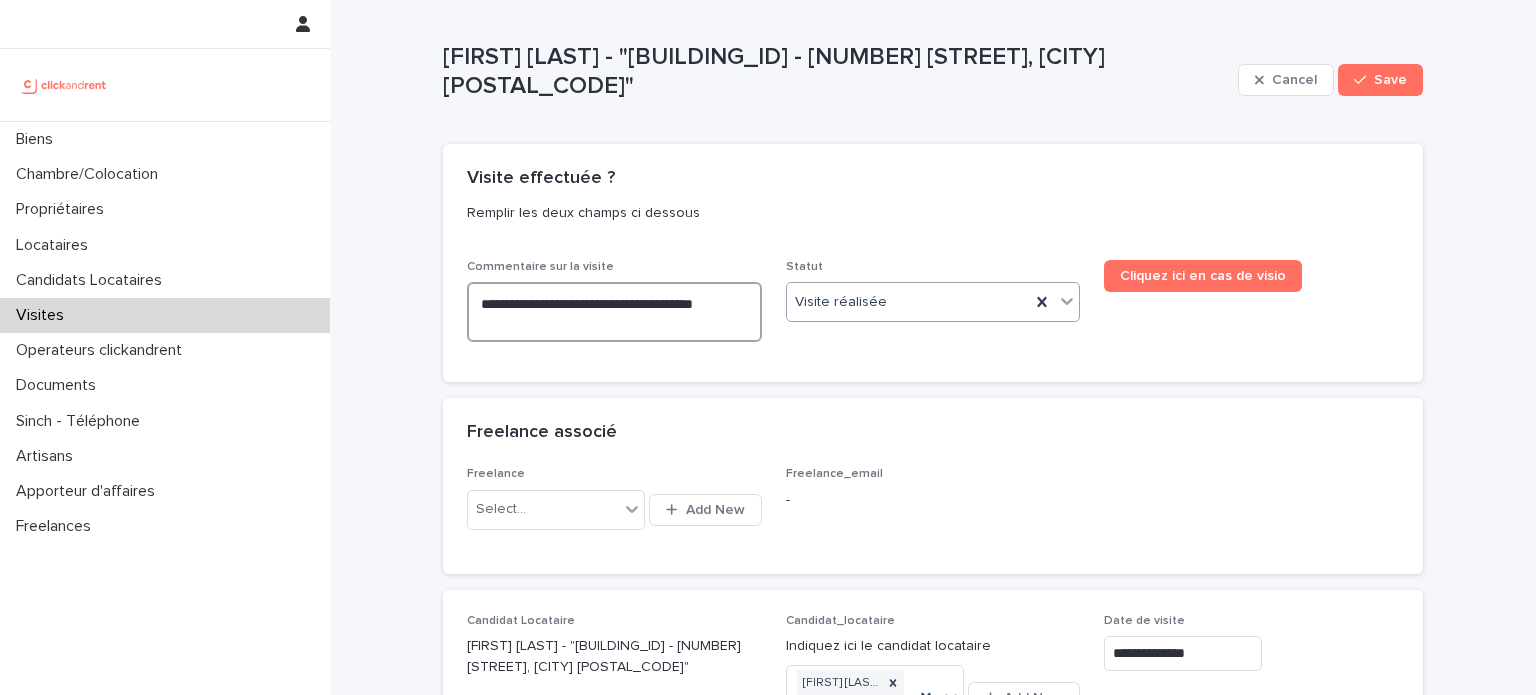 type on "**********" 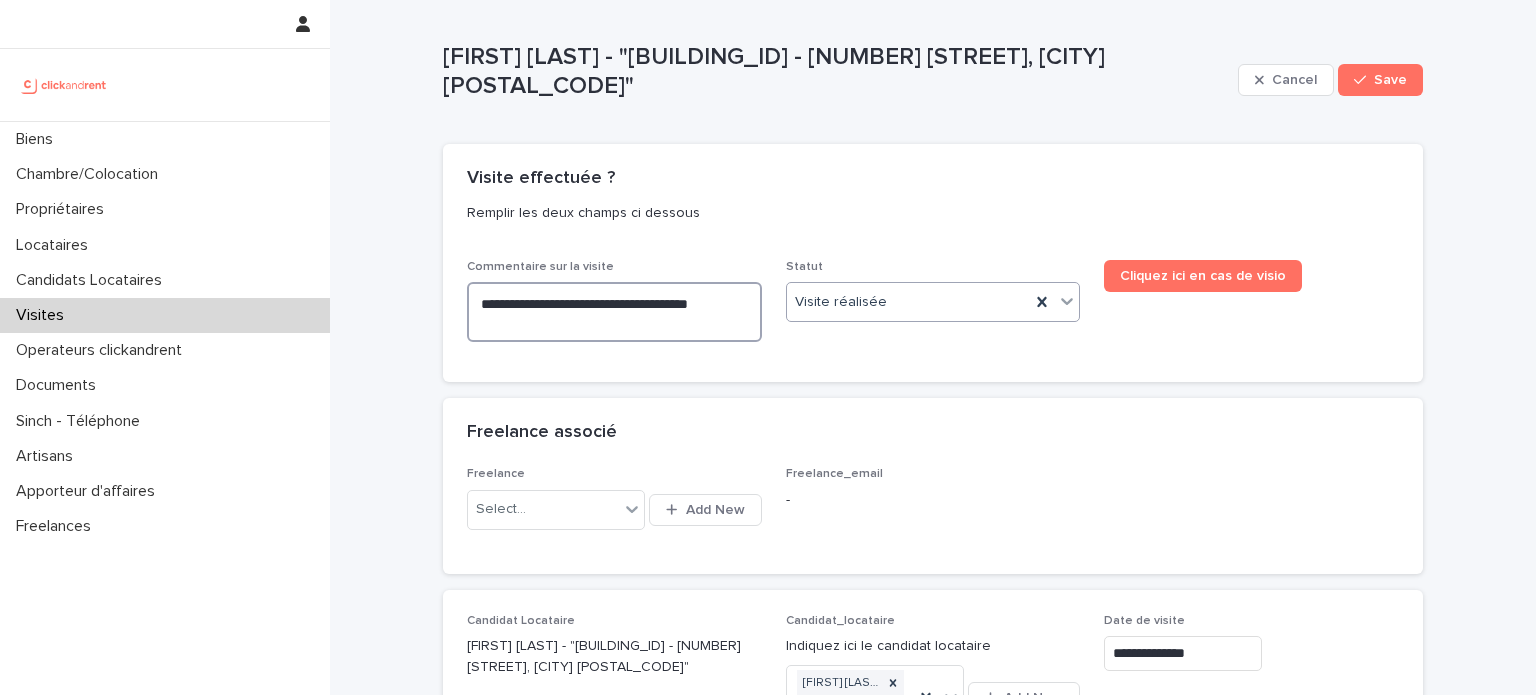 type on "**********" 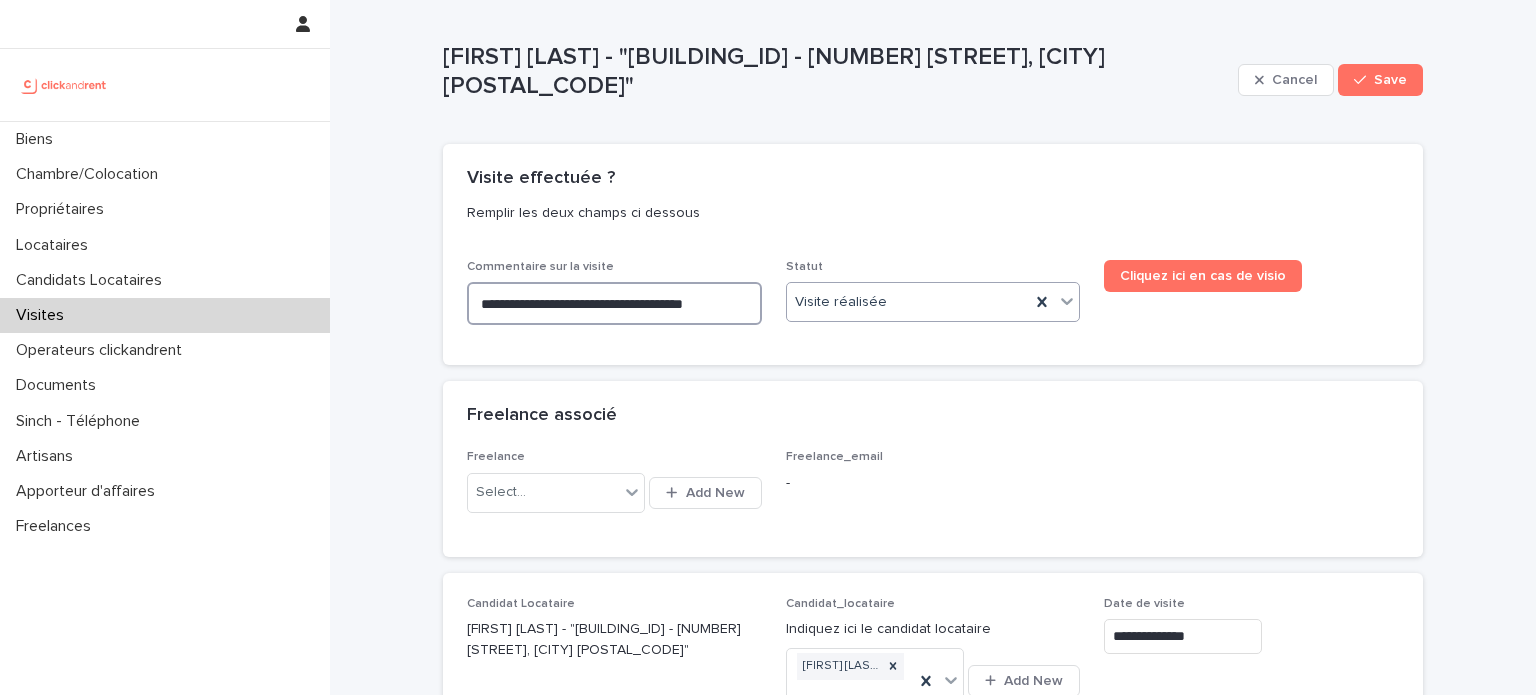 type on "**********" 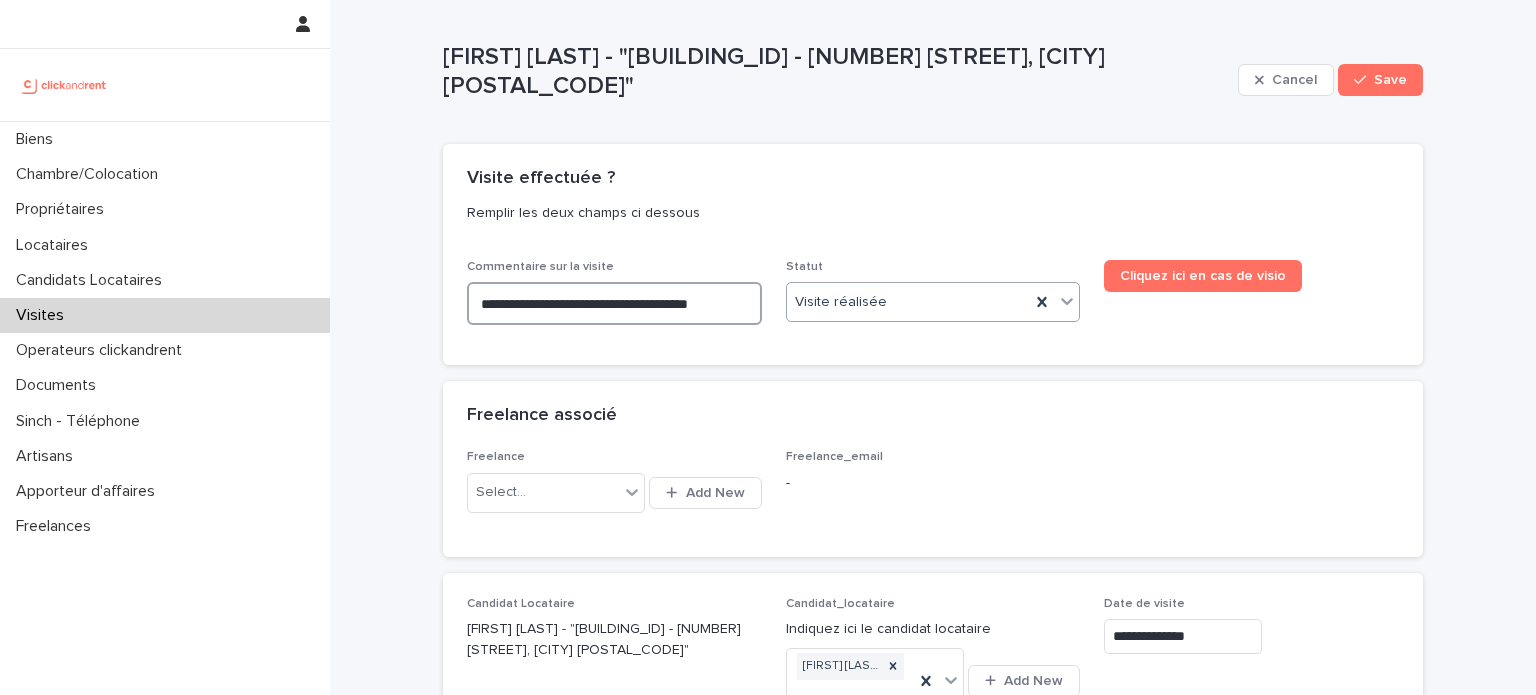 type on "**********" 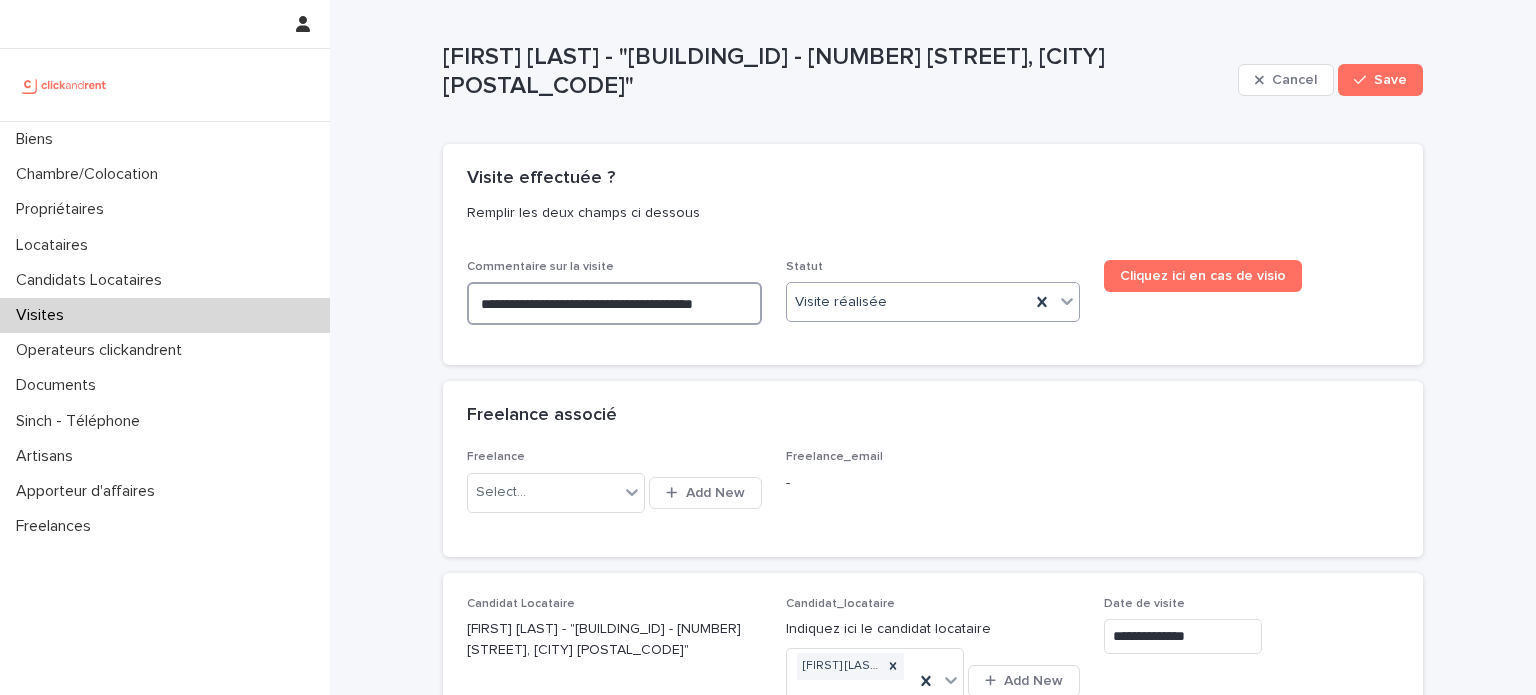 type on "**********" 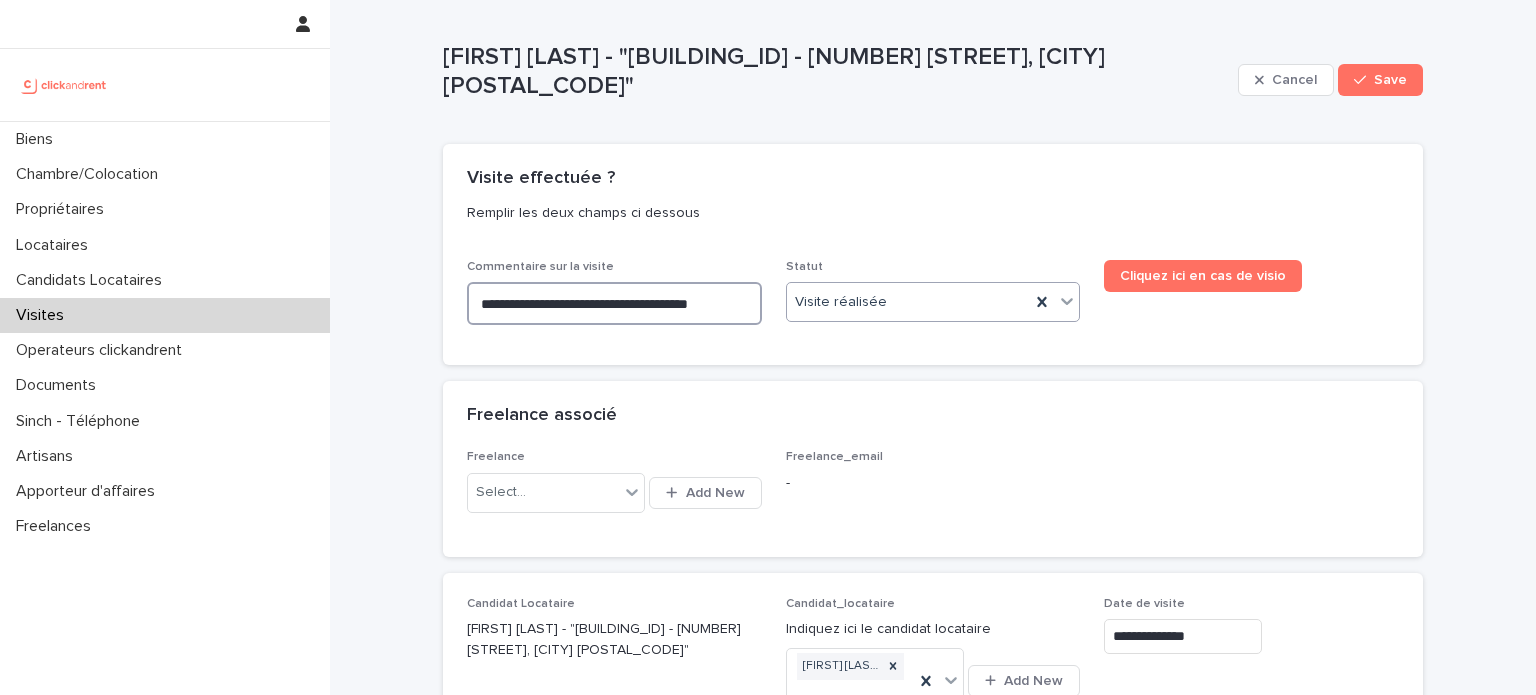 type on "**********" 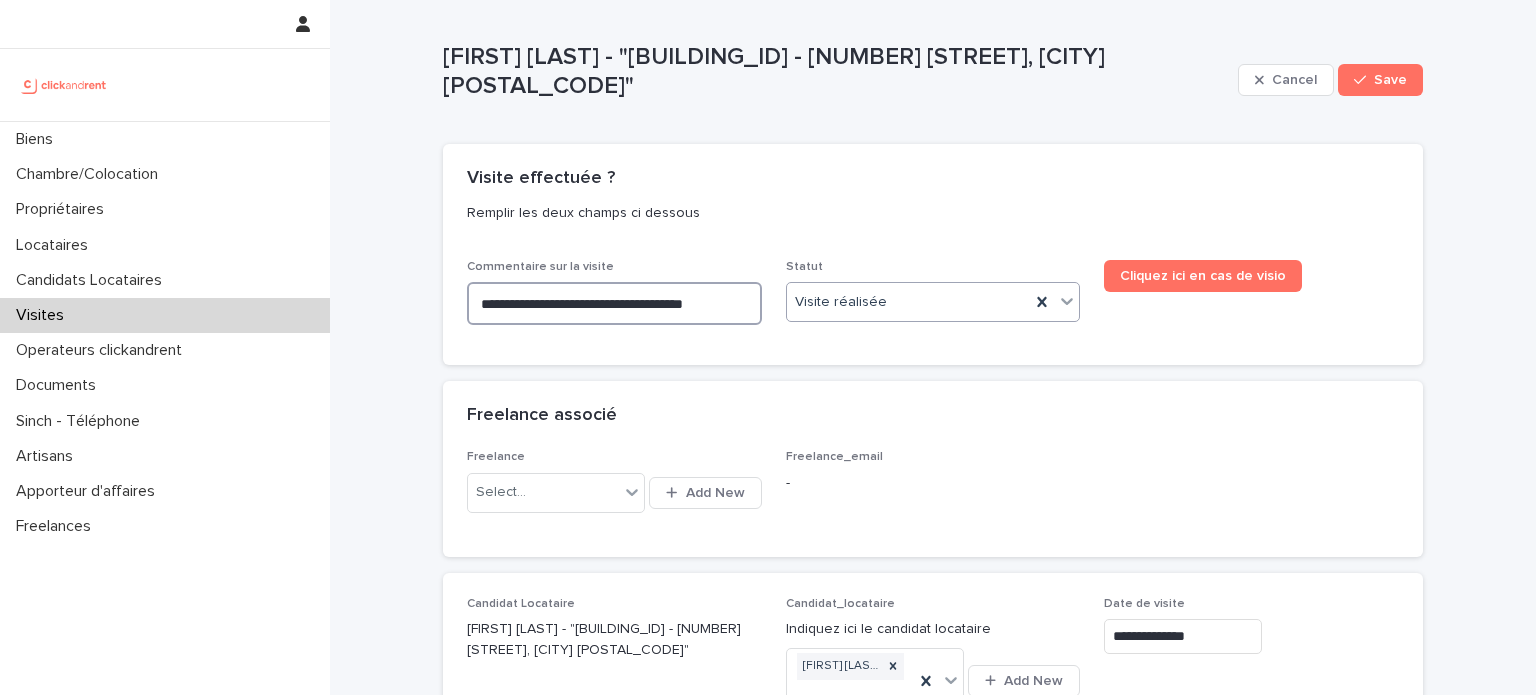 type on "**********" 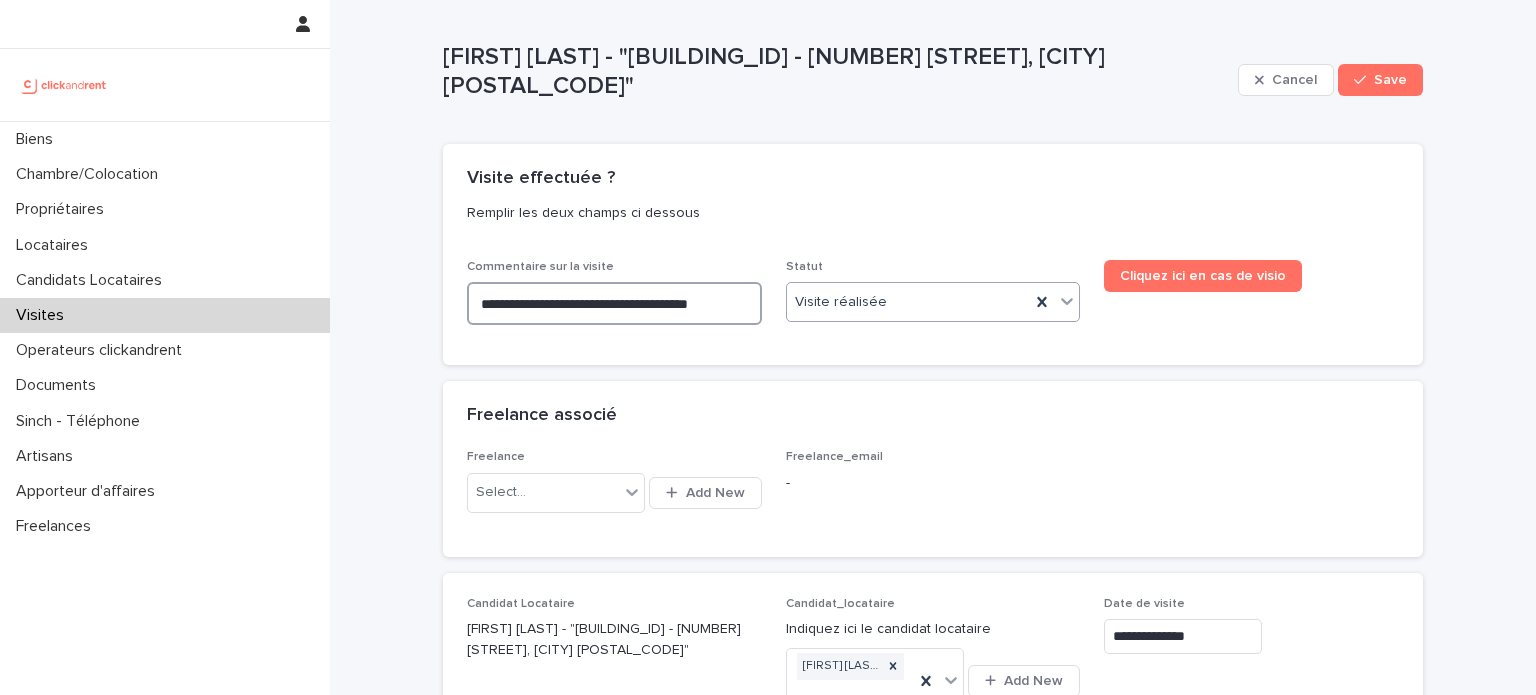 type on "**********" 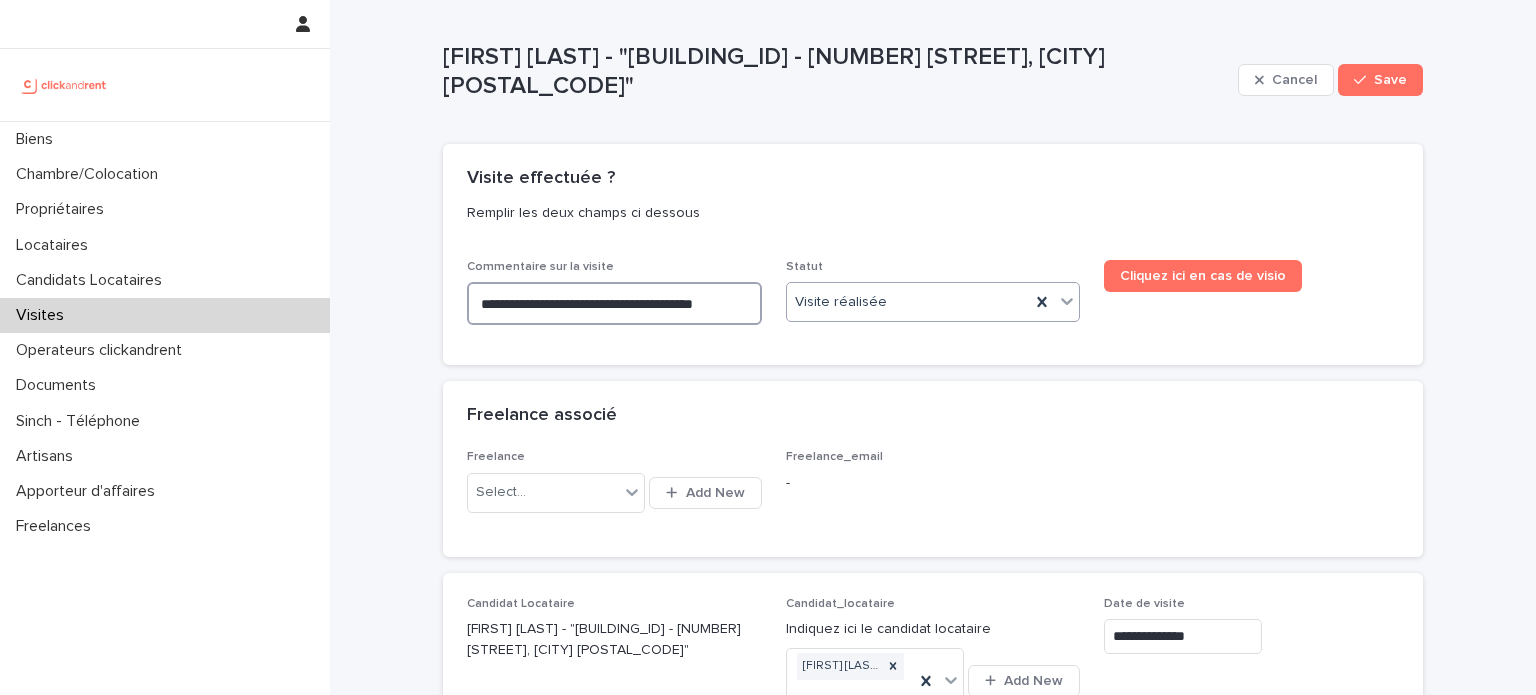 type on "**********" 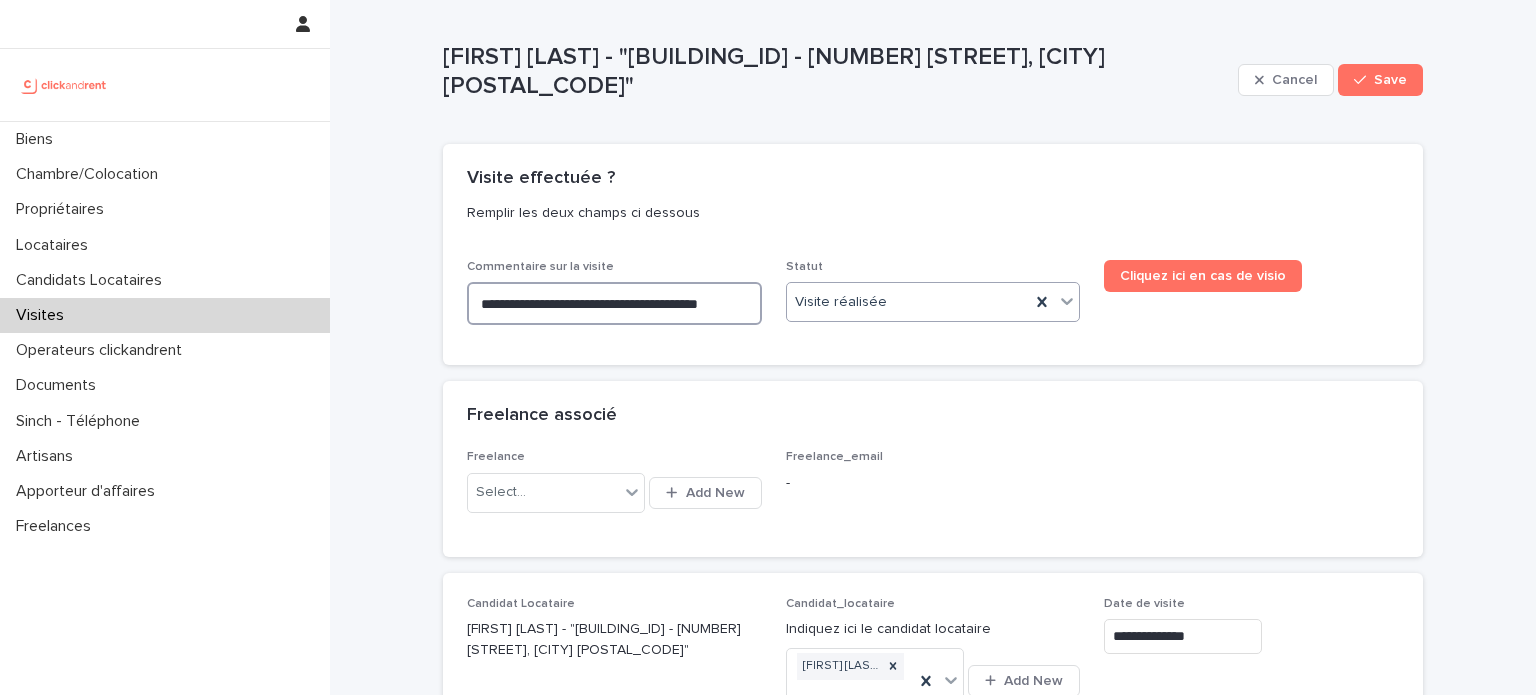 type on "**********" 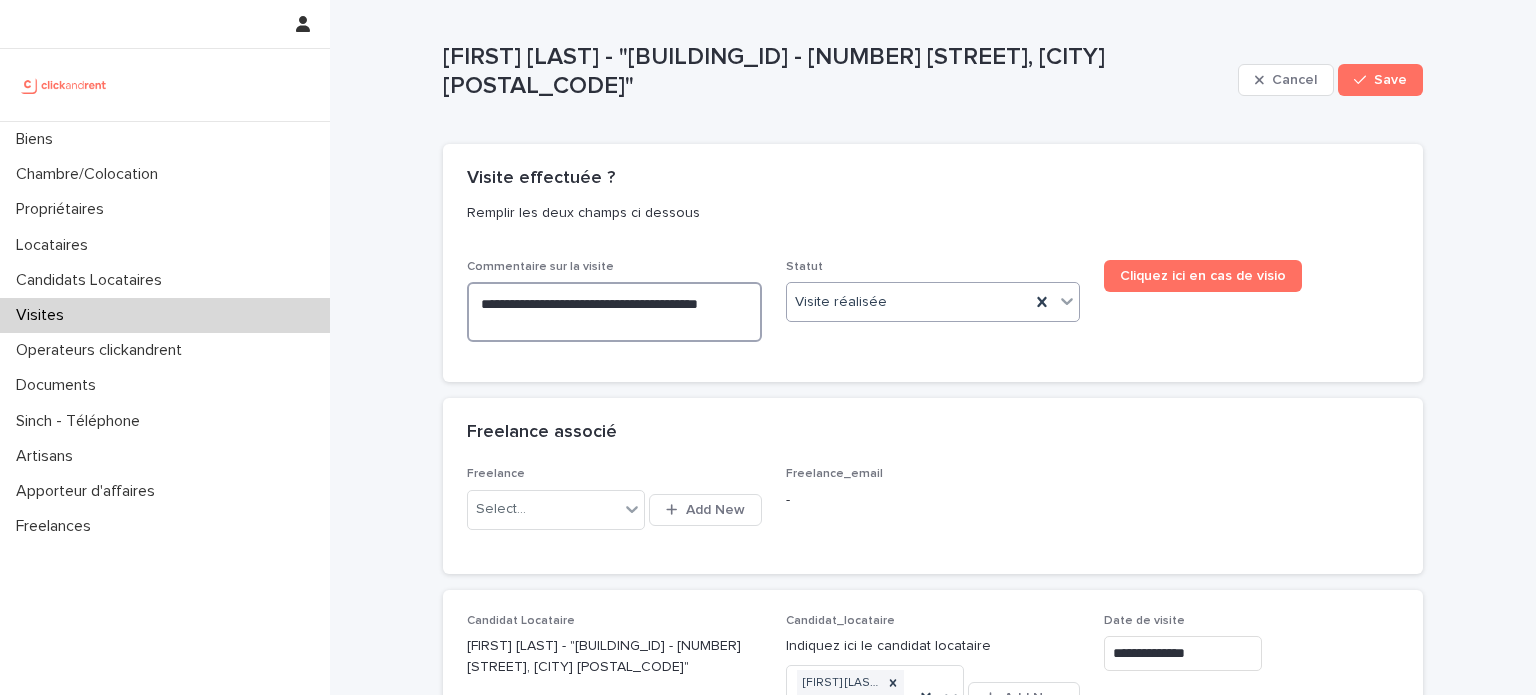 type on "**********" 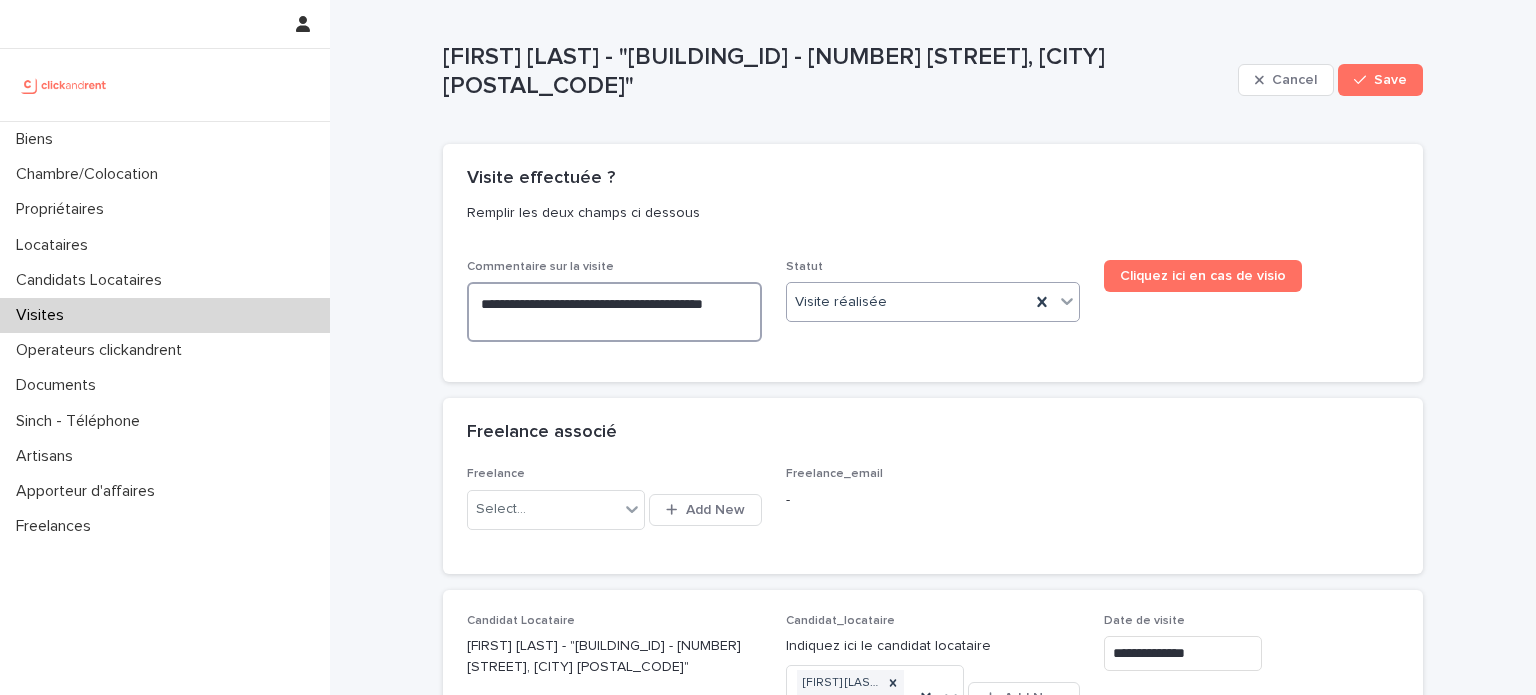 type on "**********" 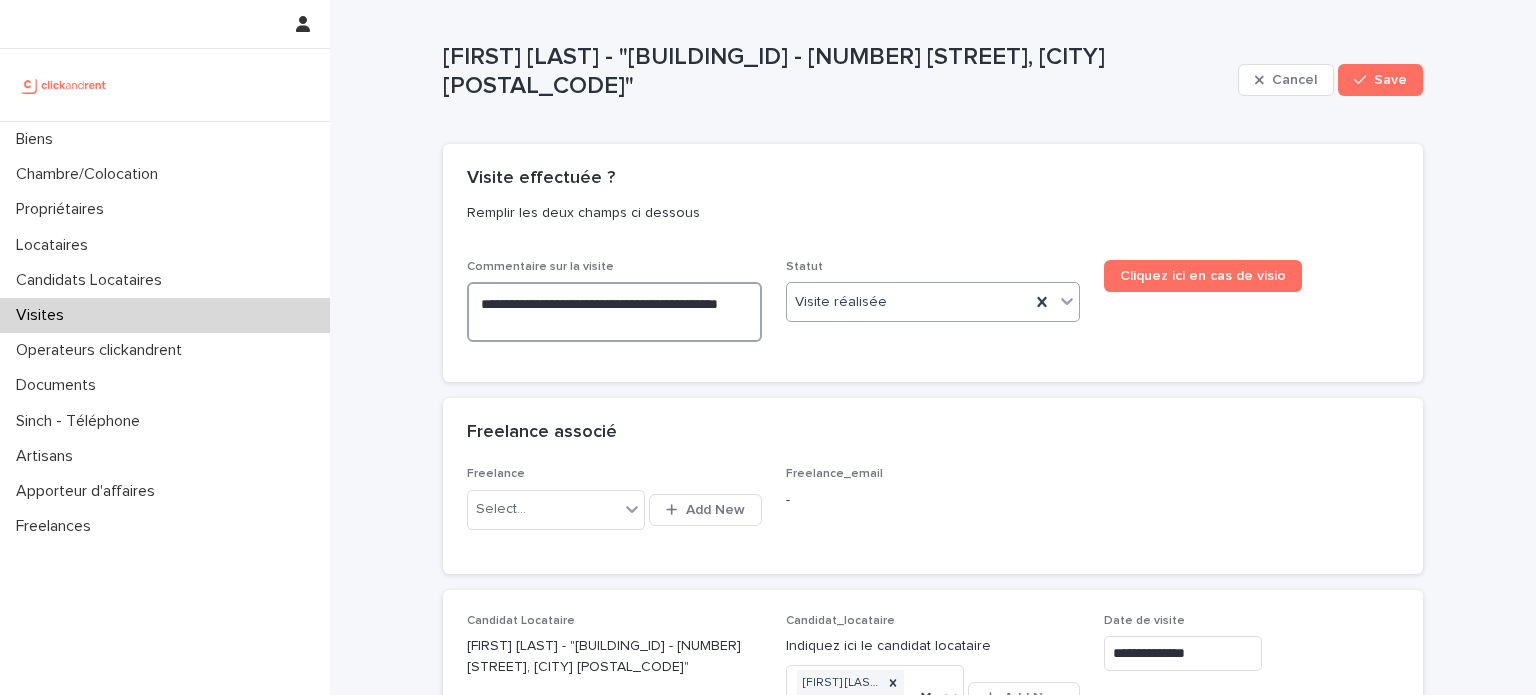 type on "**********" 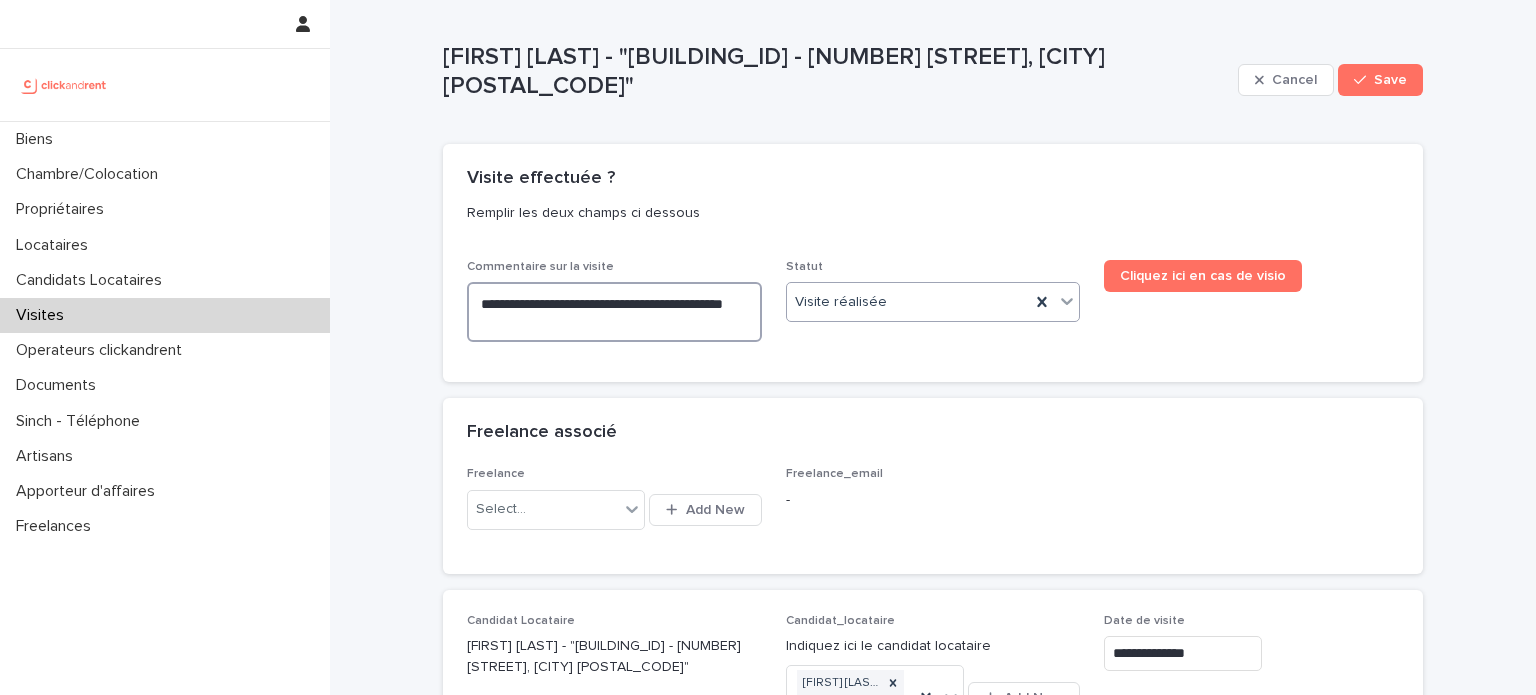 type on "**********" 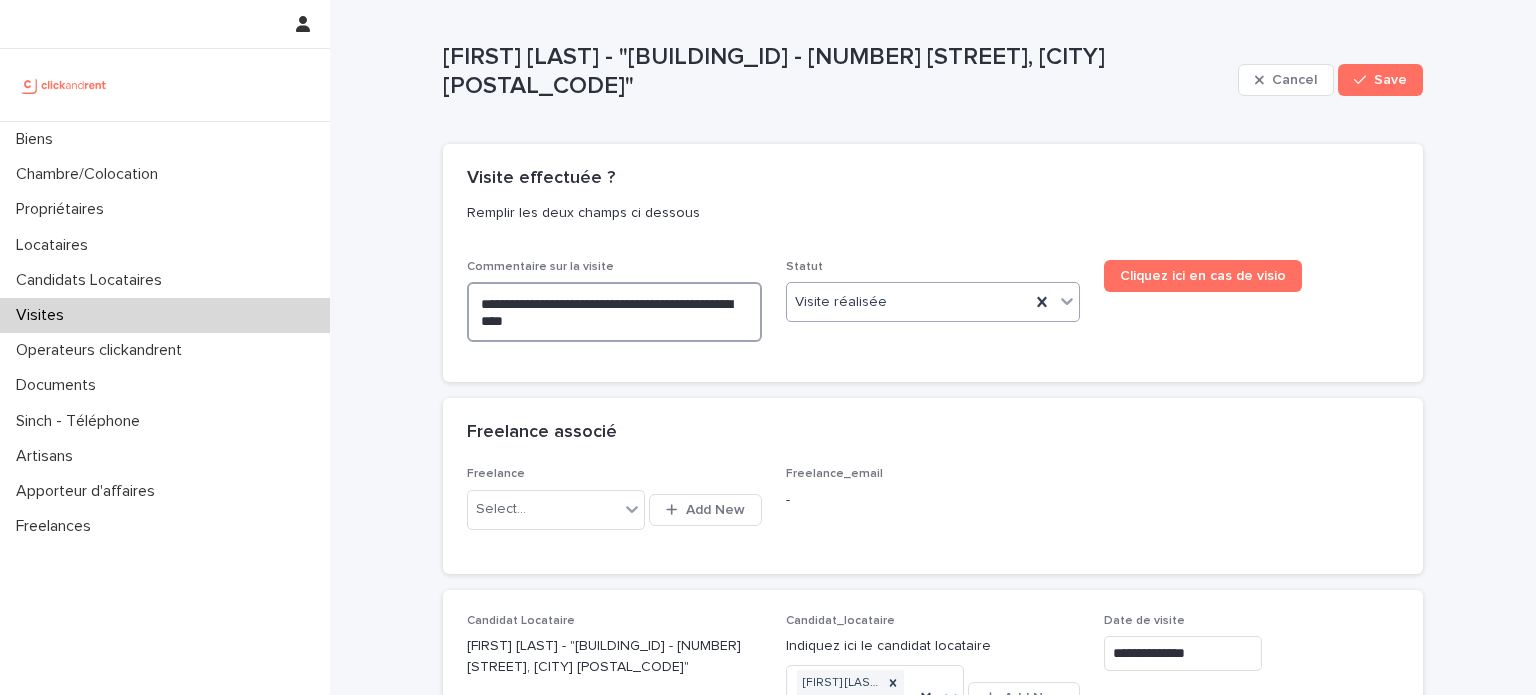 type on "**********" 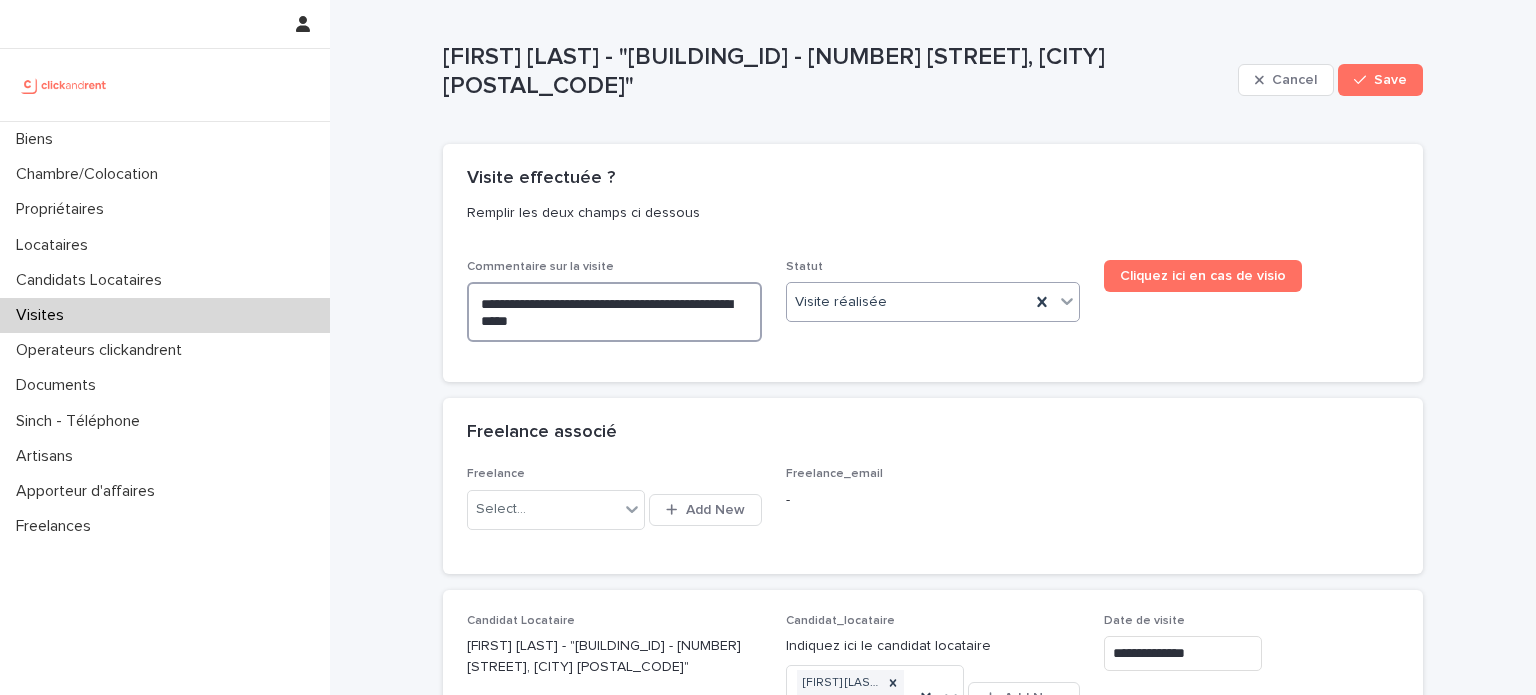 type on "**********" 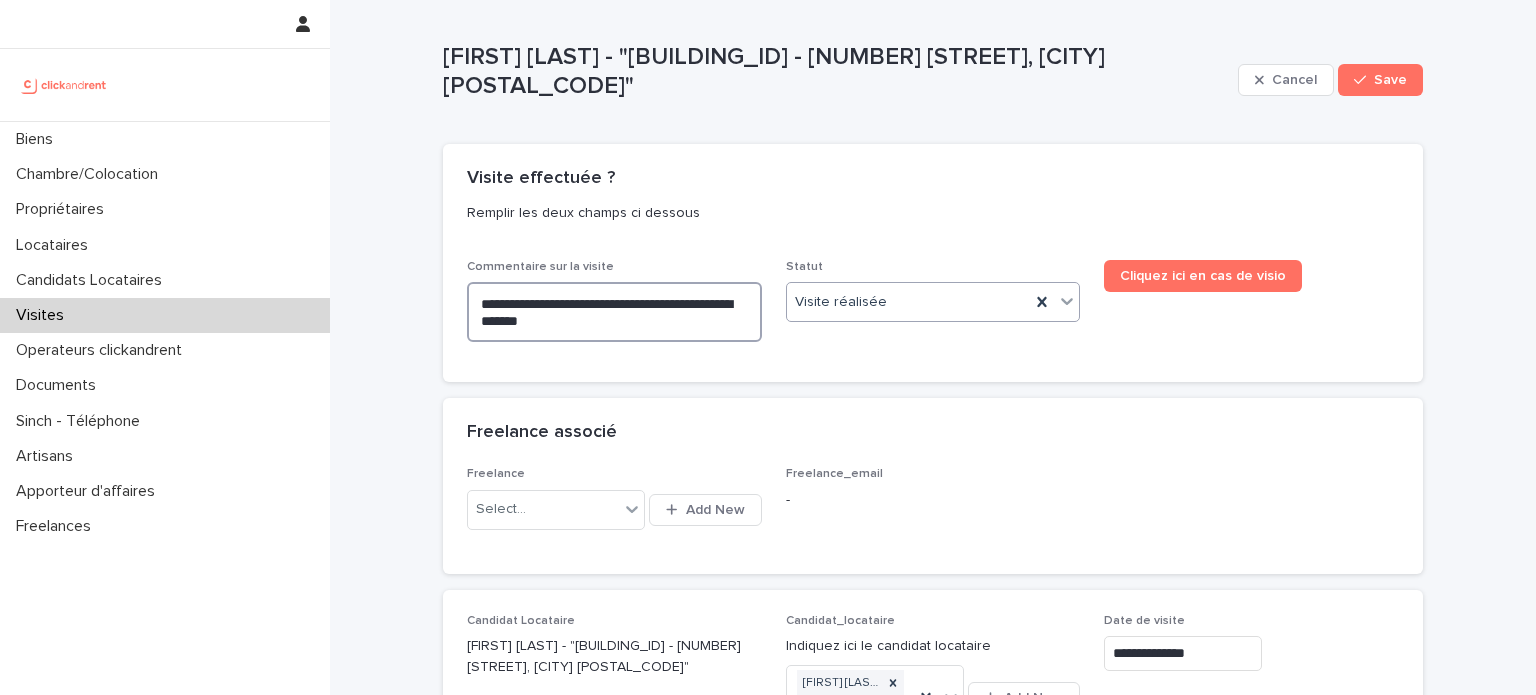 type on "**********" 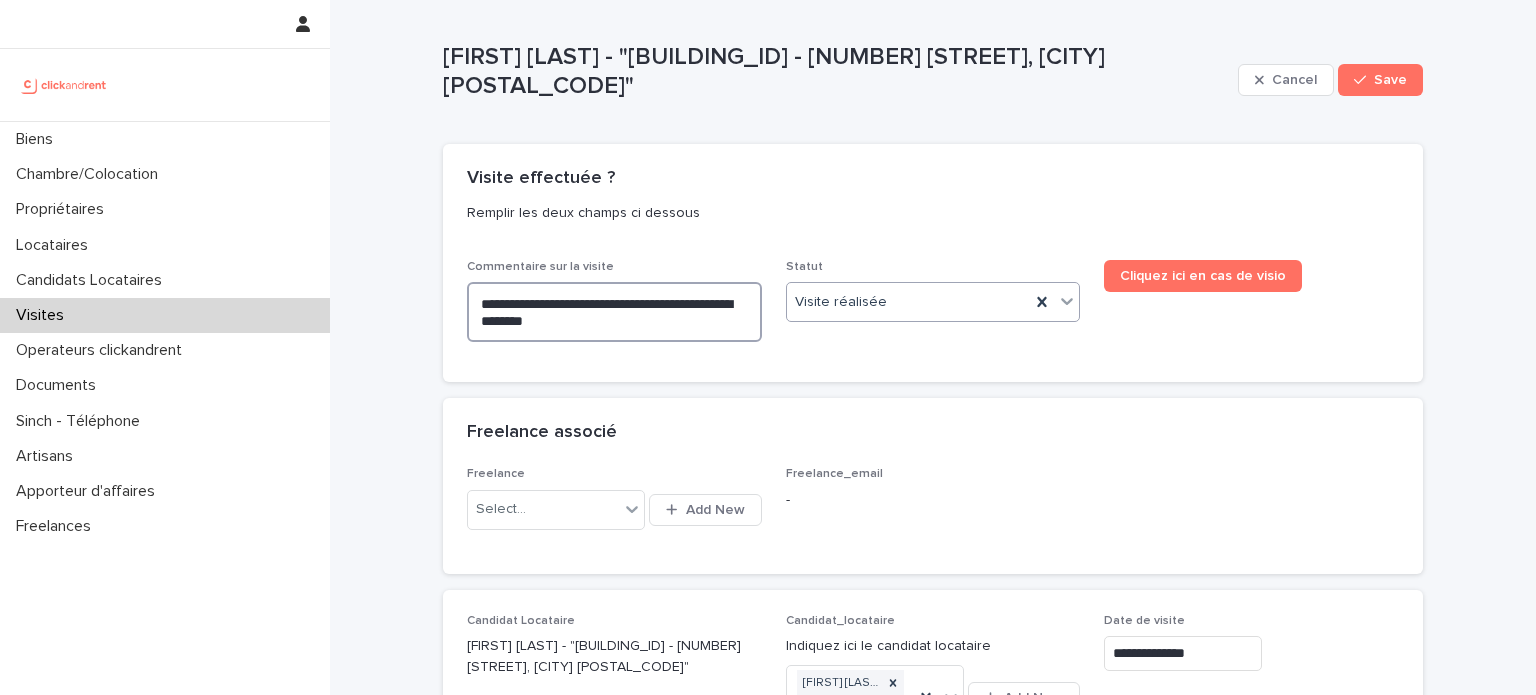type on "**********" 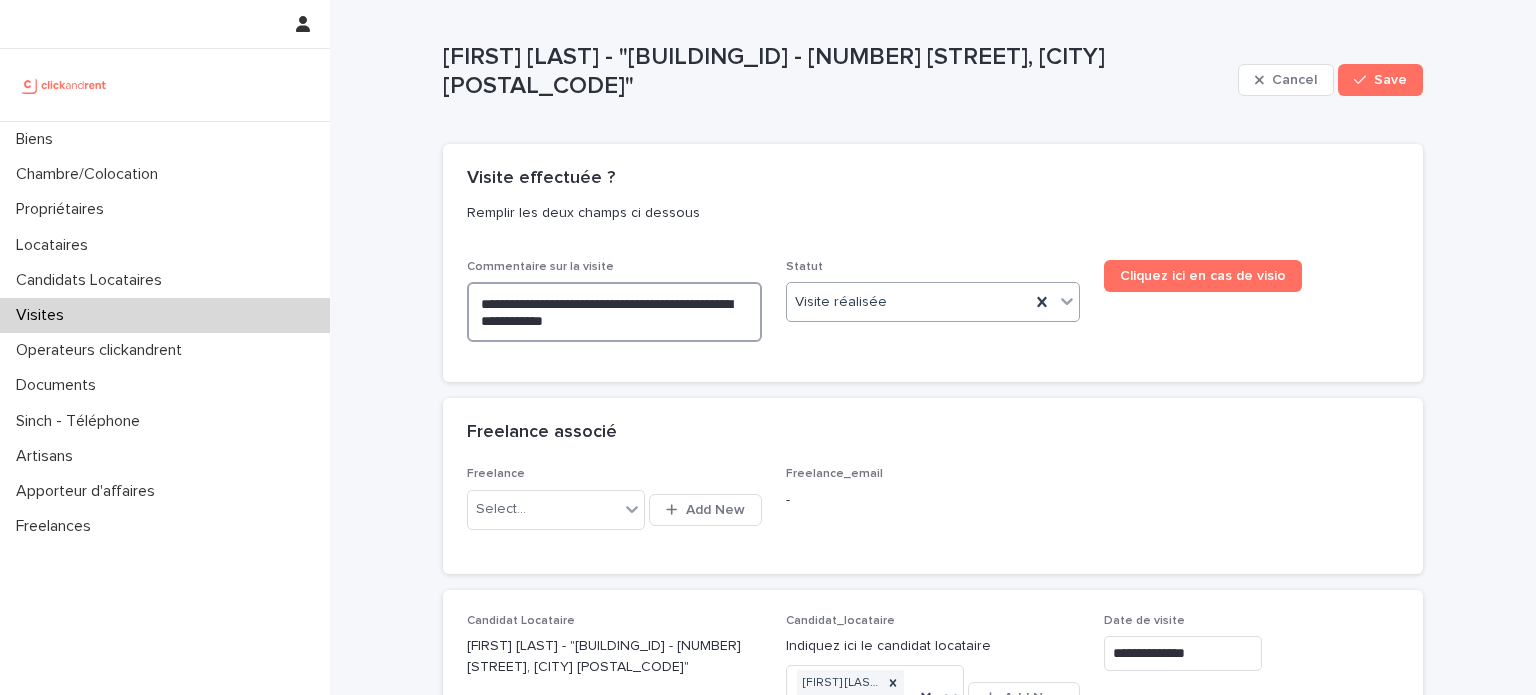 type on "**********" 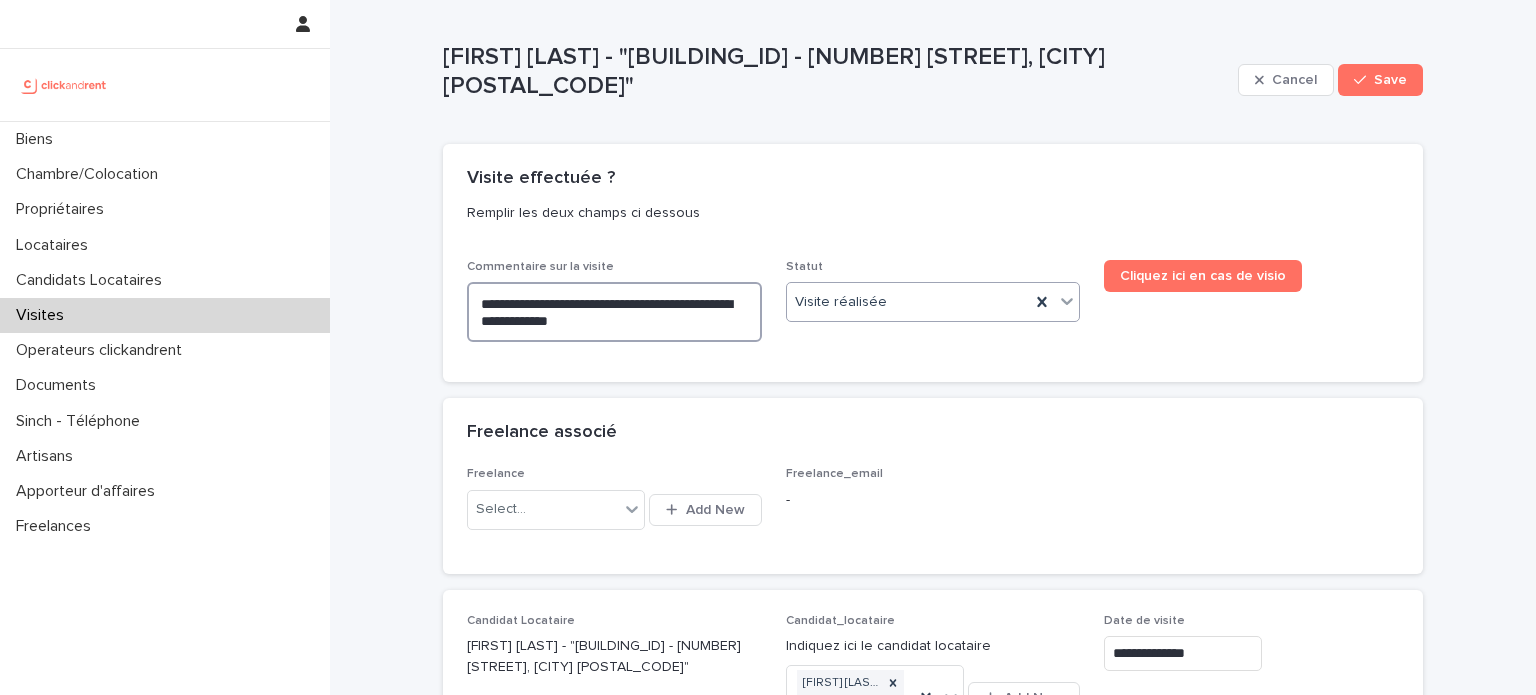 type on "**********" 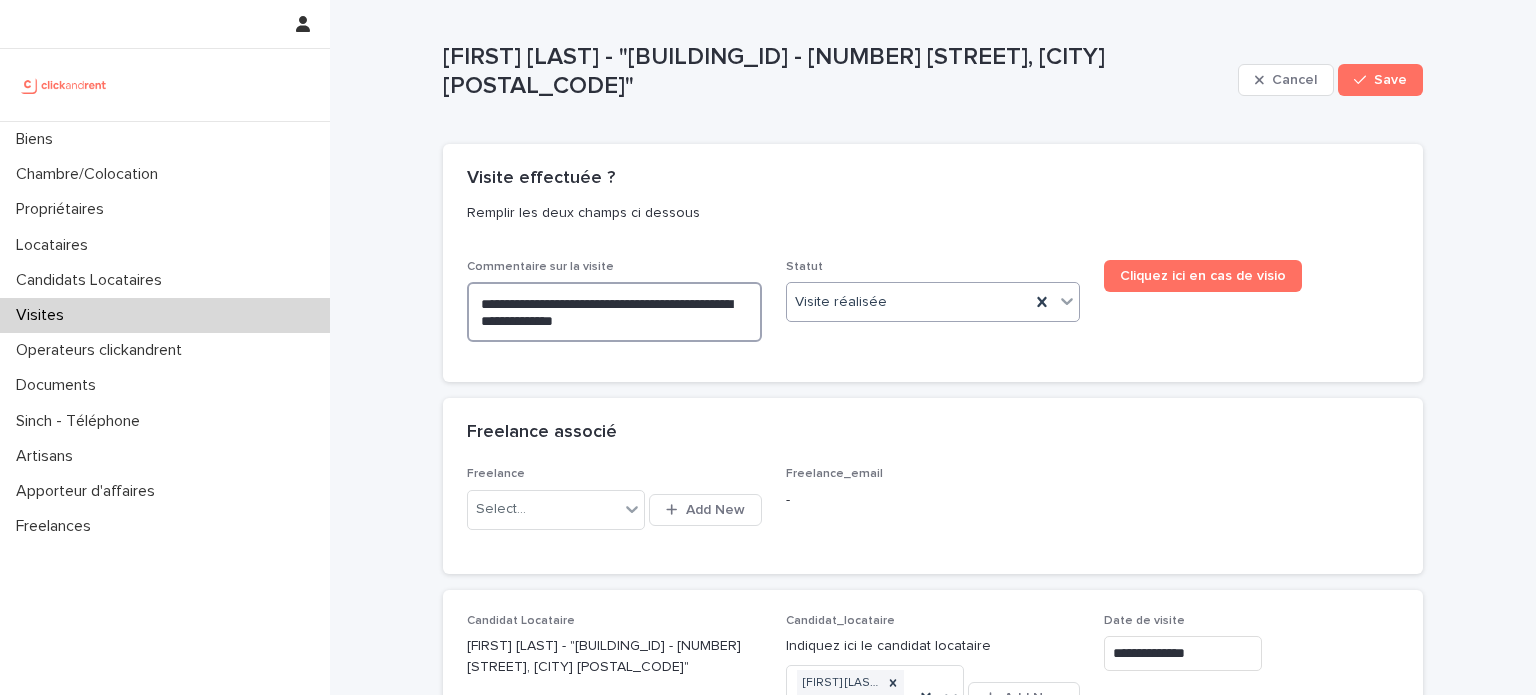 type on "**********" 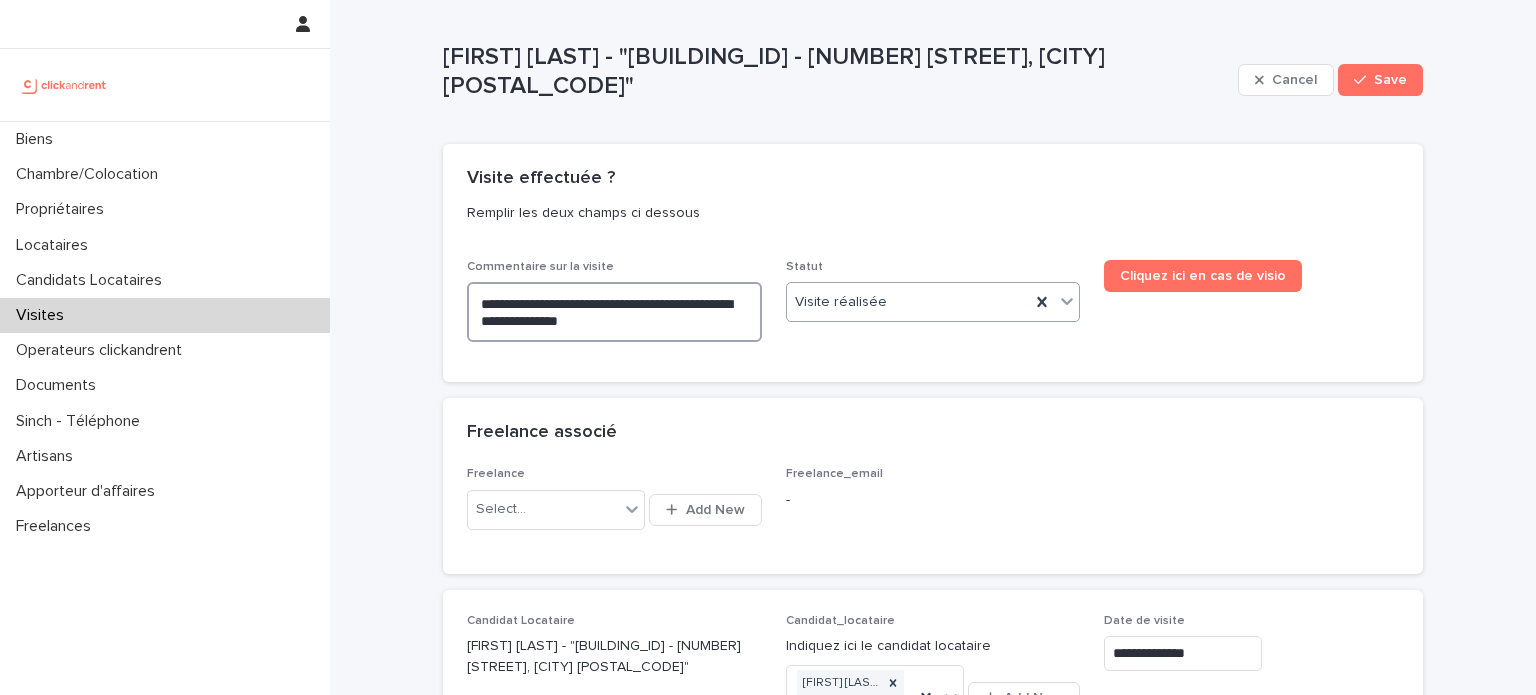 type on "**********" 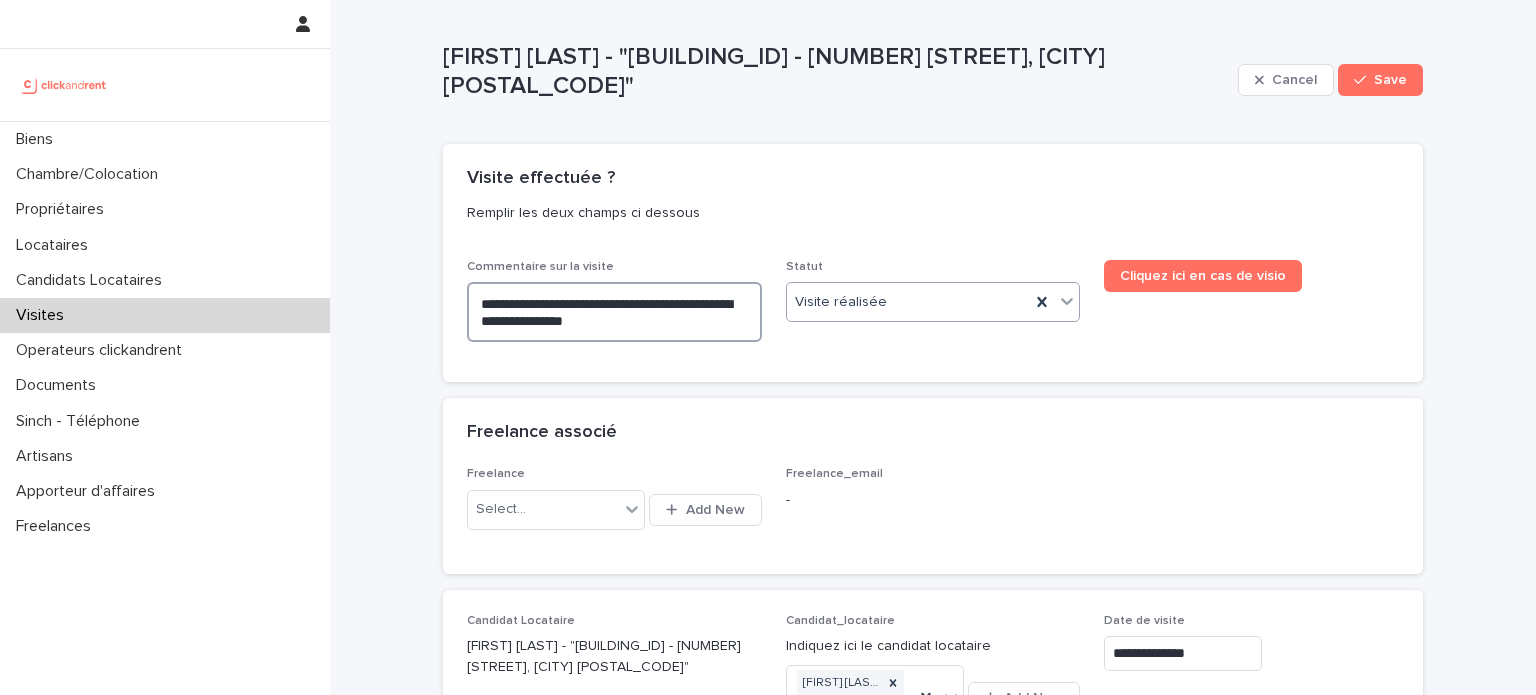 type on "**********" 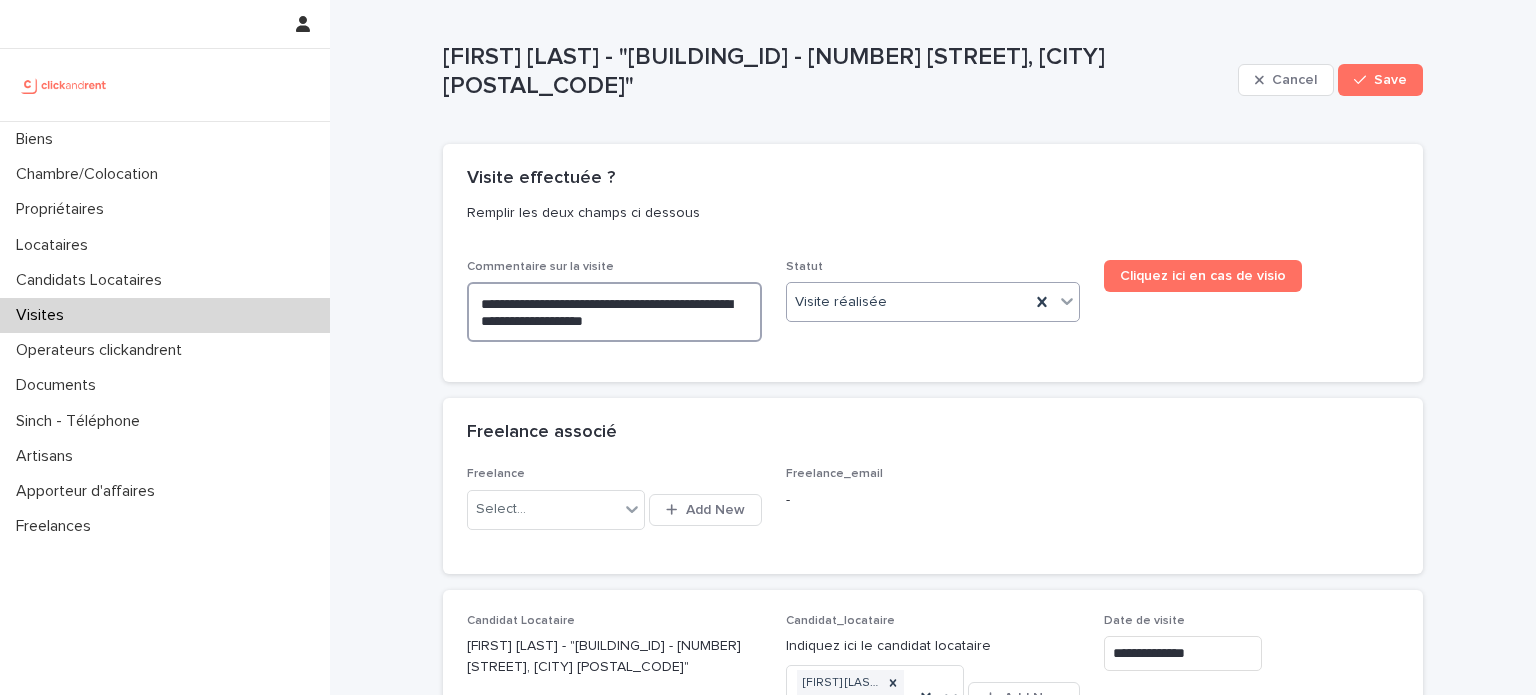type on "**********" 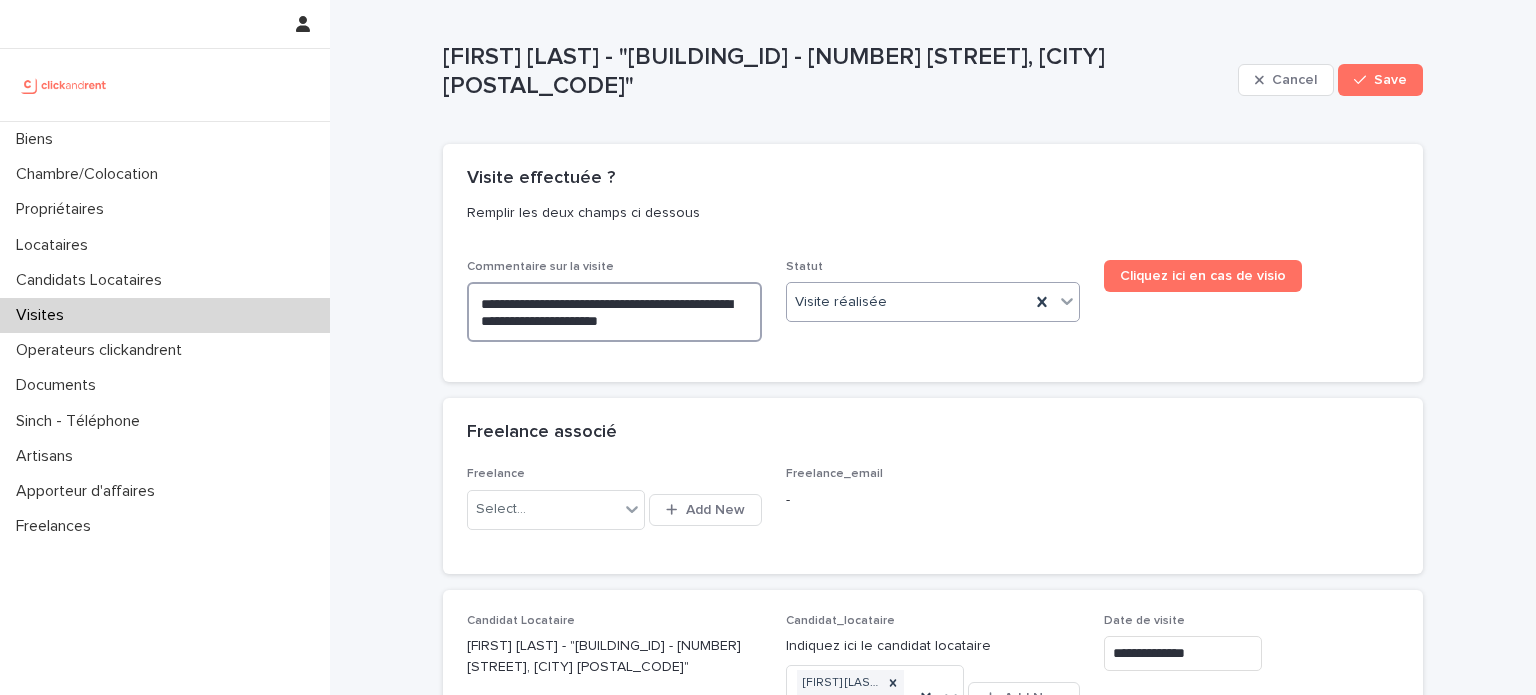 type on "**********" 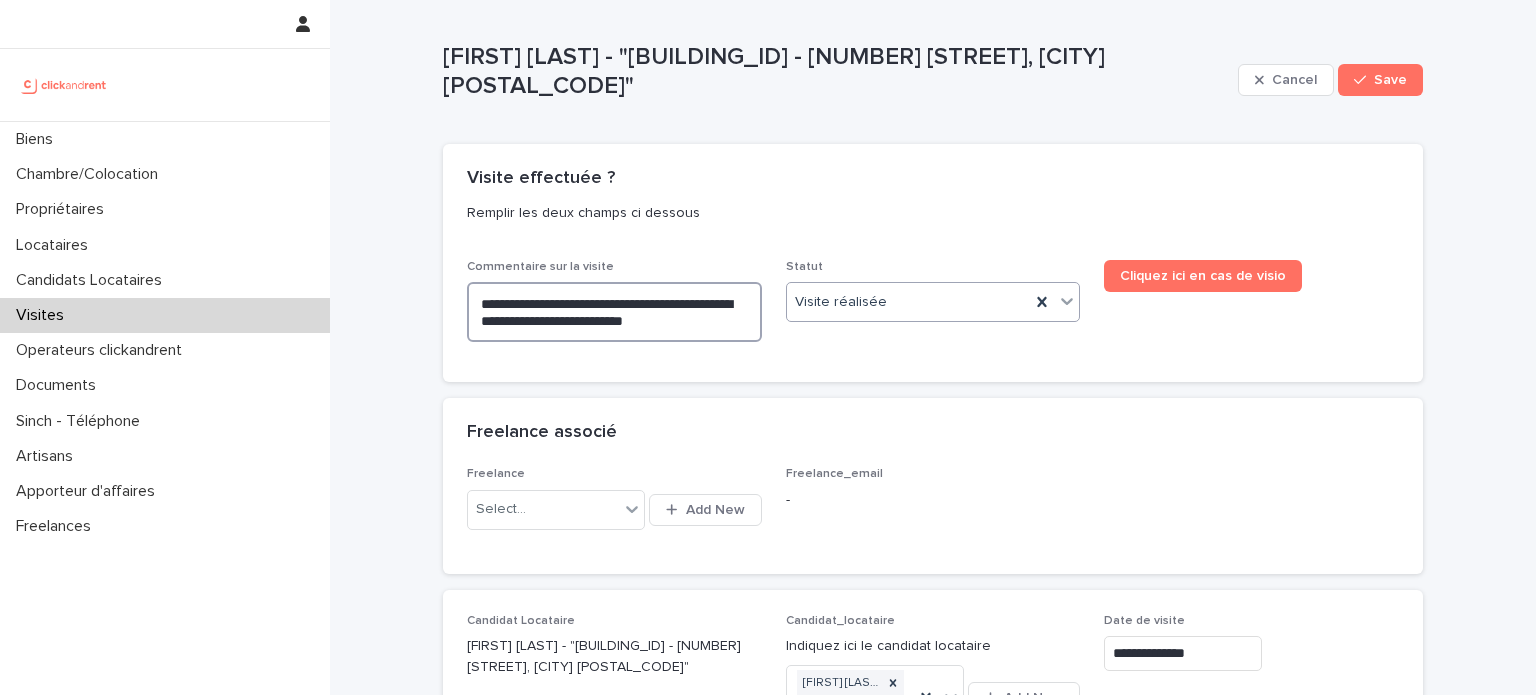 type on "**********" 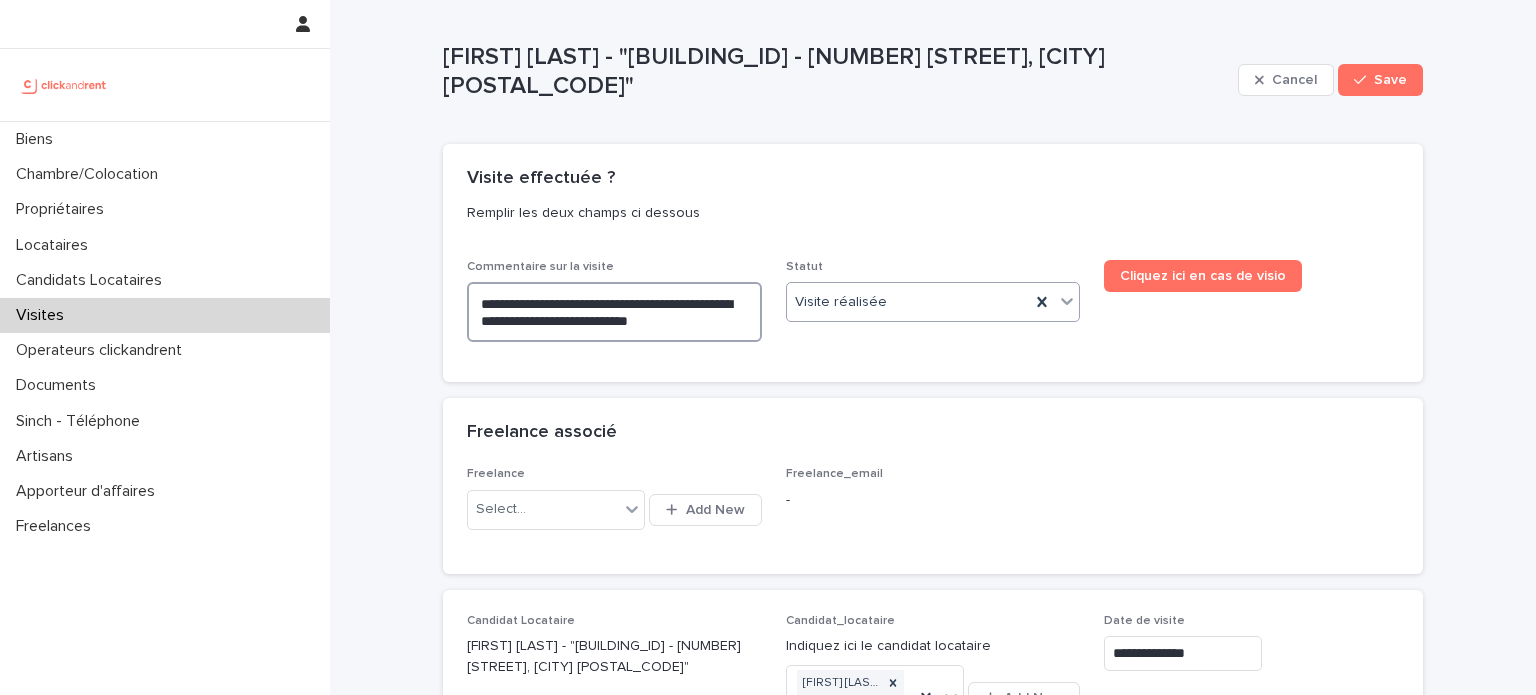 type on "**********" 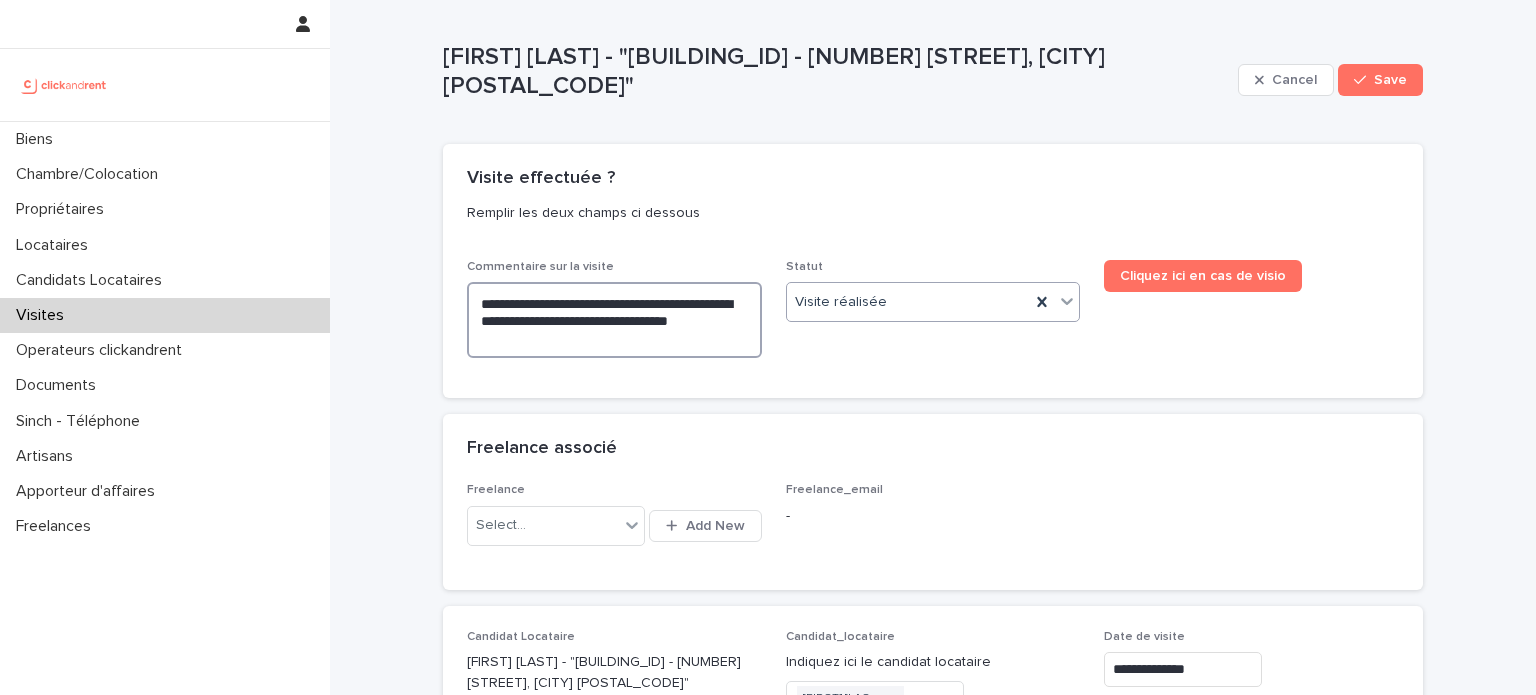 type on "**********" 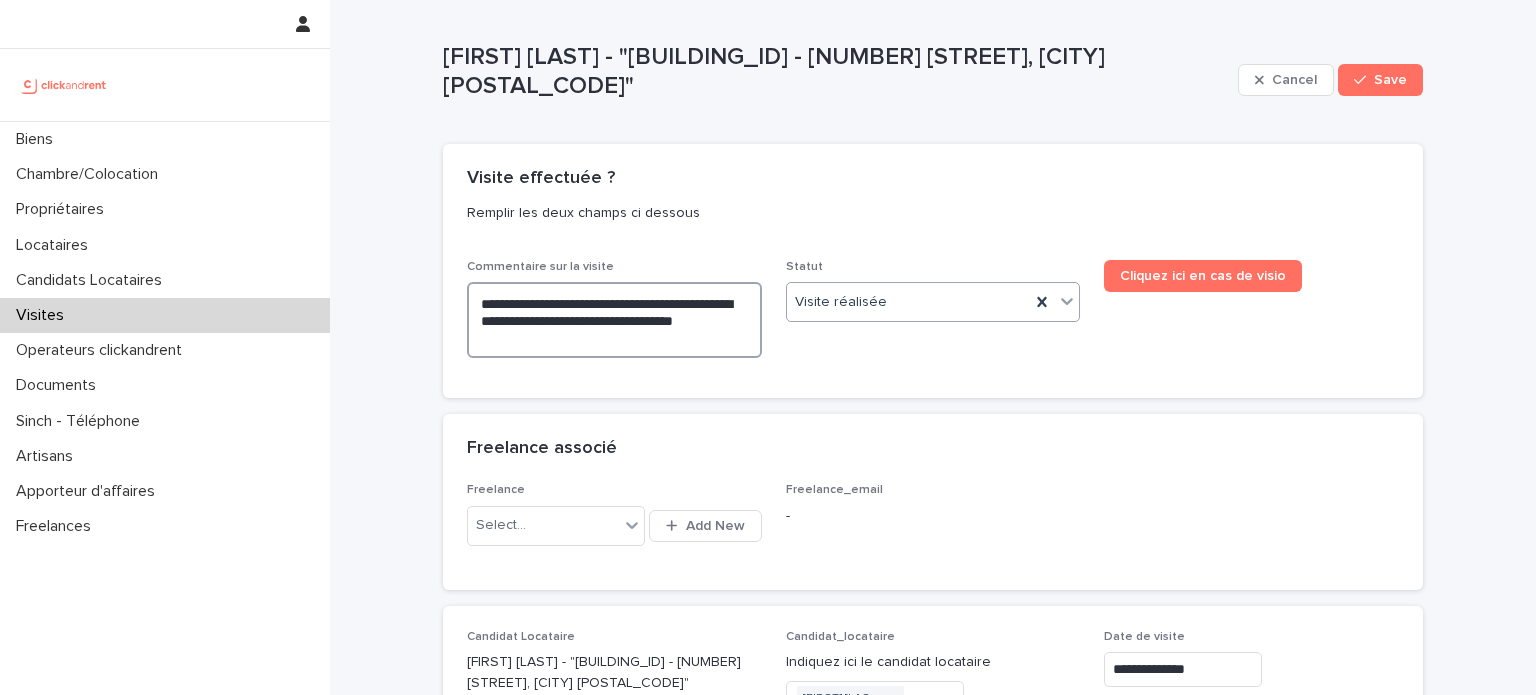 type on "**********" 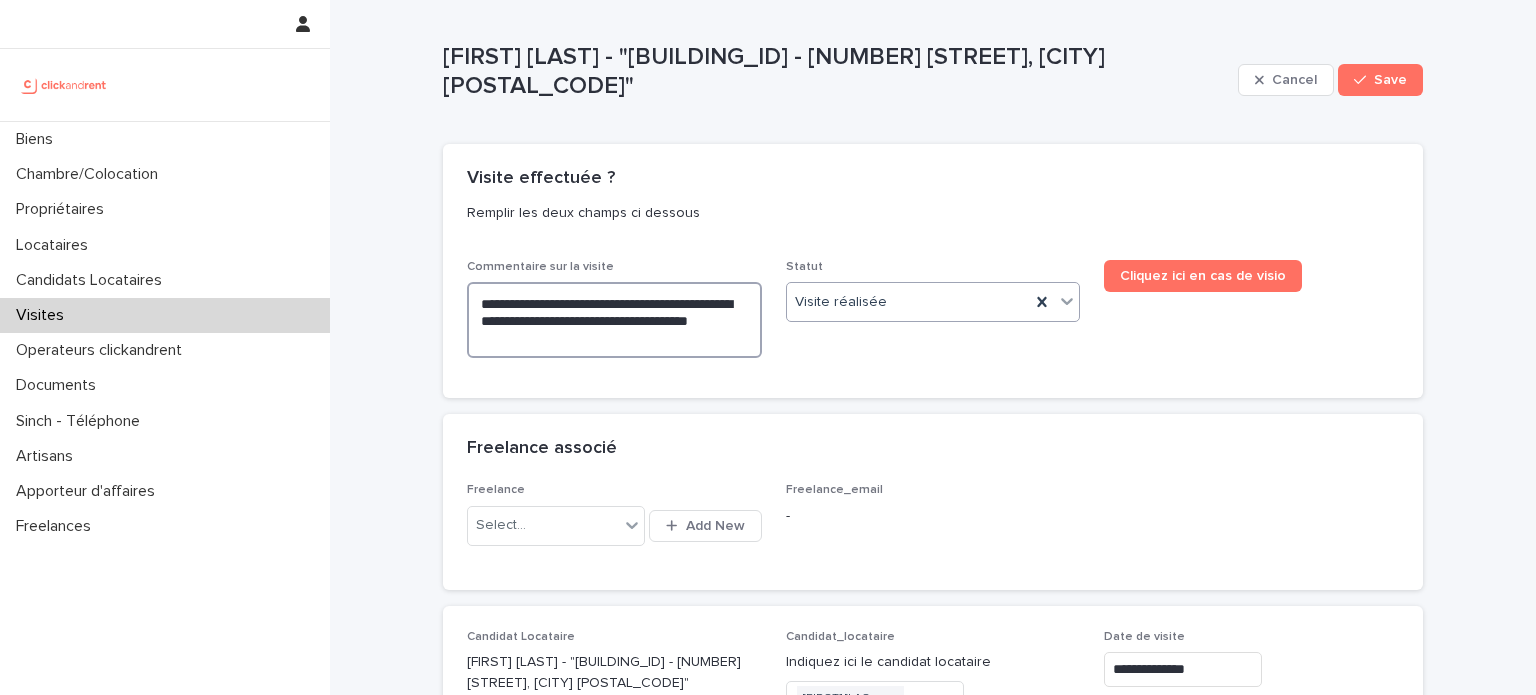 type on "**********" 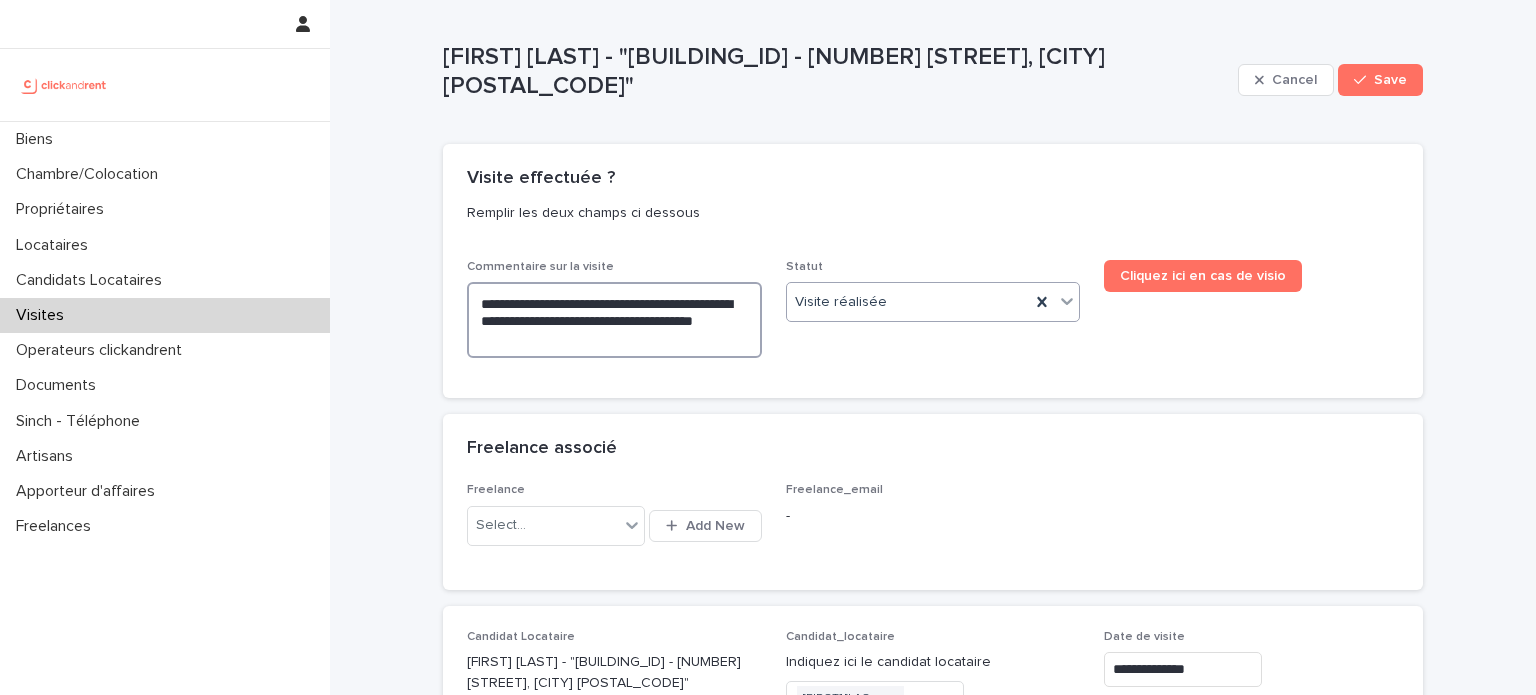 type on "**********" 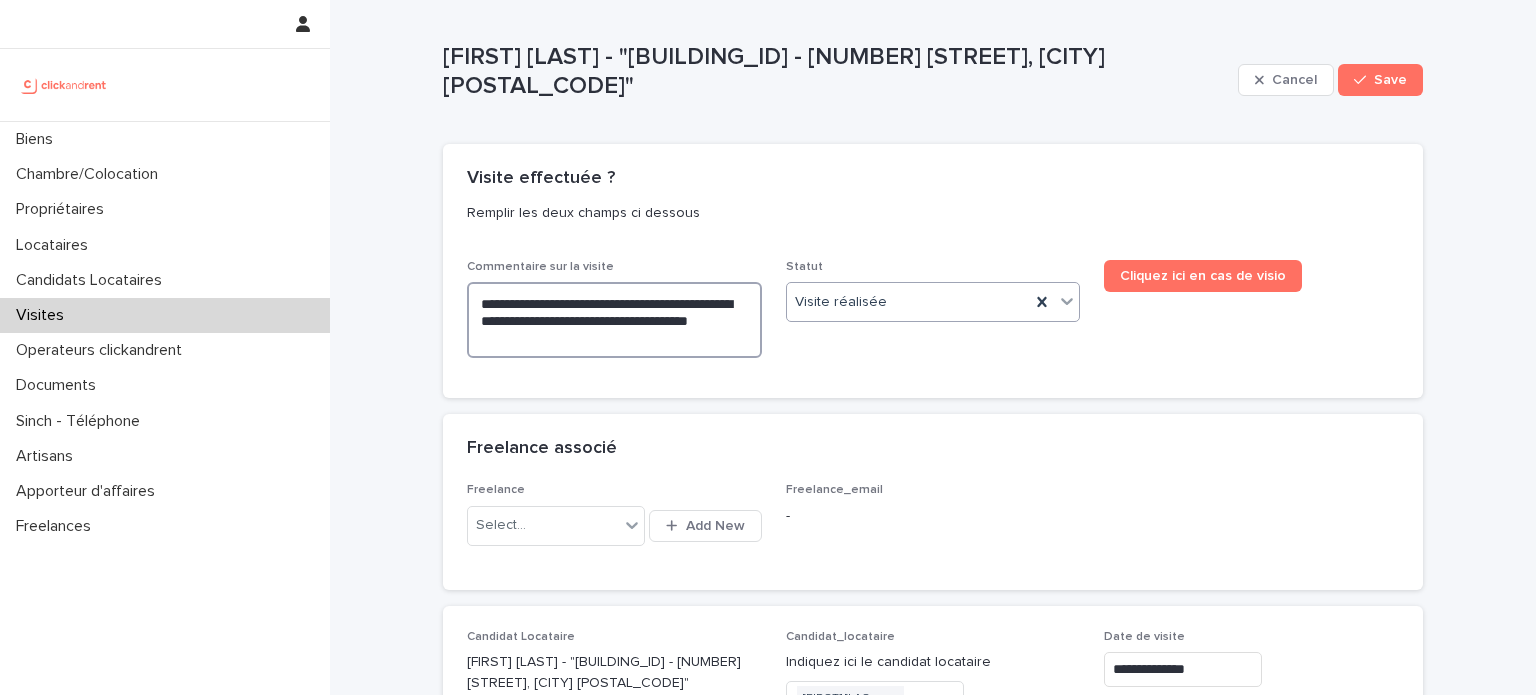 type on "**********" 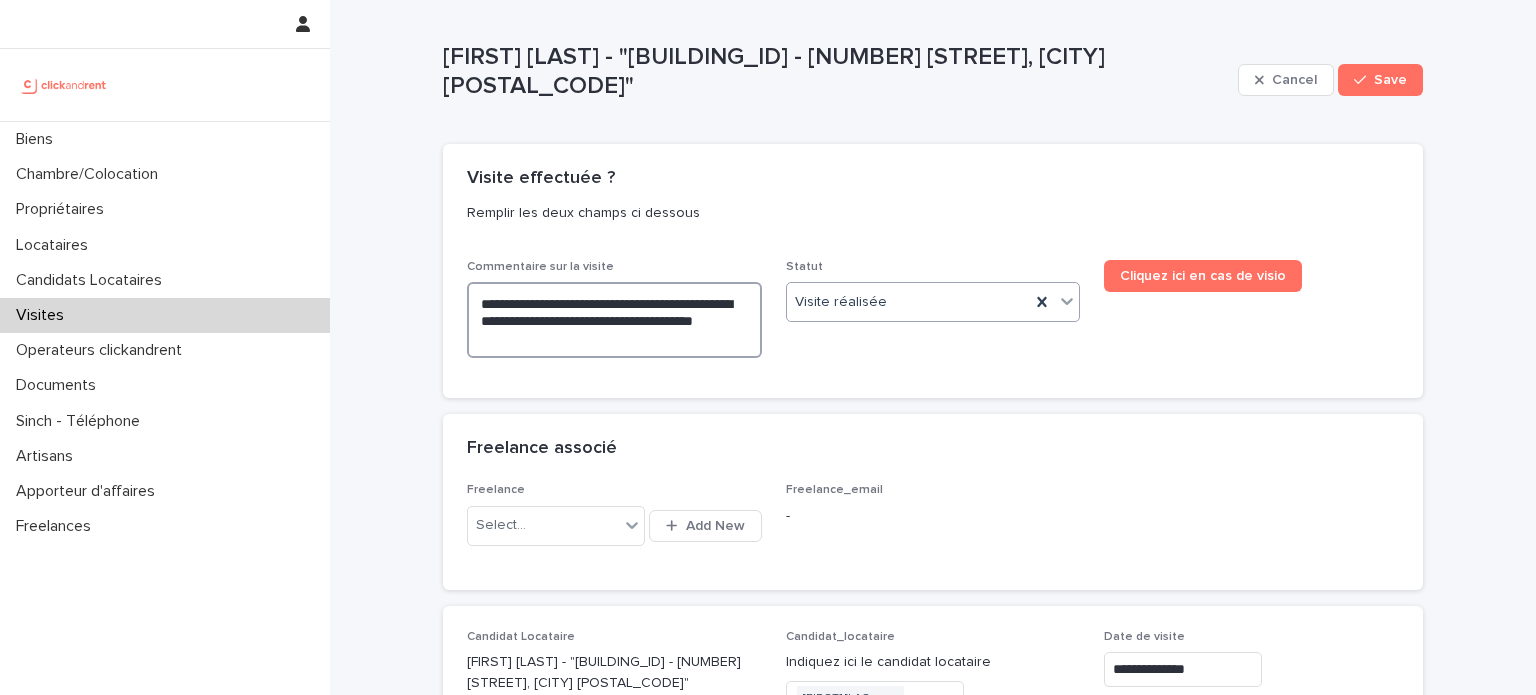 type on "**********" 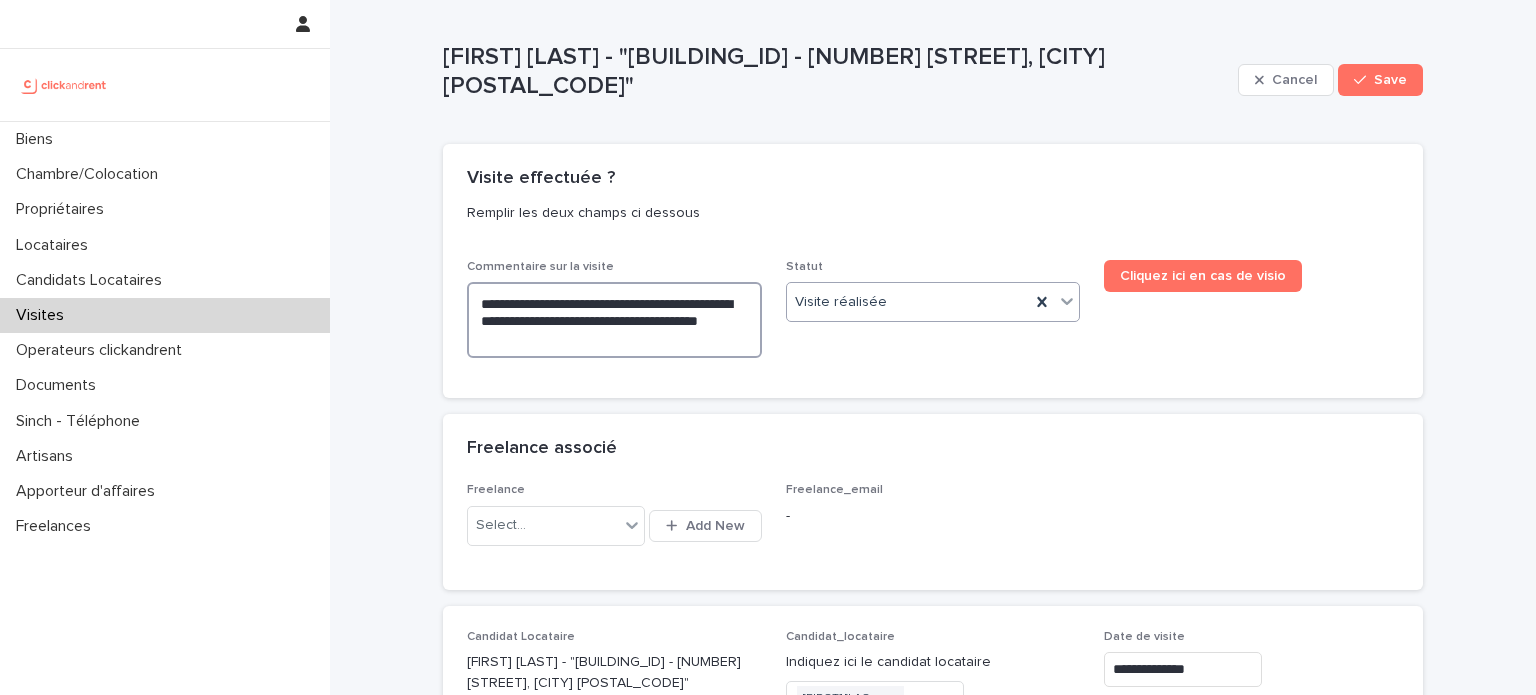 type on "**********" 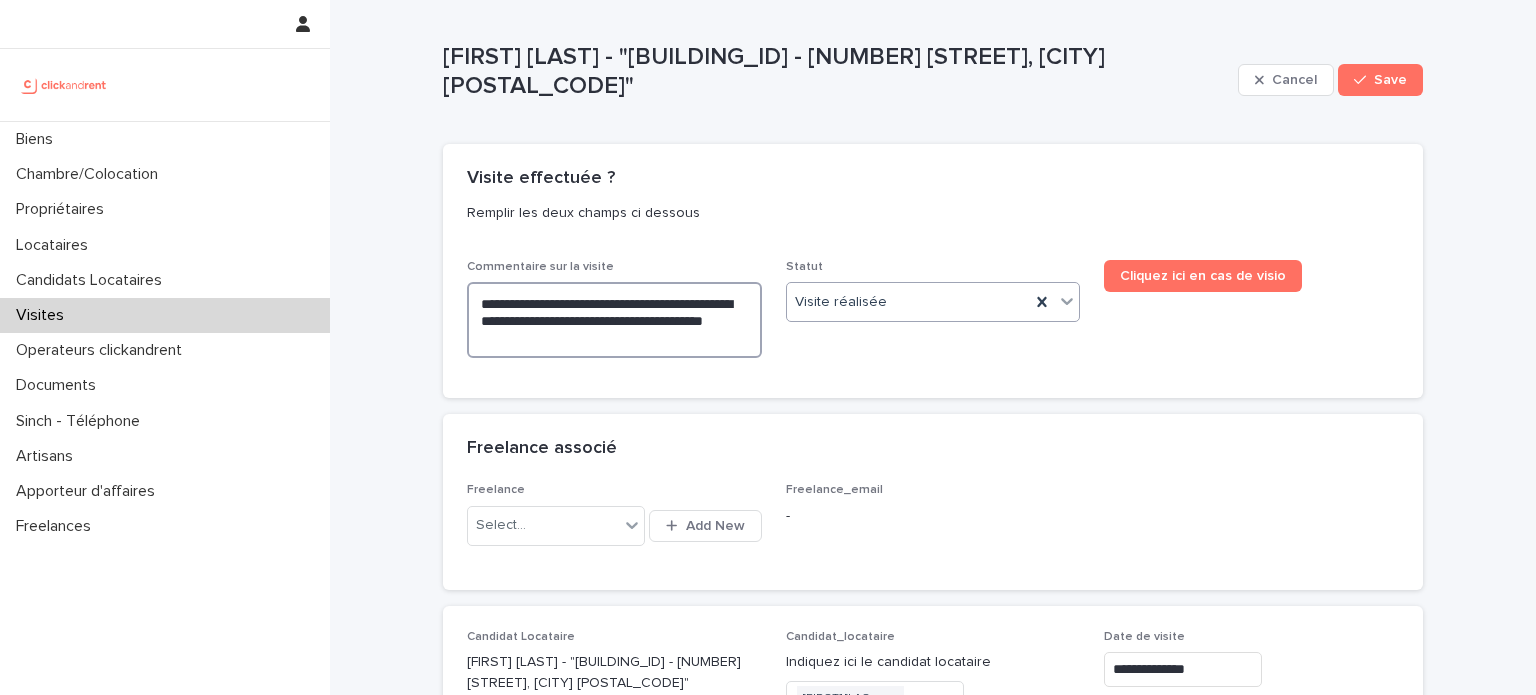 type on "**********" 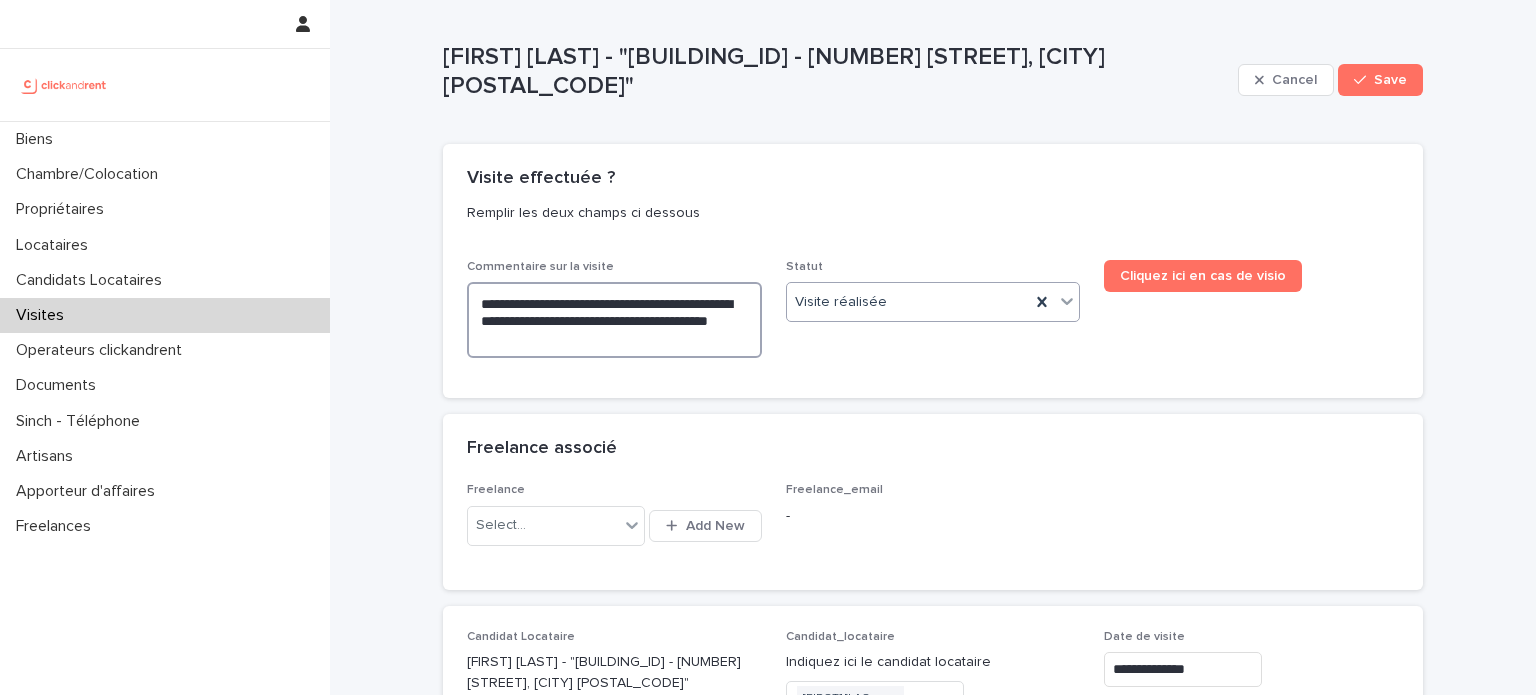 type on "**********" 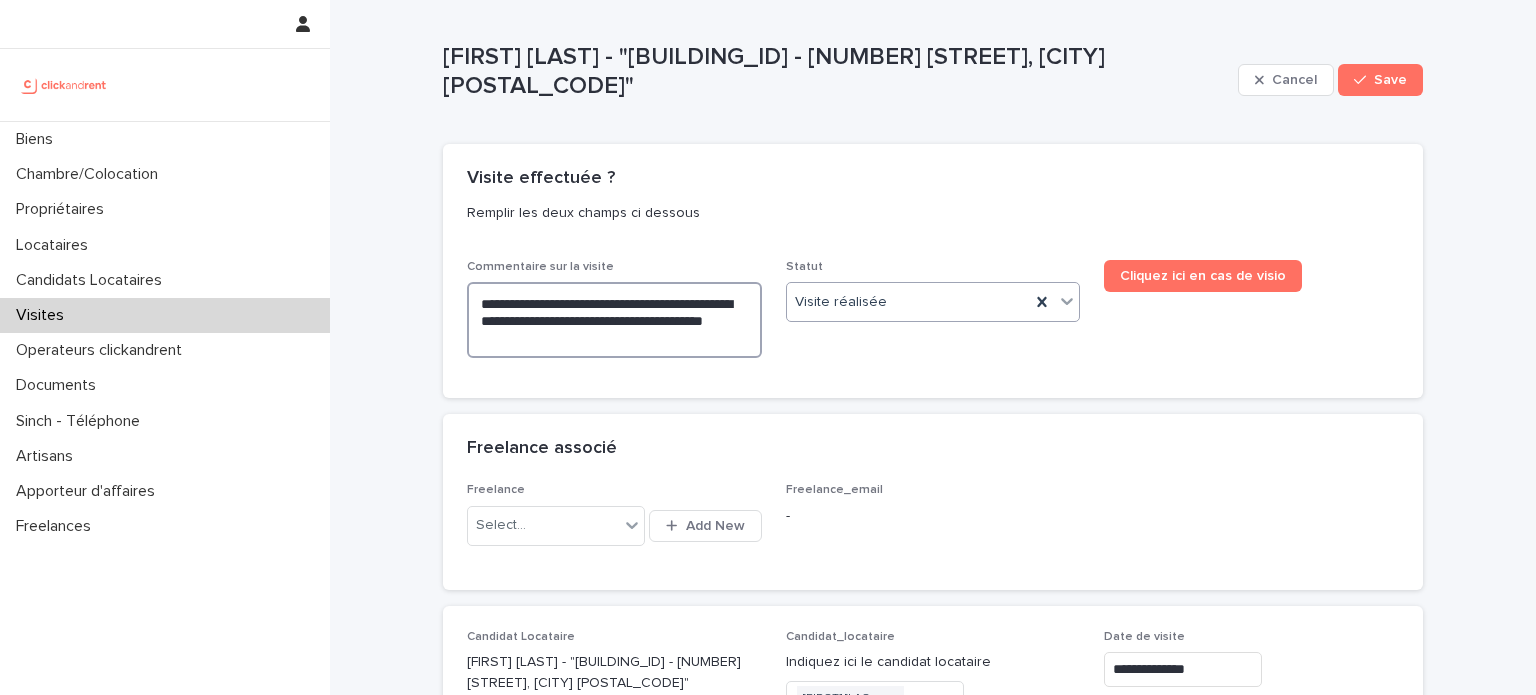 type on "**********" 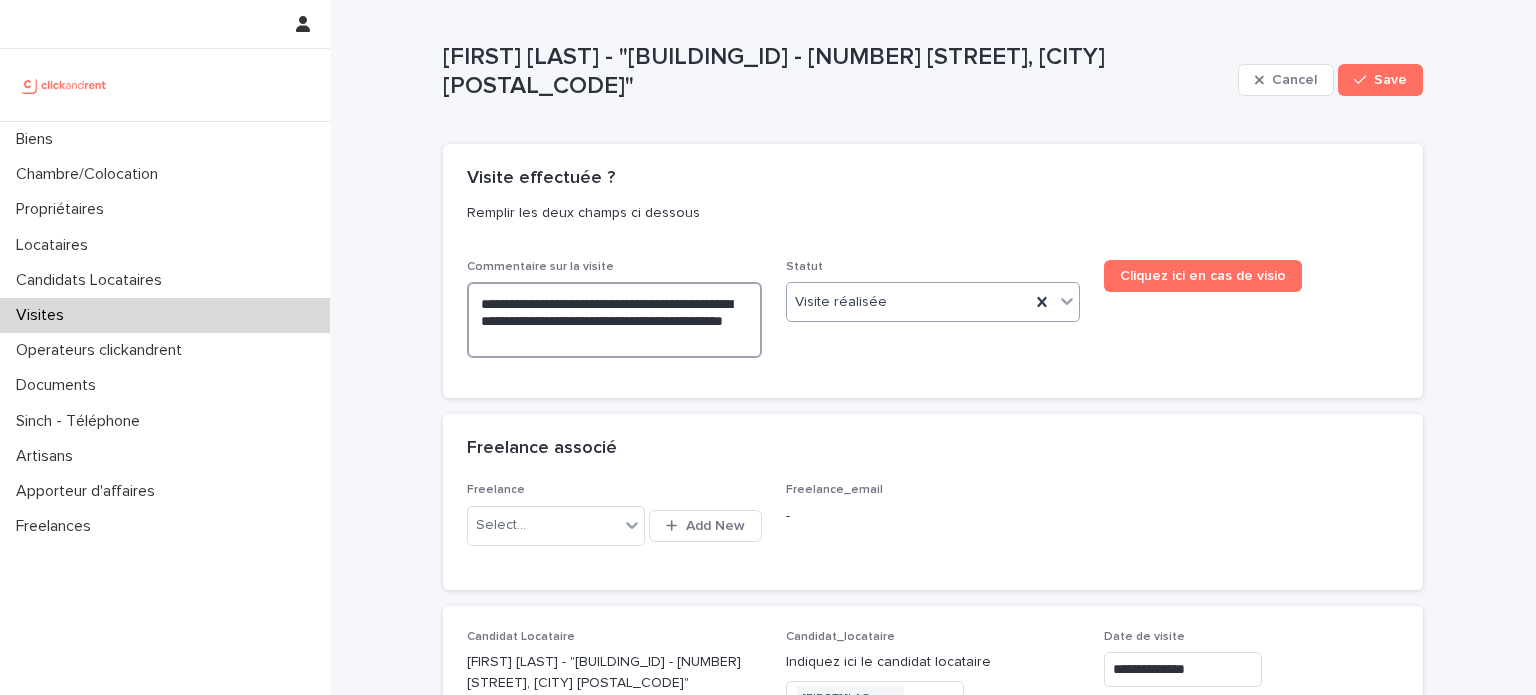 type on "**********" 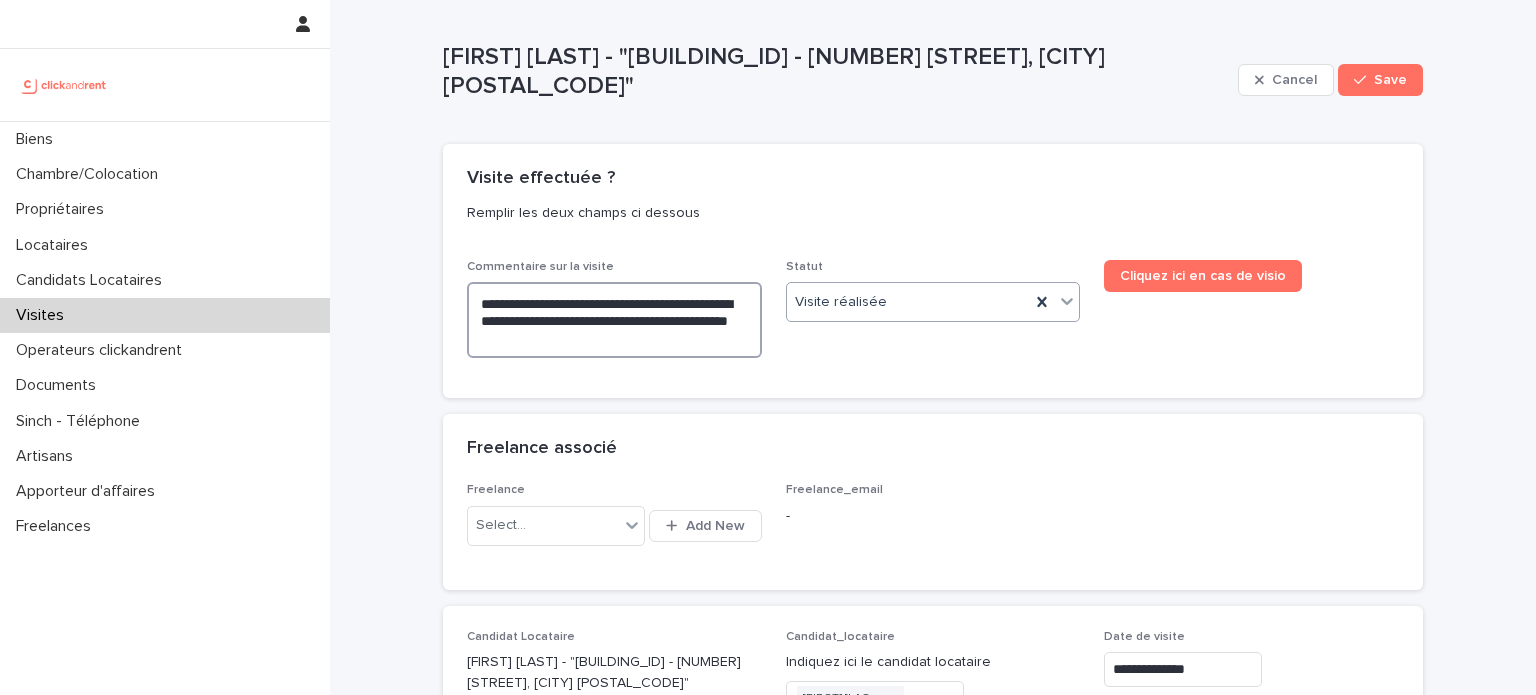 type on "**********" 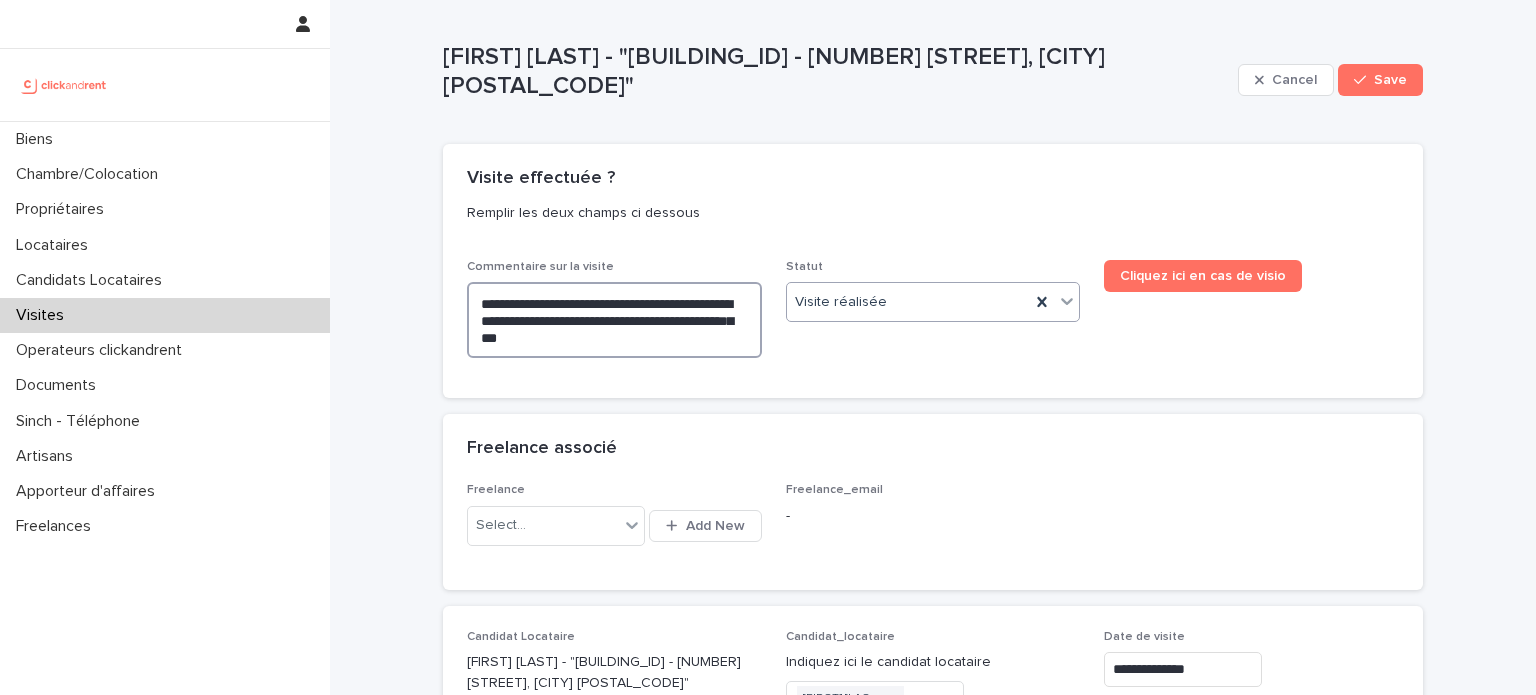type on "**********" 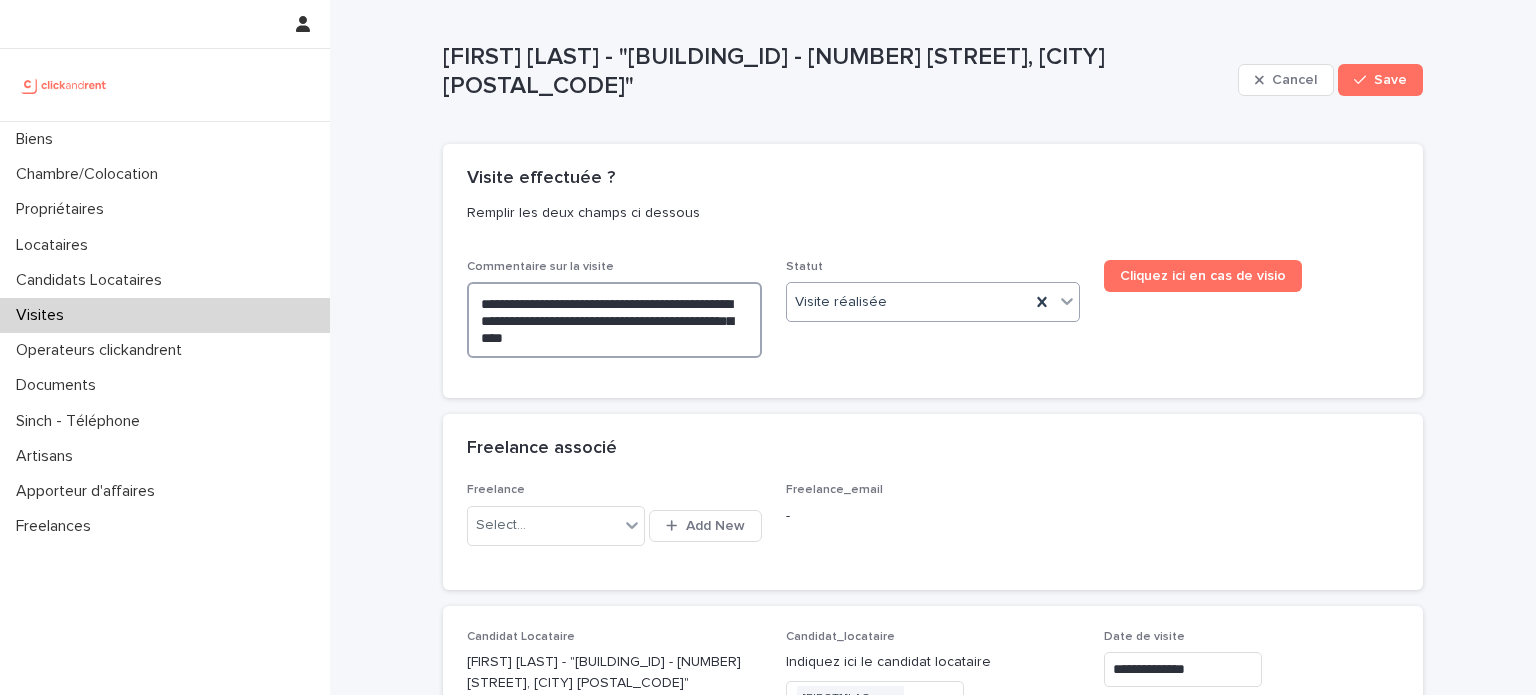 type on "**********" 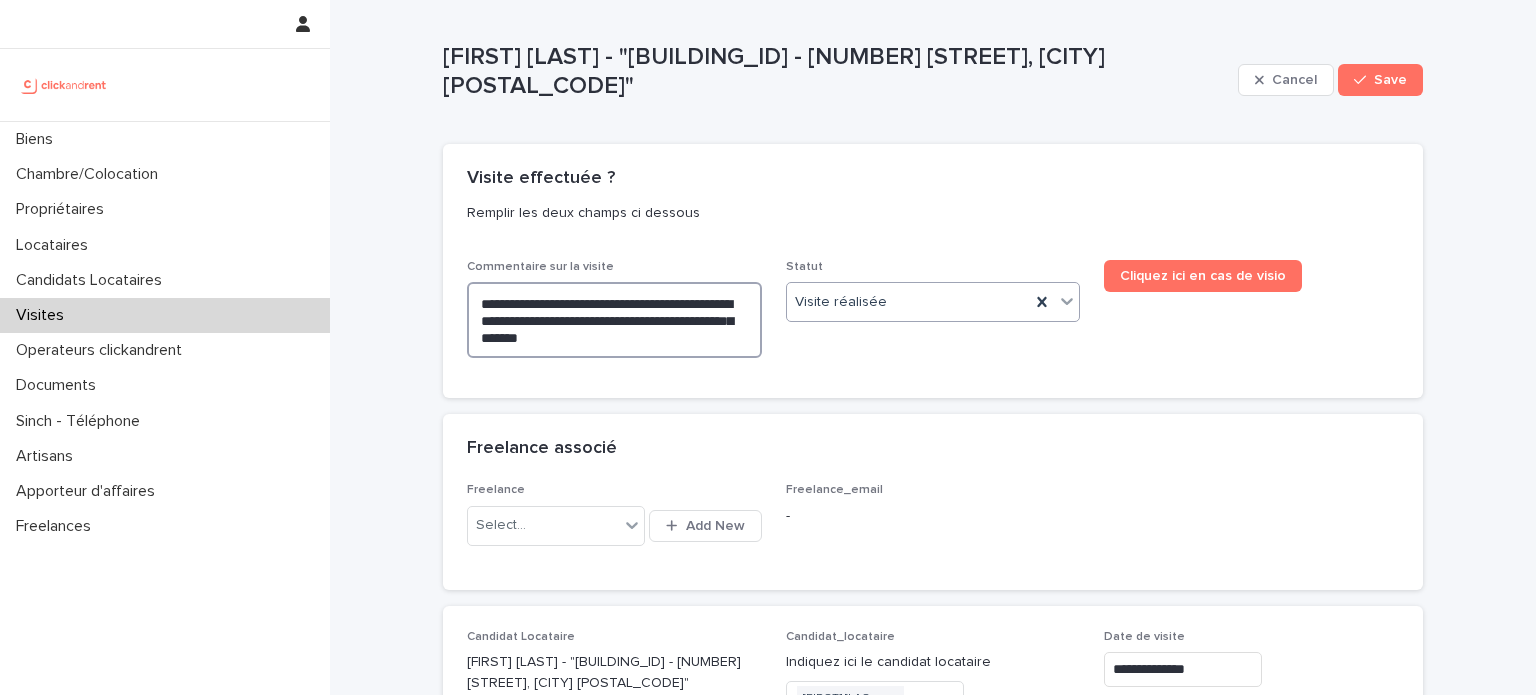 type on "**********" 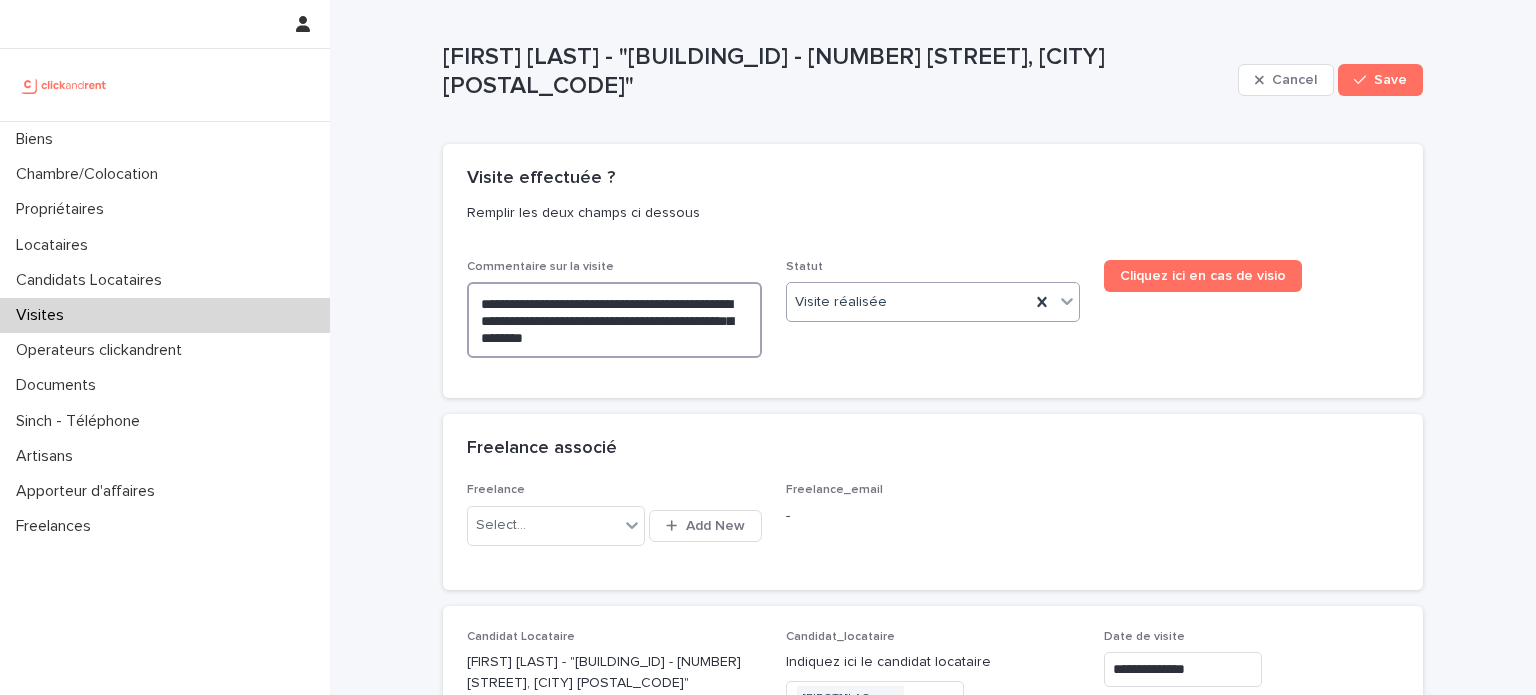 type on "**********" 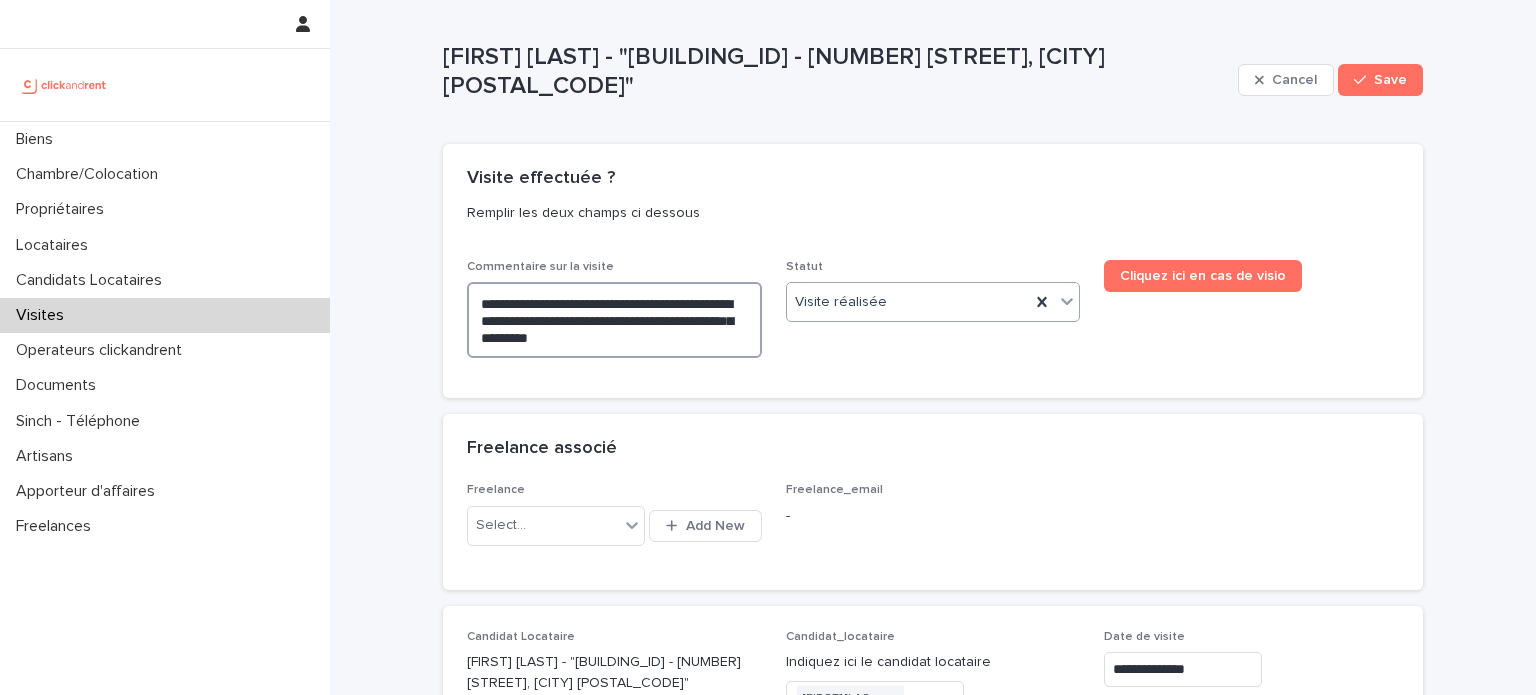 type on "**********" 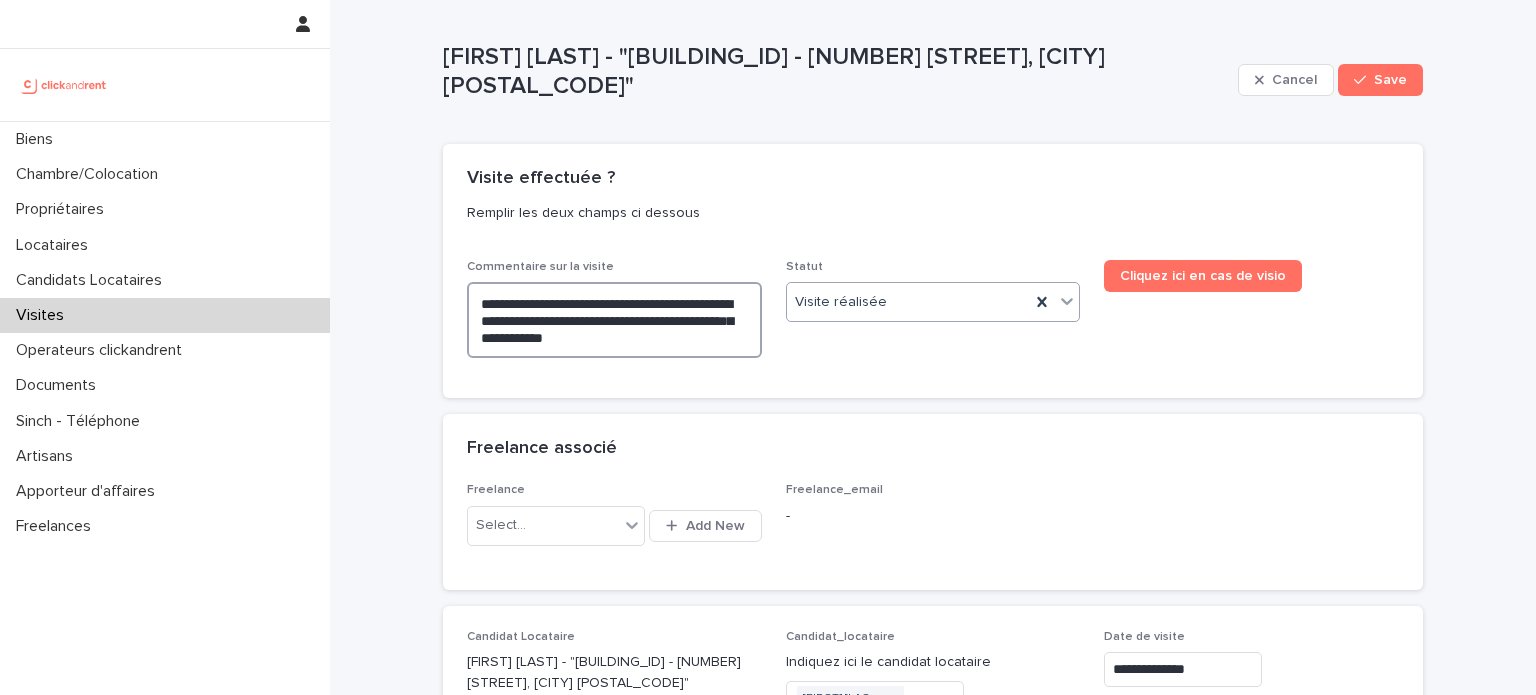 type on "**********" 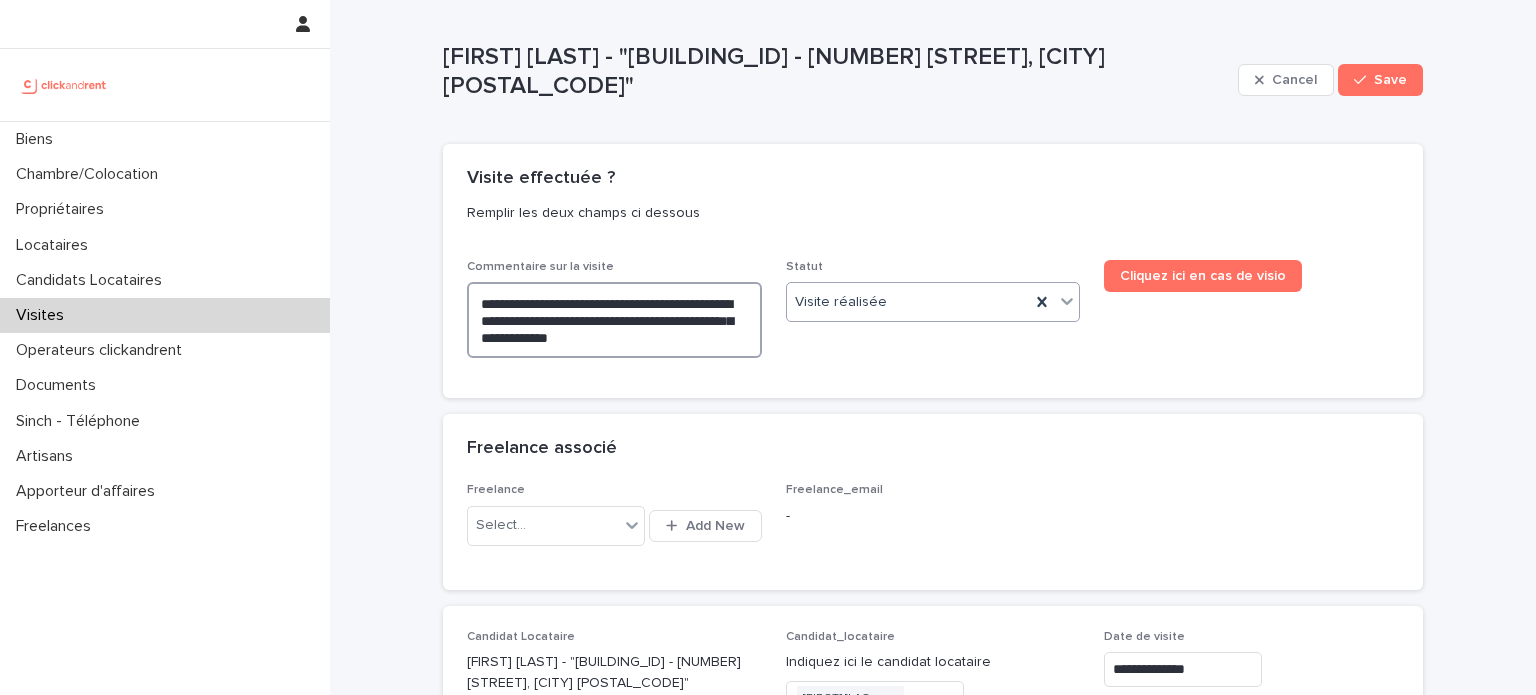 type on "**********" 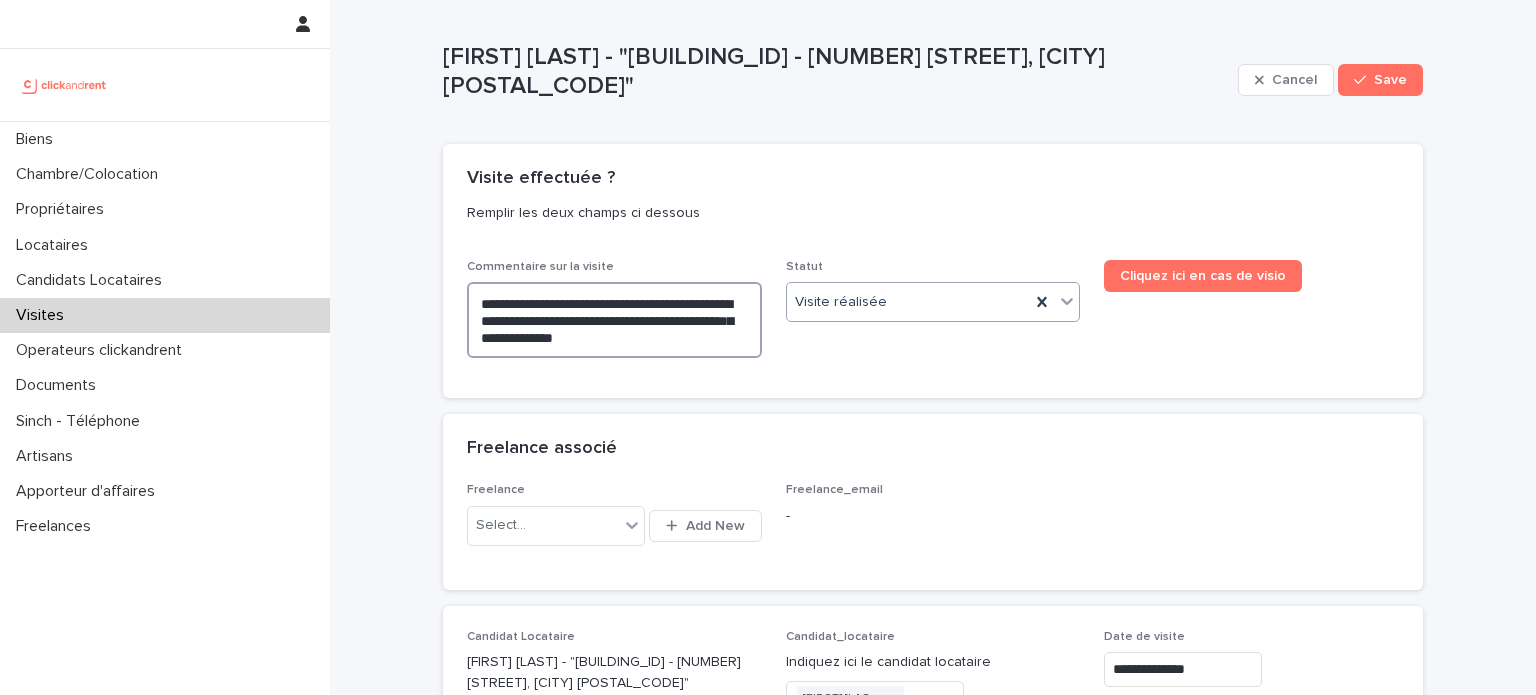 type on "**********" 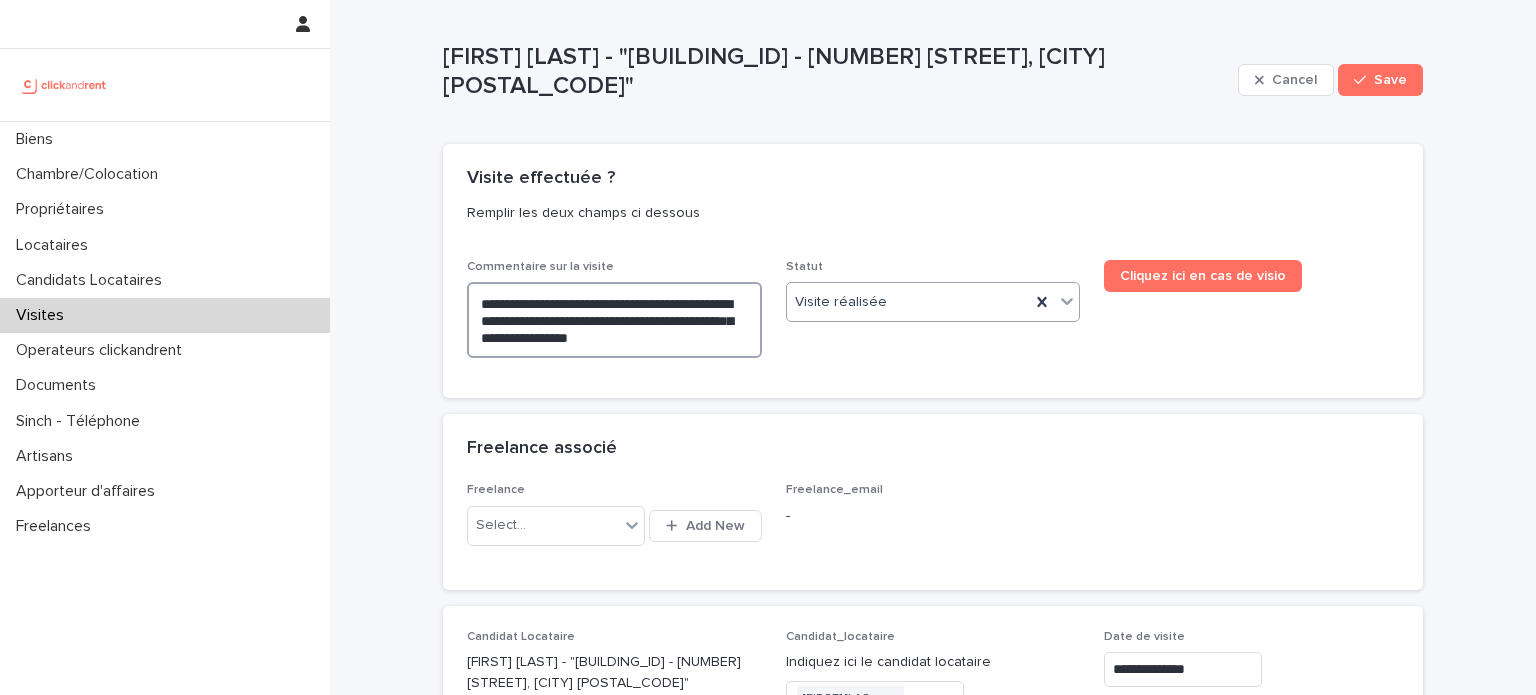 type on "**********" 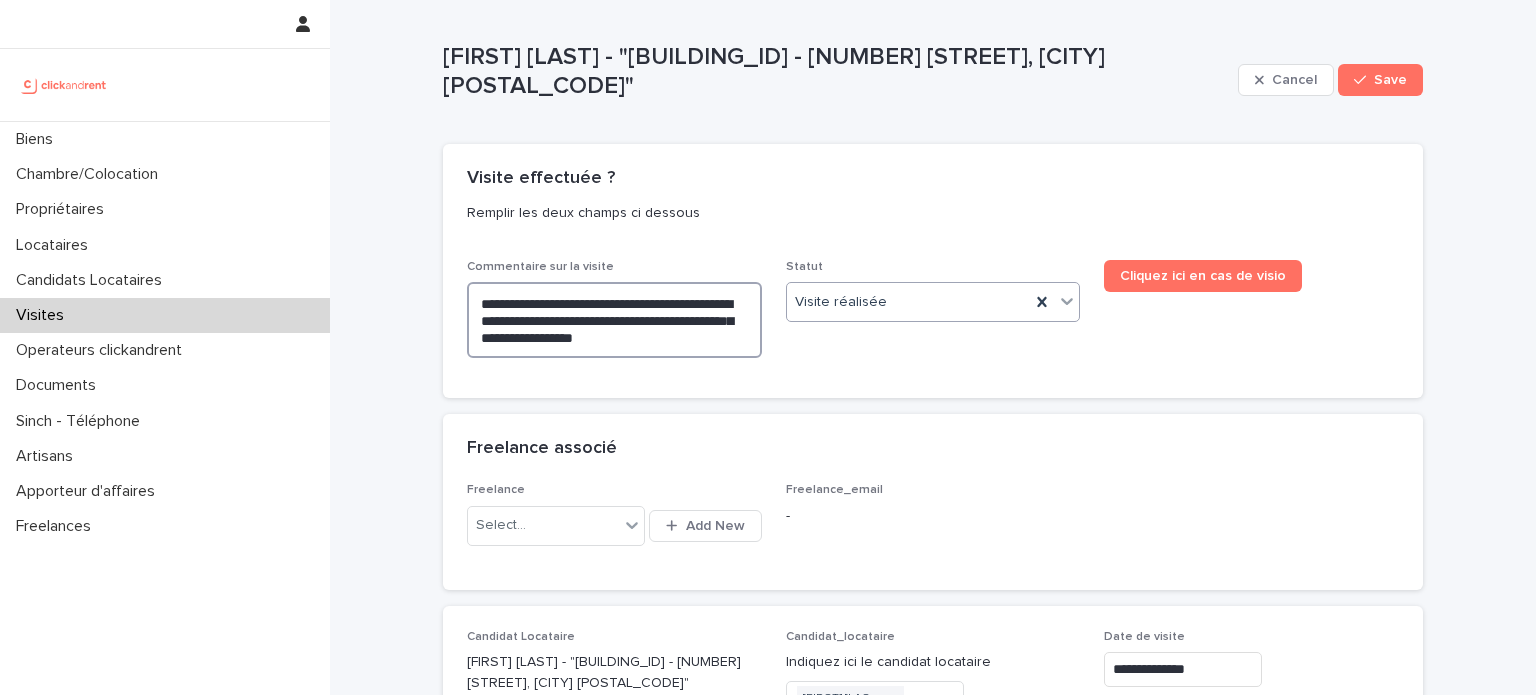 type on "**********" 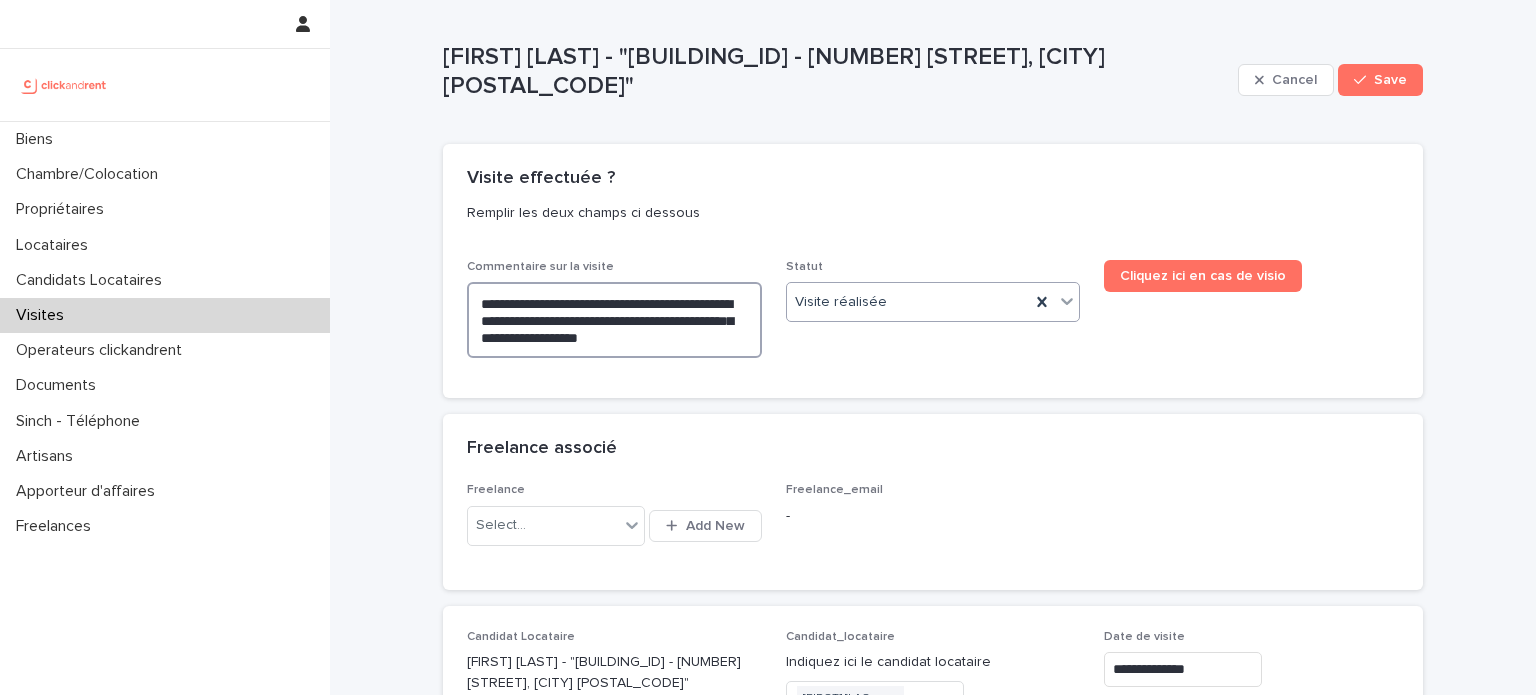 type on "**********" 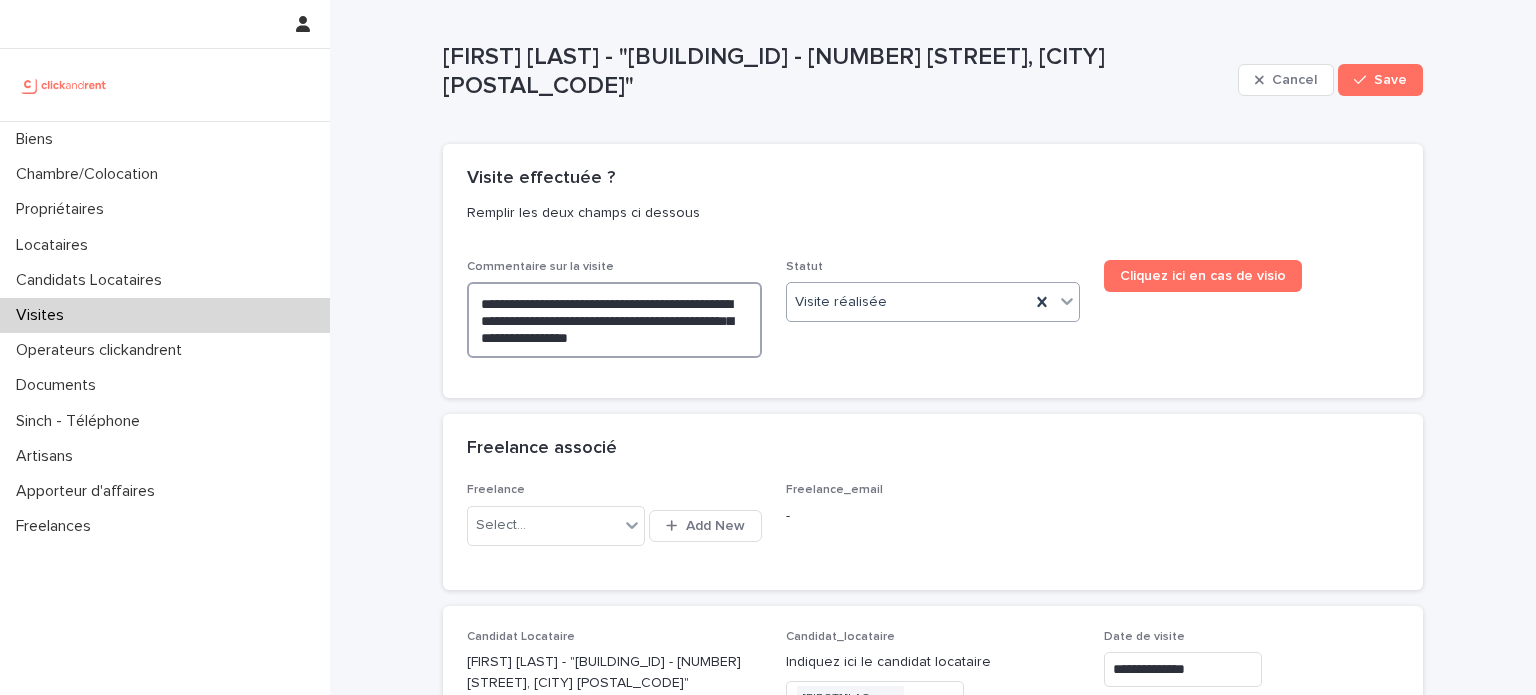 type on "**********" 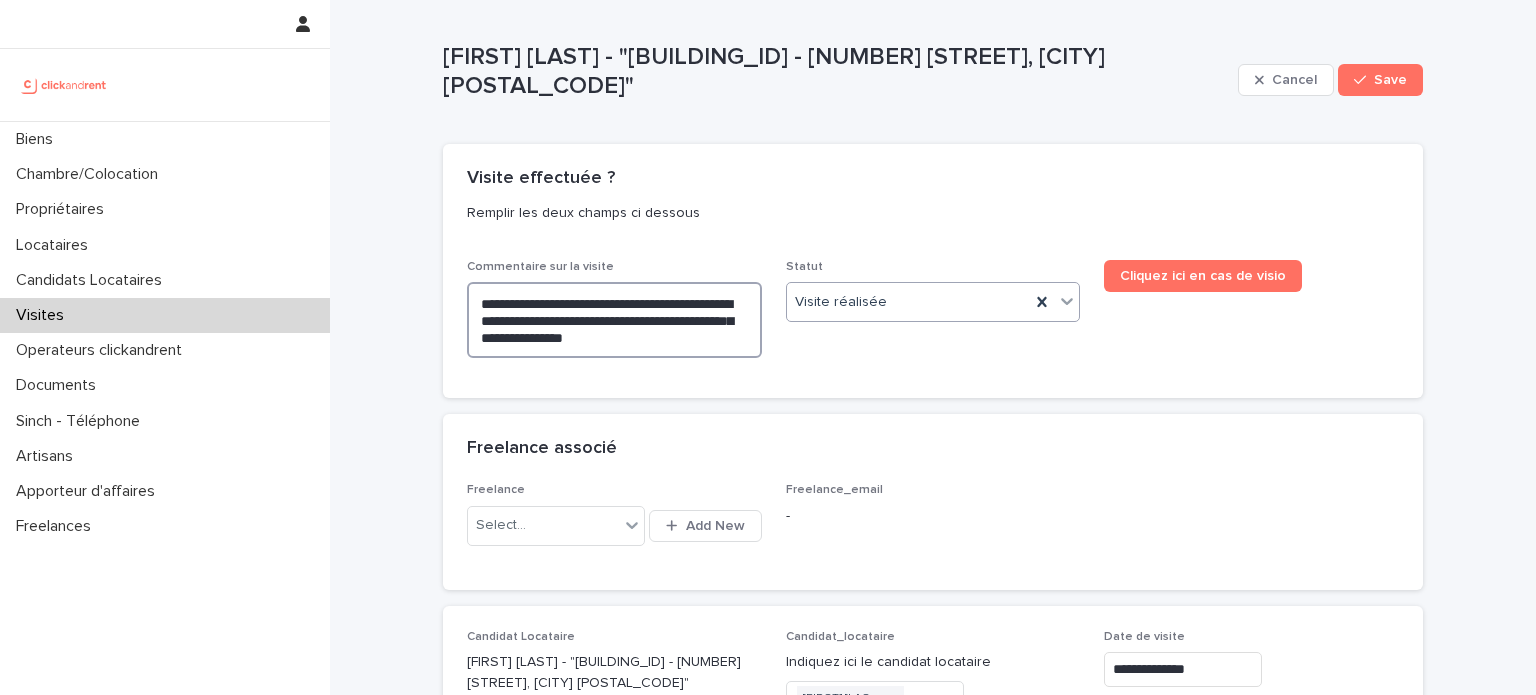 type on "**********" 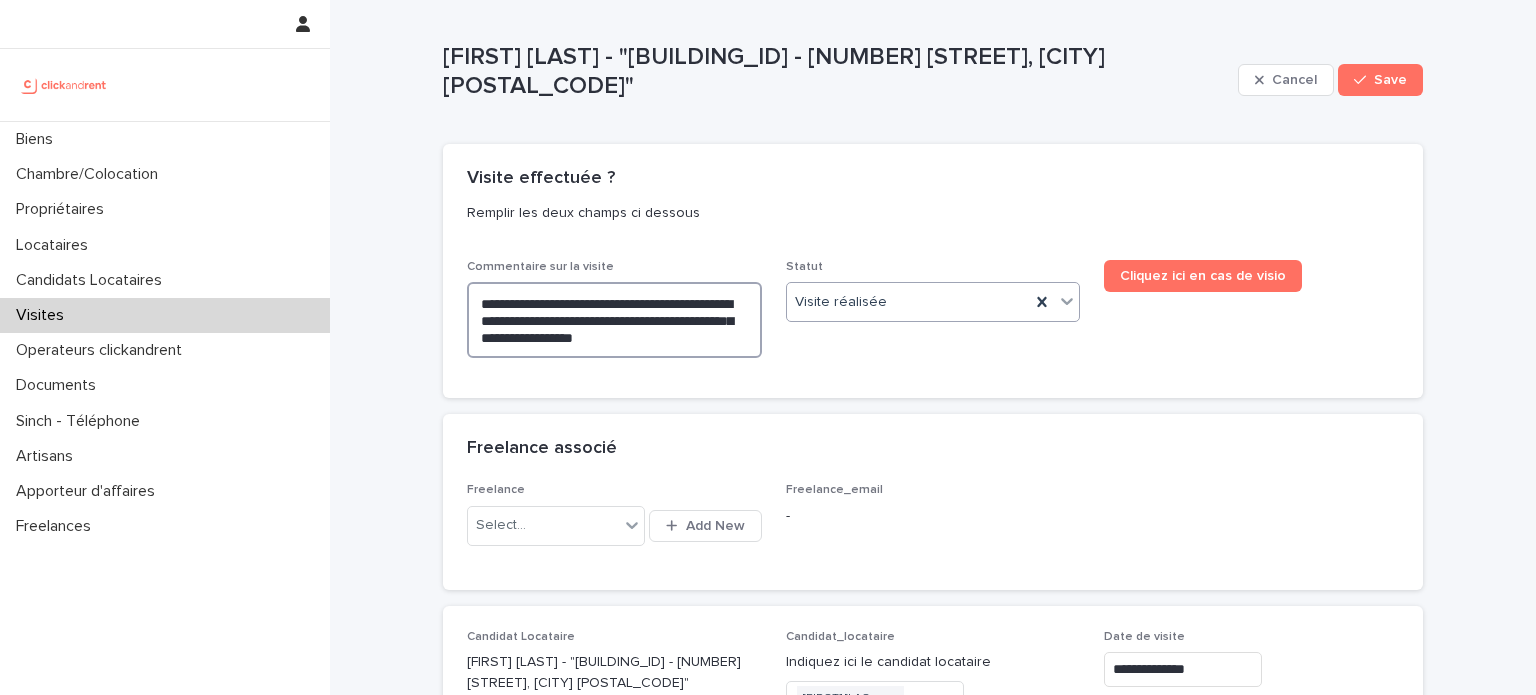 type on "**********" 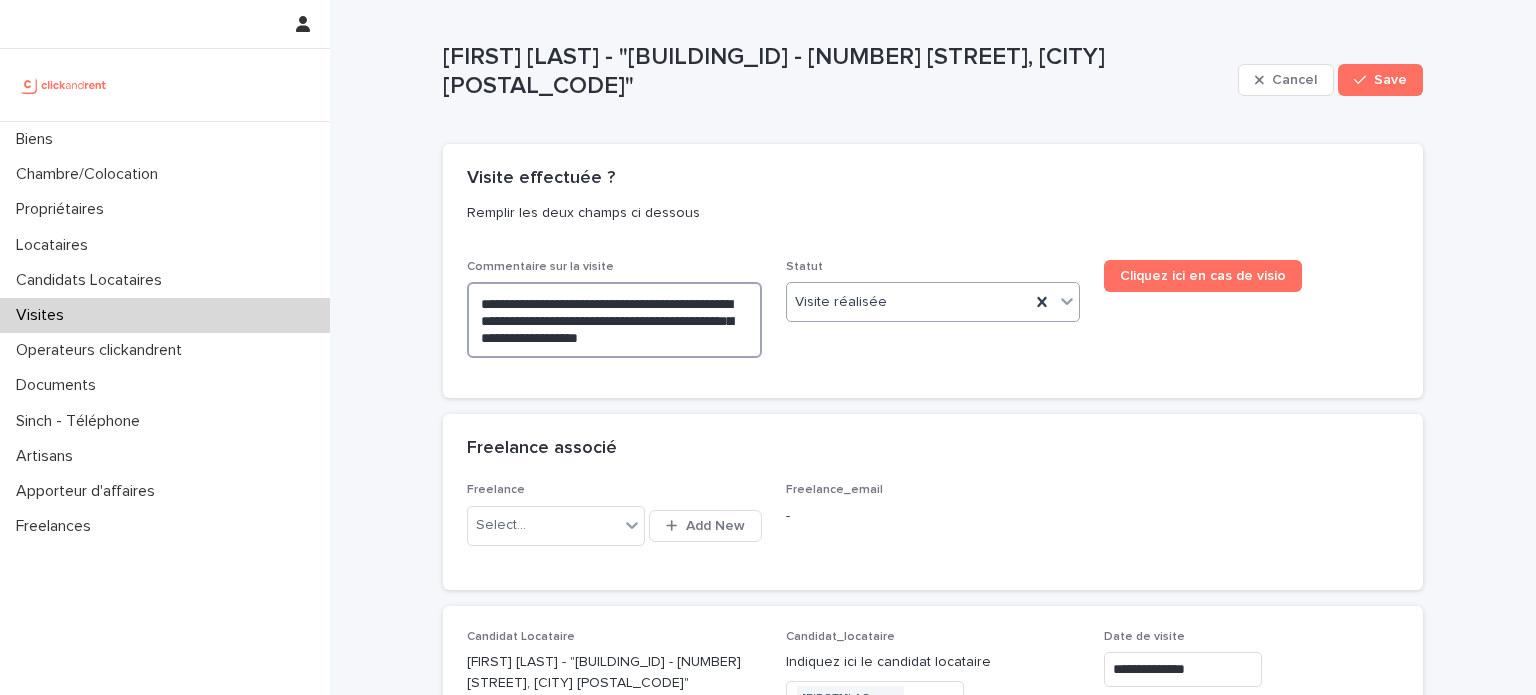 type on "**********" 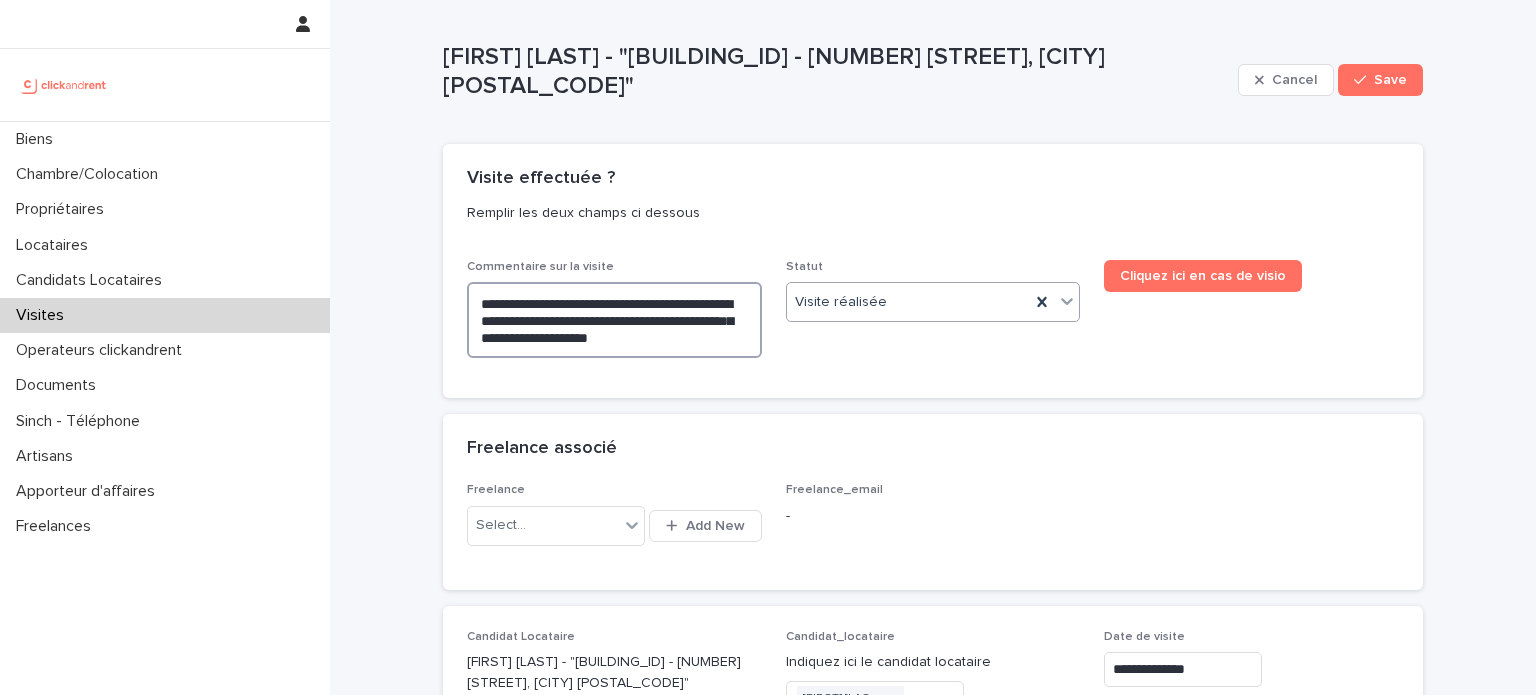 type on "**********" 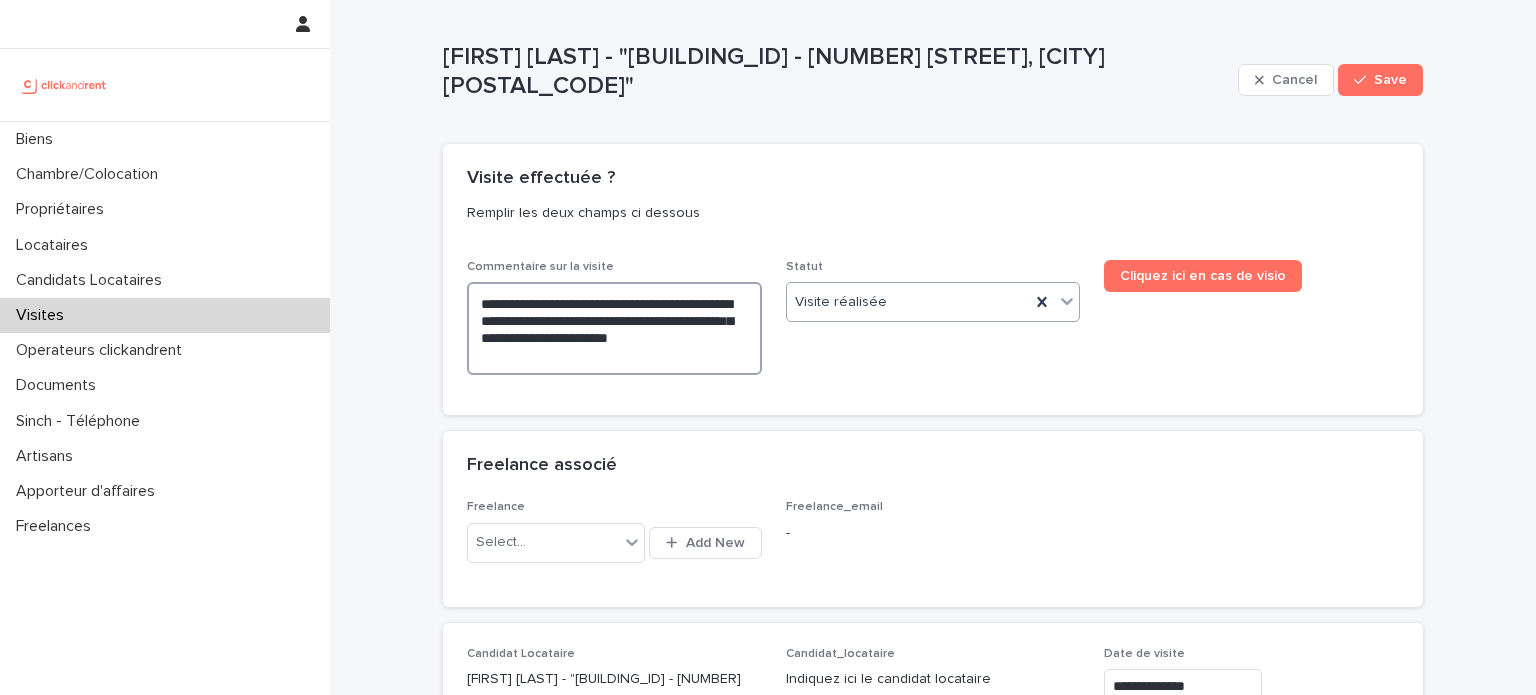 type on "**********" 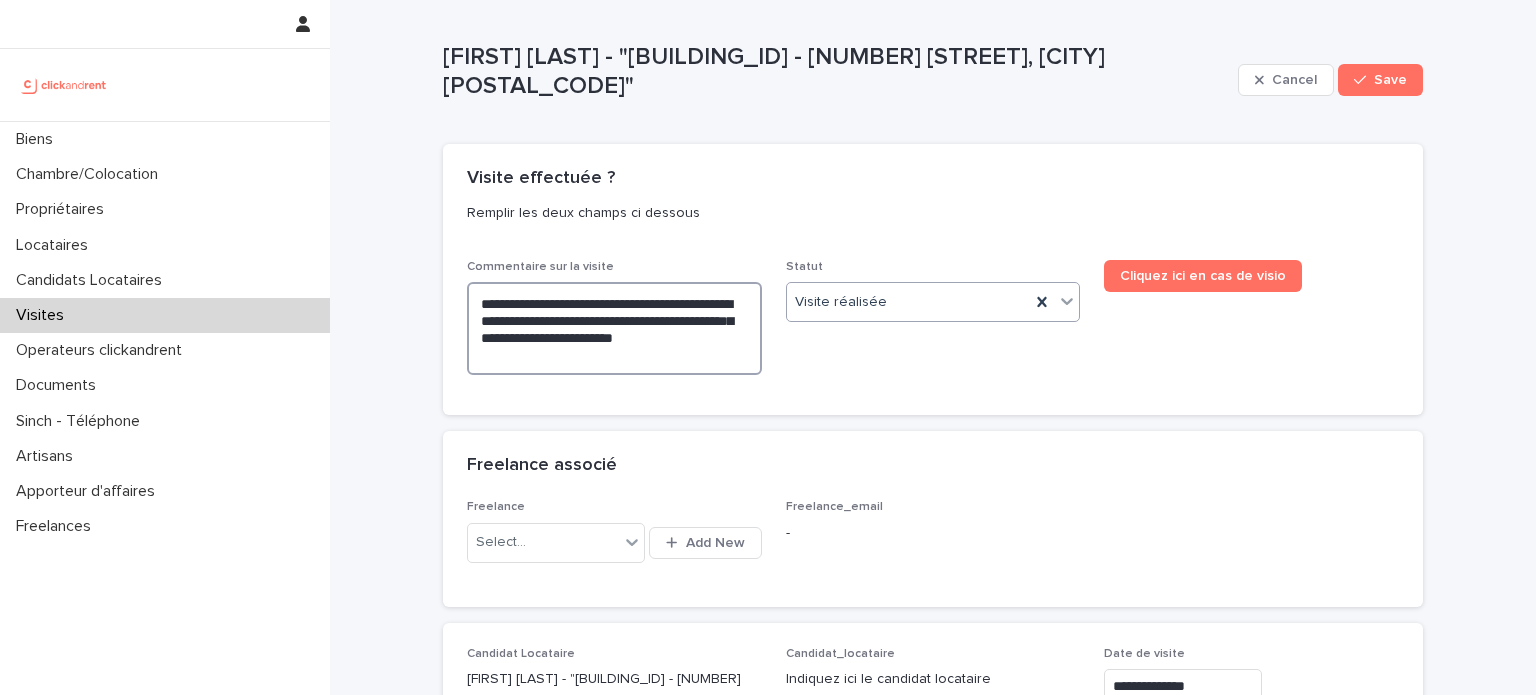 type on "**********" 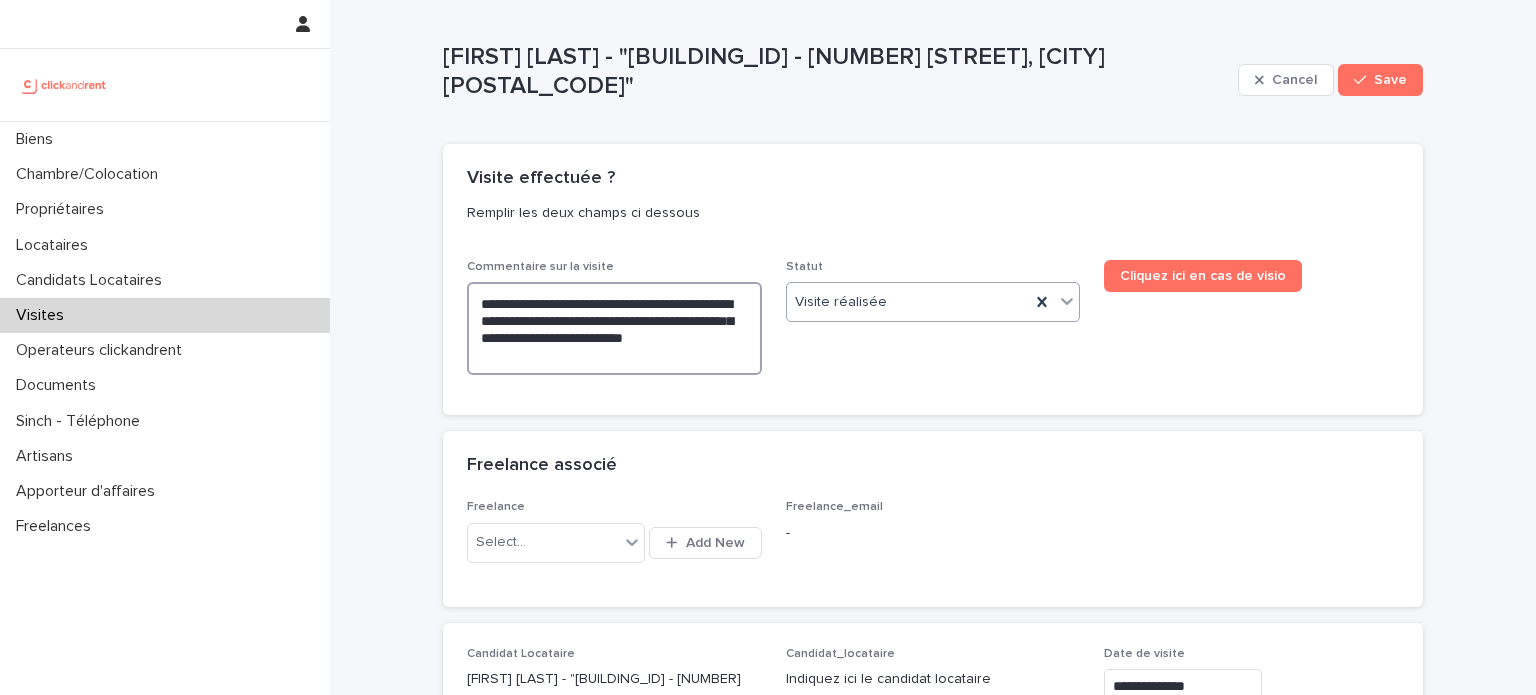 type on "**********" 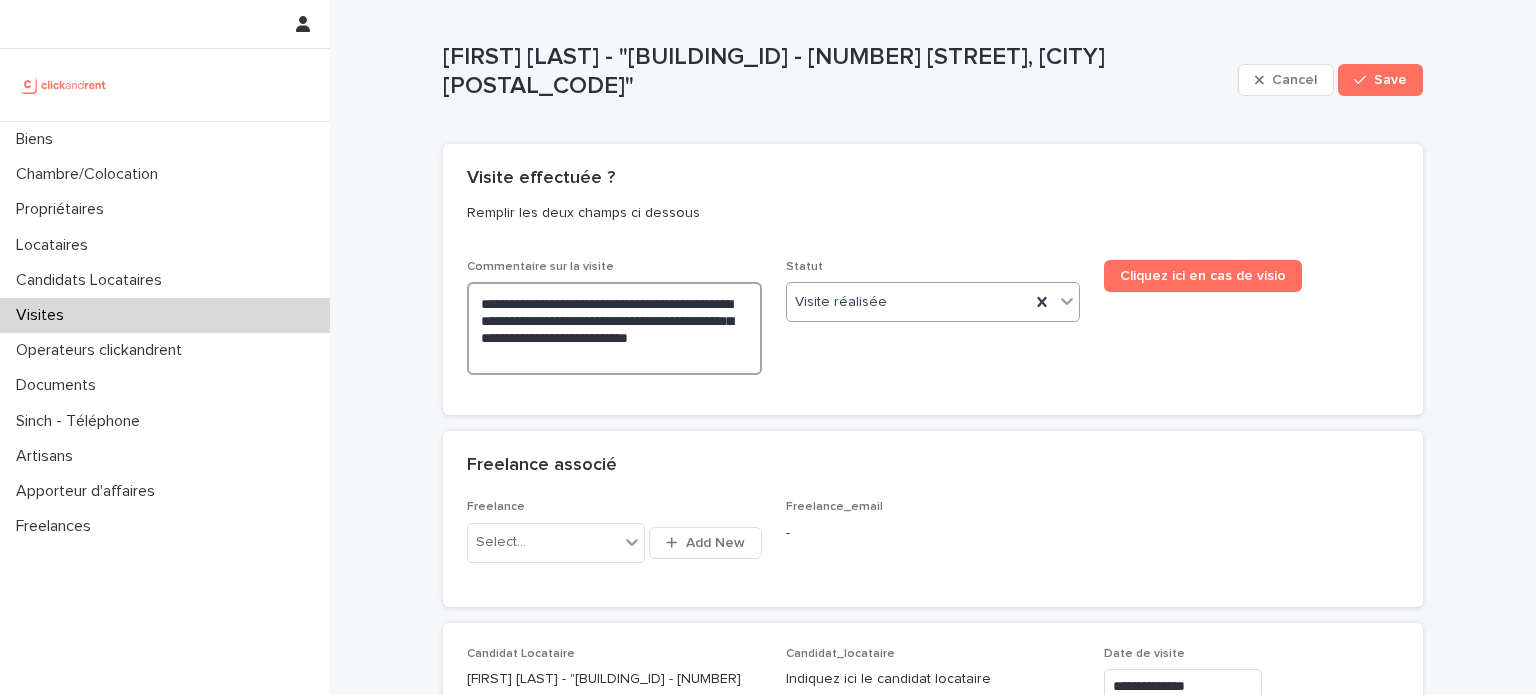 type on "**********" 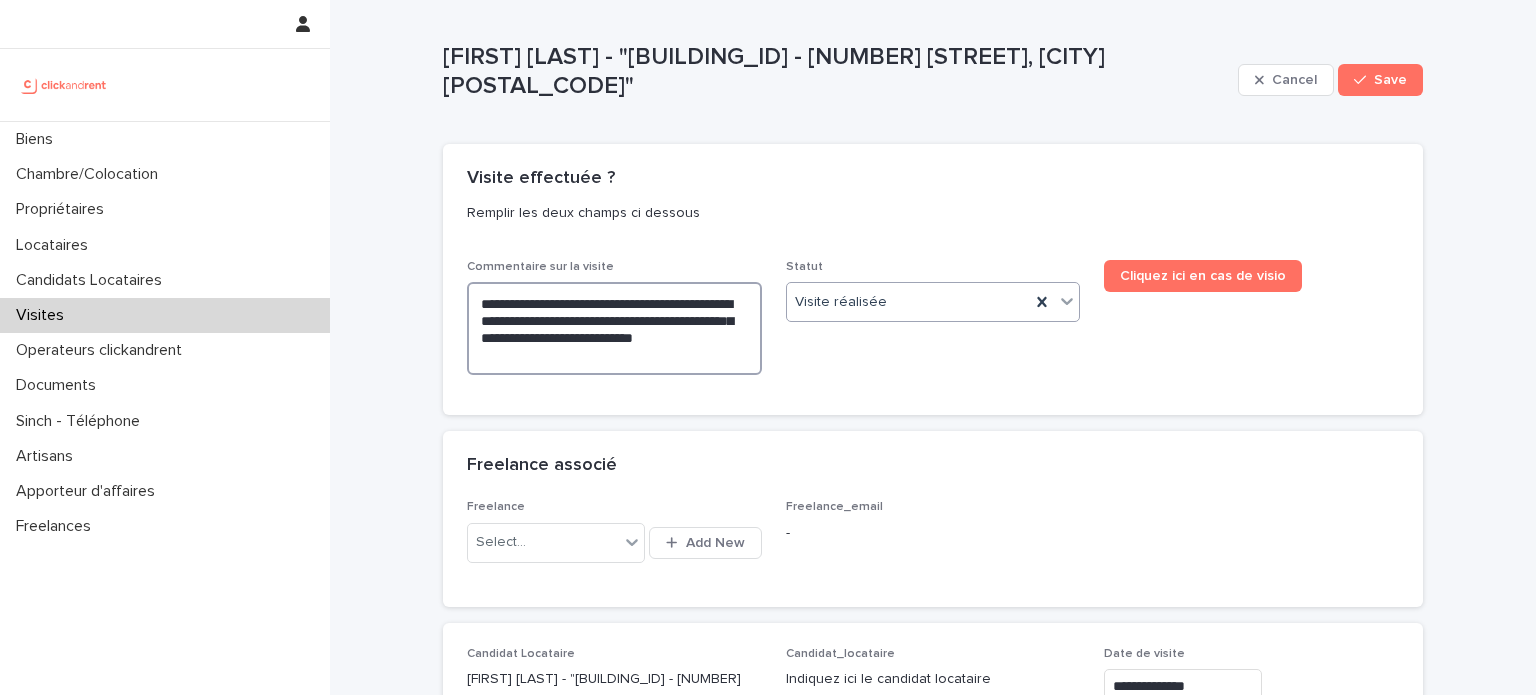 type on "**********" 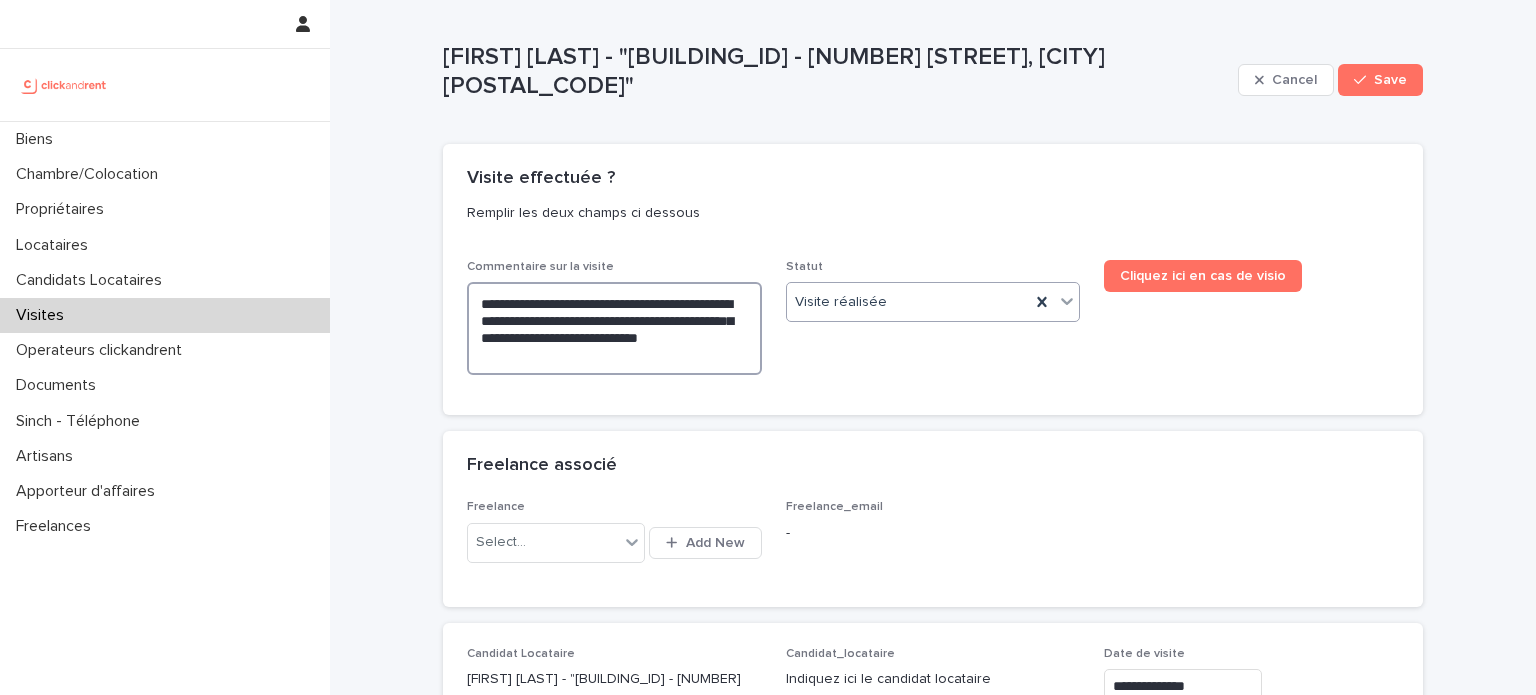 type on "**********" 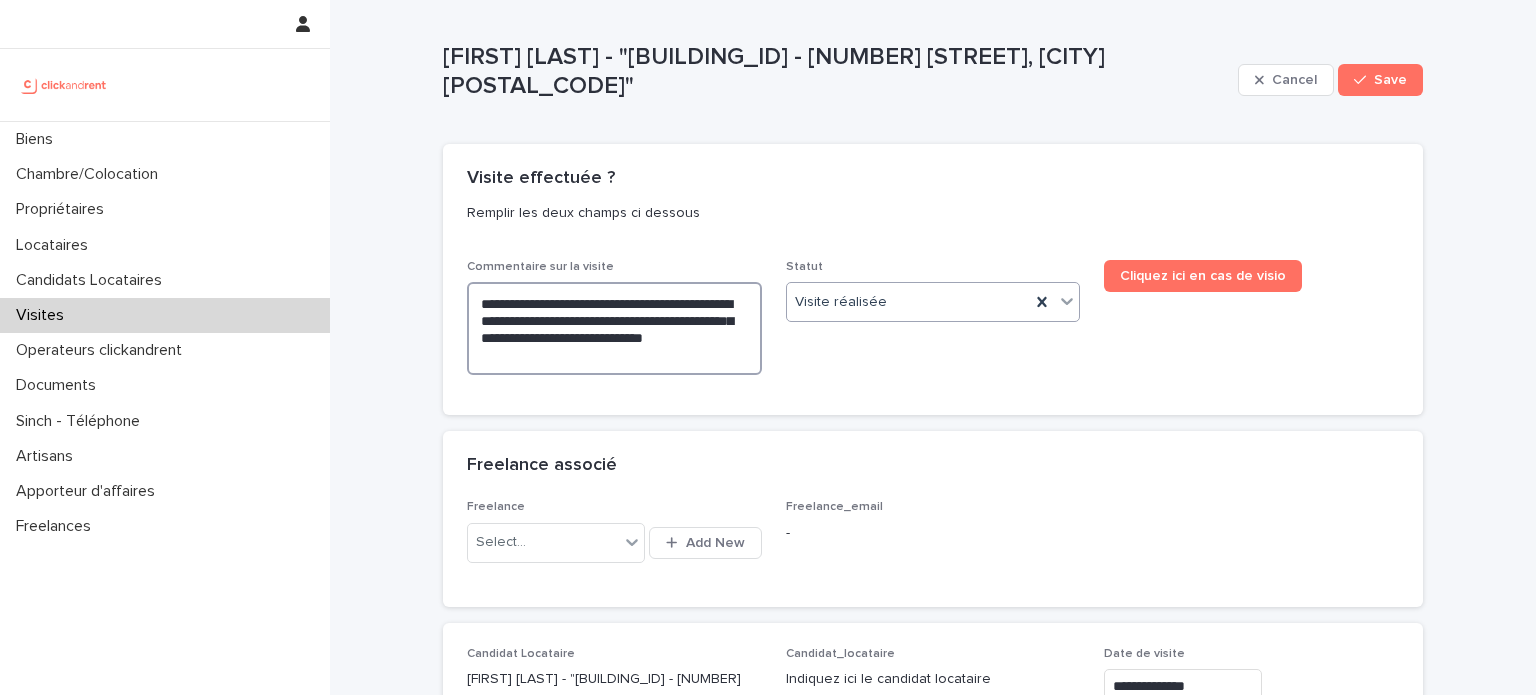type on "**********" 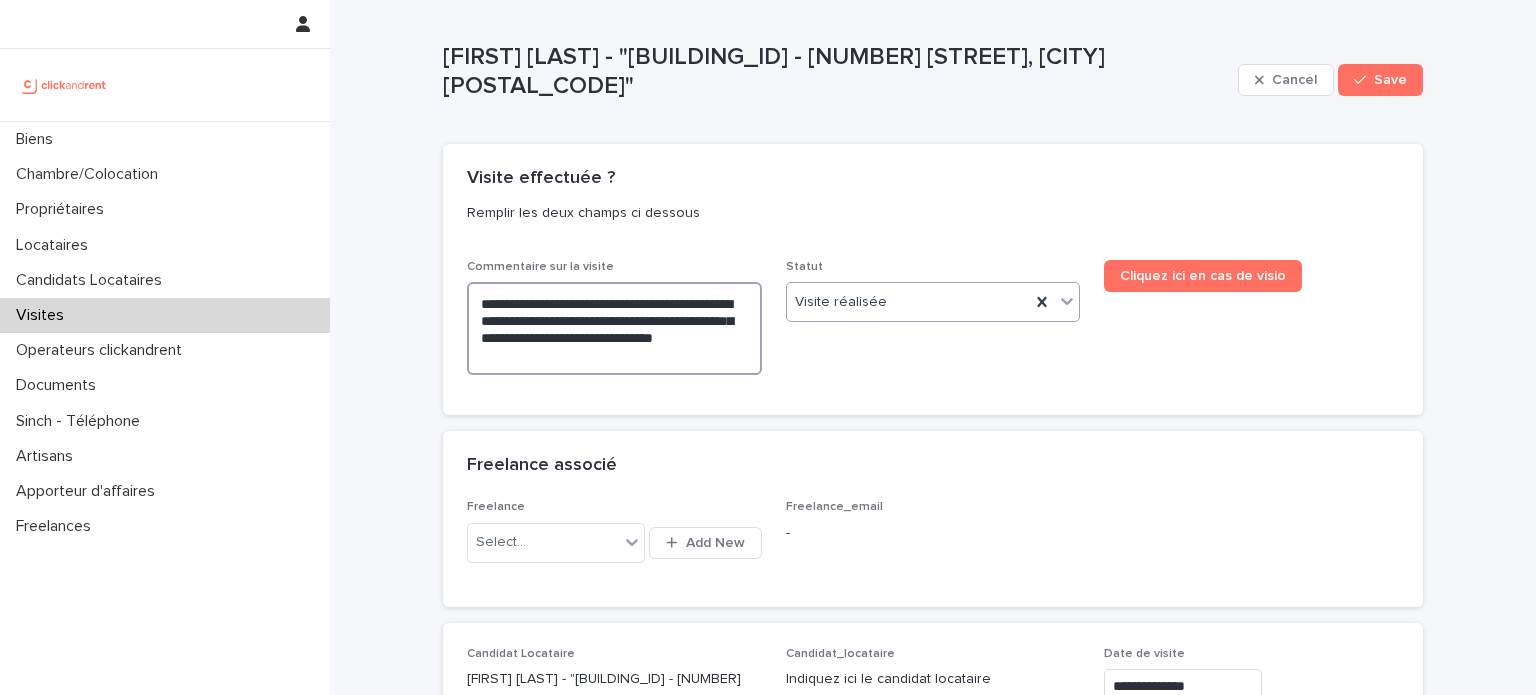 type on "**********" 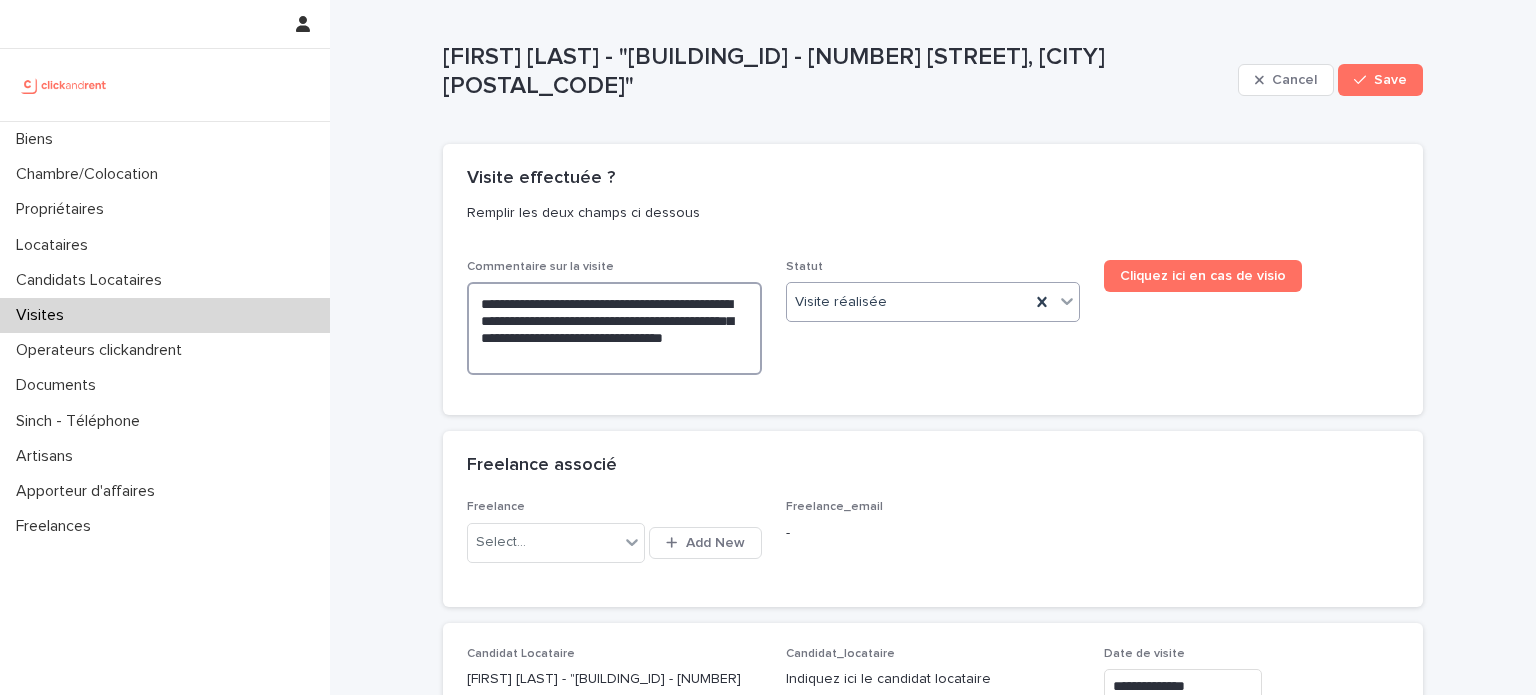 type on "**********" 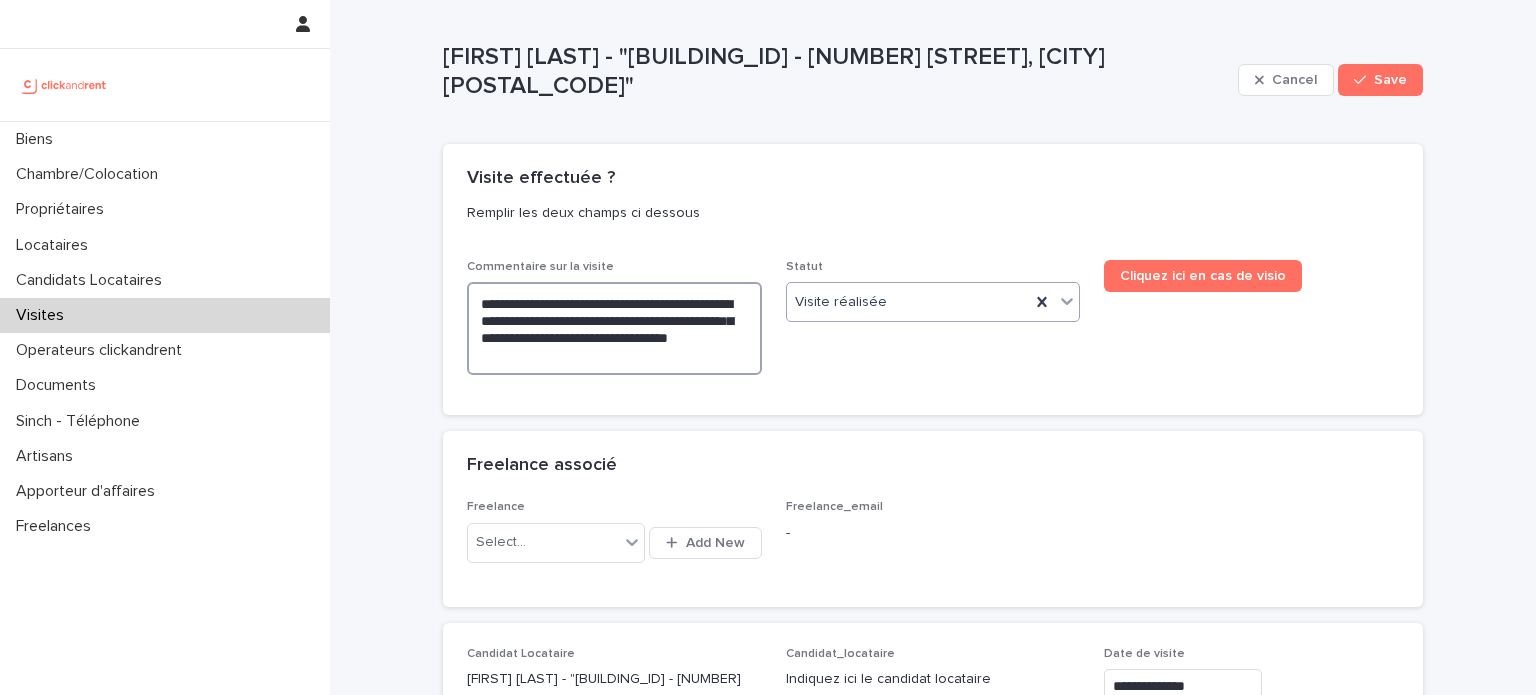 type on "**********" 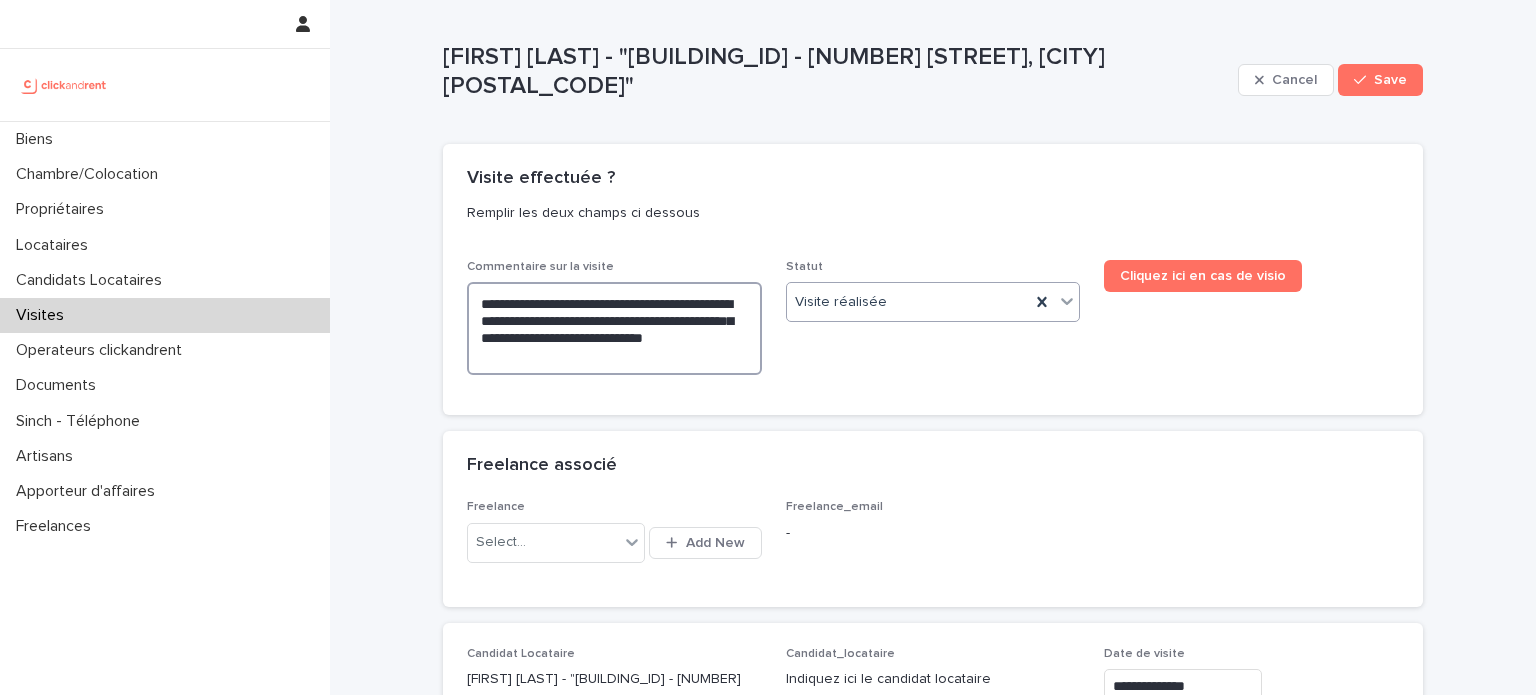 type on "**********" 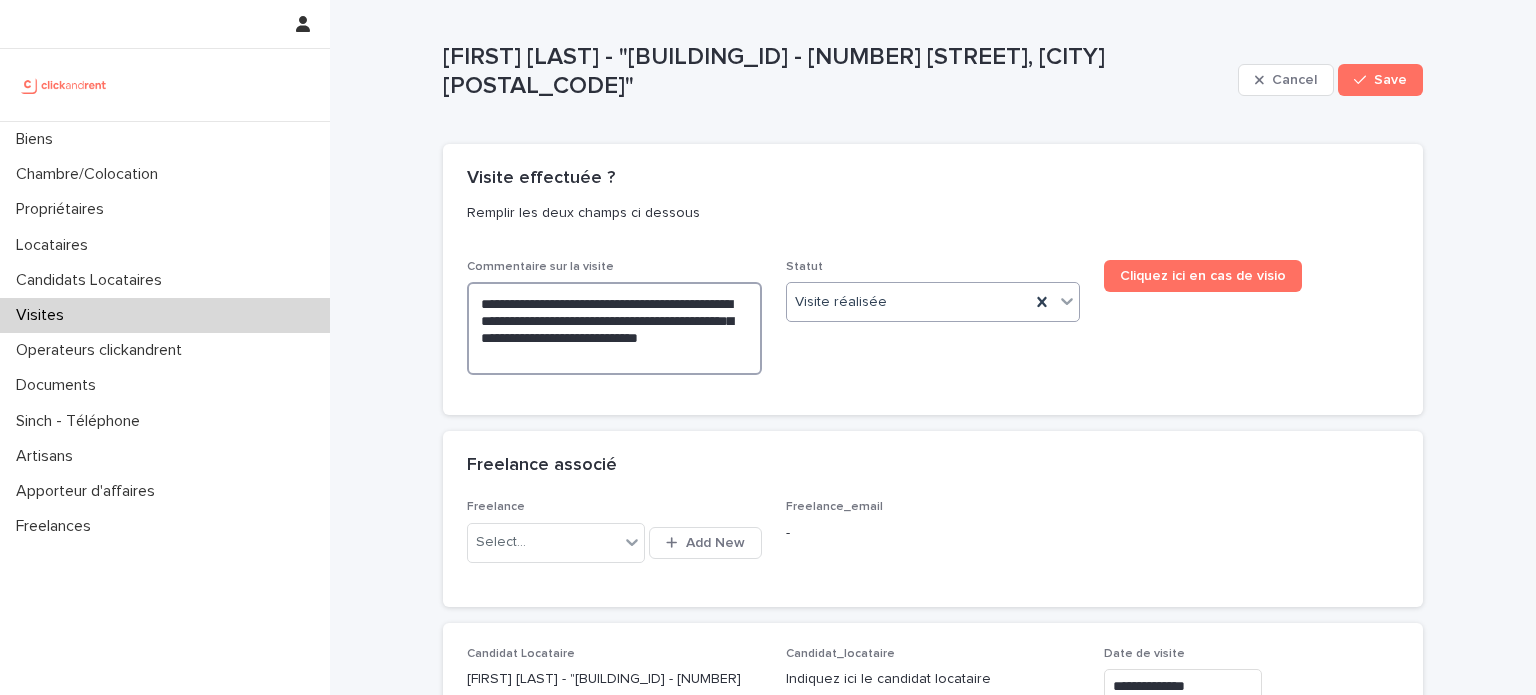 type on "**********" 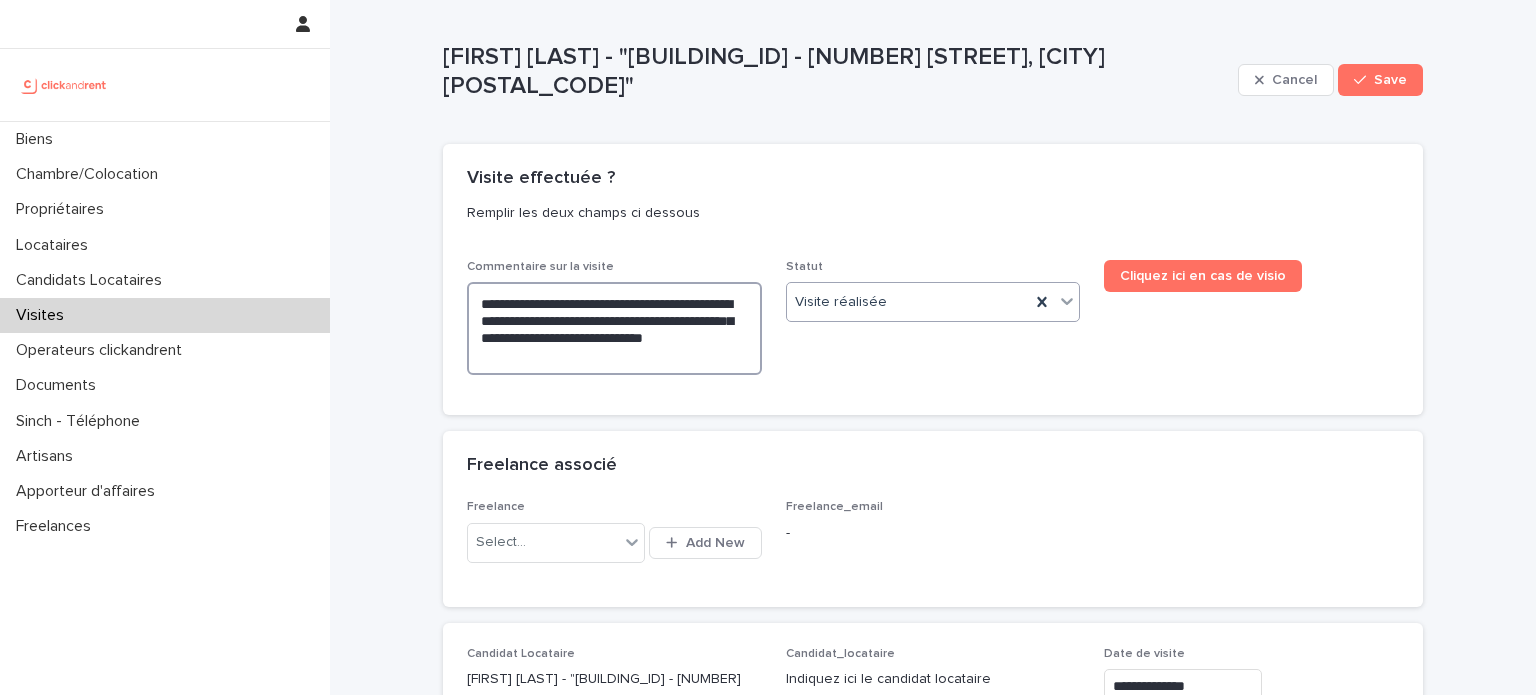 type on "**********" 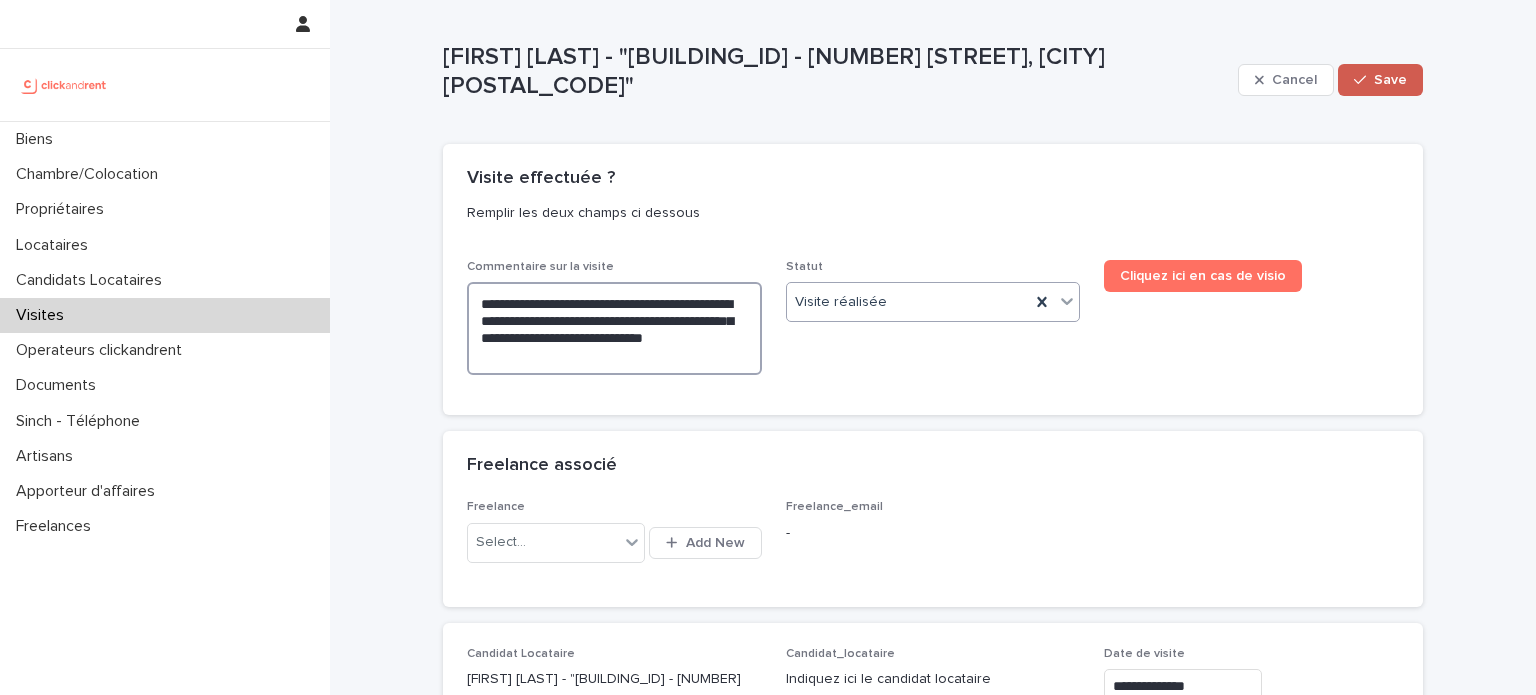 type on "**********" 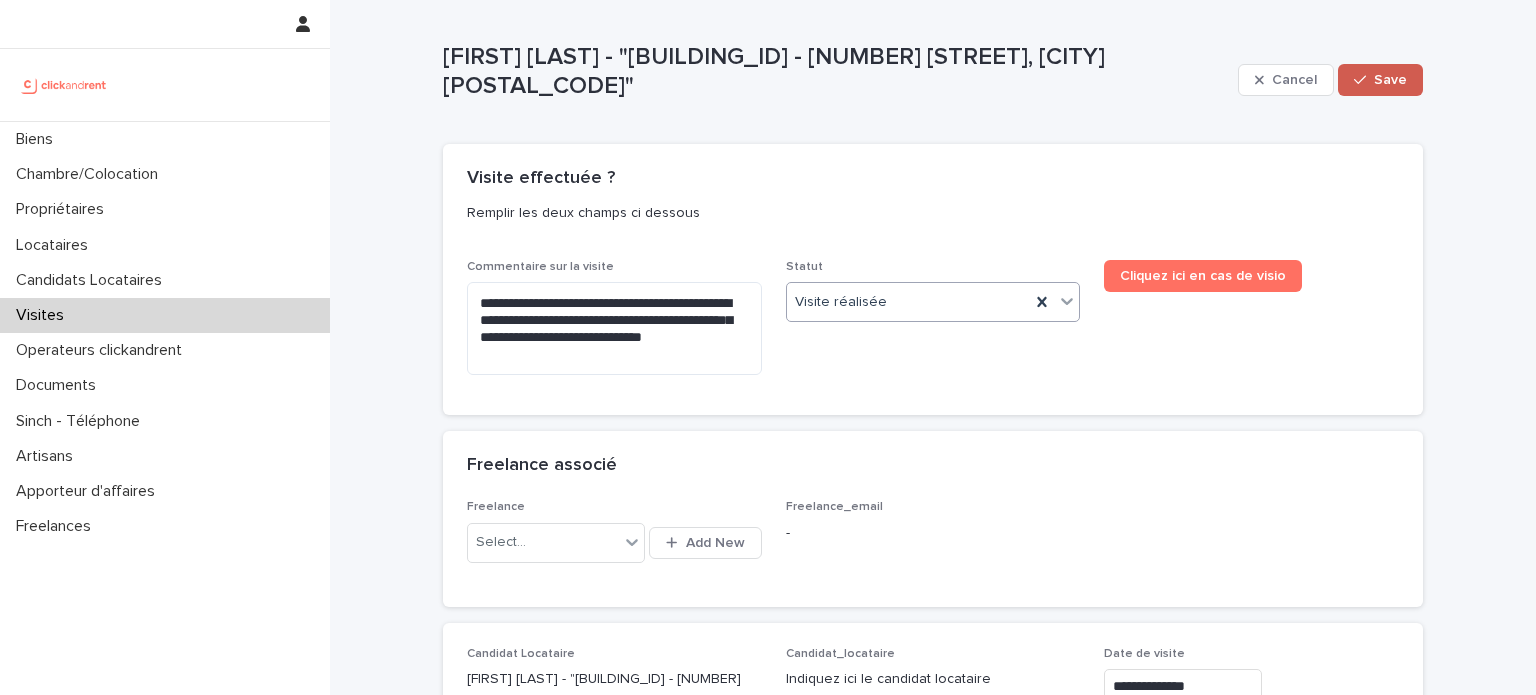 click on "Save" at bounding box center [1390, 80] 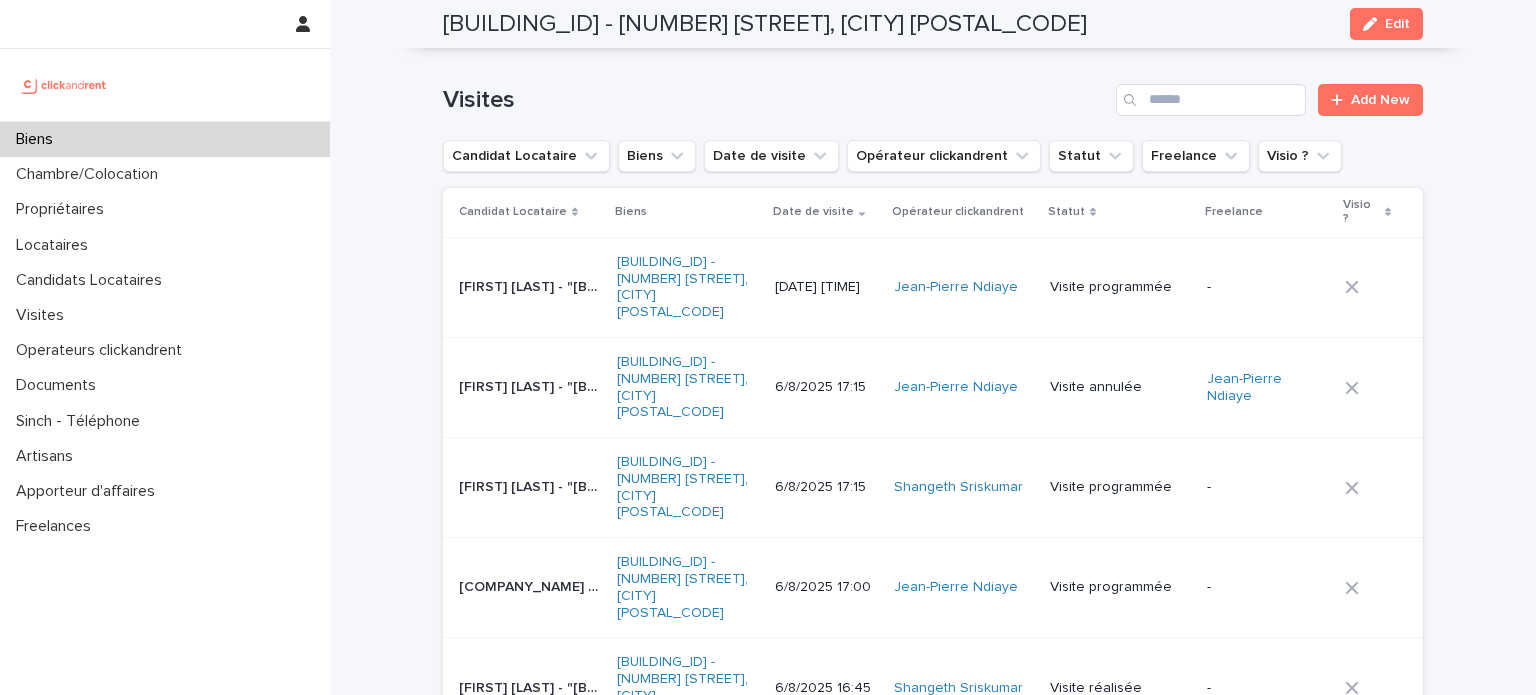 scroll, scrollTop: 7220, scrollLeft: 0, axis: vertical 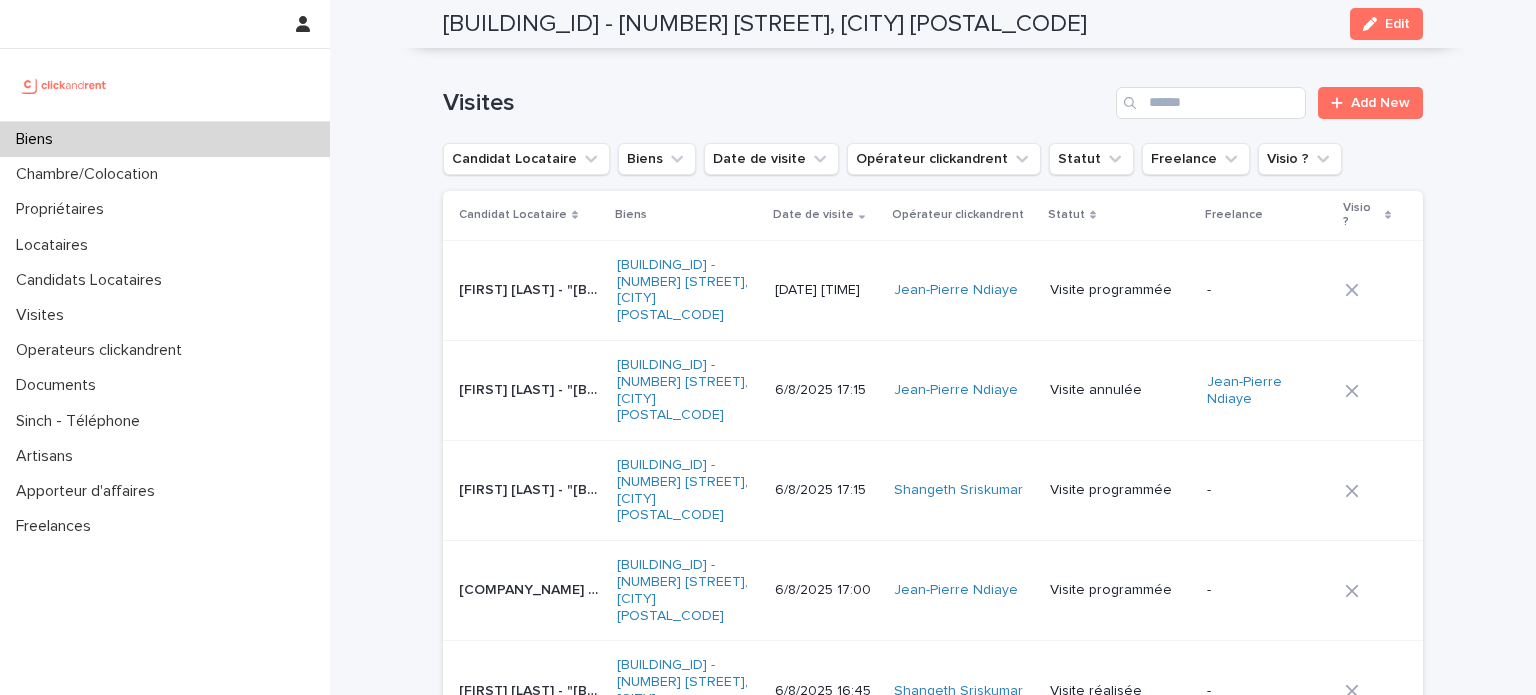 click on "[COMPANY_NAME] - "[BUILDING_ID] - [NUMBER] [STREET], [CITY] [POSTAL_CODE]"" at bounding box center [532, 588] 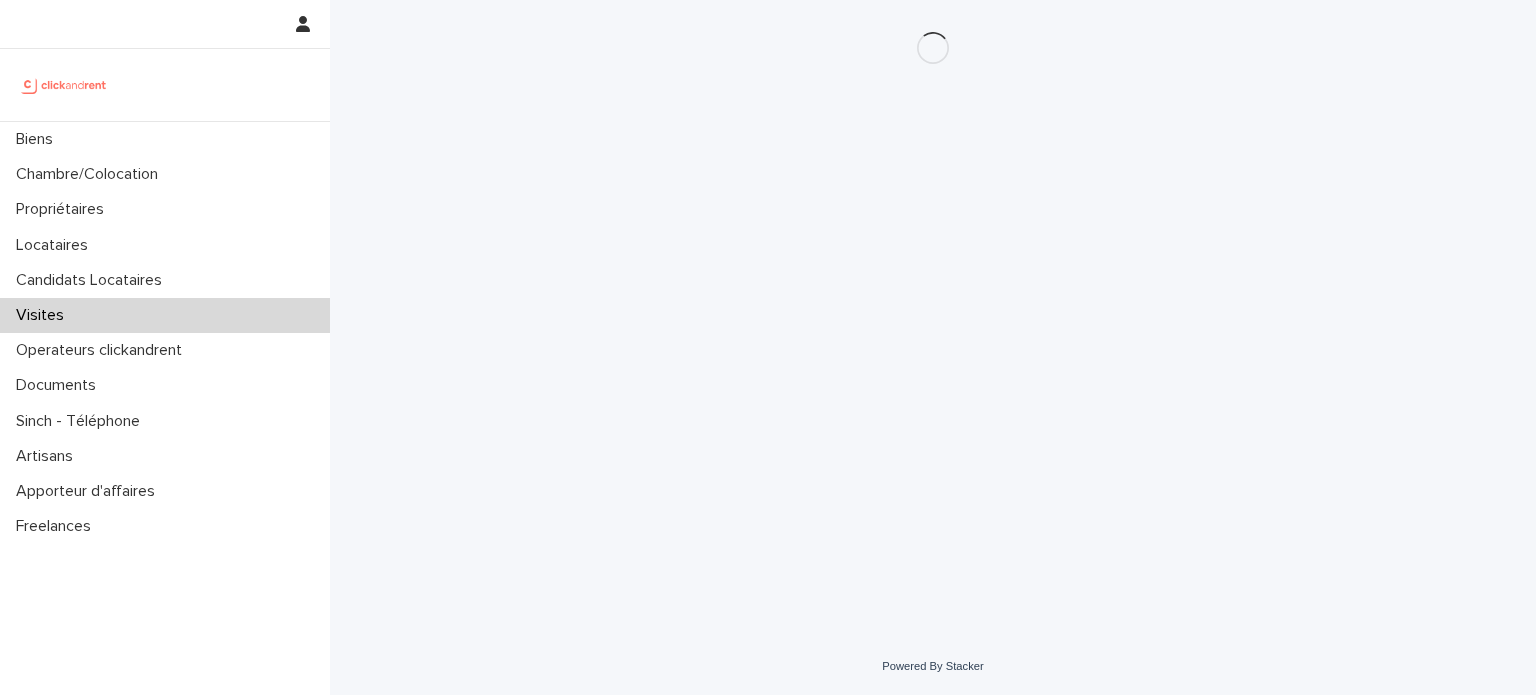 scroll, scrollTop: 0, scrollLeft: 0, axis: both 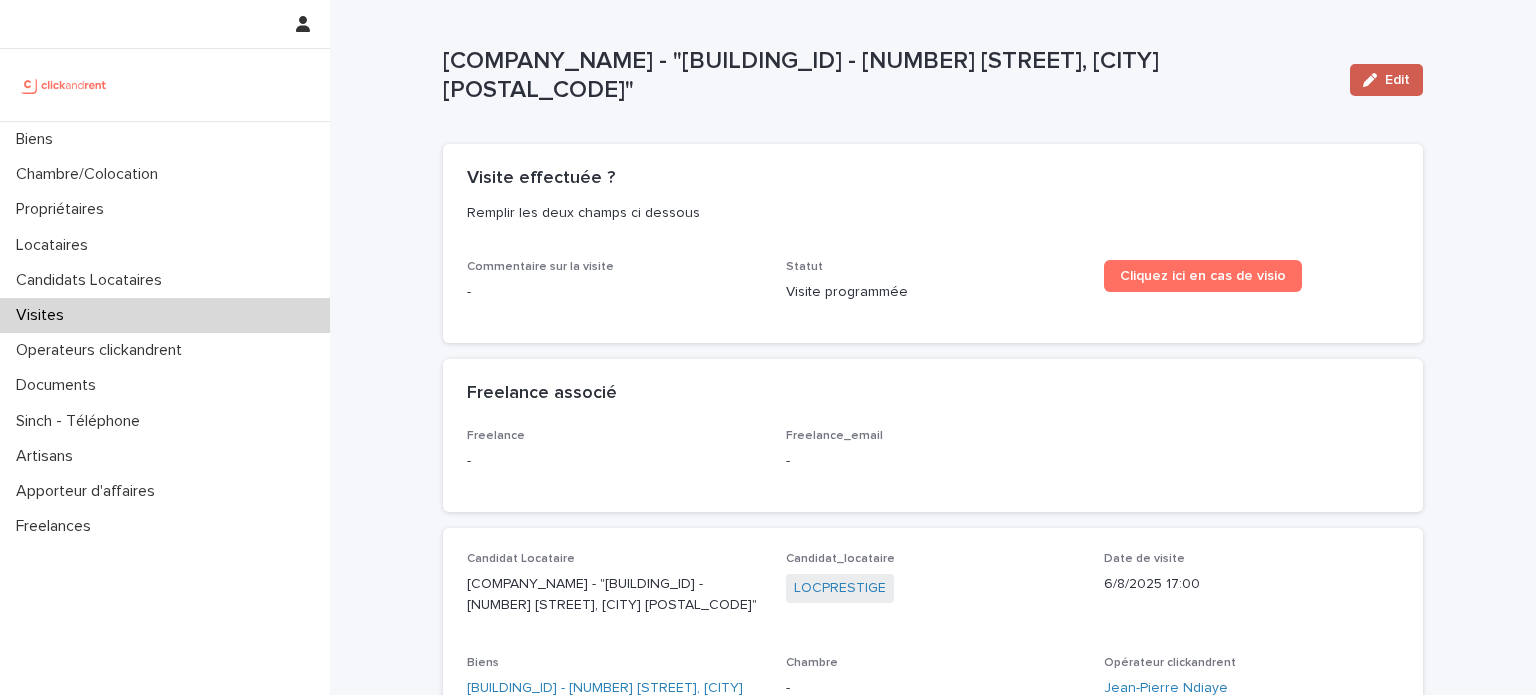 click on "Edit" at bounding box center [1397, 80] 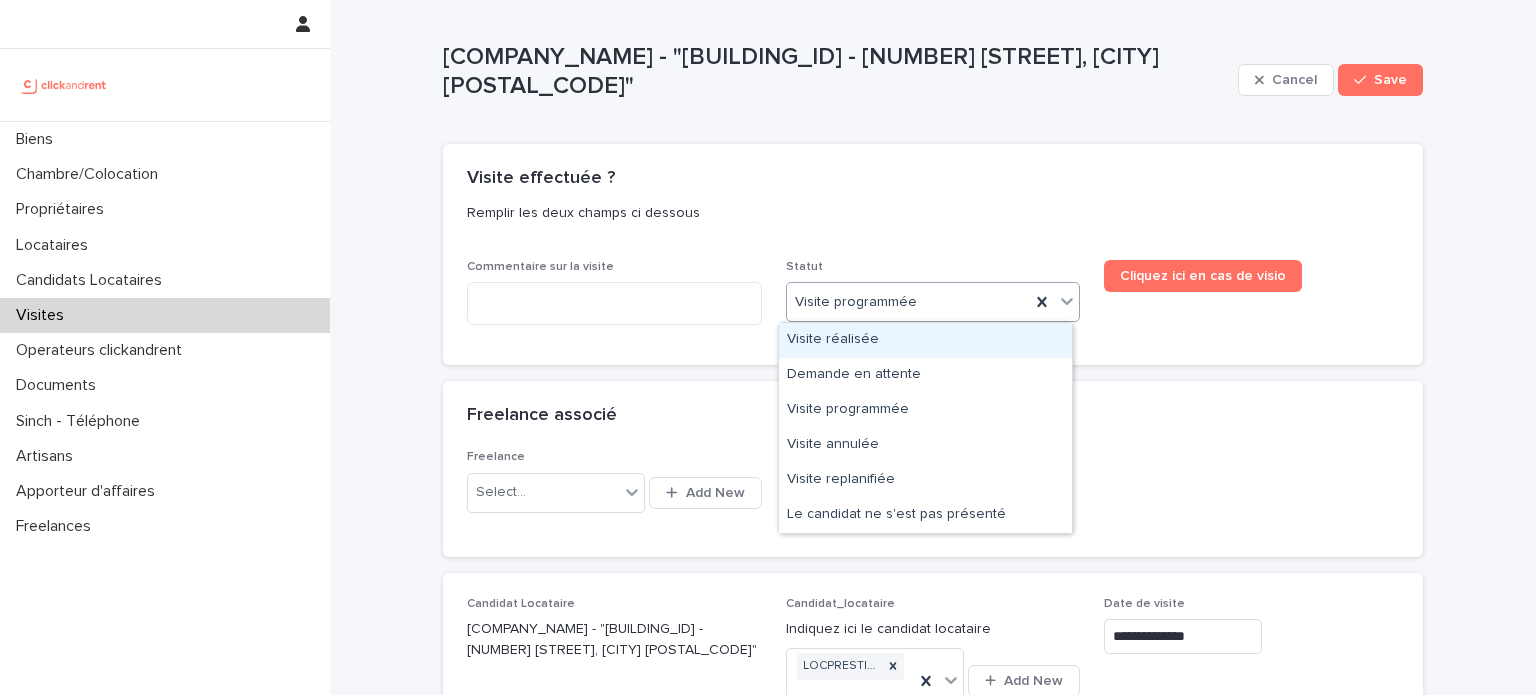 click on "Visite réalisée" at bounding box center [925, 340] 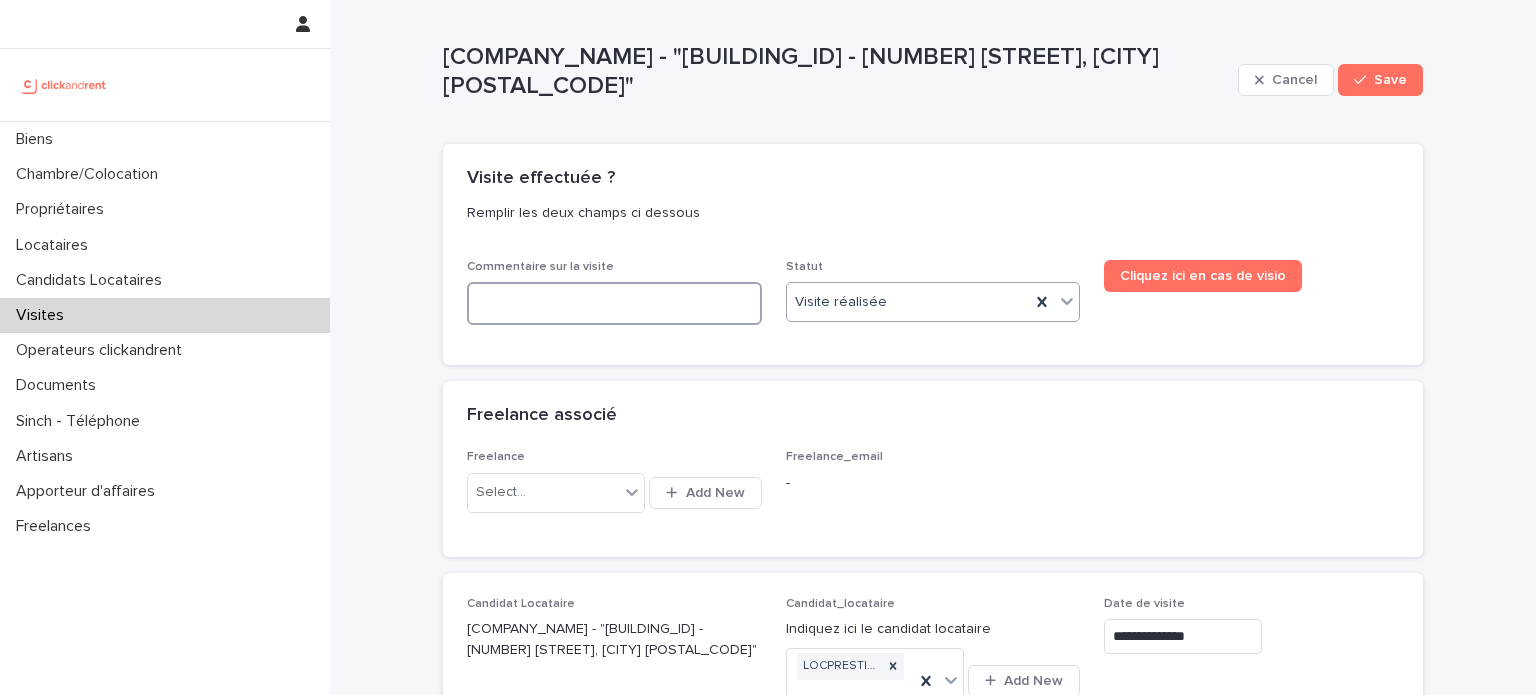click at bounding box center [614, 303] 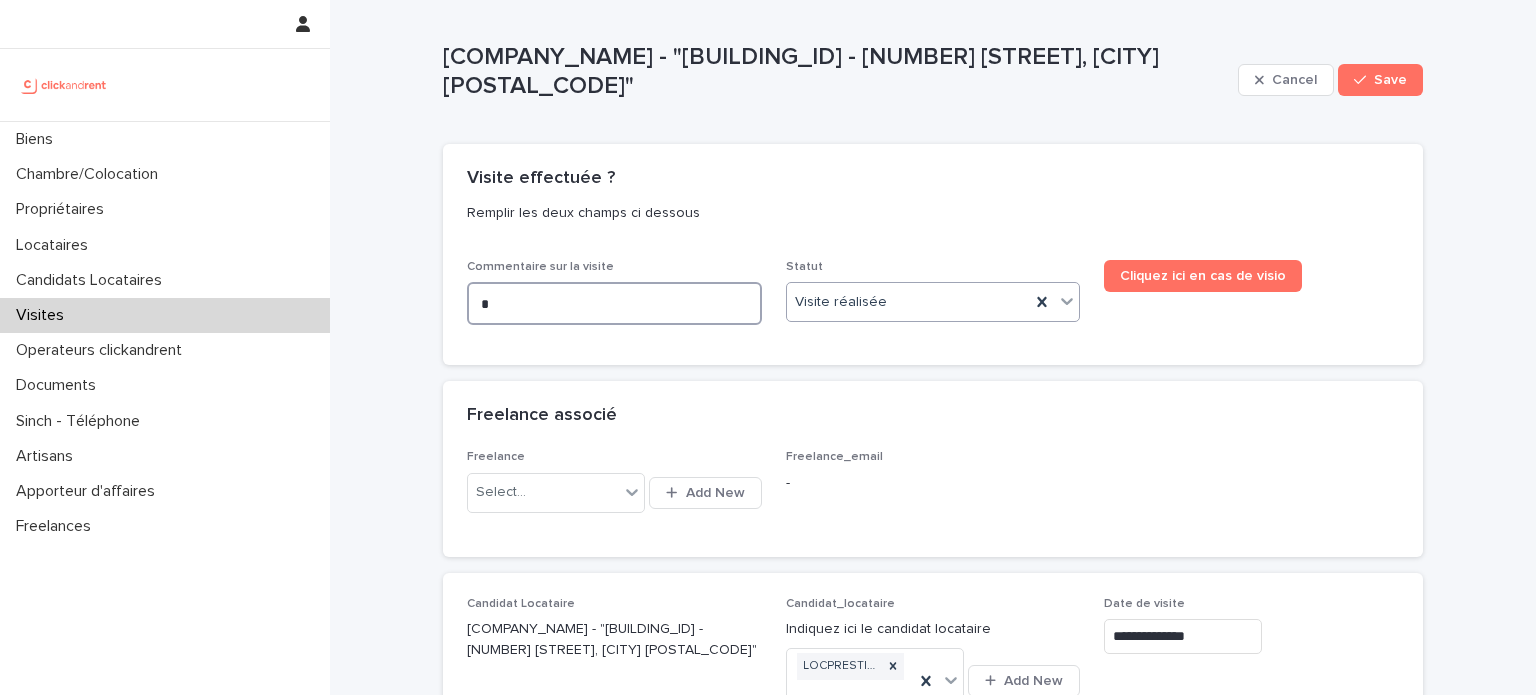type on "*" 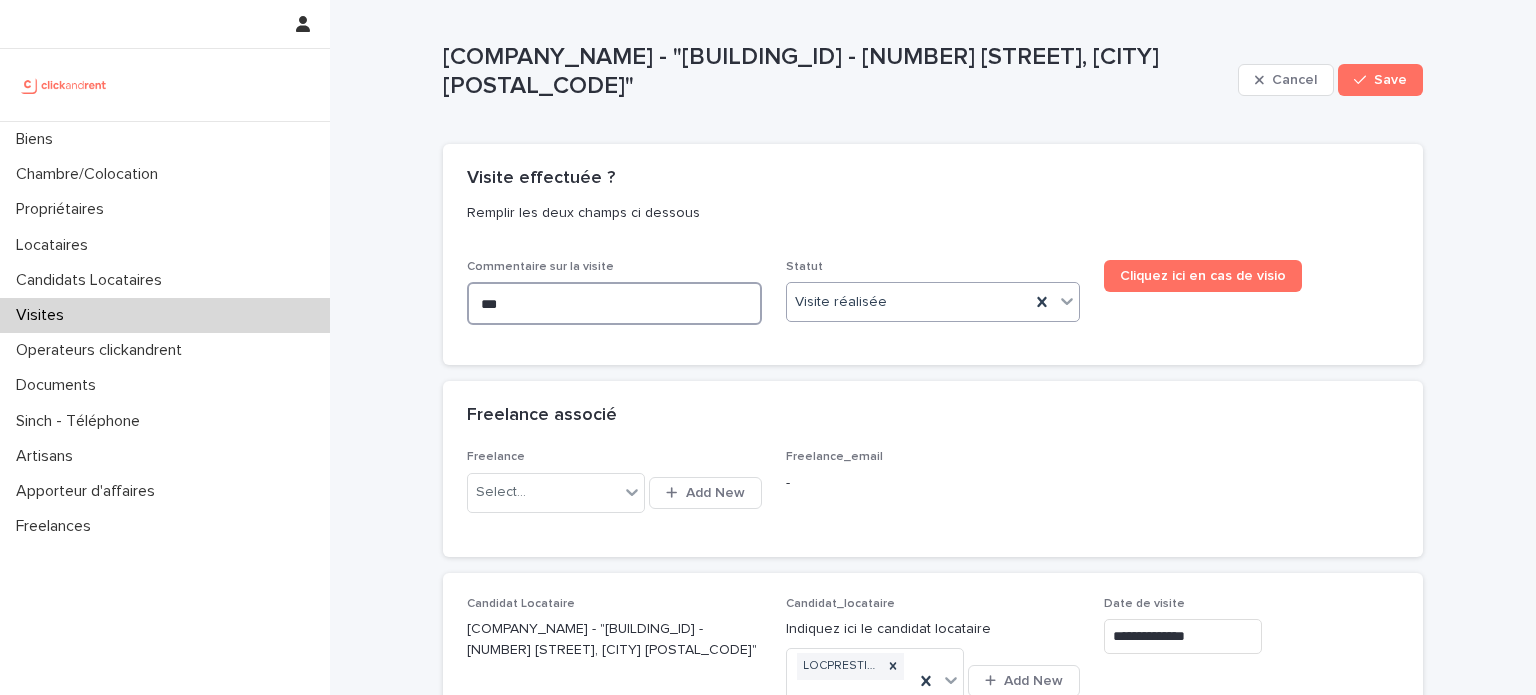 type on "****" 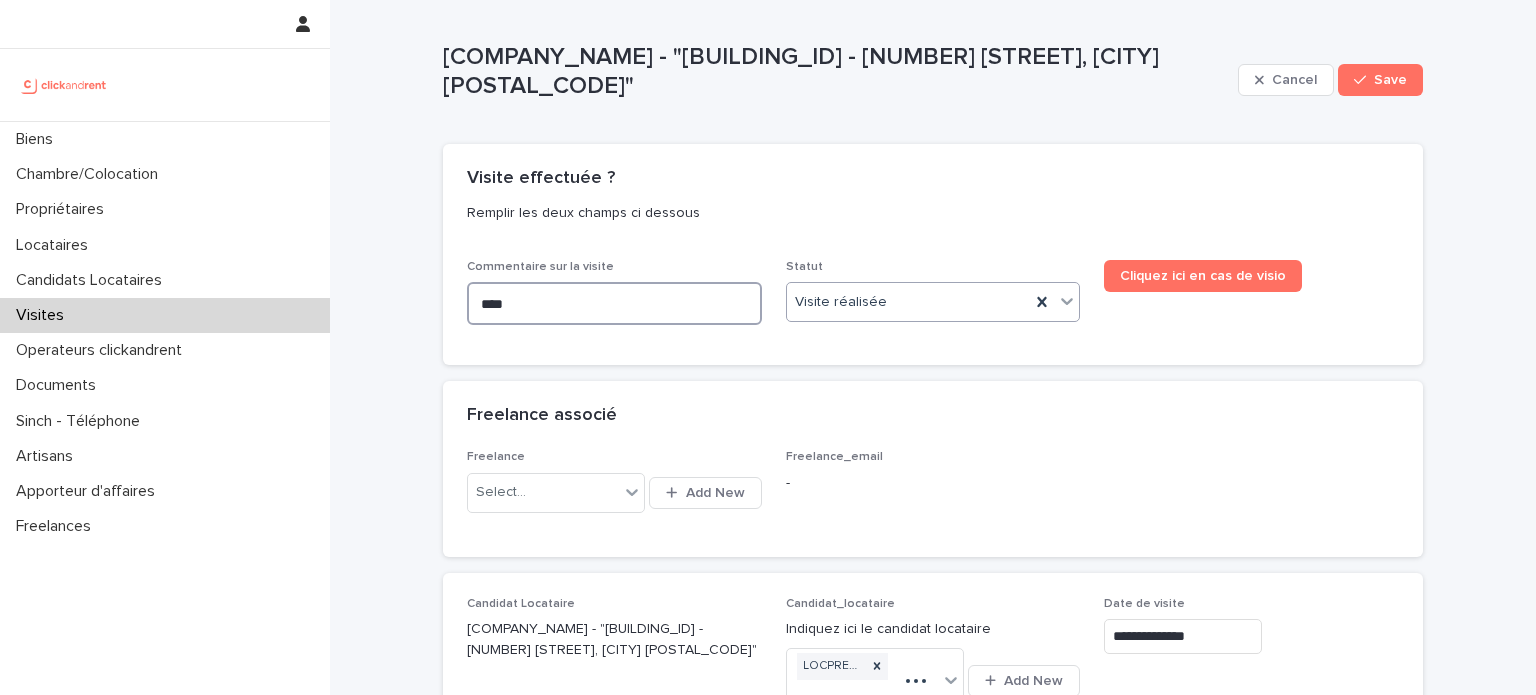 type on "****" 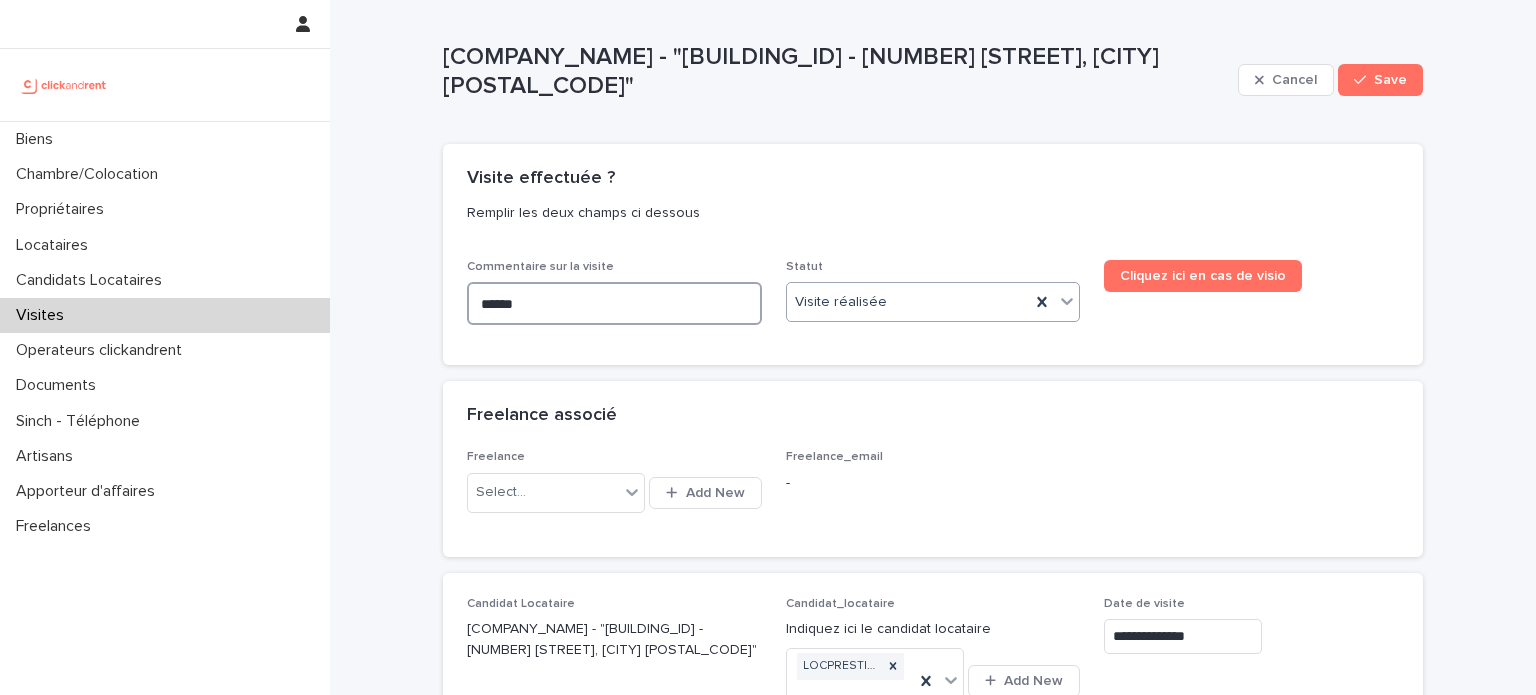 type on "*******" 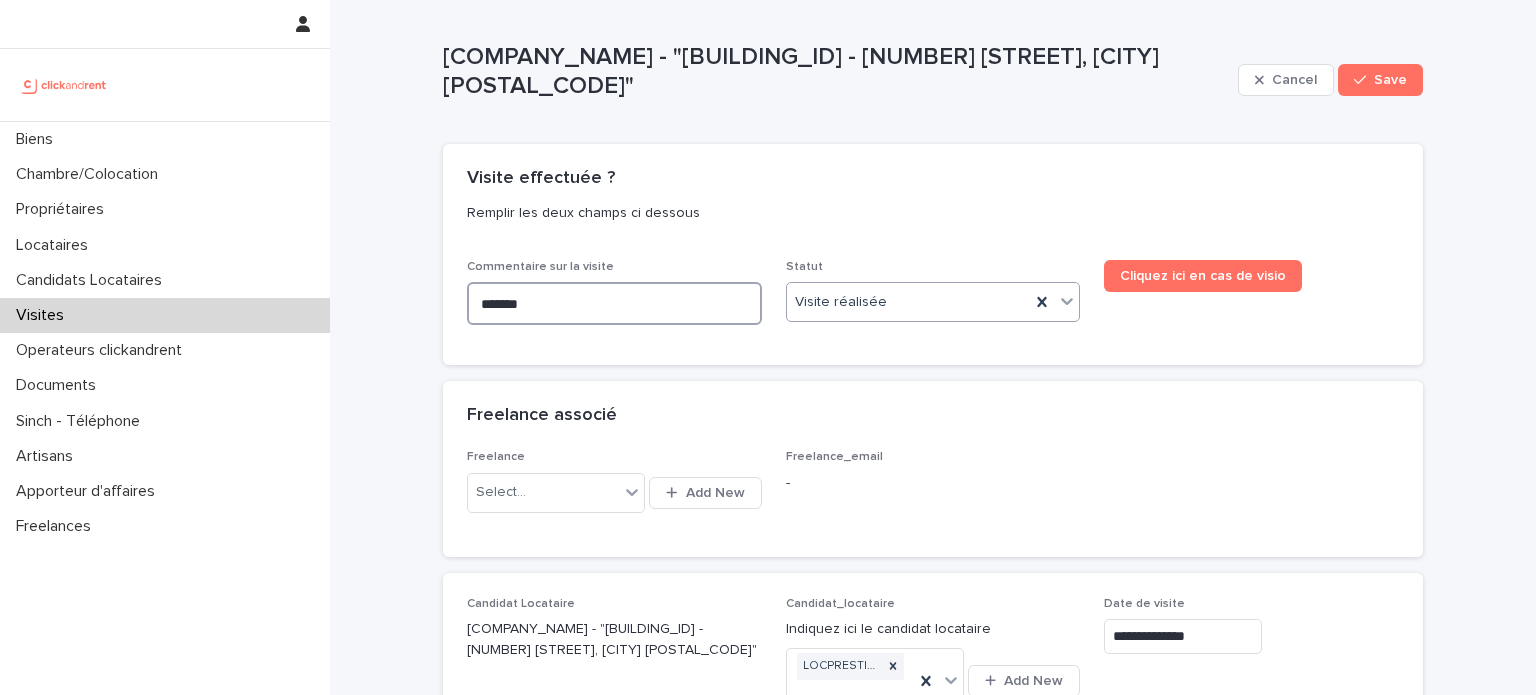 type on "*******" 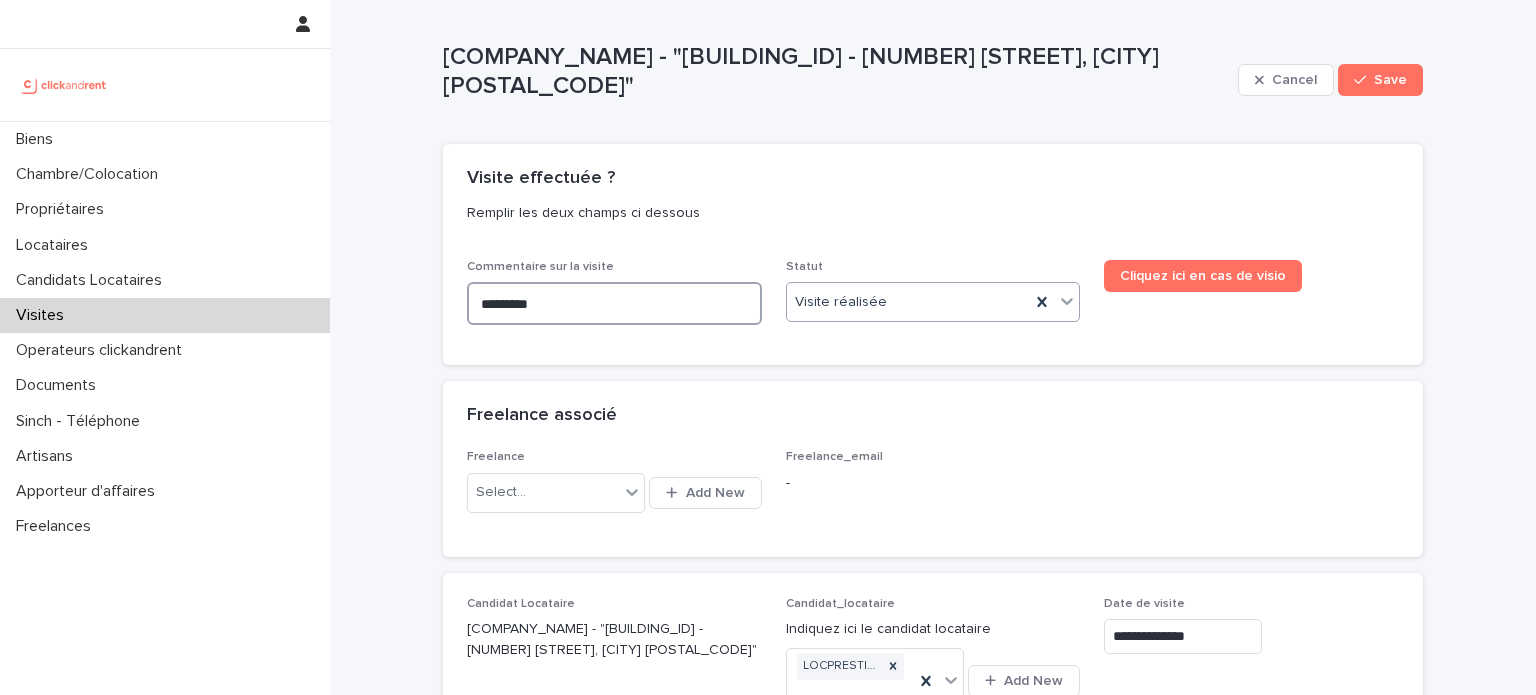 type on "**********" 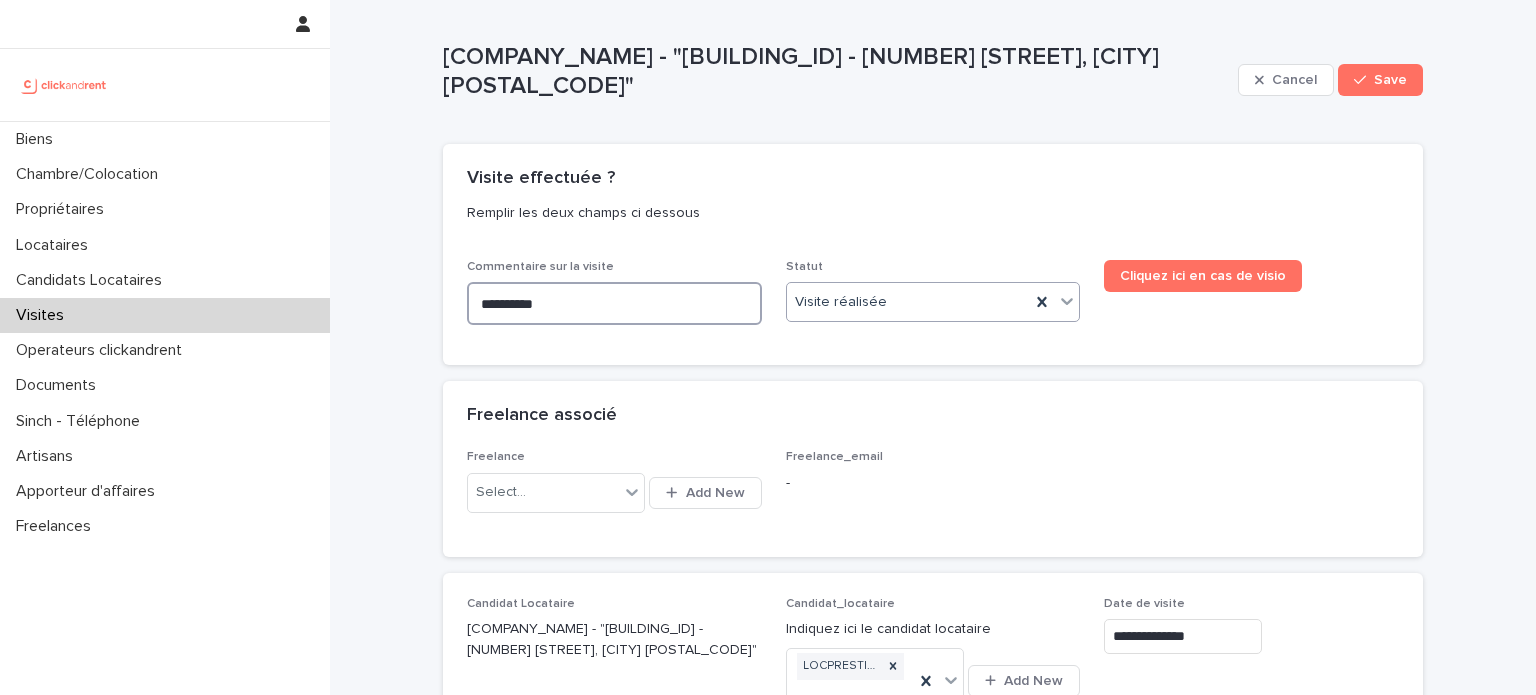 type on "**********" 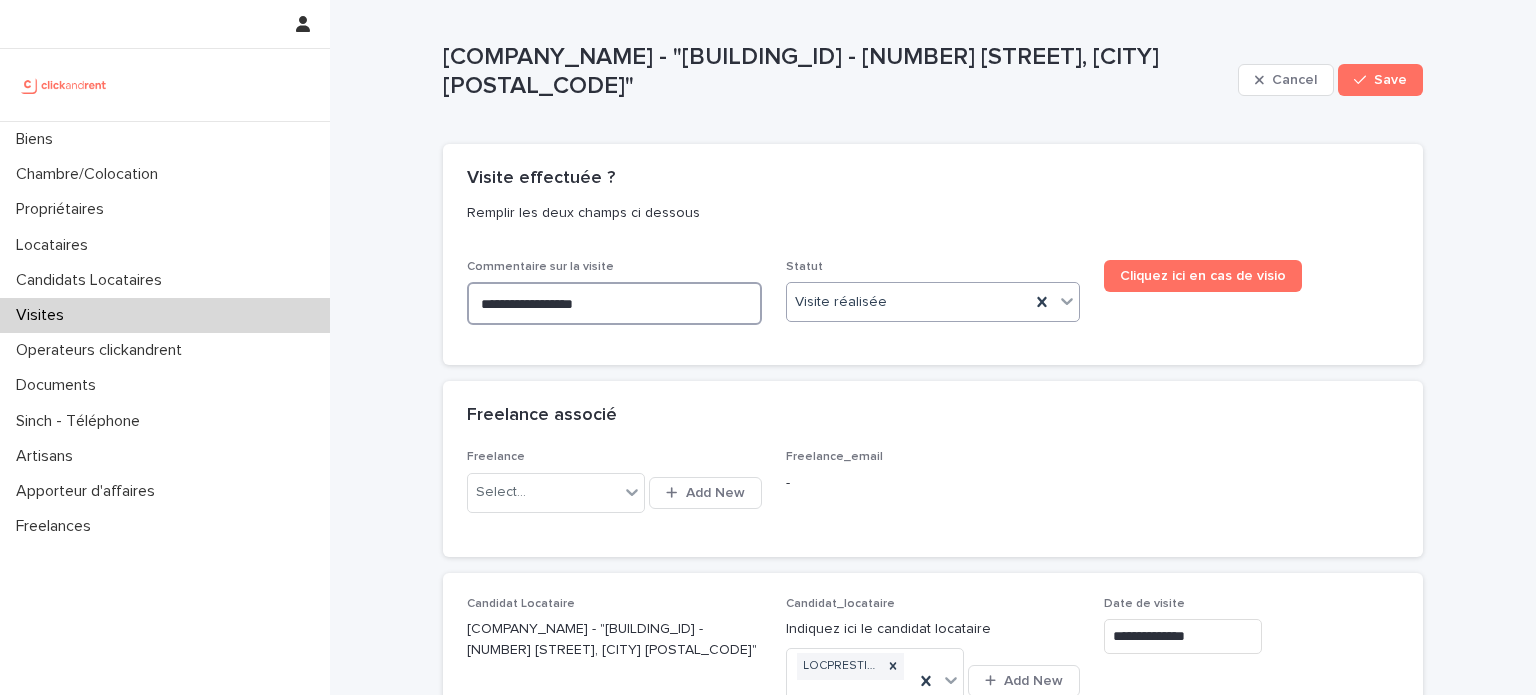 type on "**********" 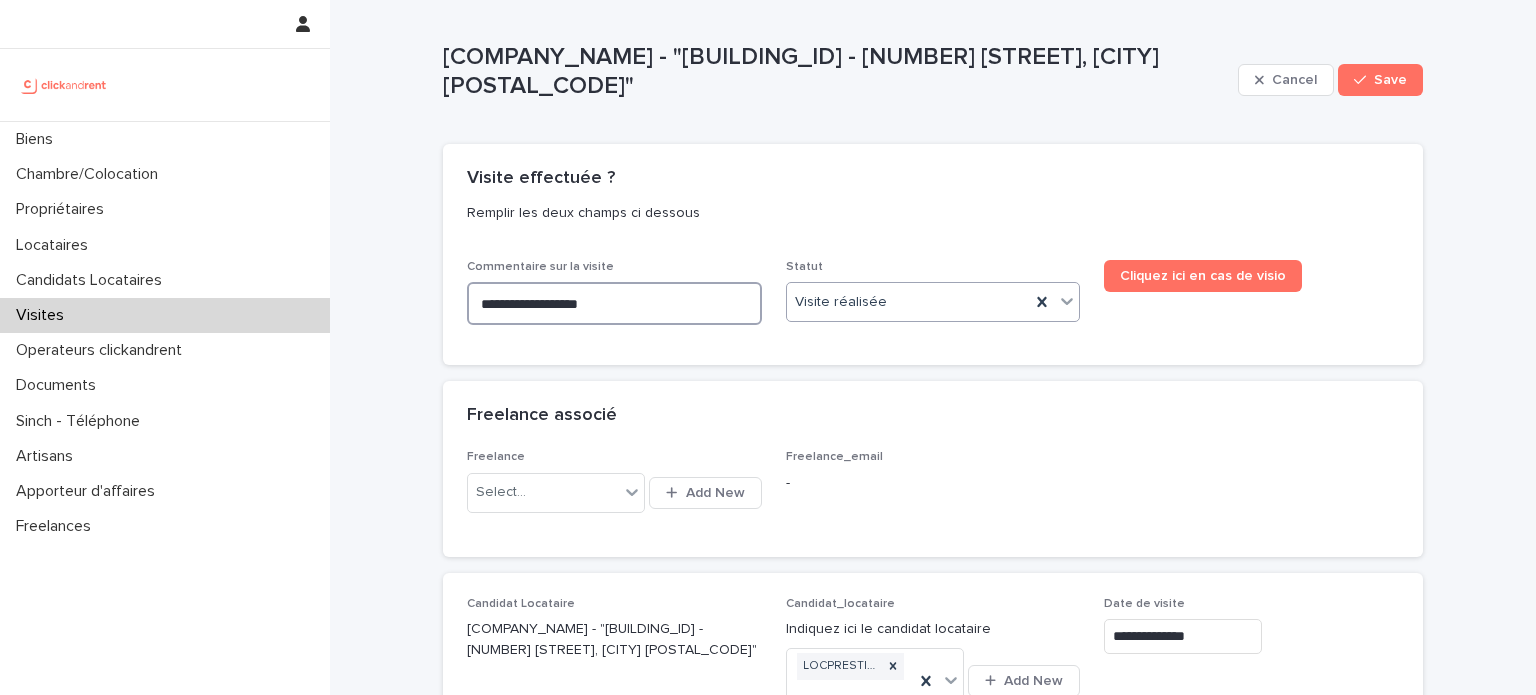 type on "**********" 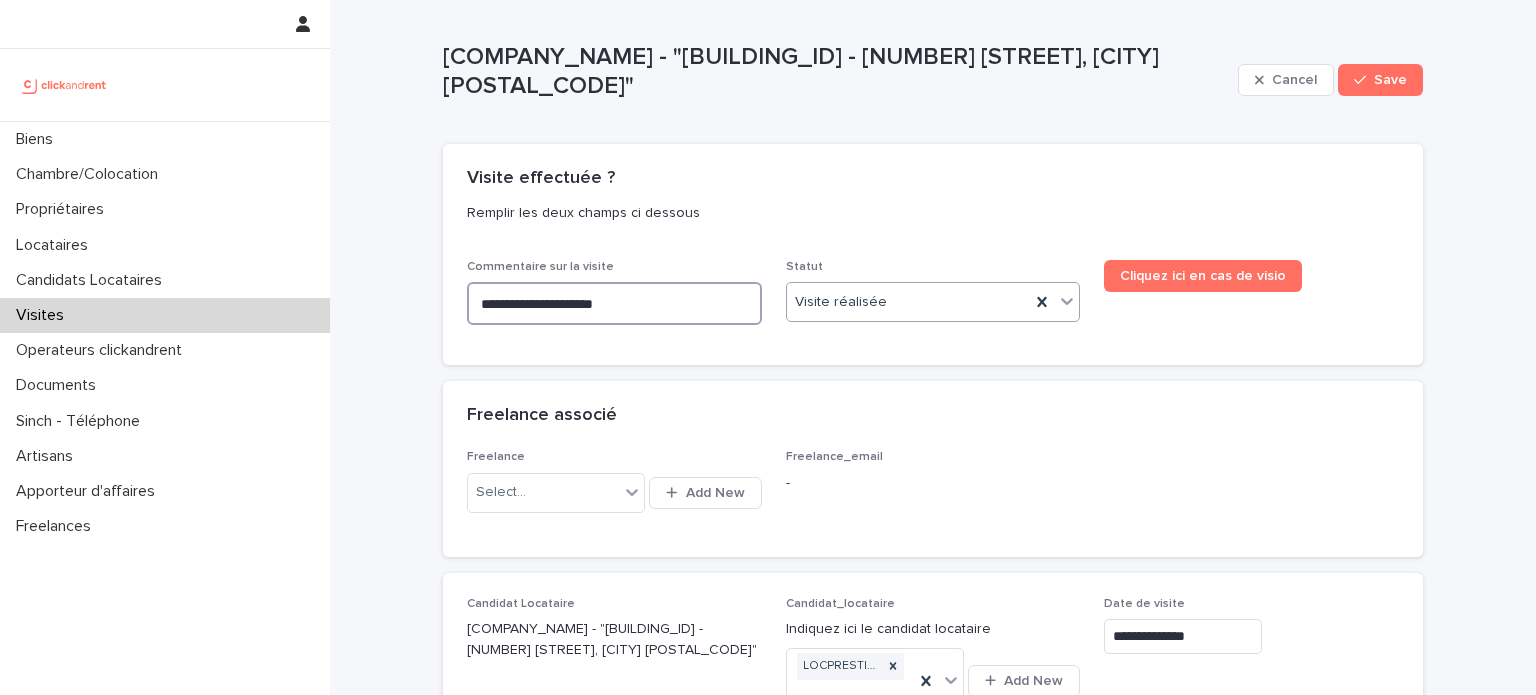type on "**********" 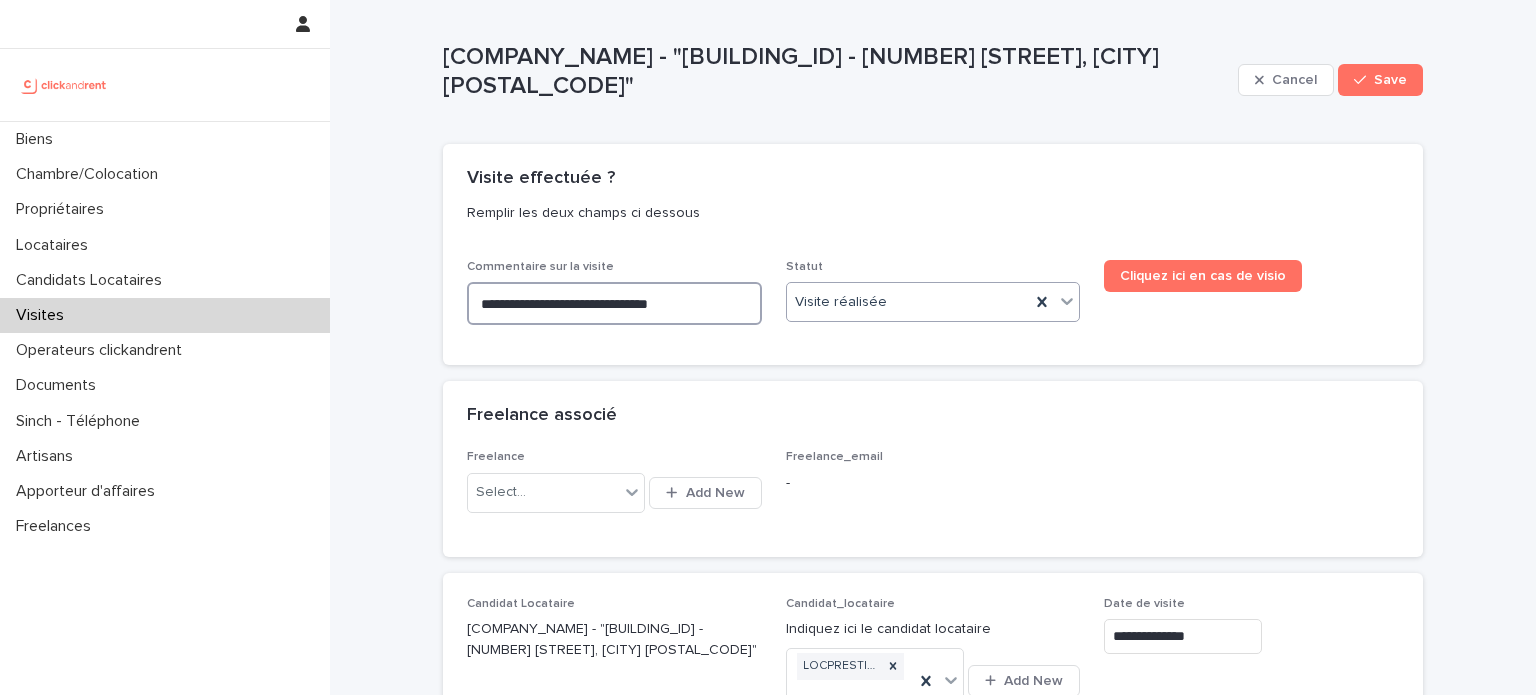 type on "**********" 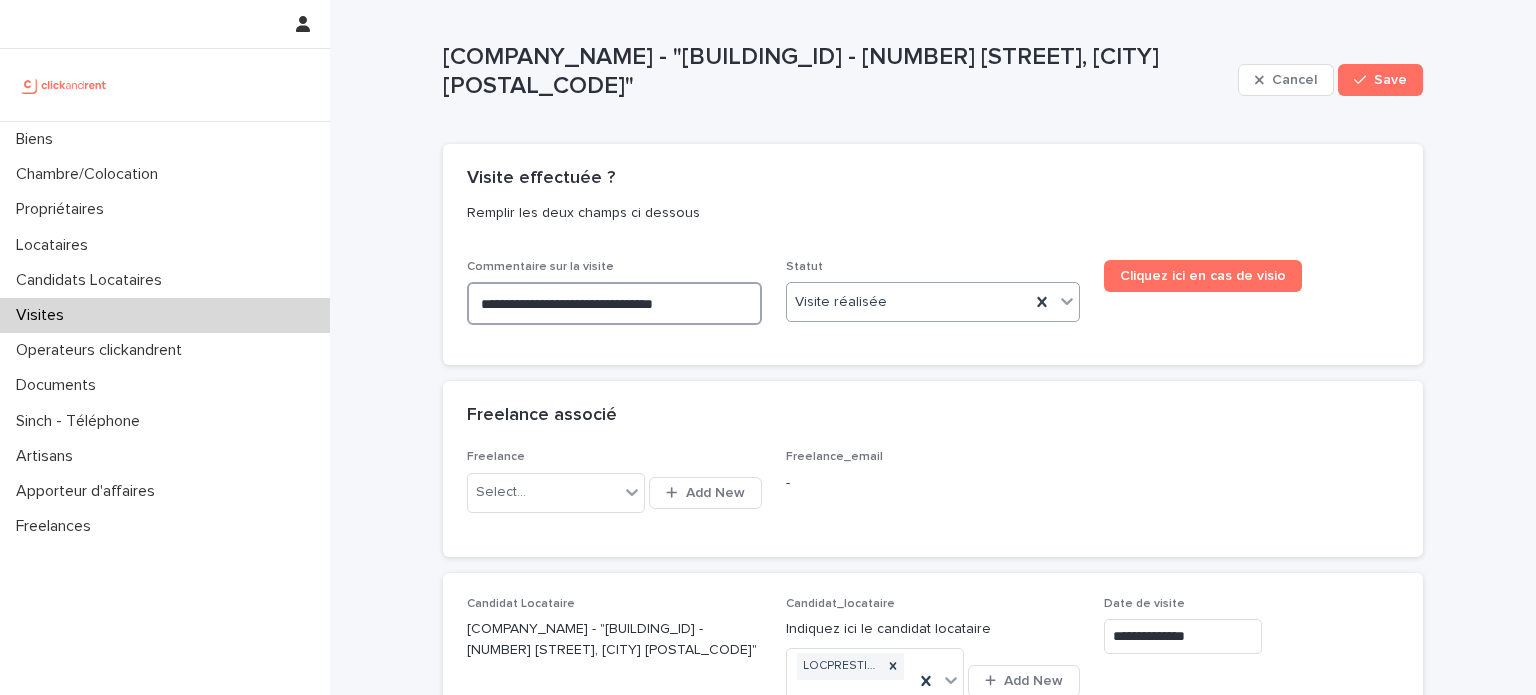 type on "**********" 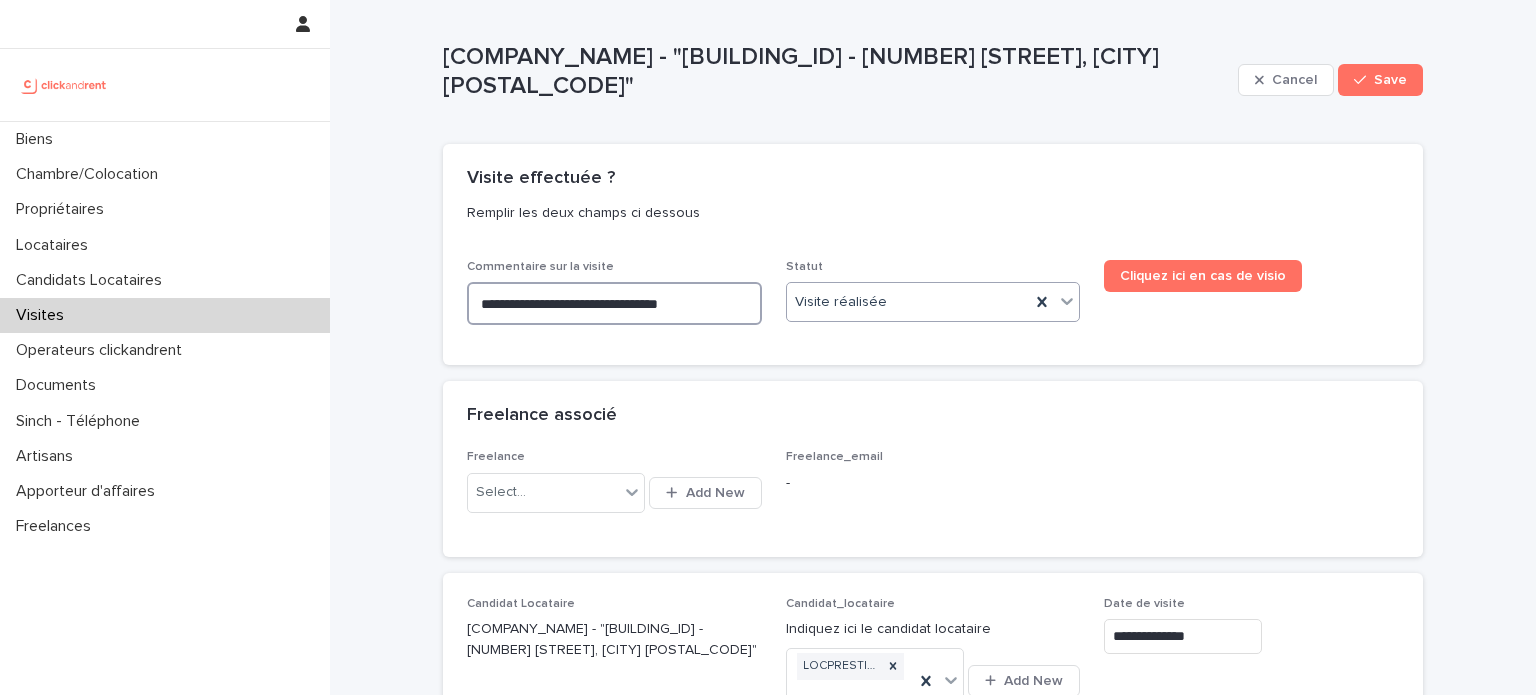 type on "**********" 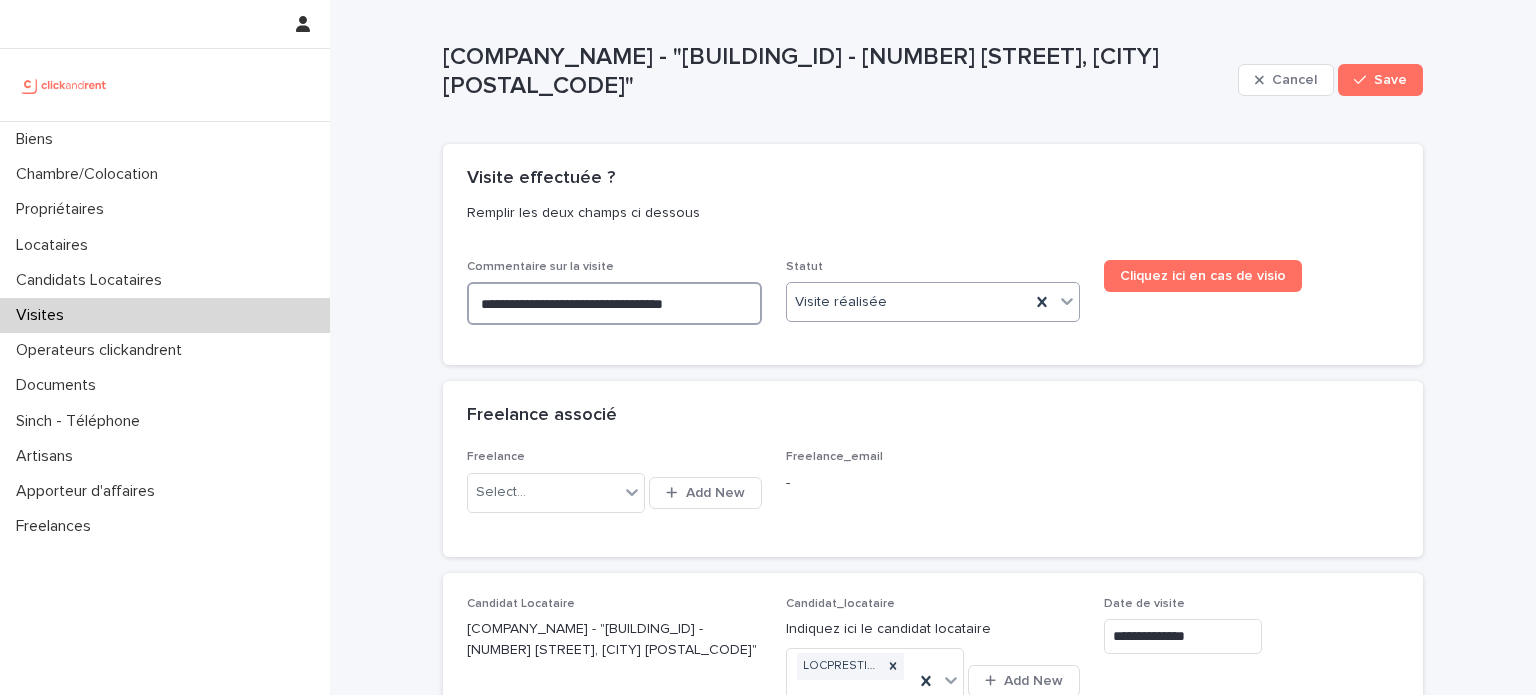 type on "**********" 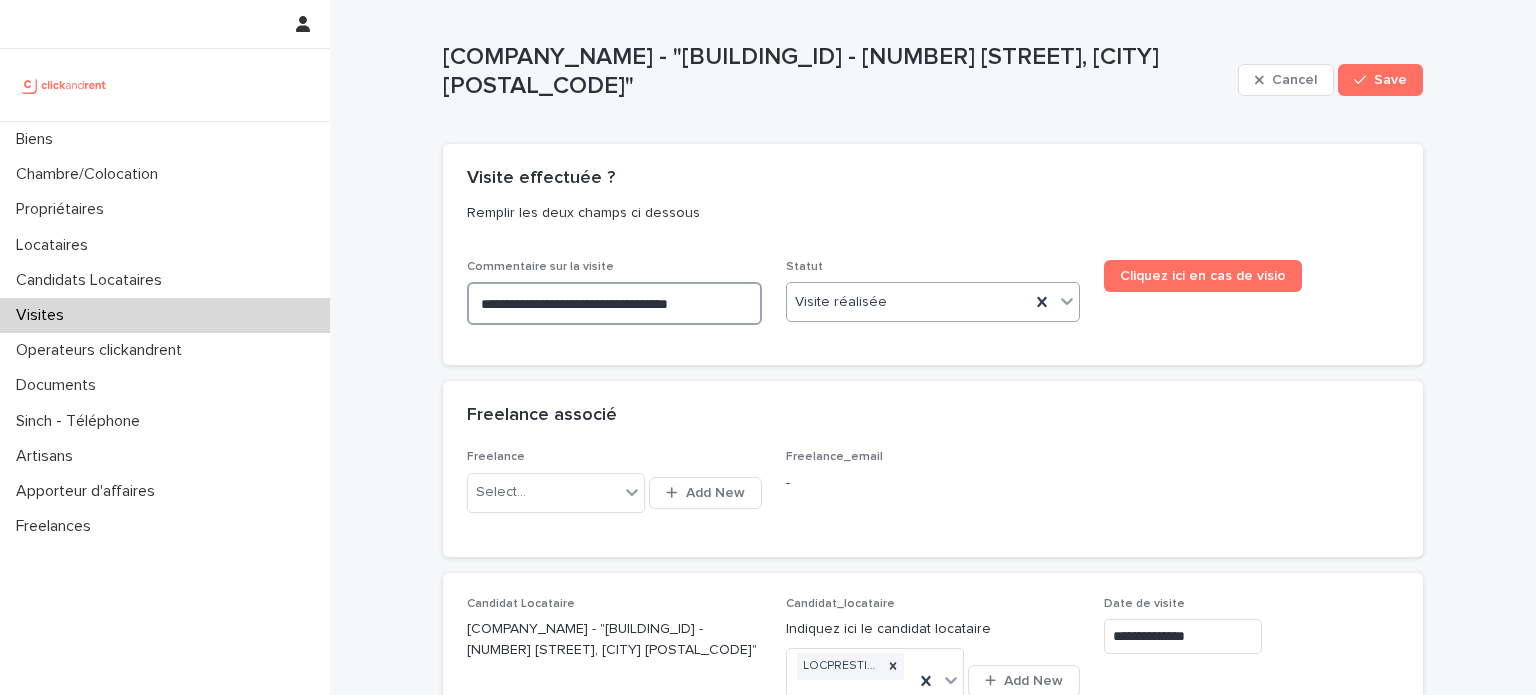 type on "**********" 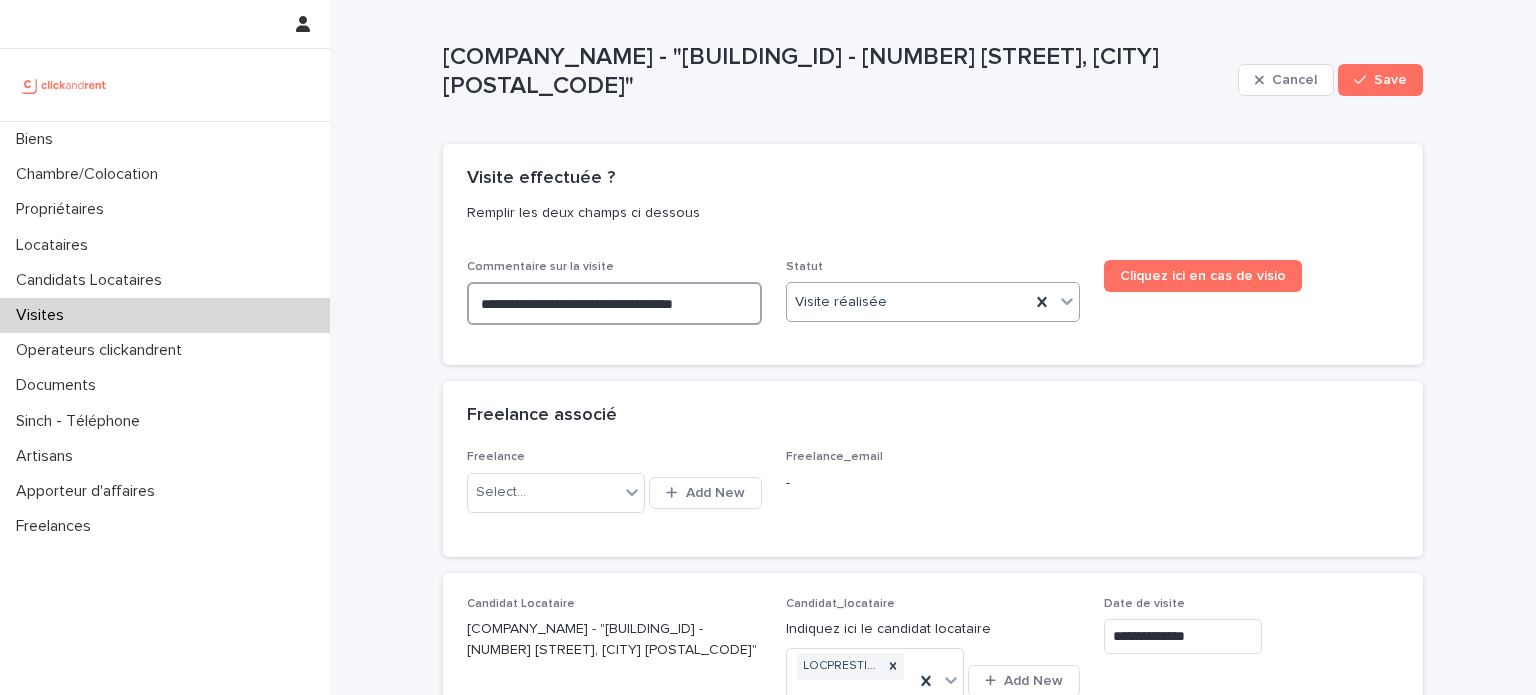 type on "**********" 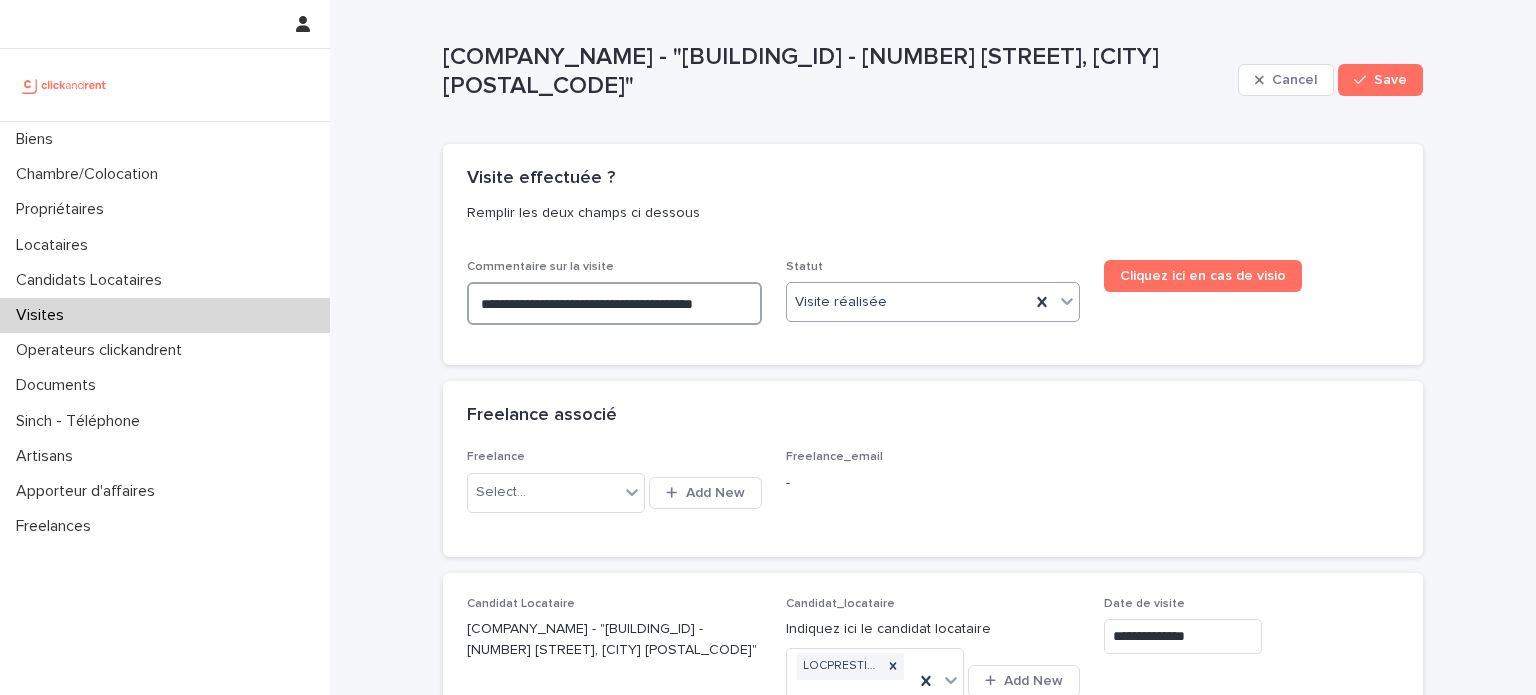 type on "**********" 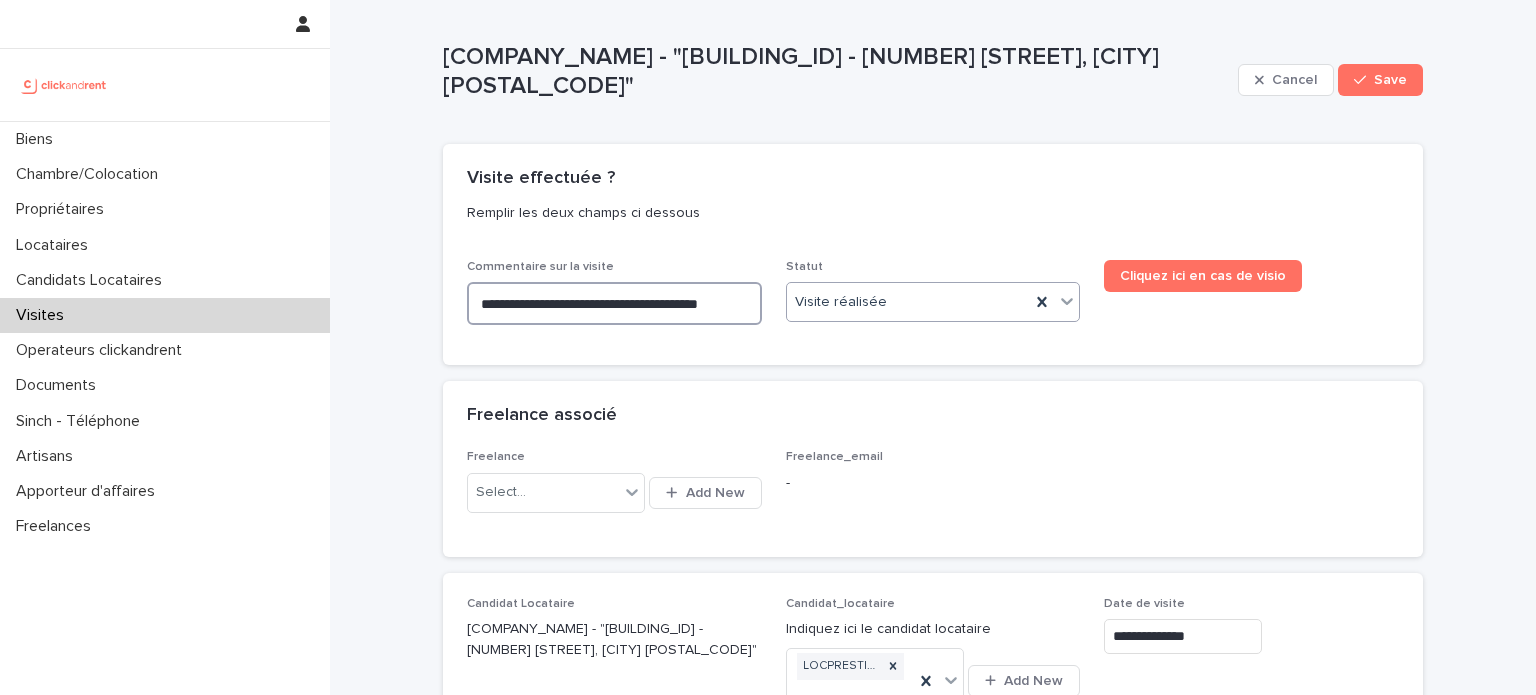 type on "**********" 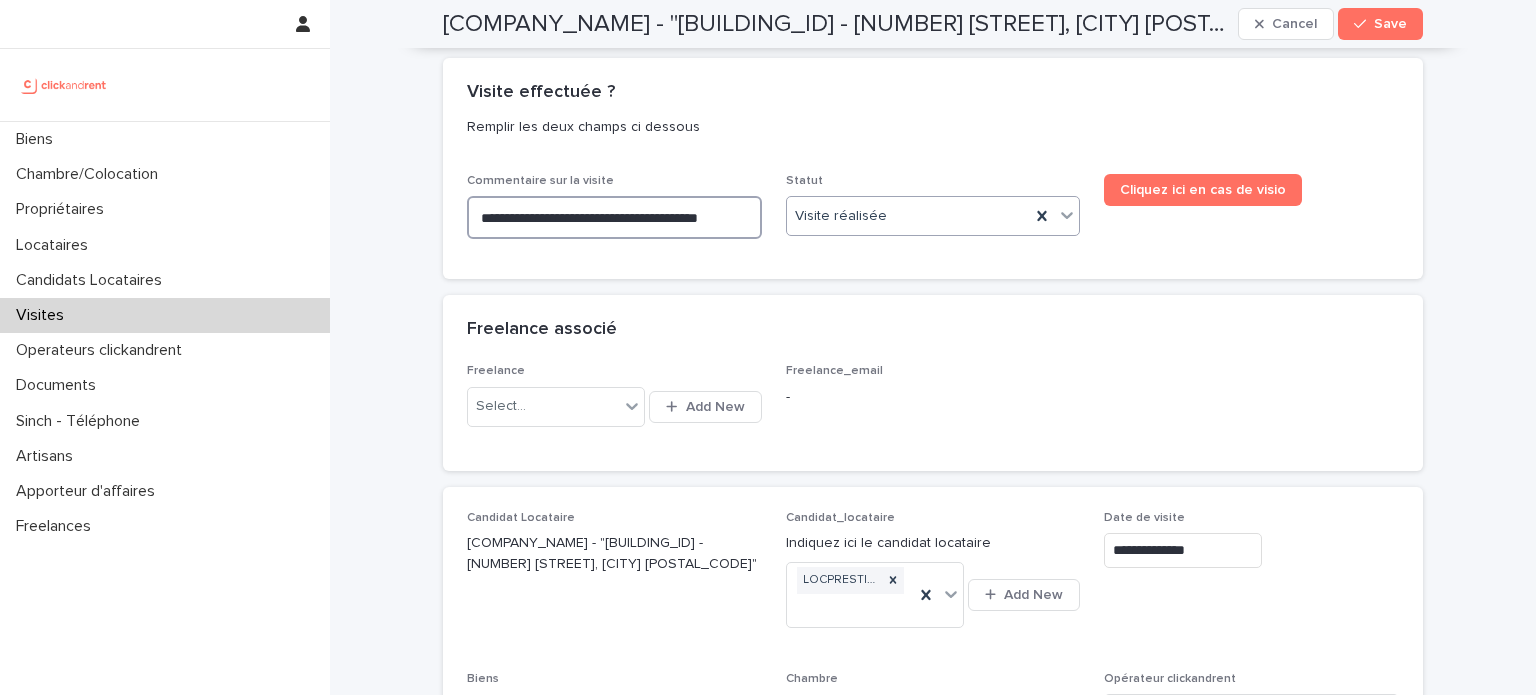 scroll, scrollTop: 0, scrollLeft: 0, axis: both 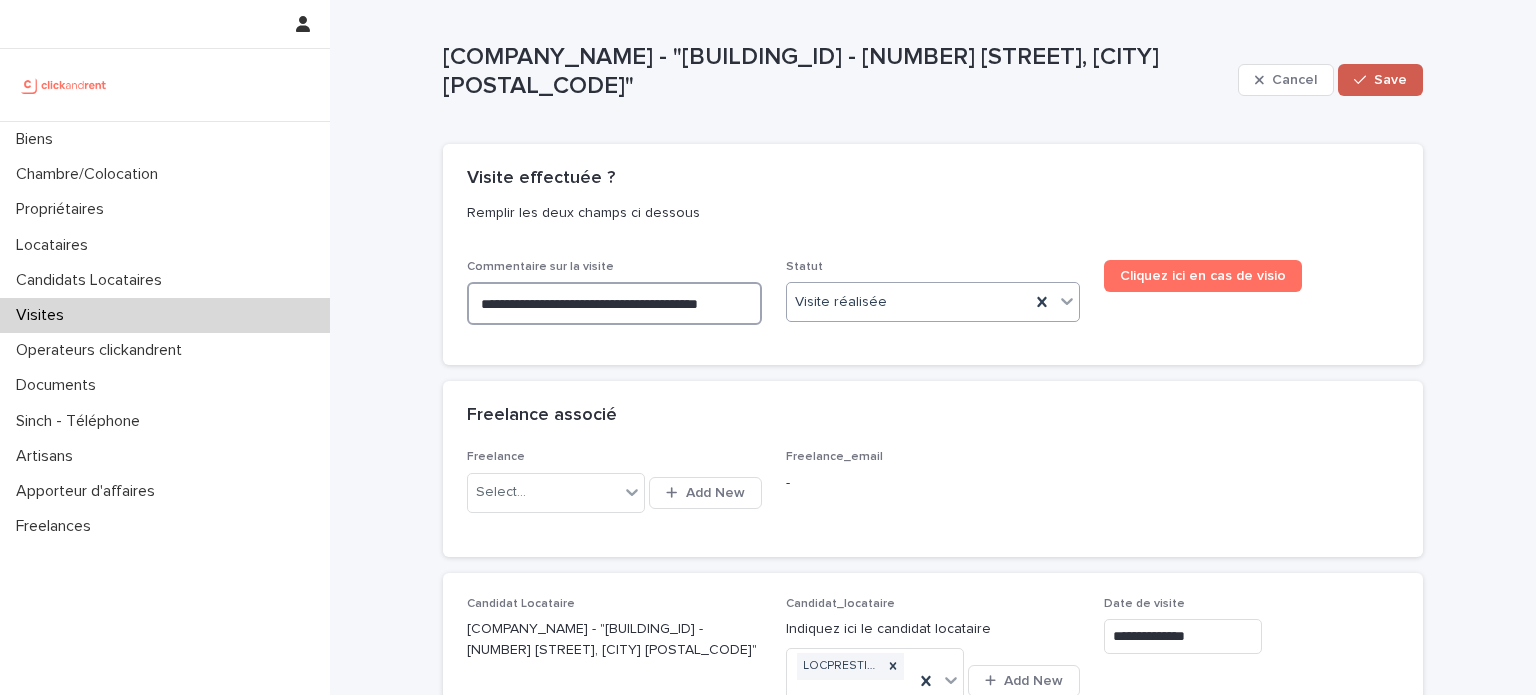 type on "**********" 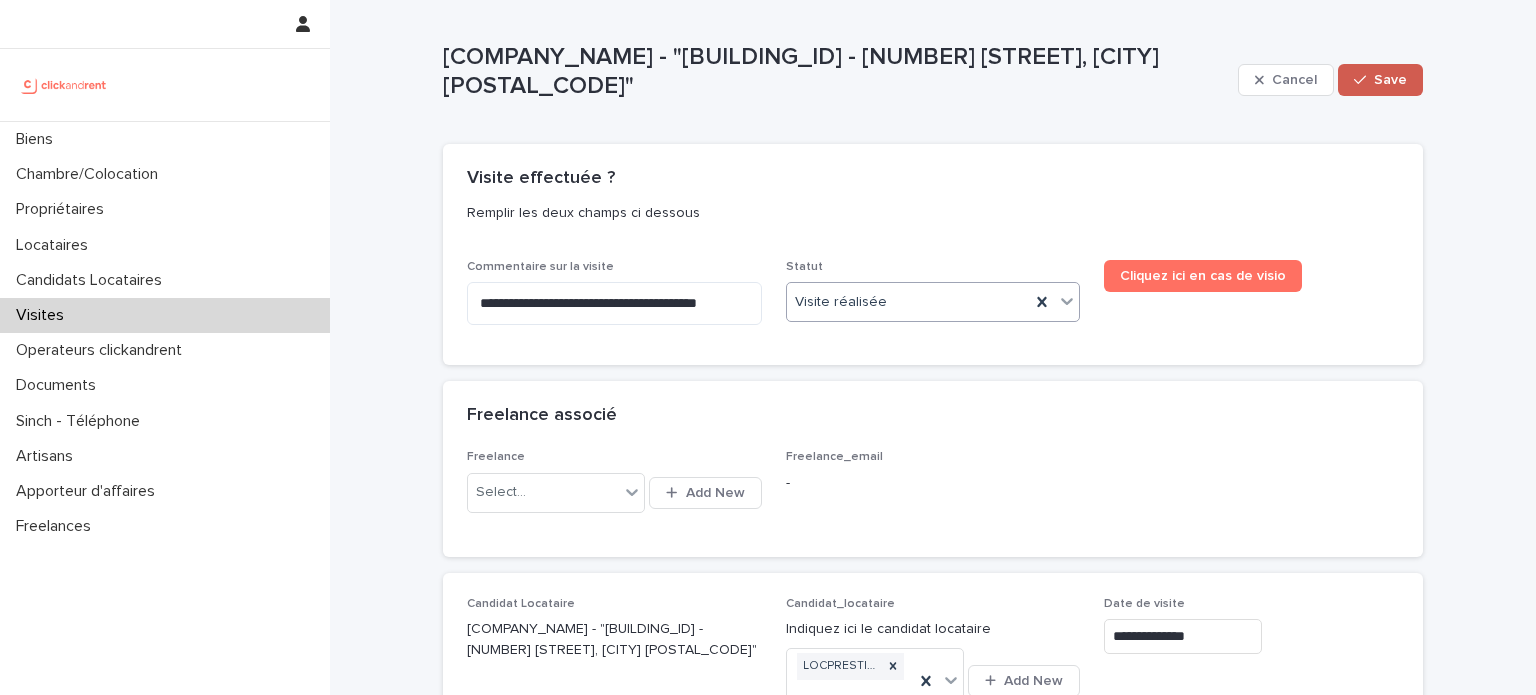 click on "Save" at bounding box center (1390, 80) 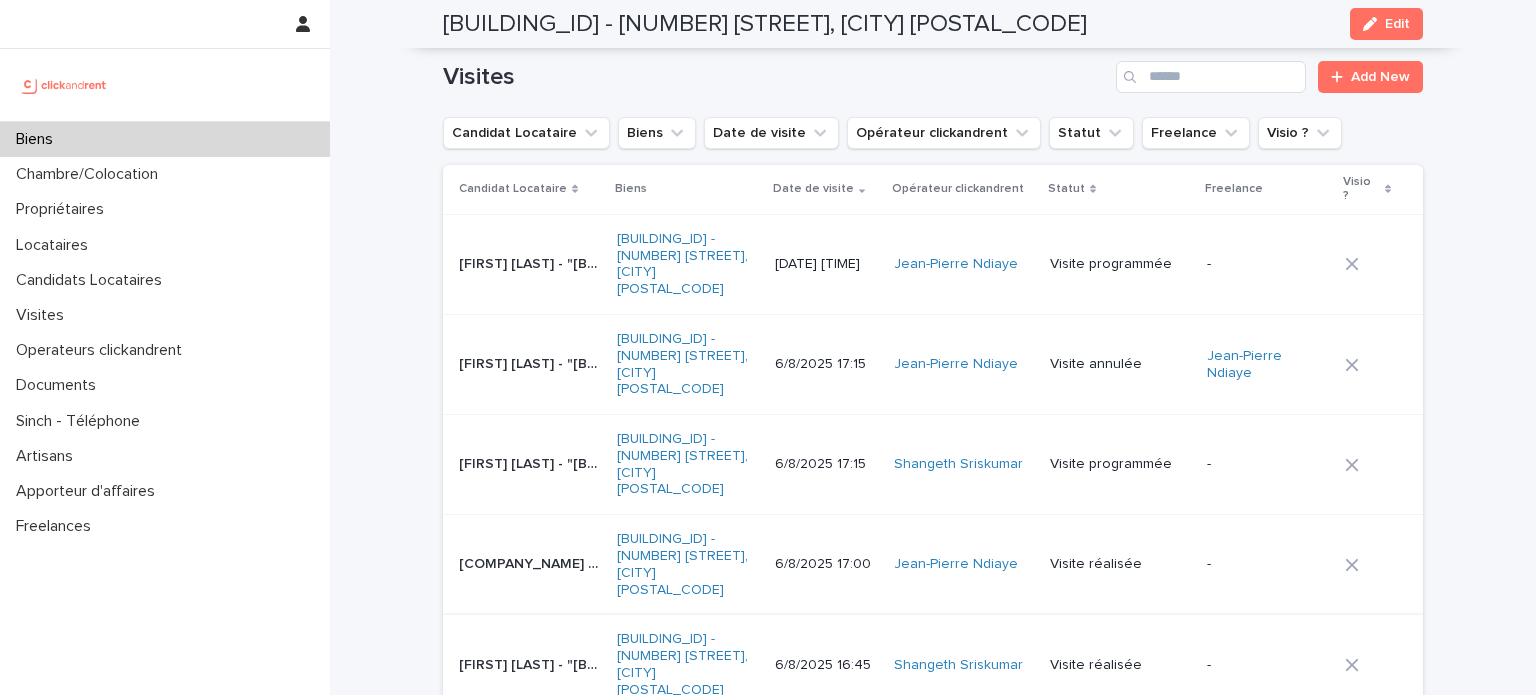 scroll, scrollTop: 7236, scrollLeft: 0, axis: vertical 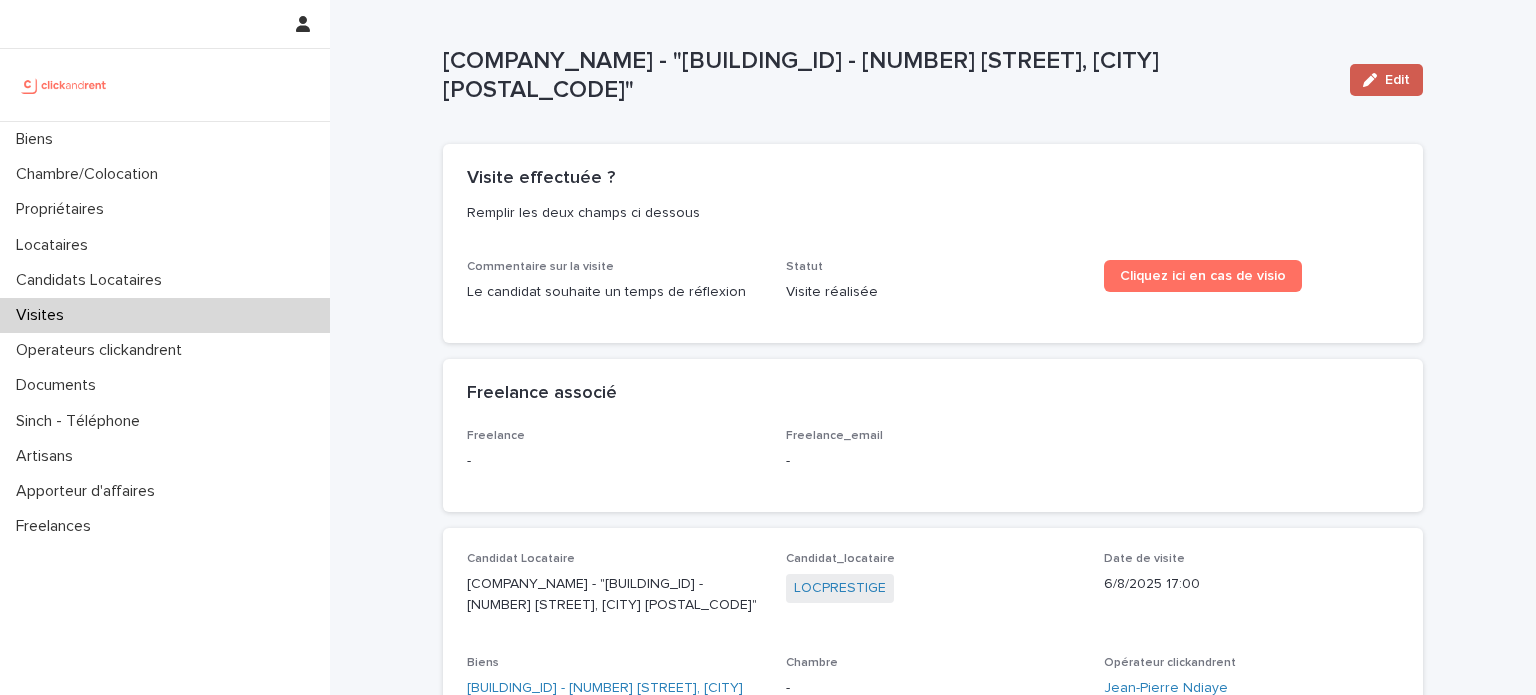 click 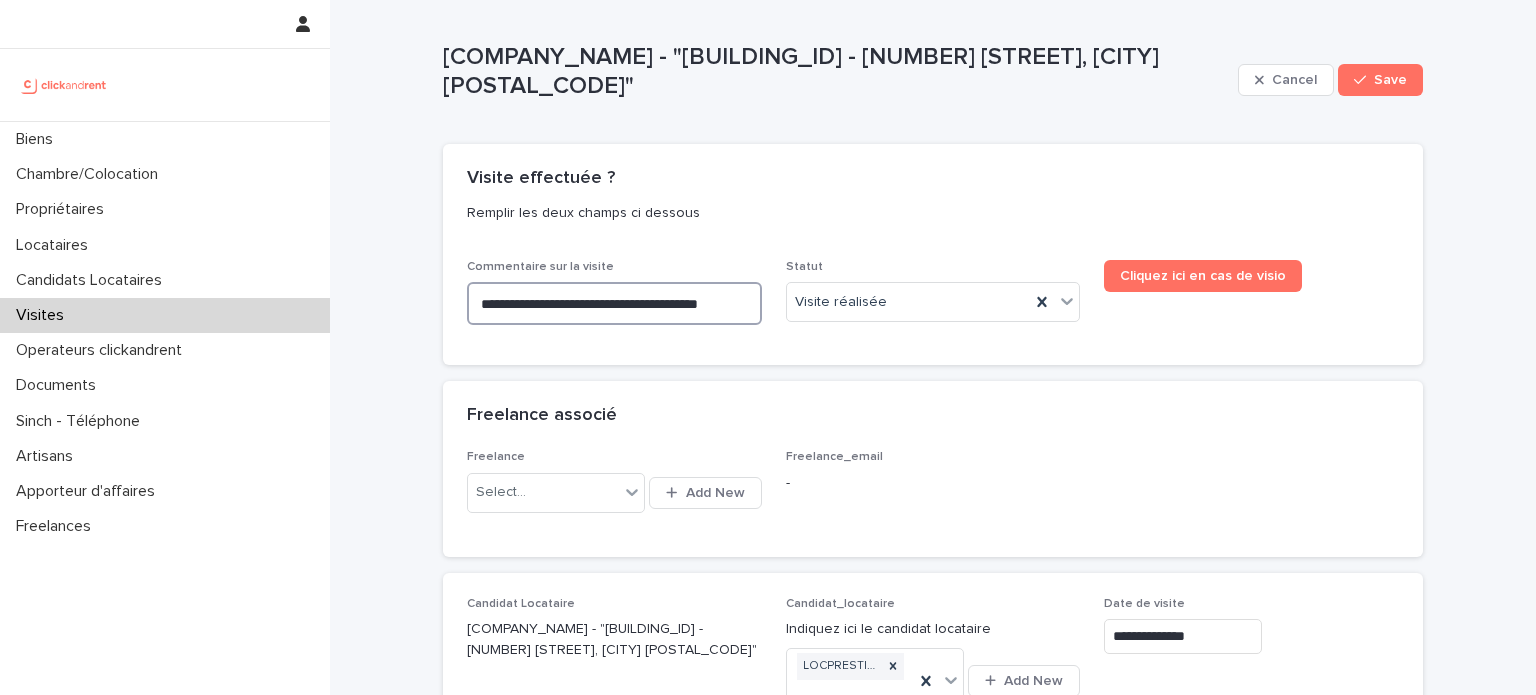 click on "**********" at bounding box center (614, 303) 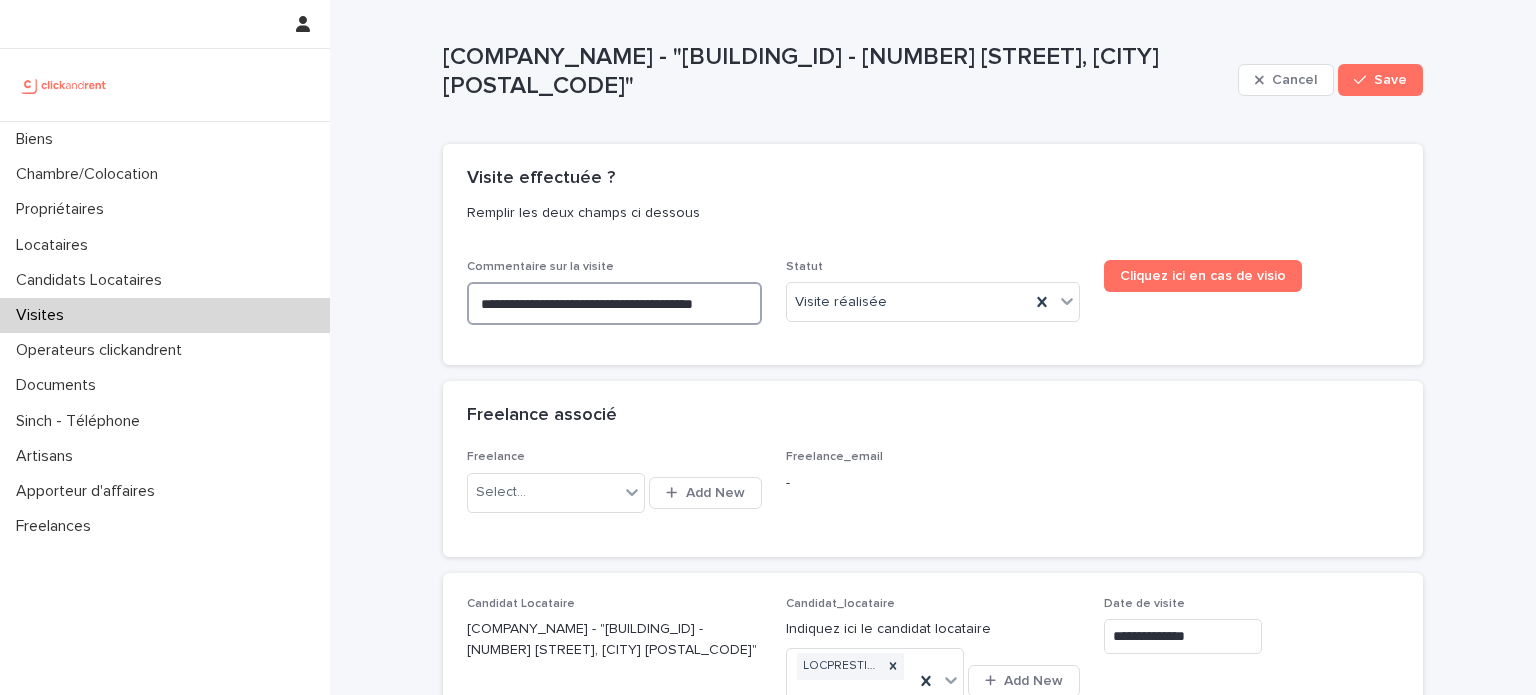 type on "**********" 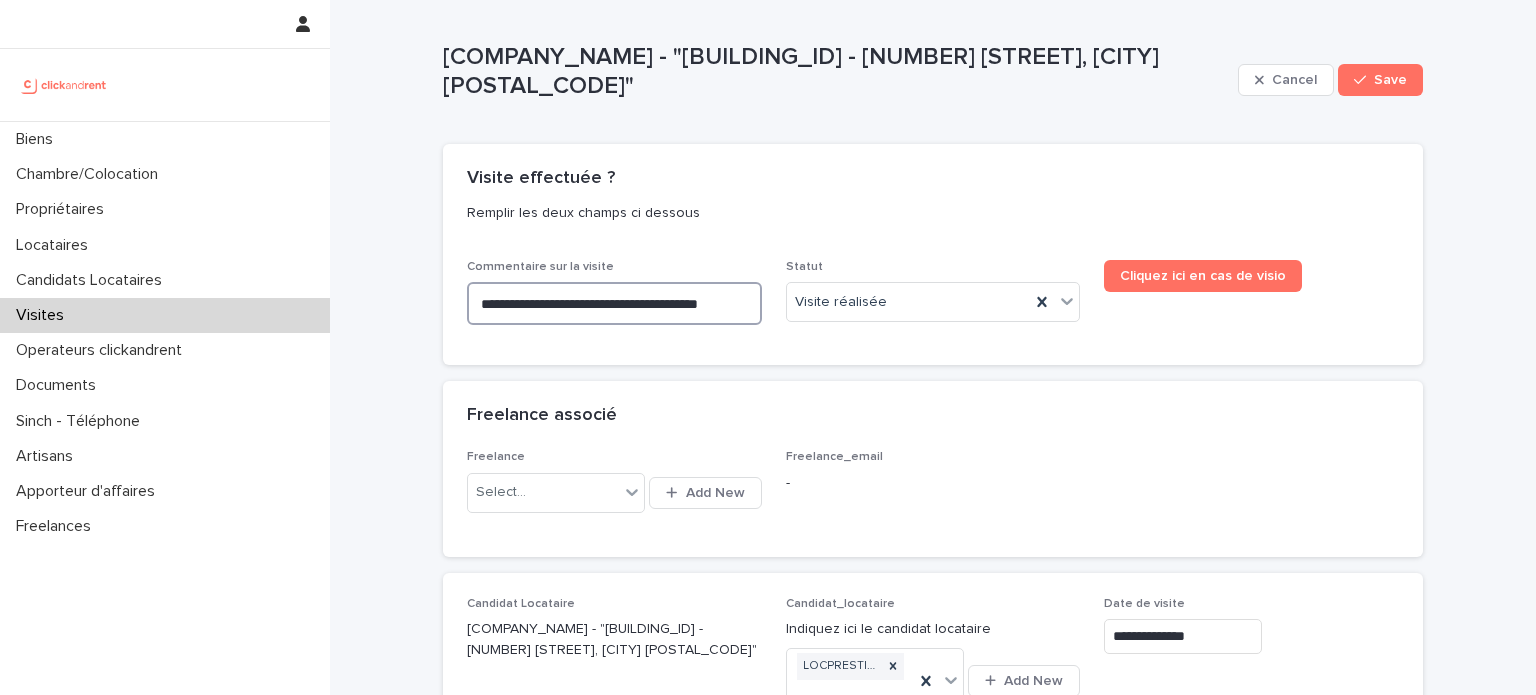 type on "**********" 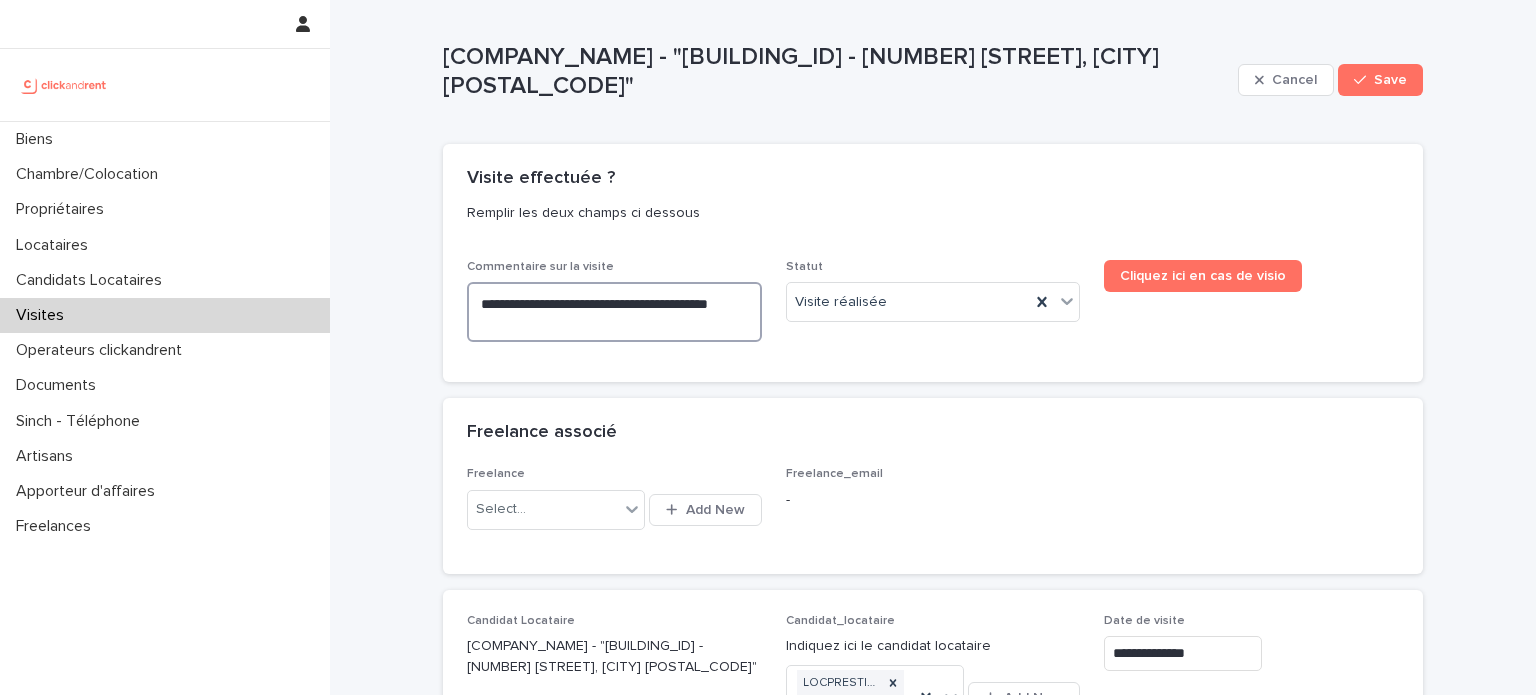 type on "**********" 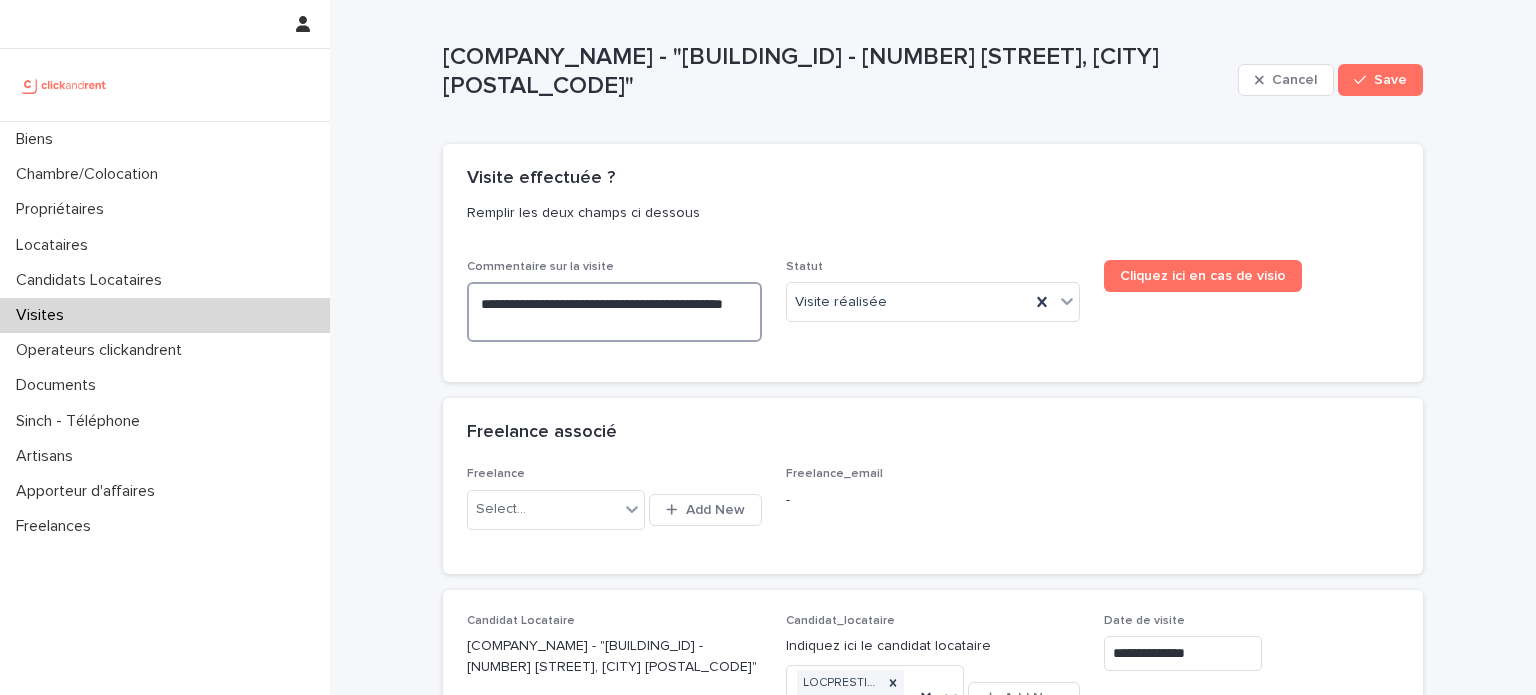 type on "**********" 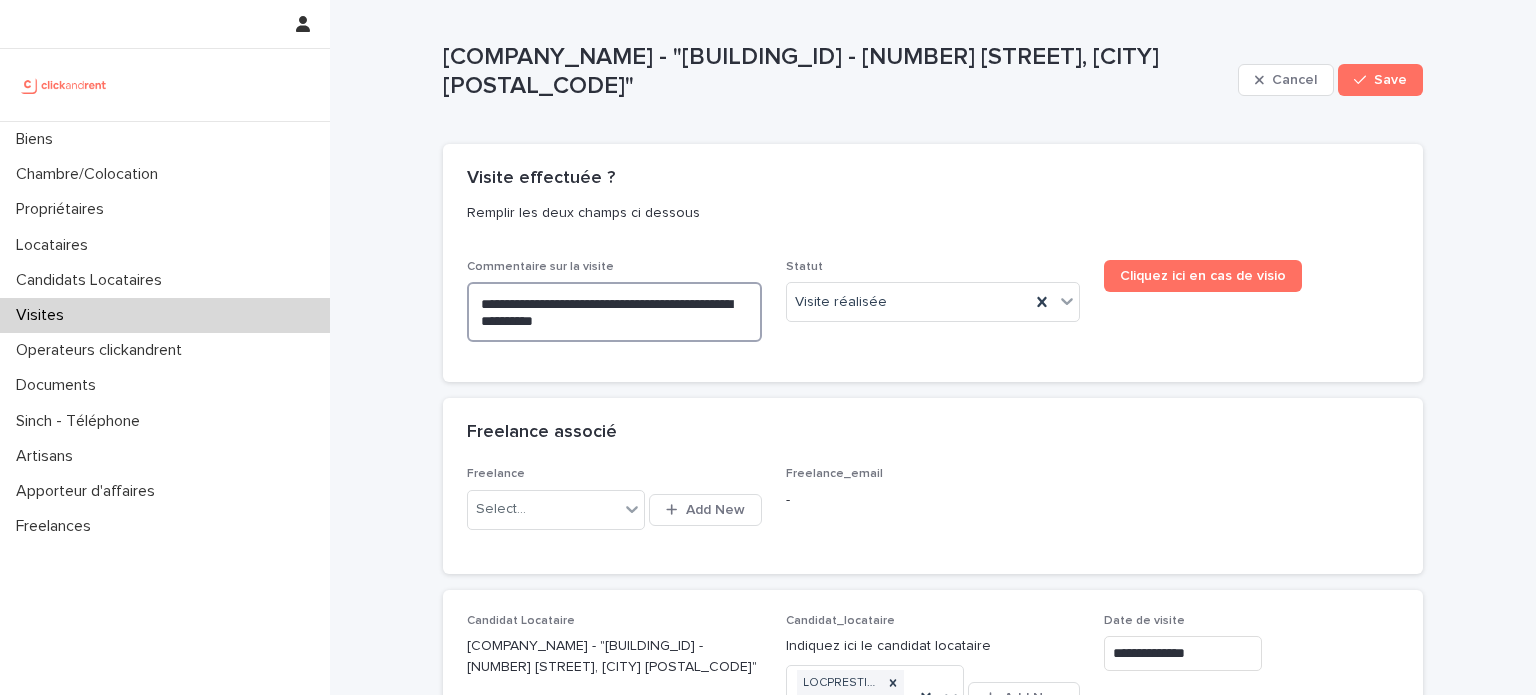 type 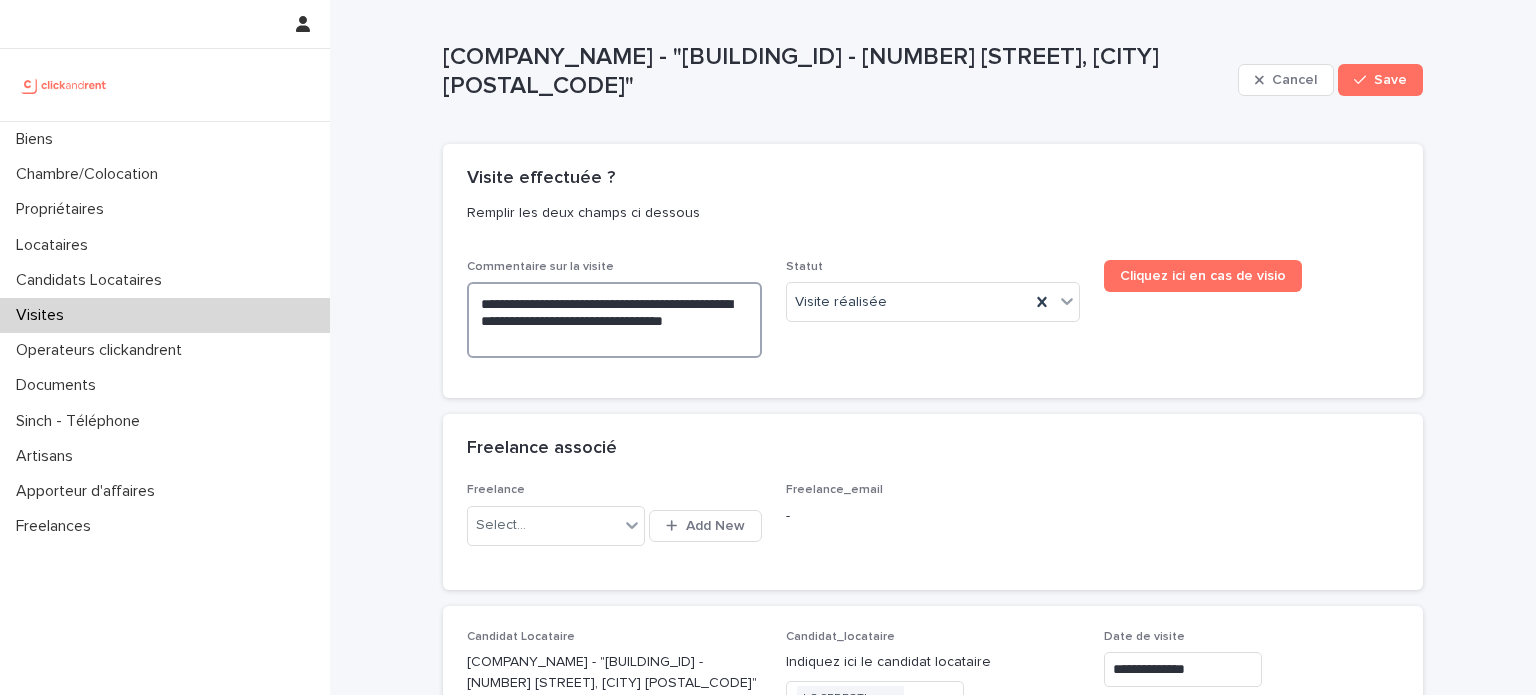 click on "**********" at bounding box center [614, 320] 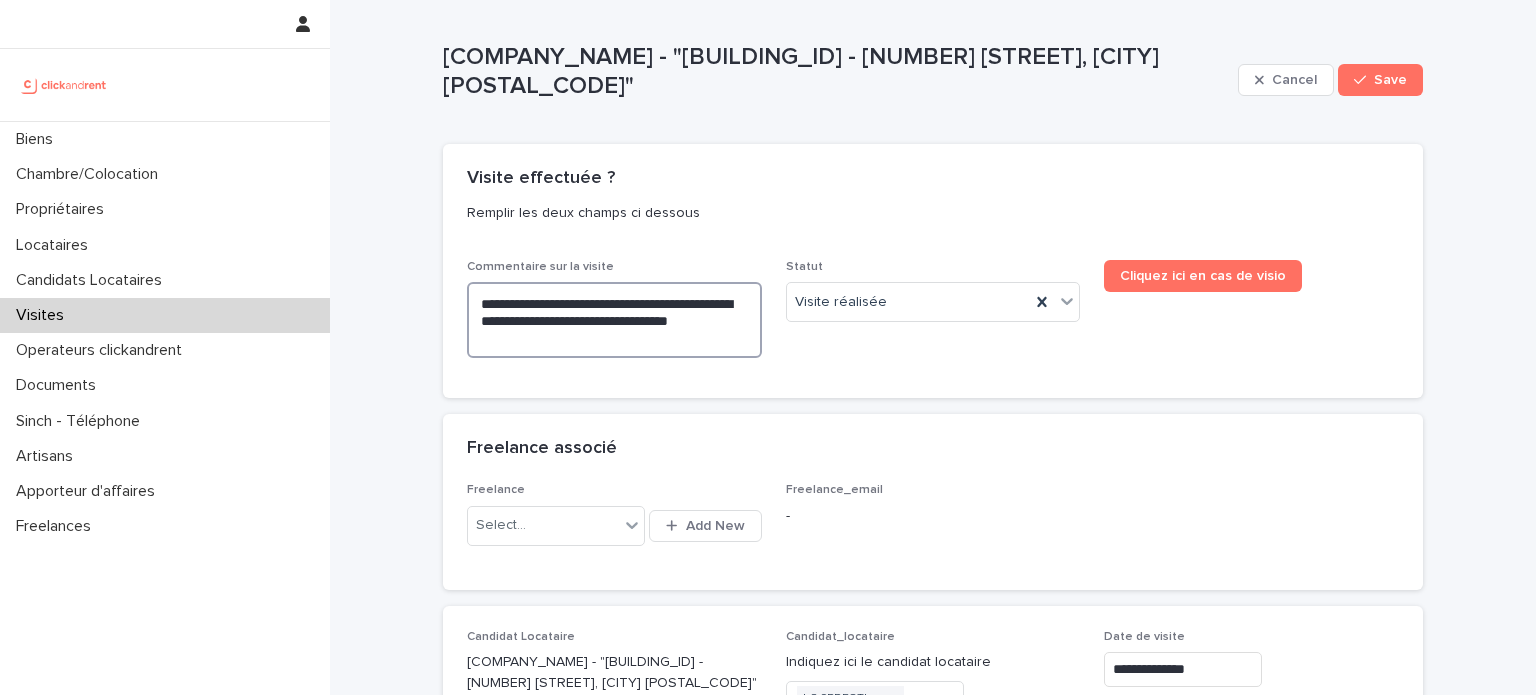 click on "**********" at bounding box center (614, 320) 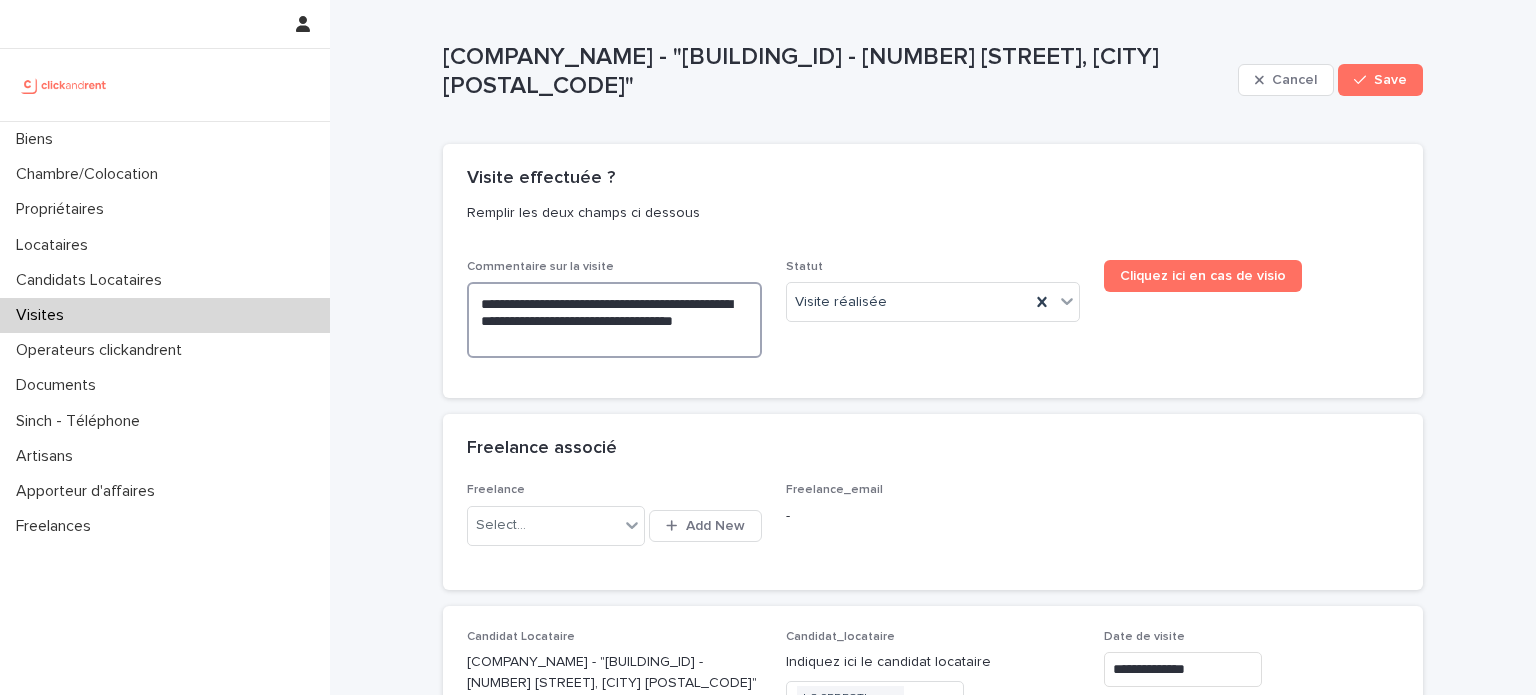 click on "**********" at bounding box center (614, 320) 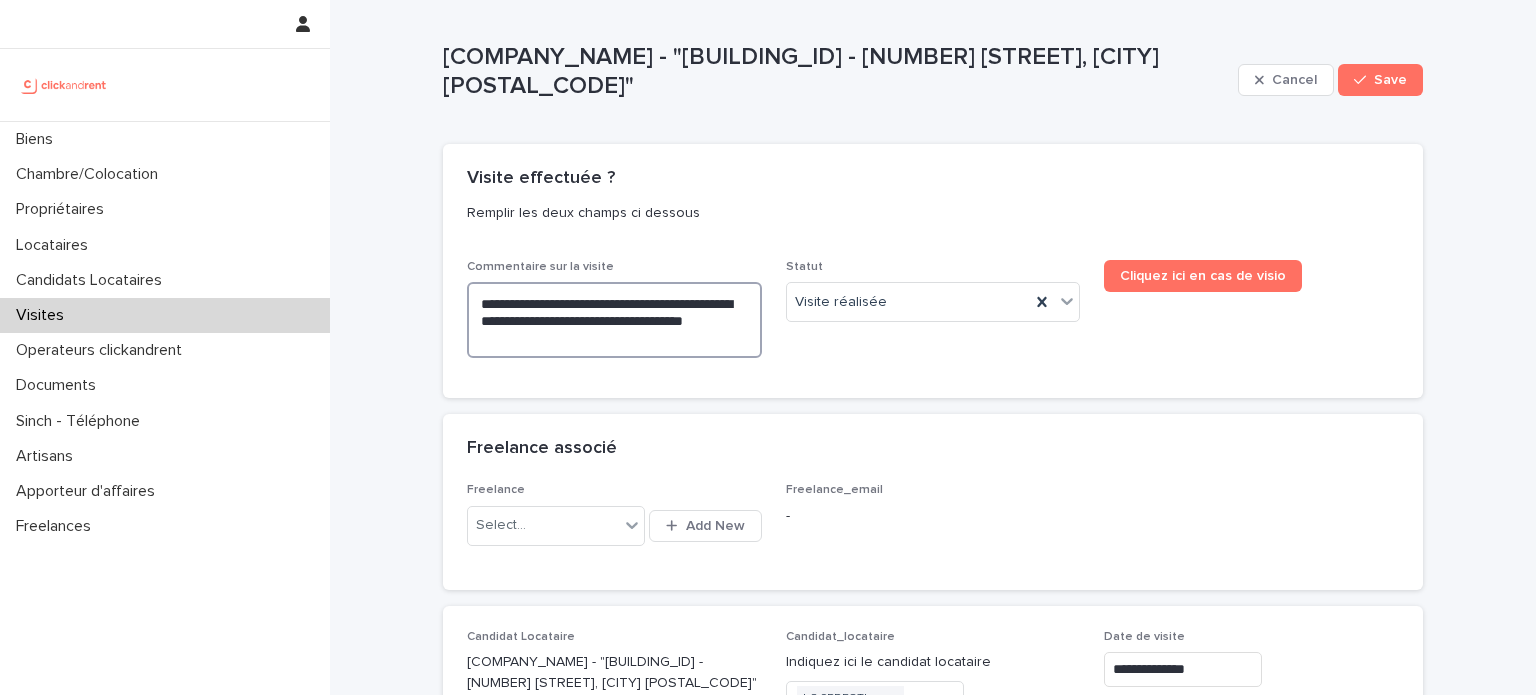 click on "**********" at bounding box center (614, 320) 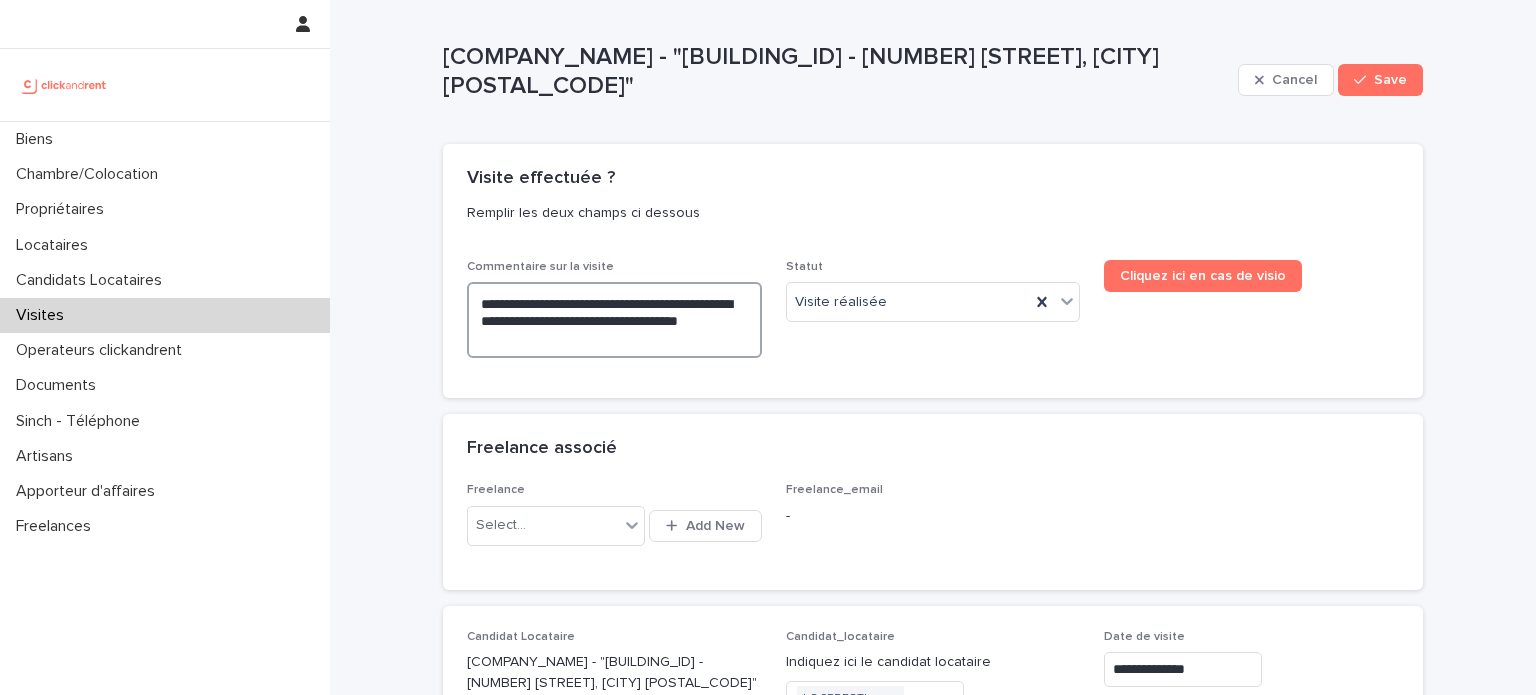click on "**********" at bounding box center (614, 320) 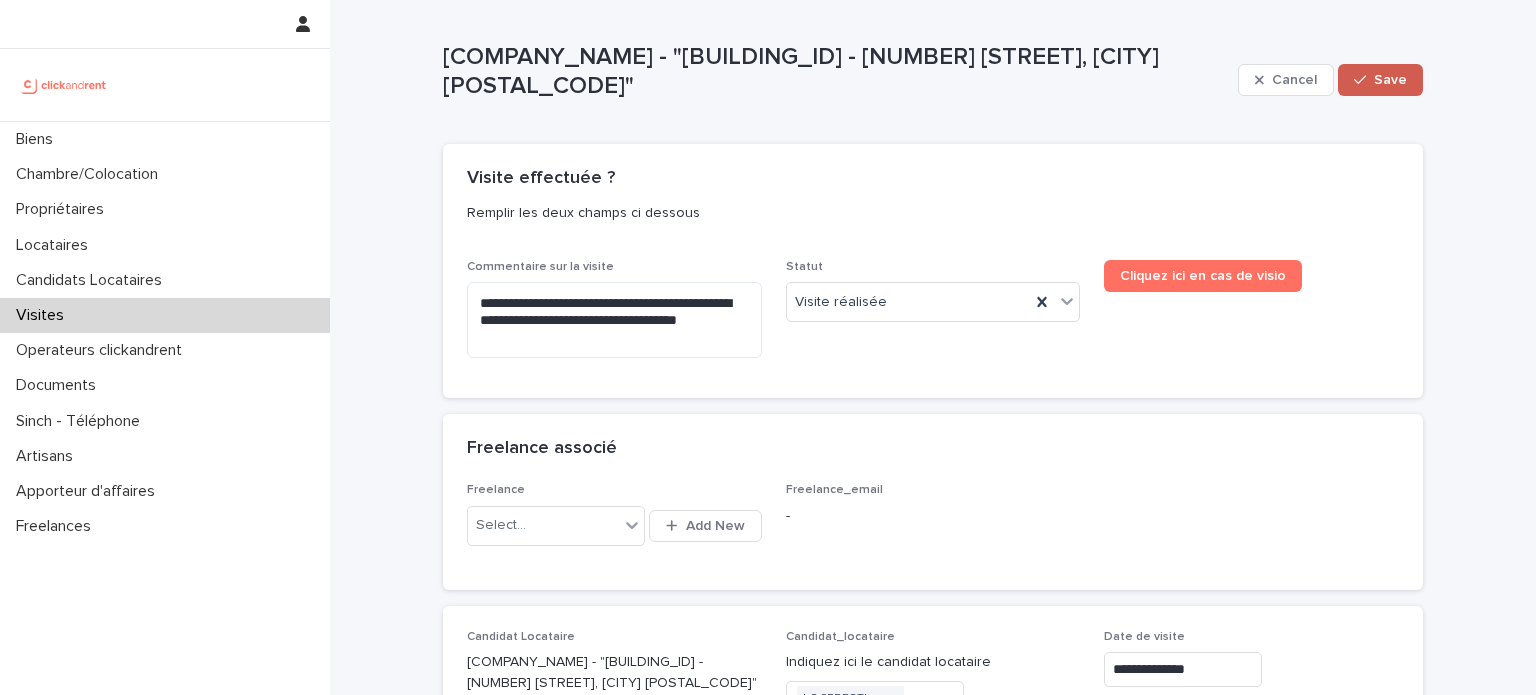 click on "Save" at bounding box center (1380, 80) 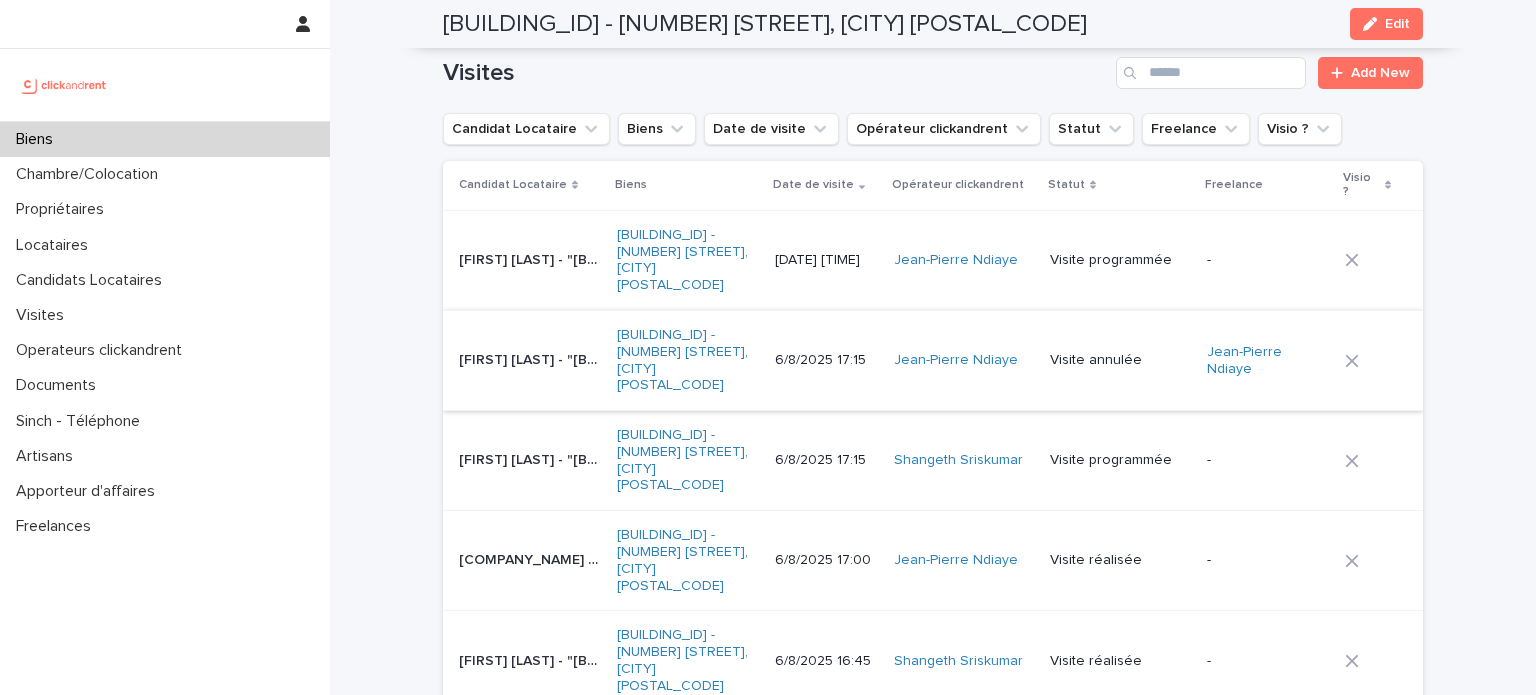 scroll, scrollTop: 7239, scrollLeft: 0, axis: vertical 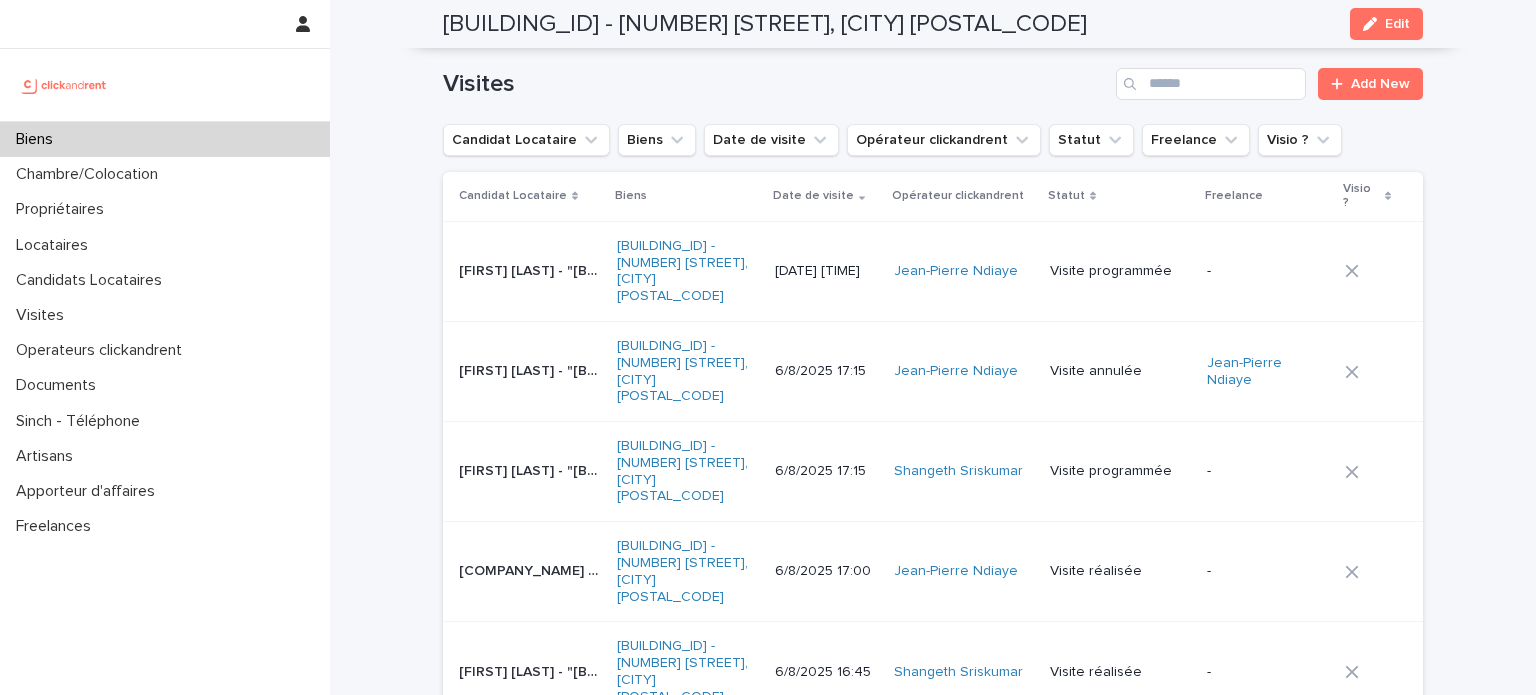 click on "[FIRST] [LAST] - "[BUILDING_ID] - [NUMBER] [STREET], [CITY] [POSTAL_CODE]"" at bounding box center [532, 469] 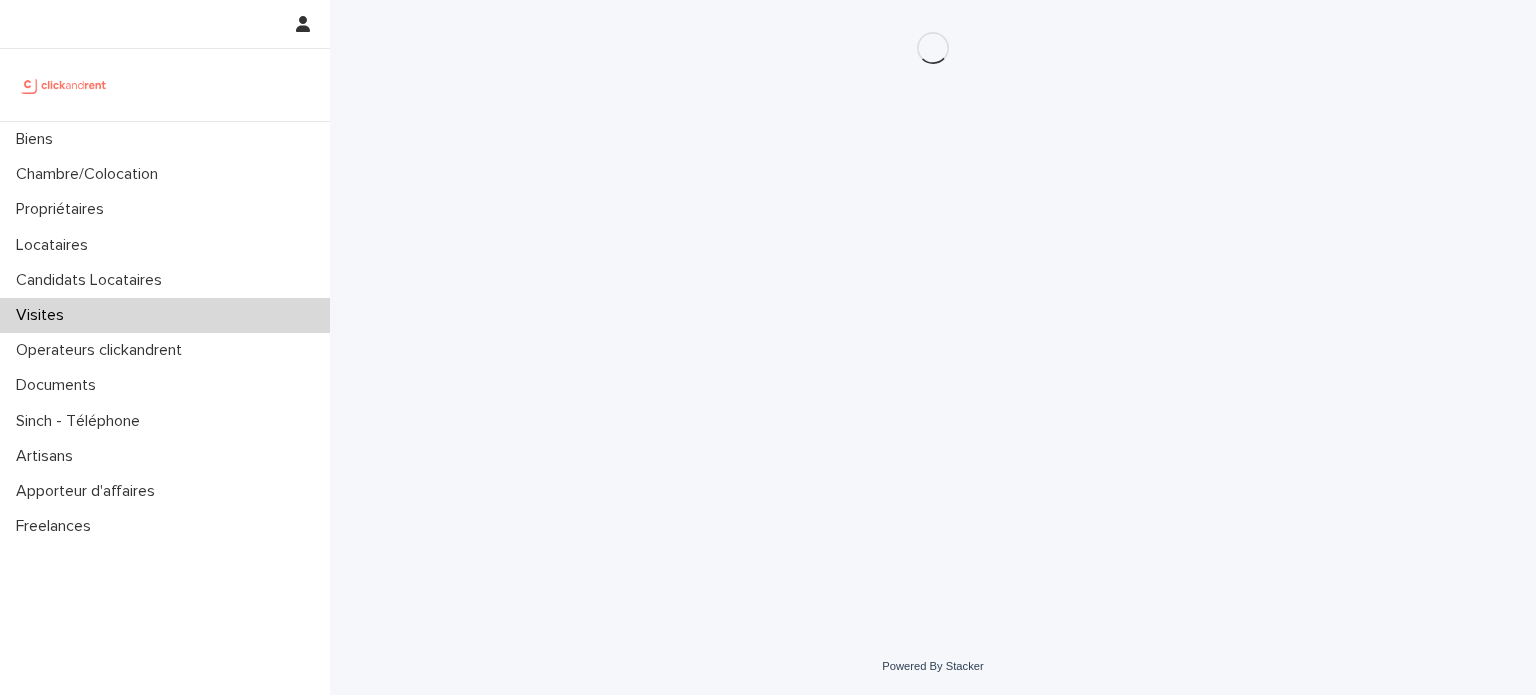 scroll, scrollTop: 0, scrollLeft: 0, axis: both 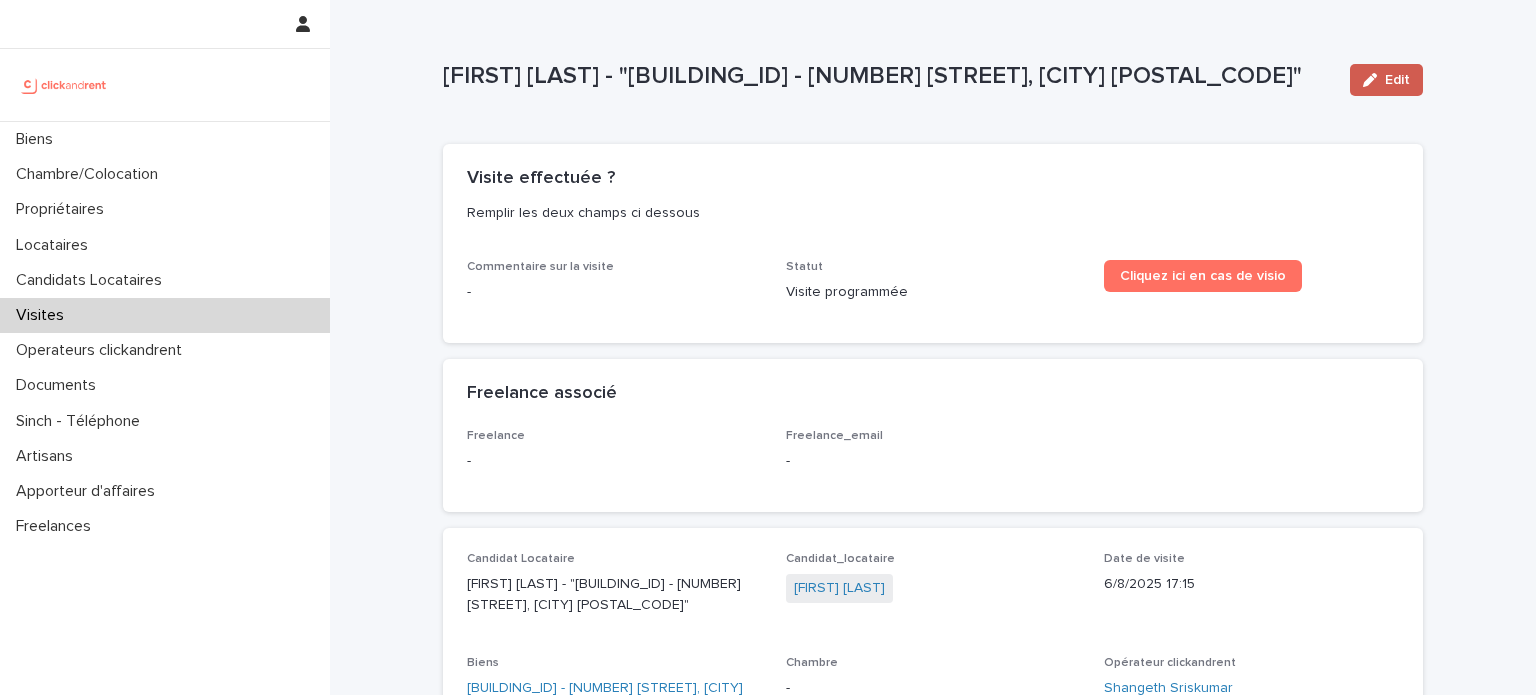click at bounding box center (1374, 80) 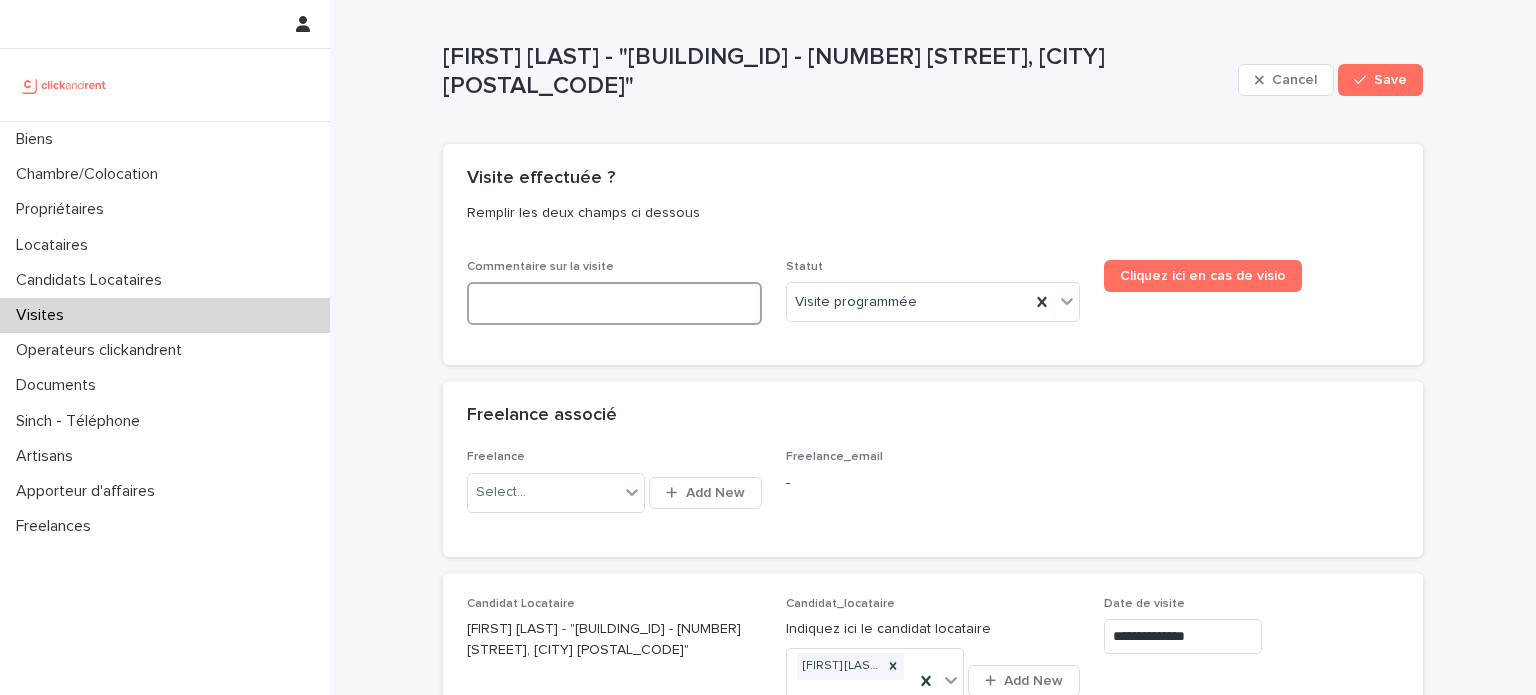 click at bounding box center [614, 303] 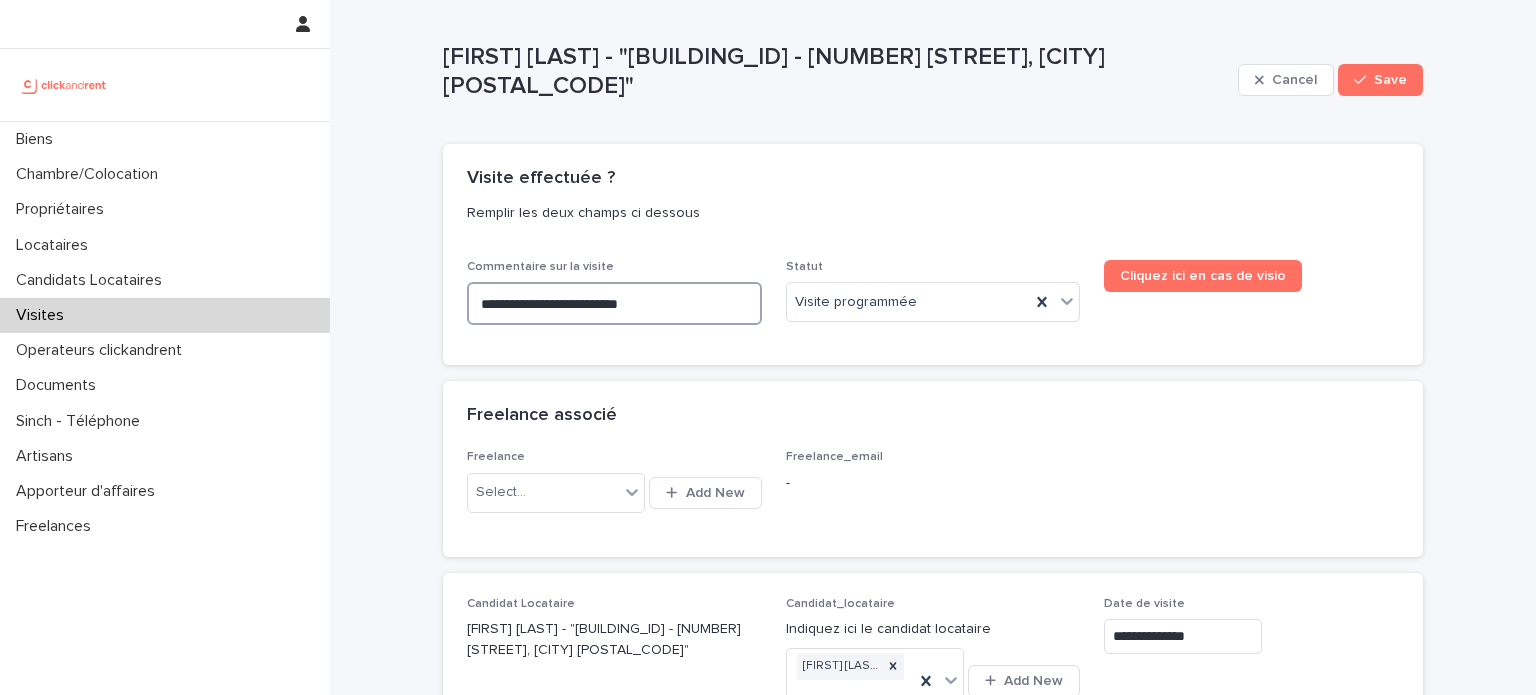 click on "**********" at bounding box center (614, 303) 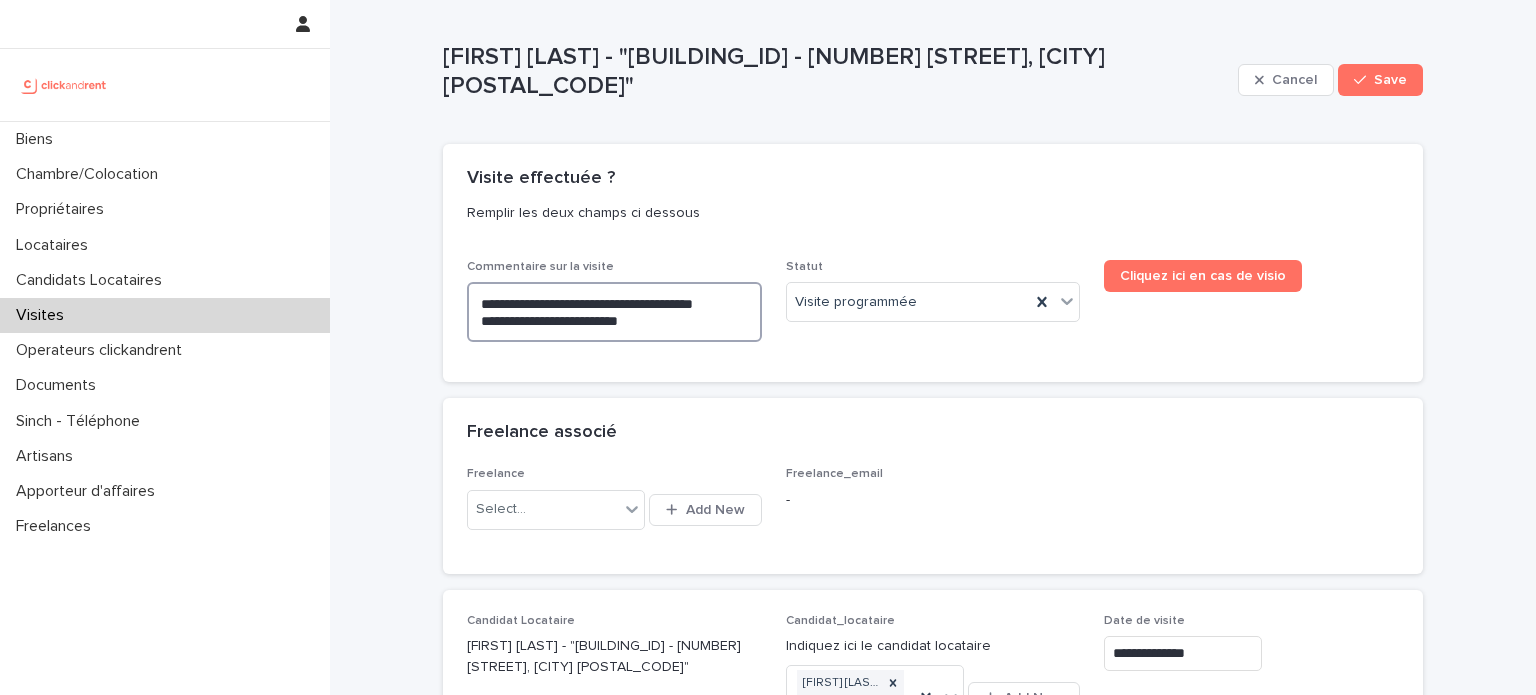click on "**********" at bounding box center [614, 312] 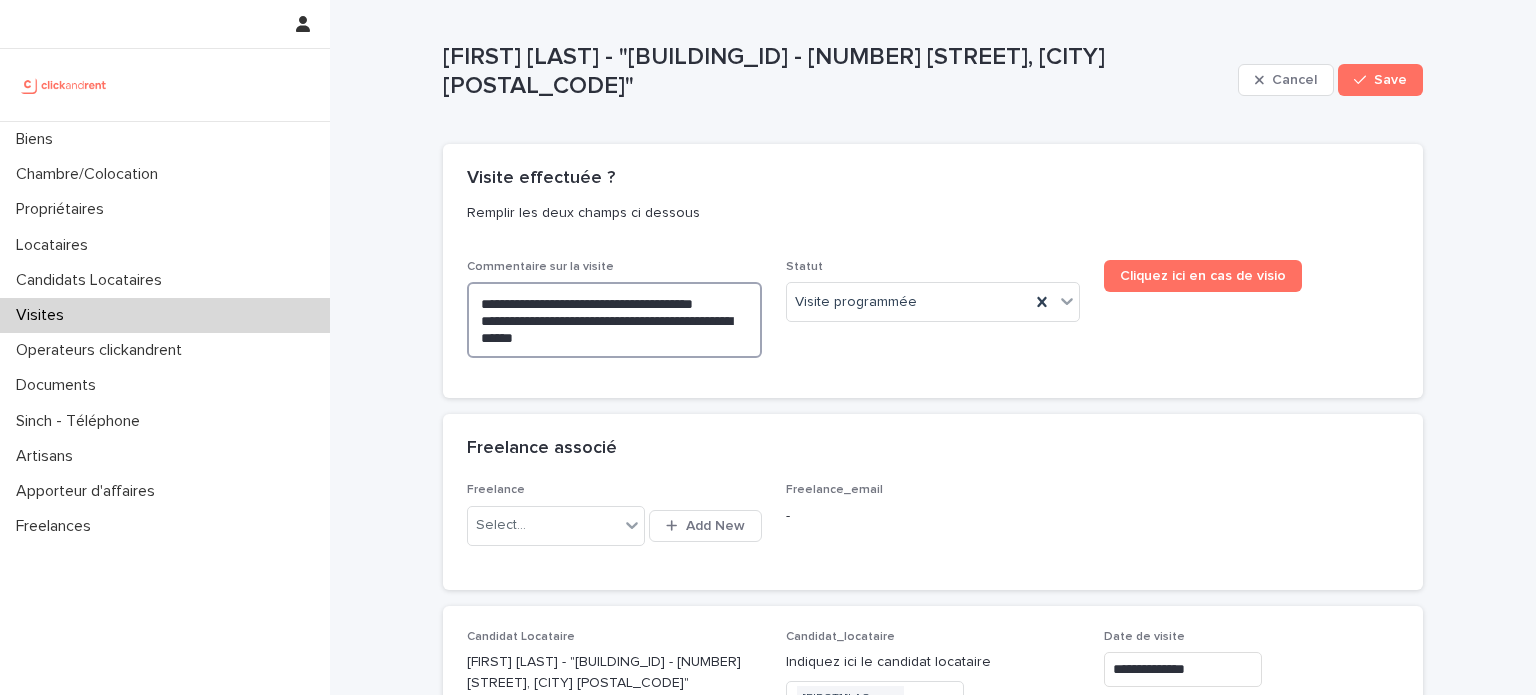 click on "**********" at bounding box center [614, 320] 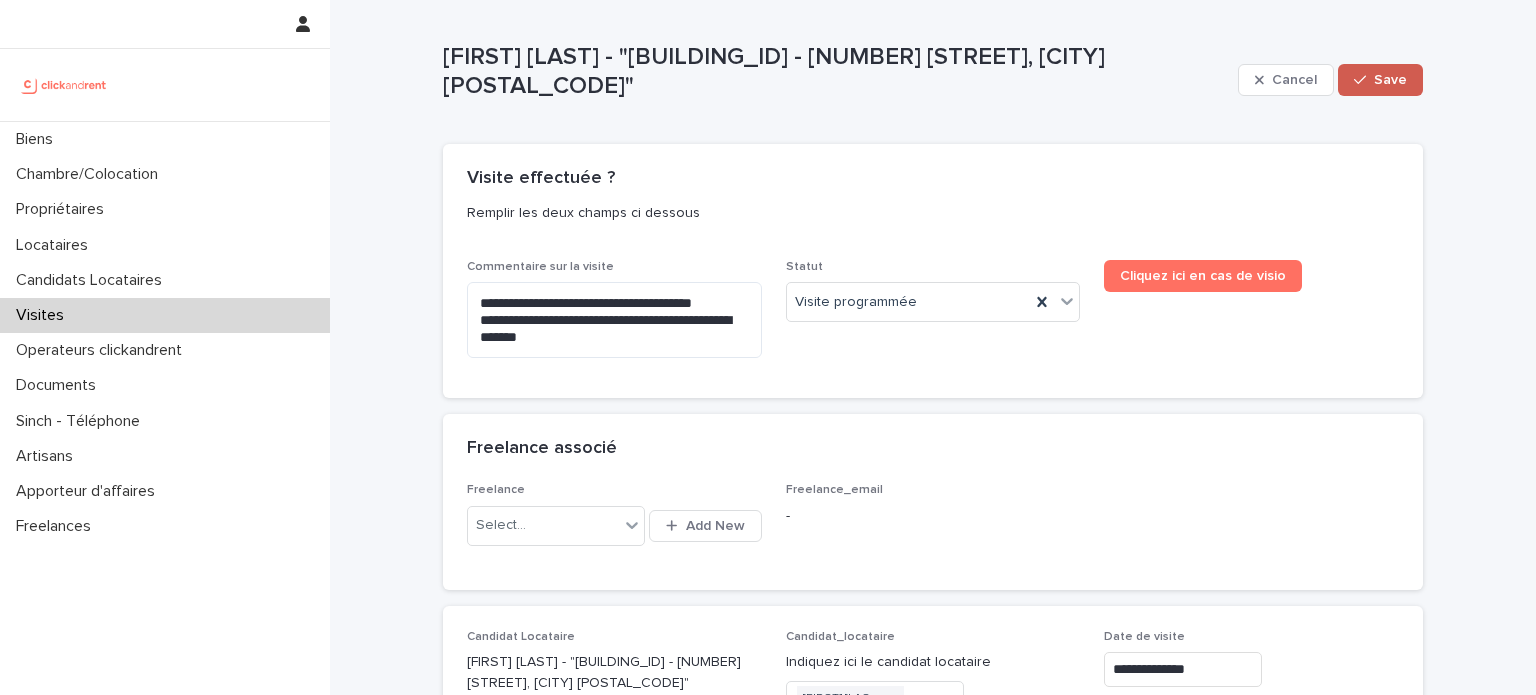 click on "Save" at bounding box center [1380, 80] 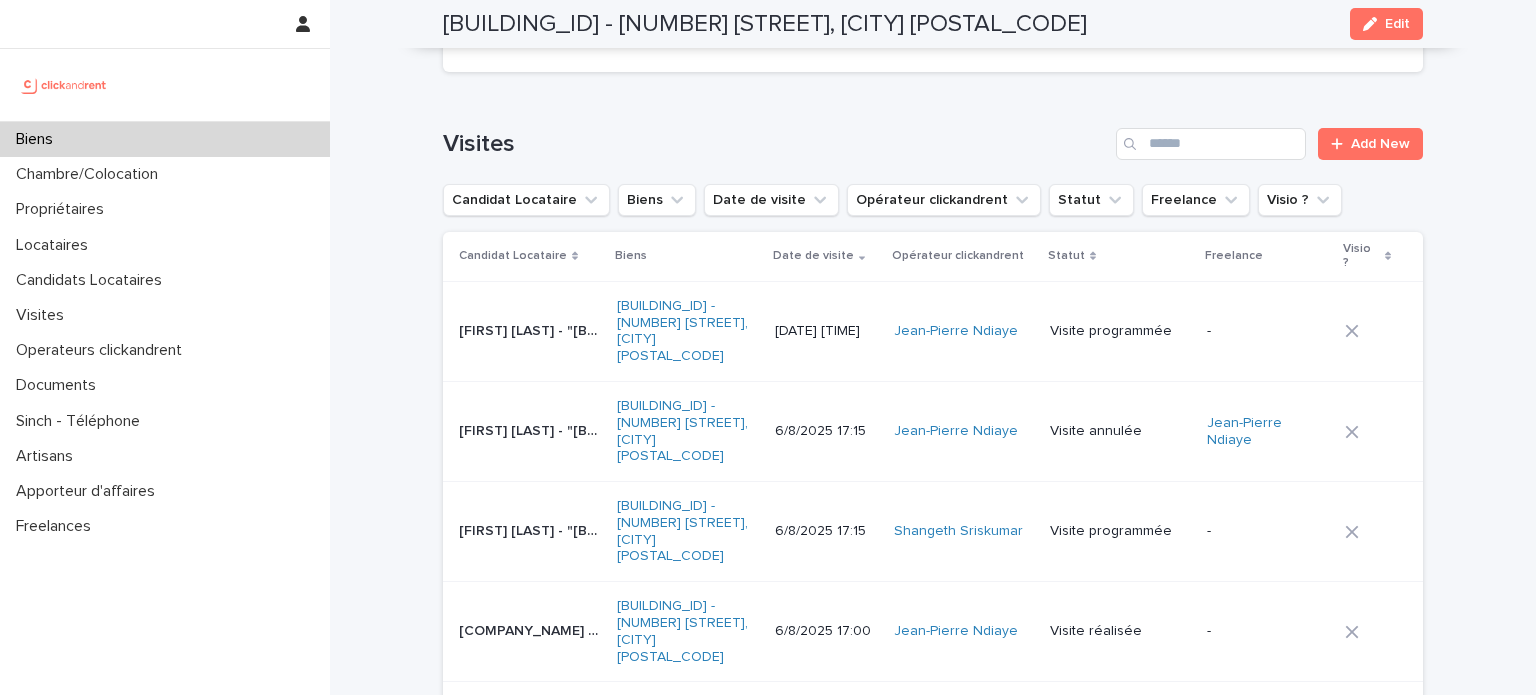 scroll, scrollTop: 7180, scrollLeft: 0, axis: vertical 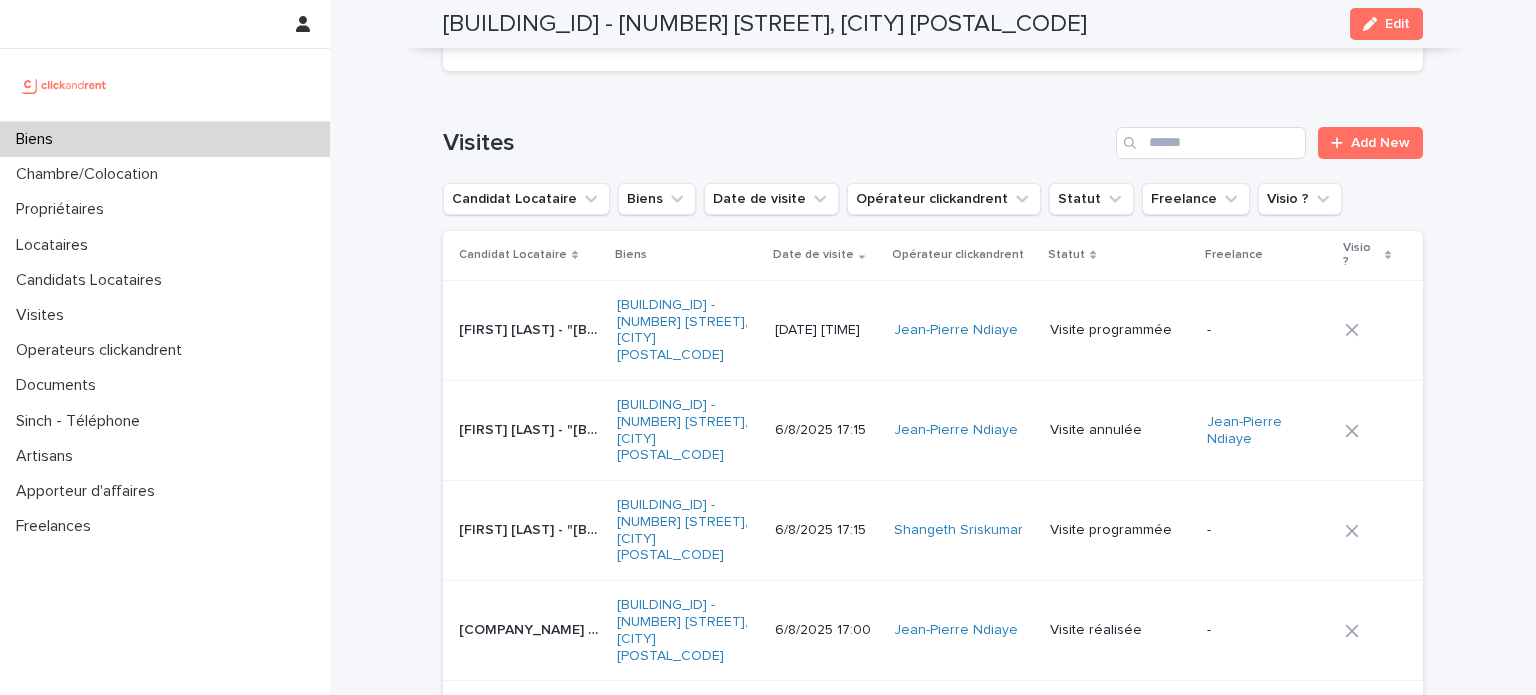 click on "[FIRST] [LAST] - "[BUILDING_ID] - [NUMBER] [STREET], [CITY] [POSTAL_CODE]" [FIRST] [LAST] - "[BUILDING_ID] - [NUMBER] [STREET], [CITY] [POSTAL_CODE]"" at bounding box center [526, 531] 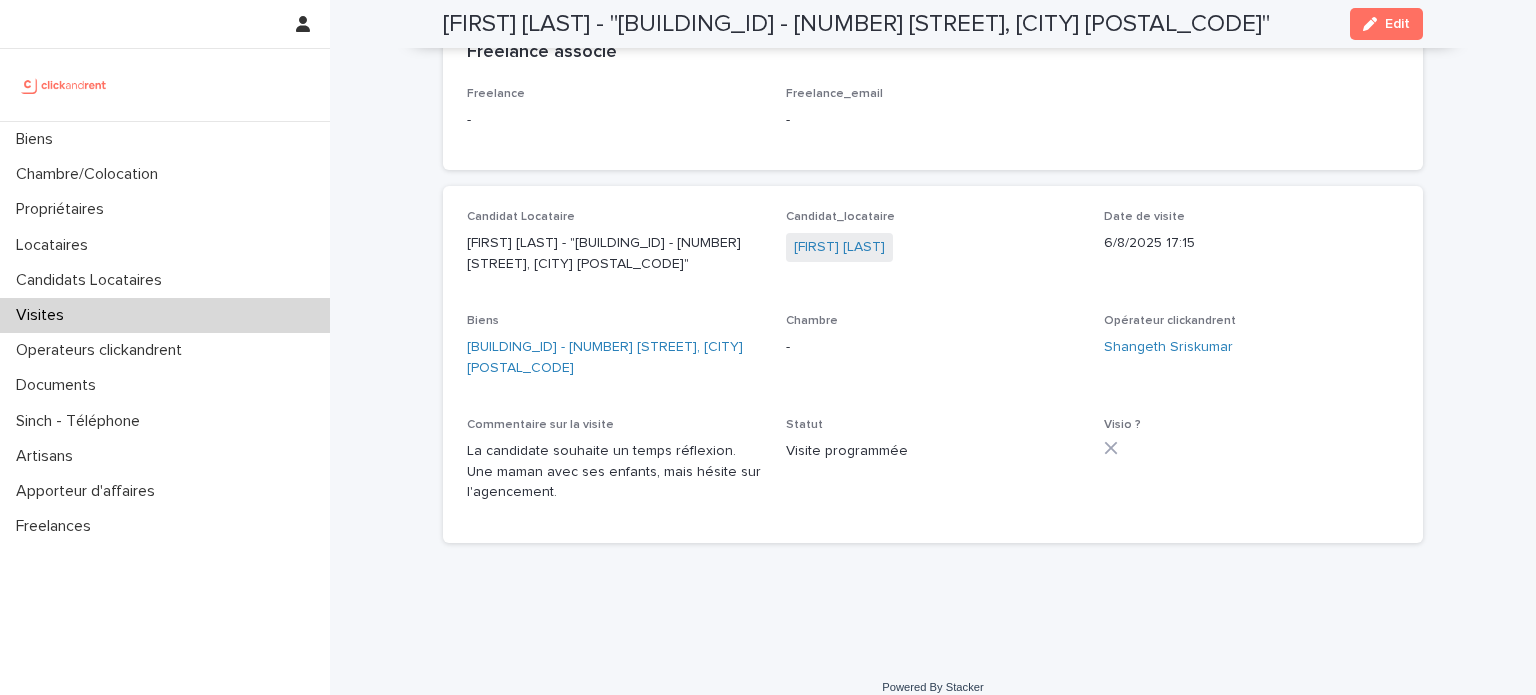 scroll, scrollTop: 0, scrollLeft: 0, axis: both 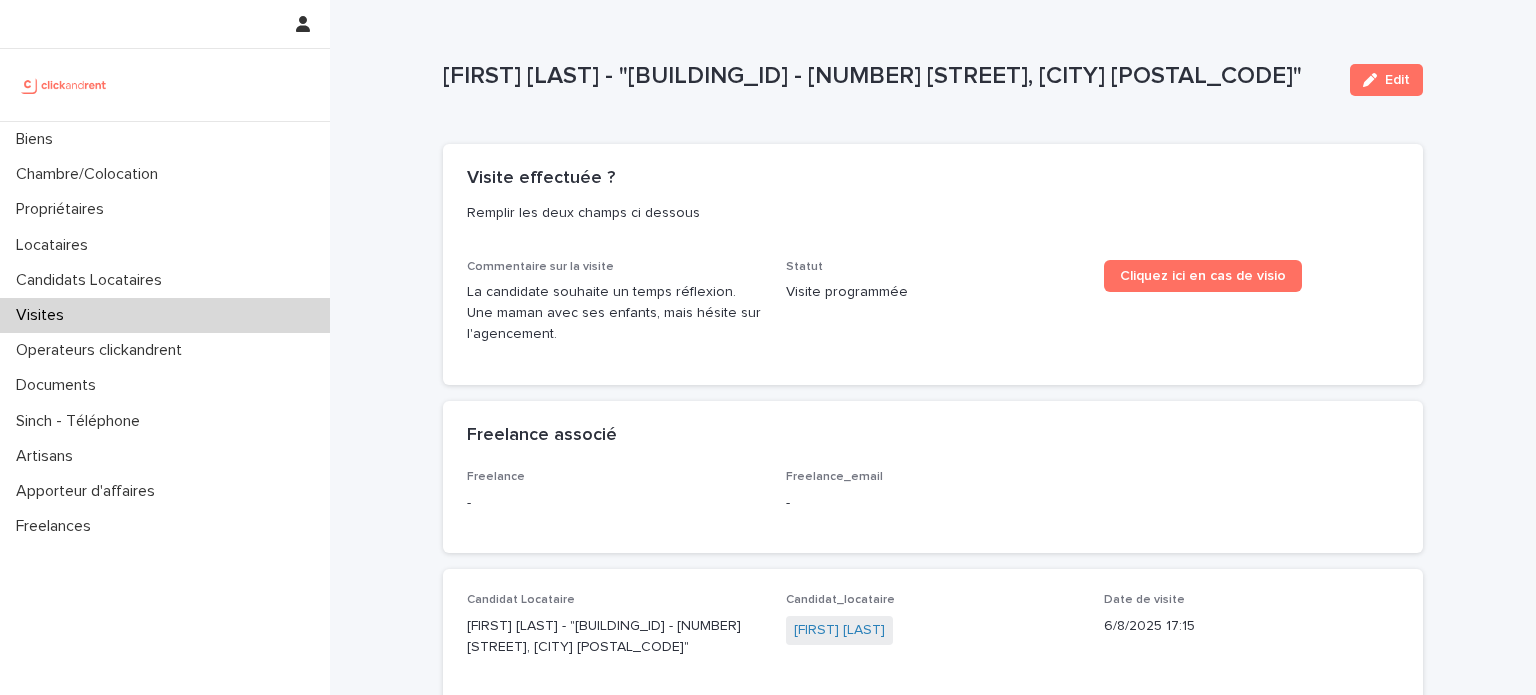 click on "Edit" at bounding box center [1397, 80] 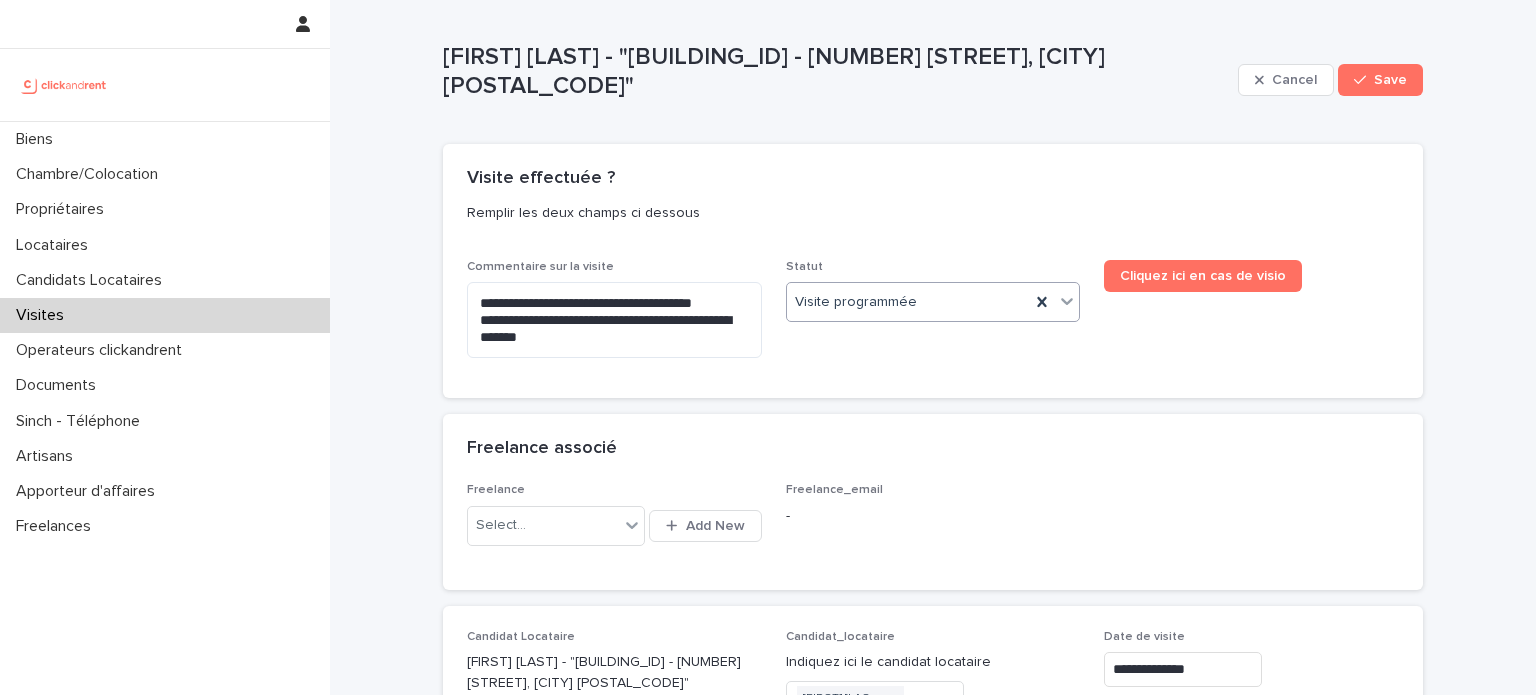 click on "Visite programmée" at bounding box center [909, 302] 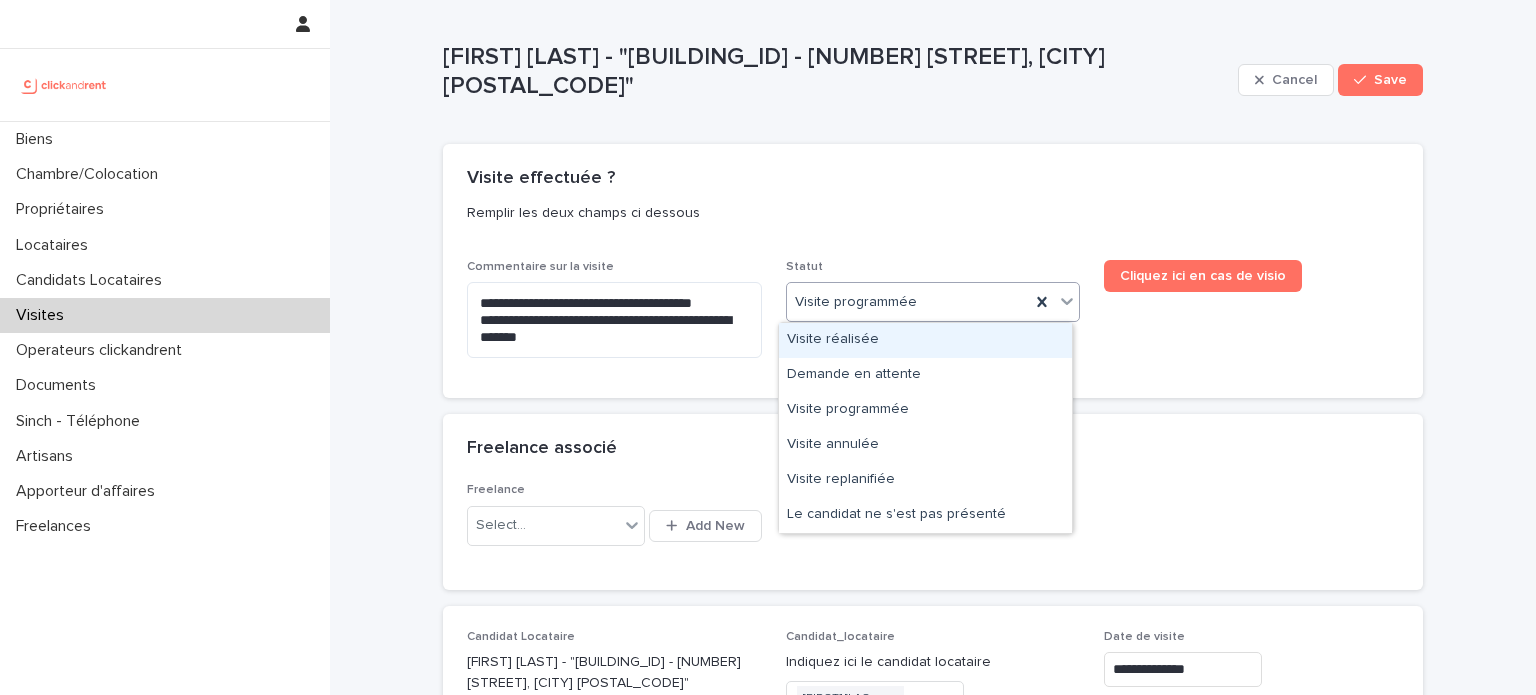 click on "Visite réalisée" at bounding box center (925, 340) 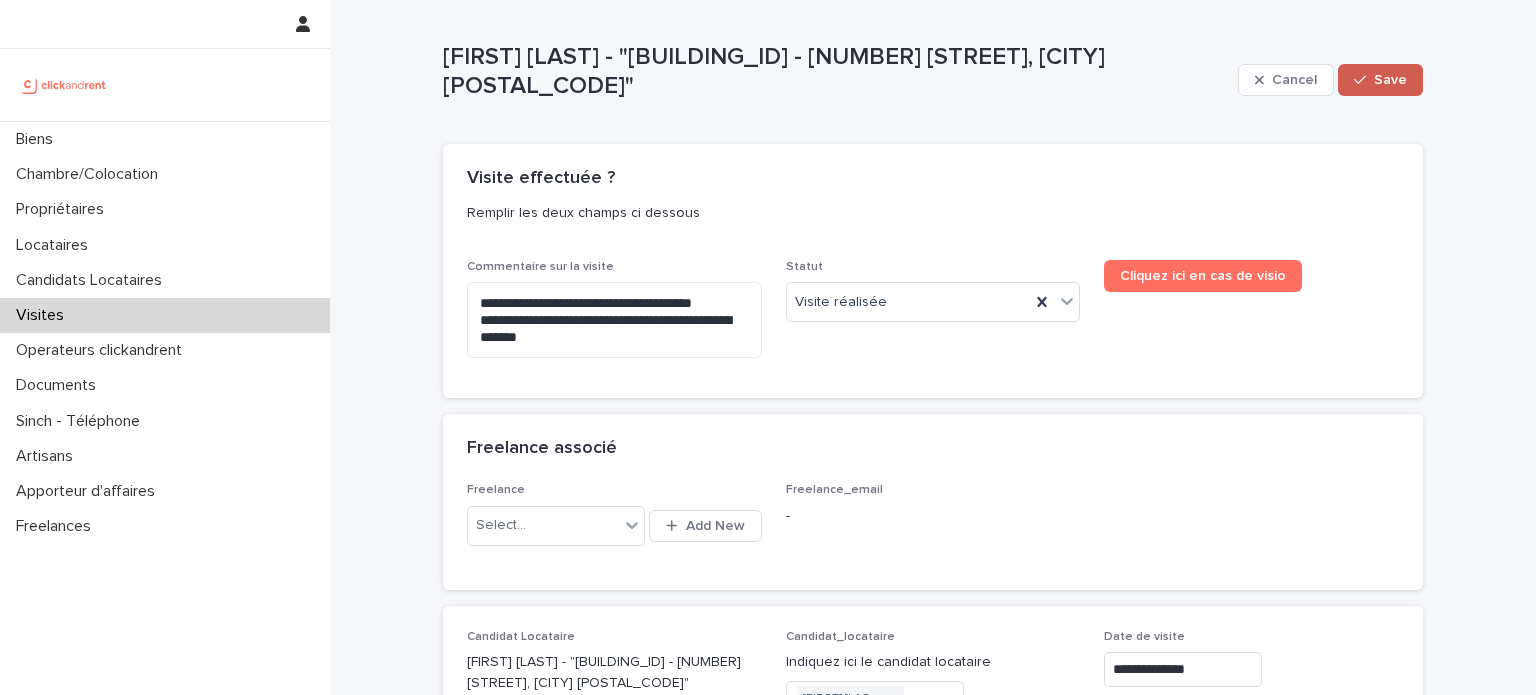 click at bounding box center [1364, 80] 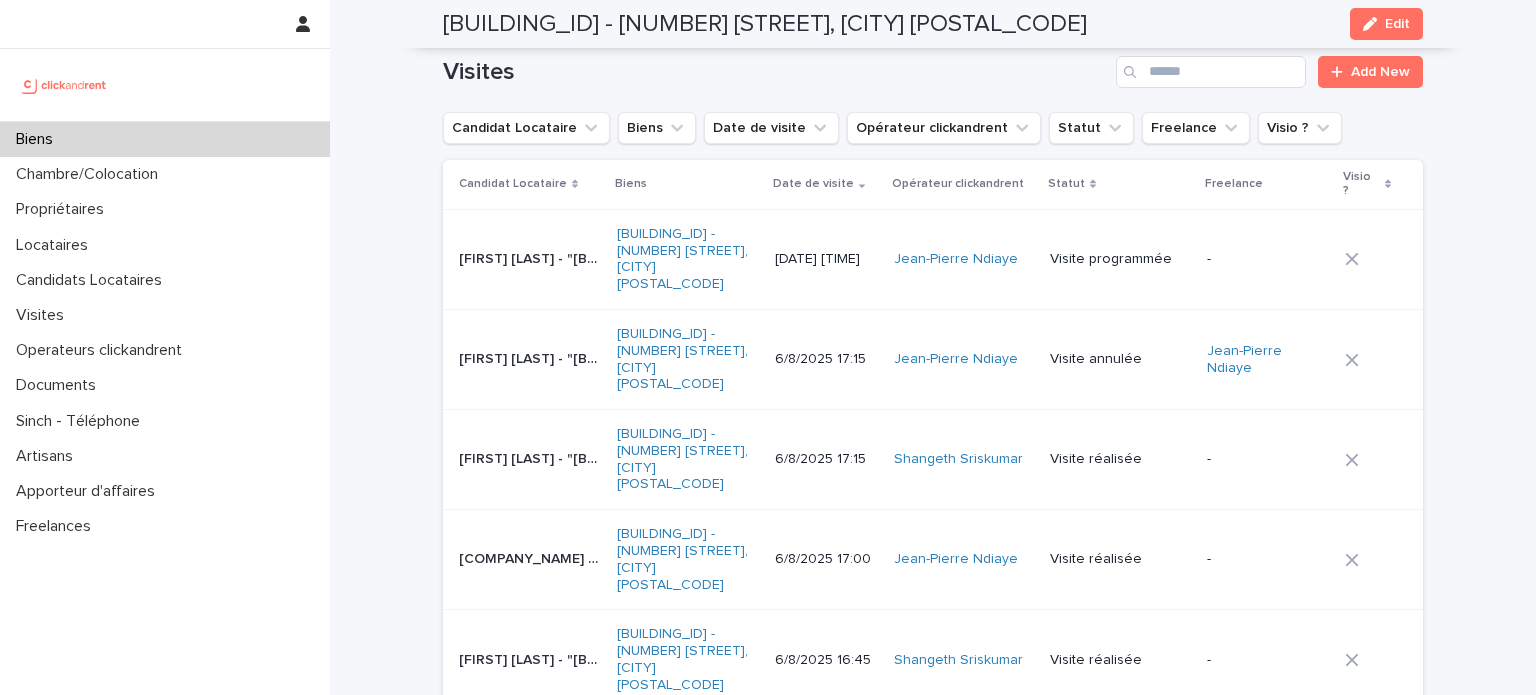 scroll, scrollTop: 7252, scrollLeft: 0, axis: vertical 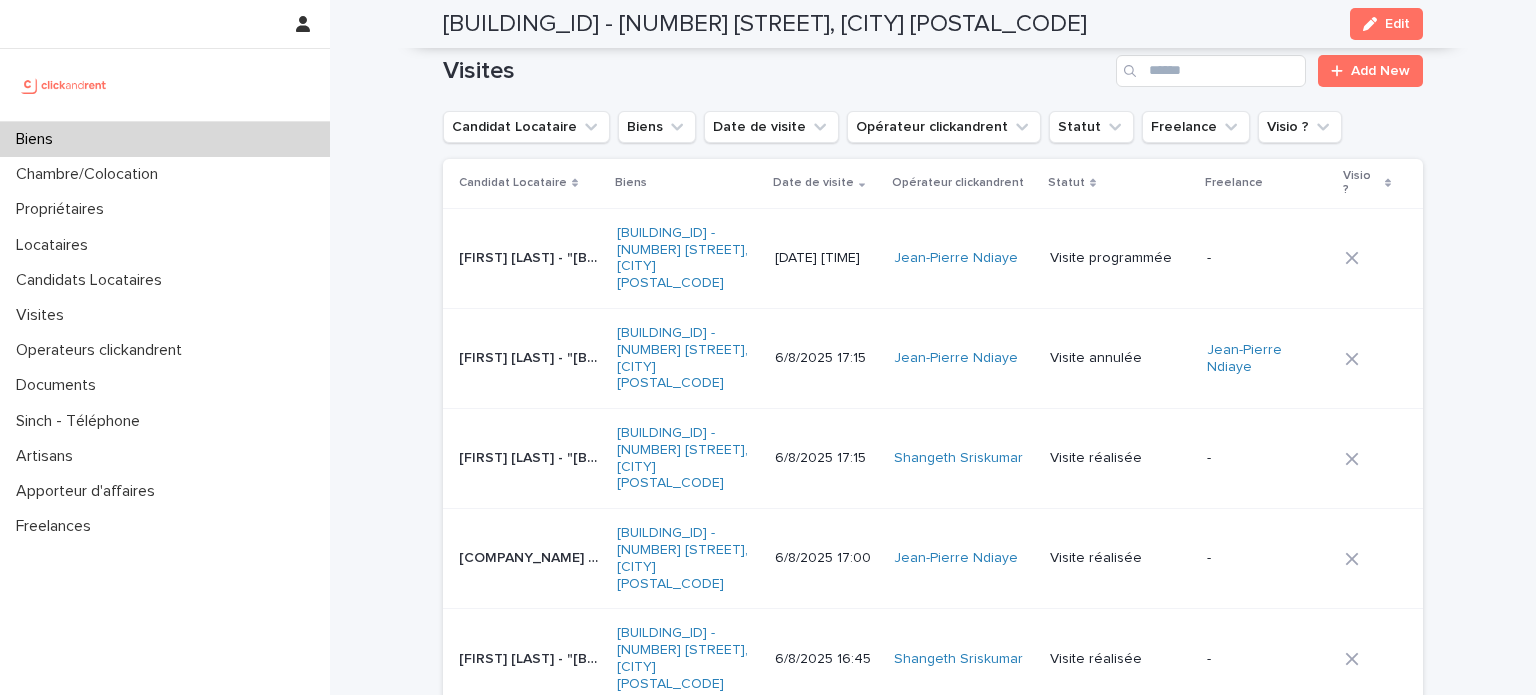 click on "[FIRST] [LAST] - "[BUILDING_ID] - [NUMBER] [STREET], [CITY] [POSTAL_CODE]"" at bounding box center (532, 256) 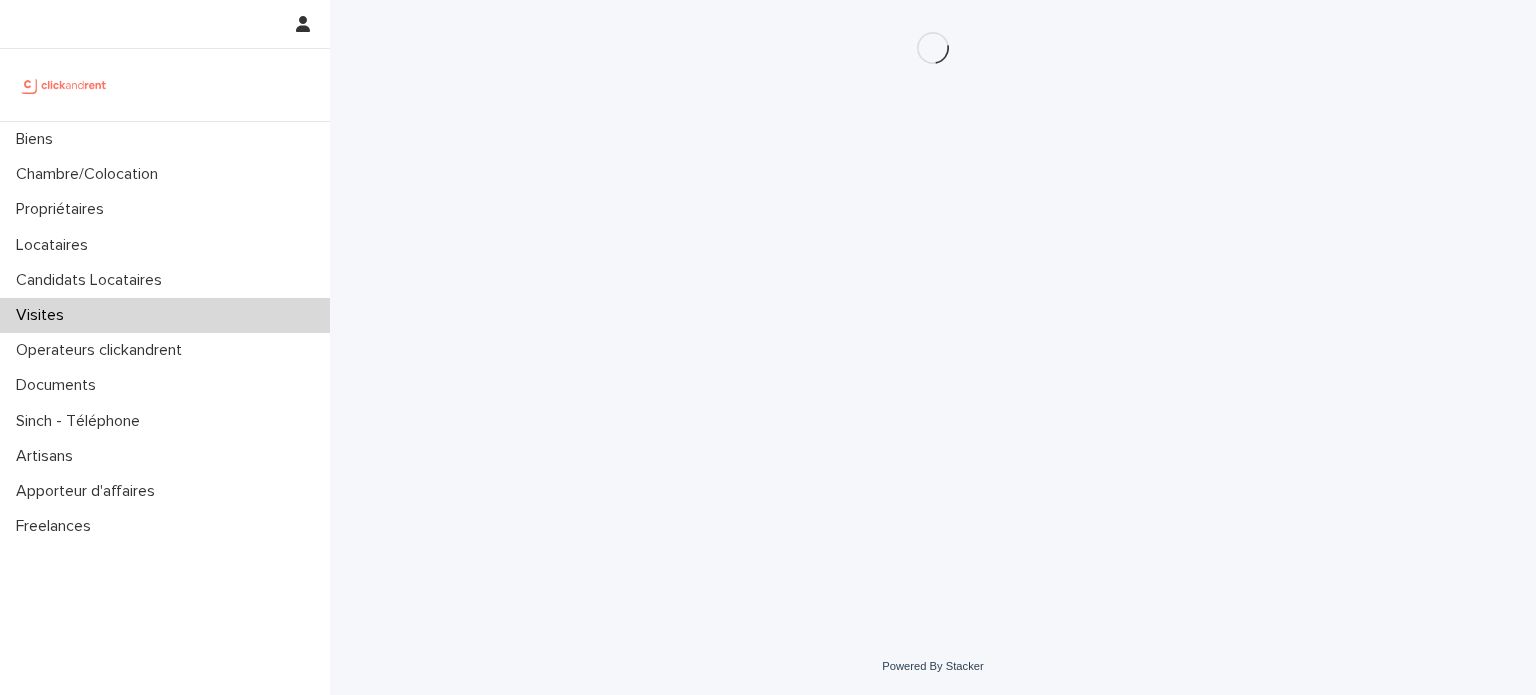 scroll, scrollTop: 0, scrollLeft: 0, axis: both 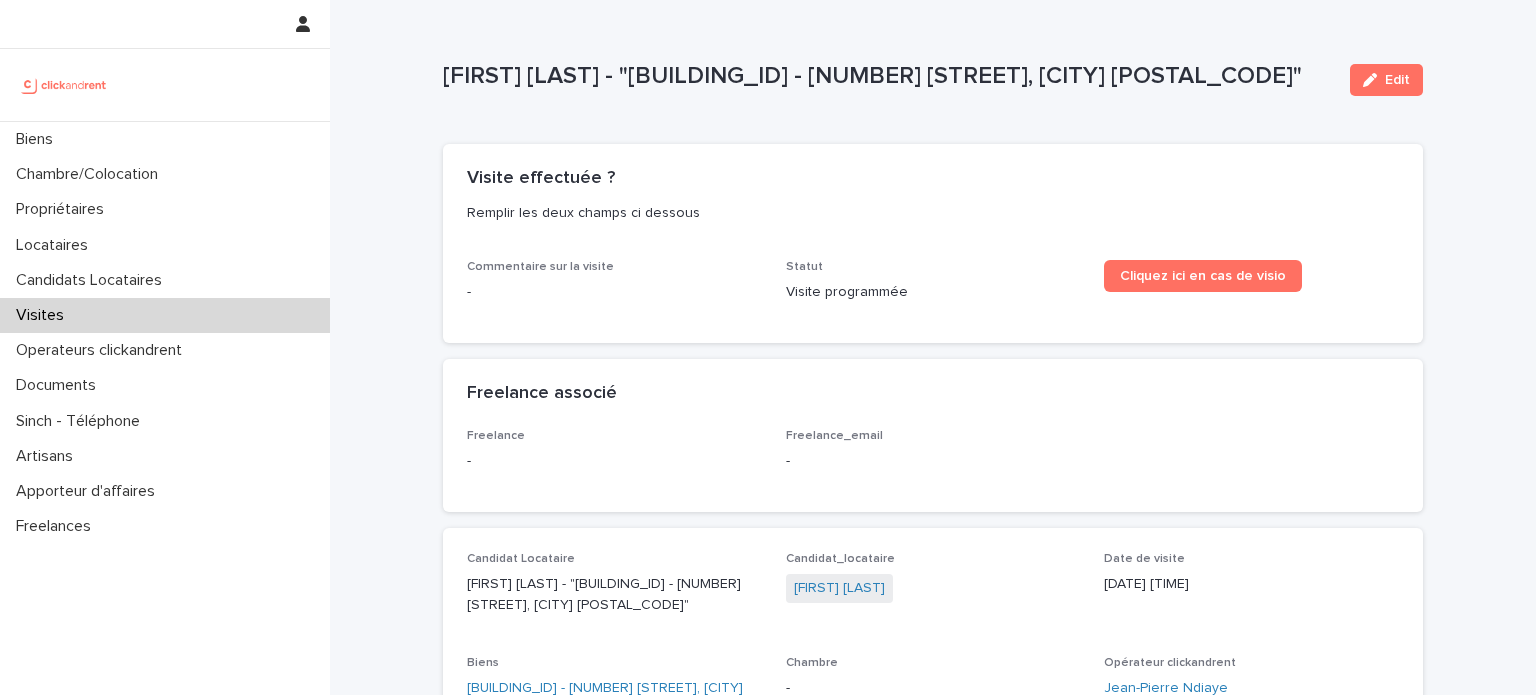 click on "Edit" at bounding box center (1382, 80) 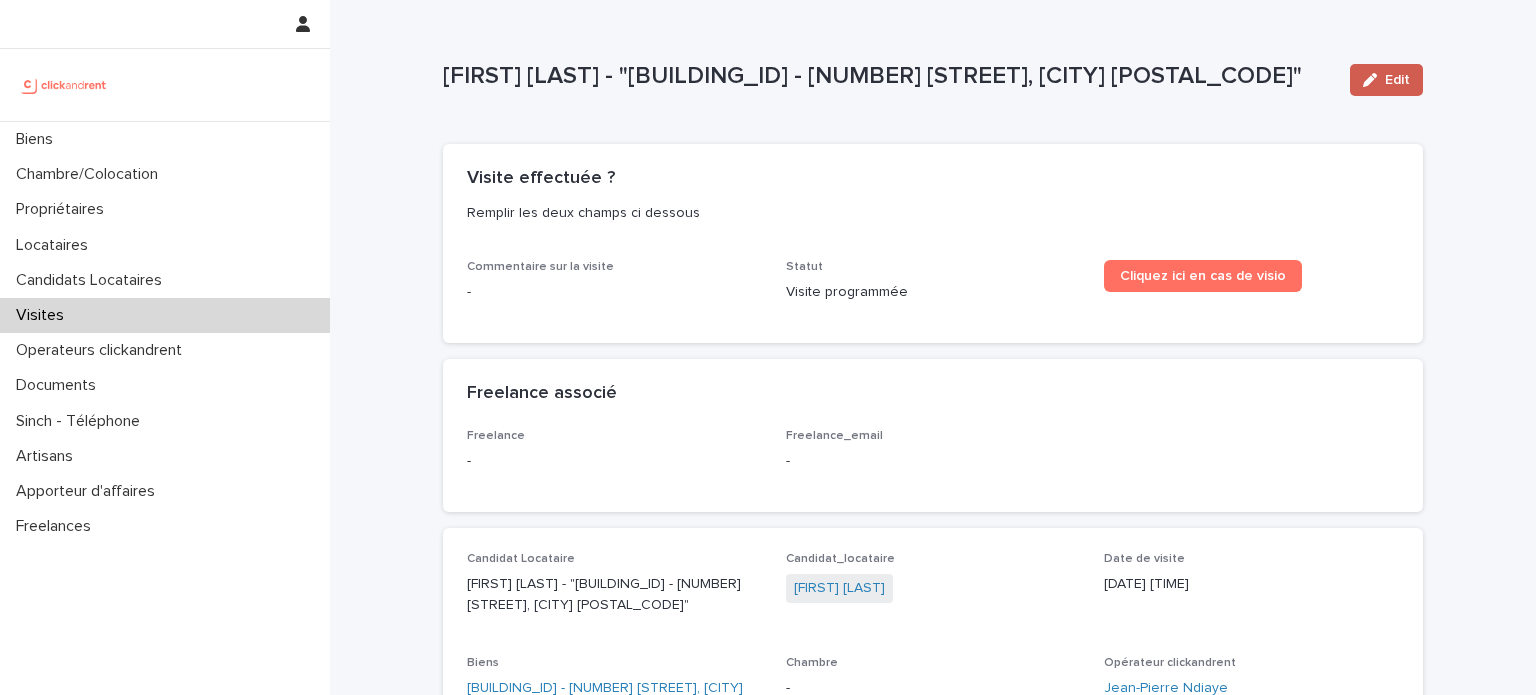 click at bounding box center (1374, 80) 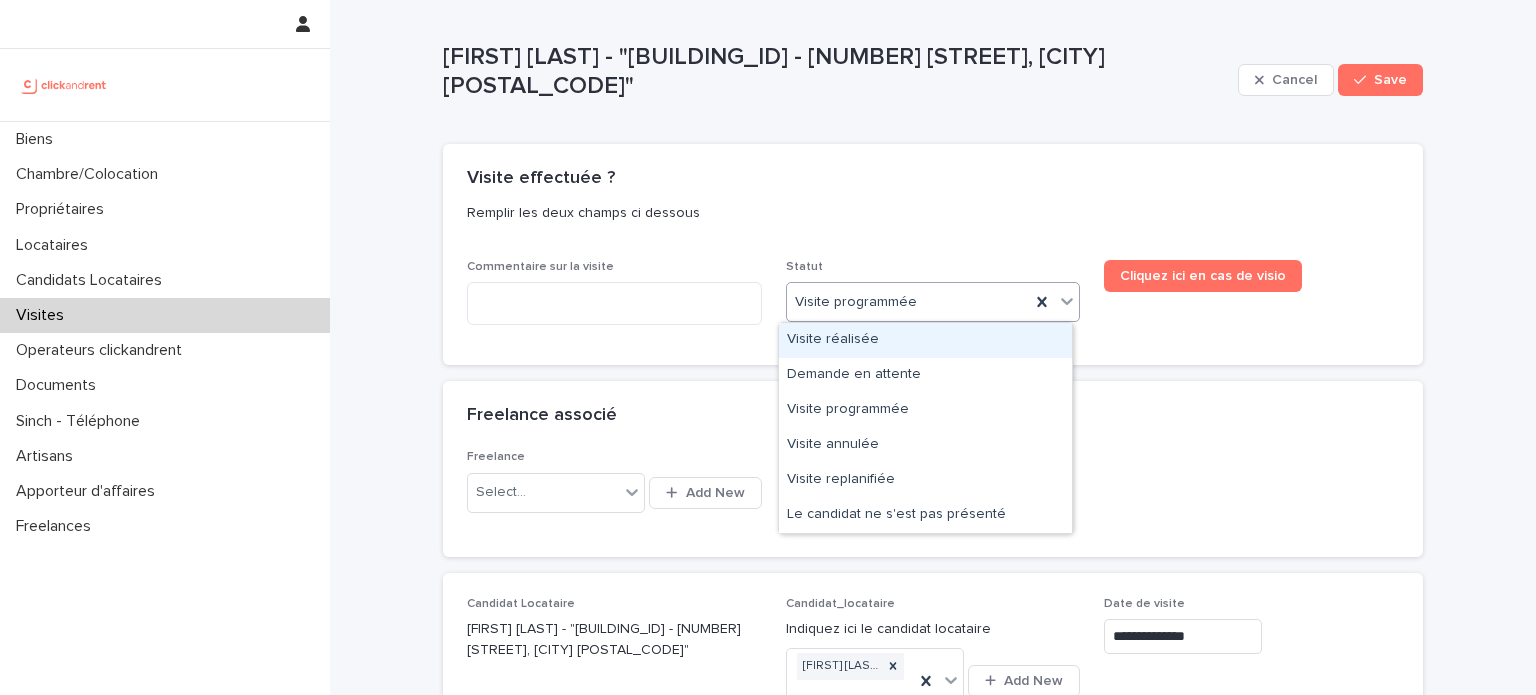 click on "Visite programmée" at bounding box center [909, 302] 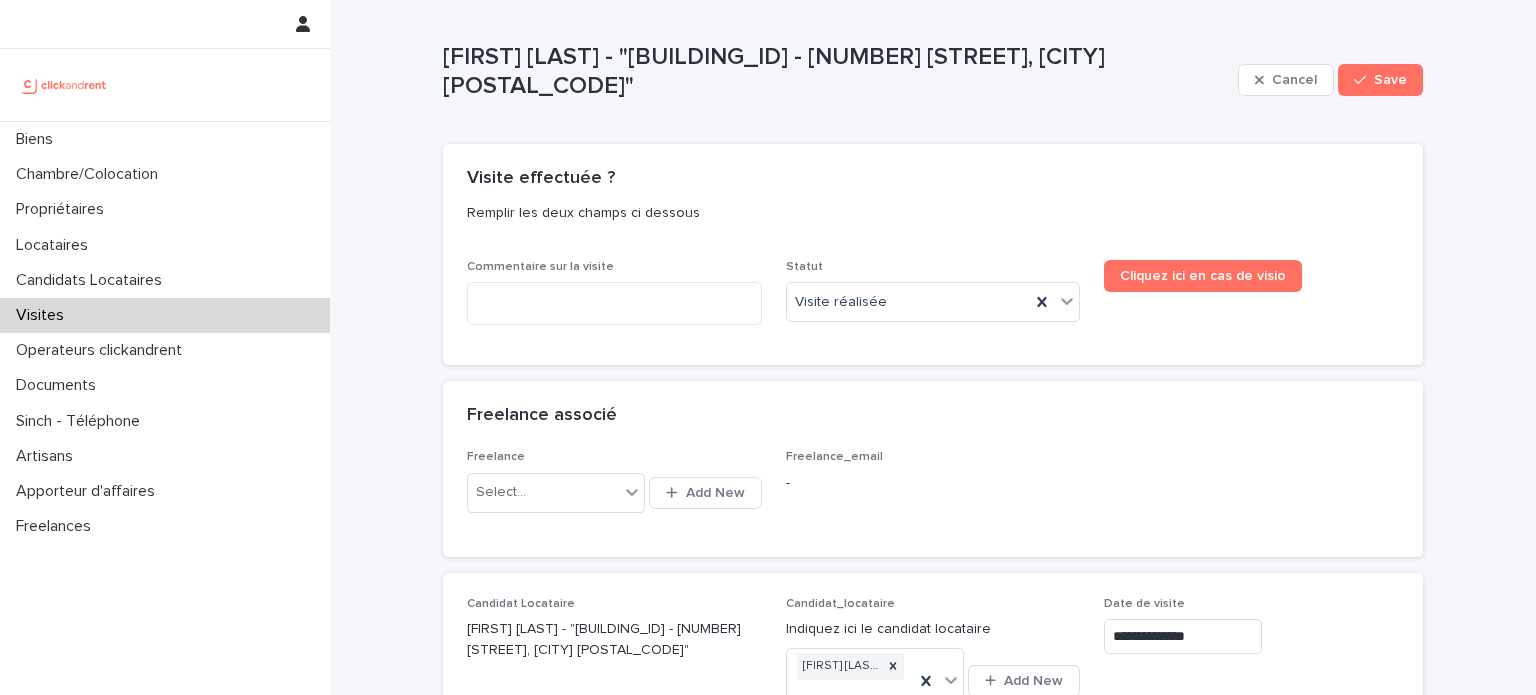 click on "Commentaire sur la visite Statut Visite réalisée Cliquez ici en cas de visio" at bounding box center [933, 312] 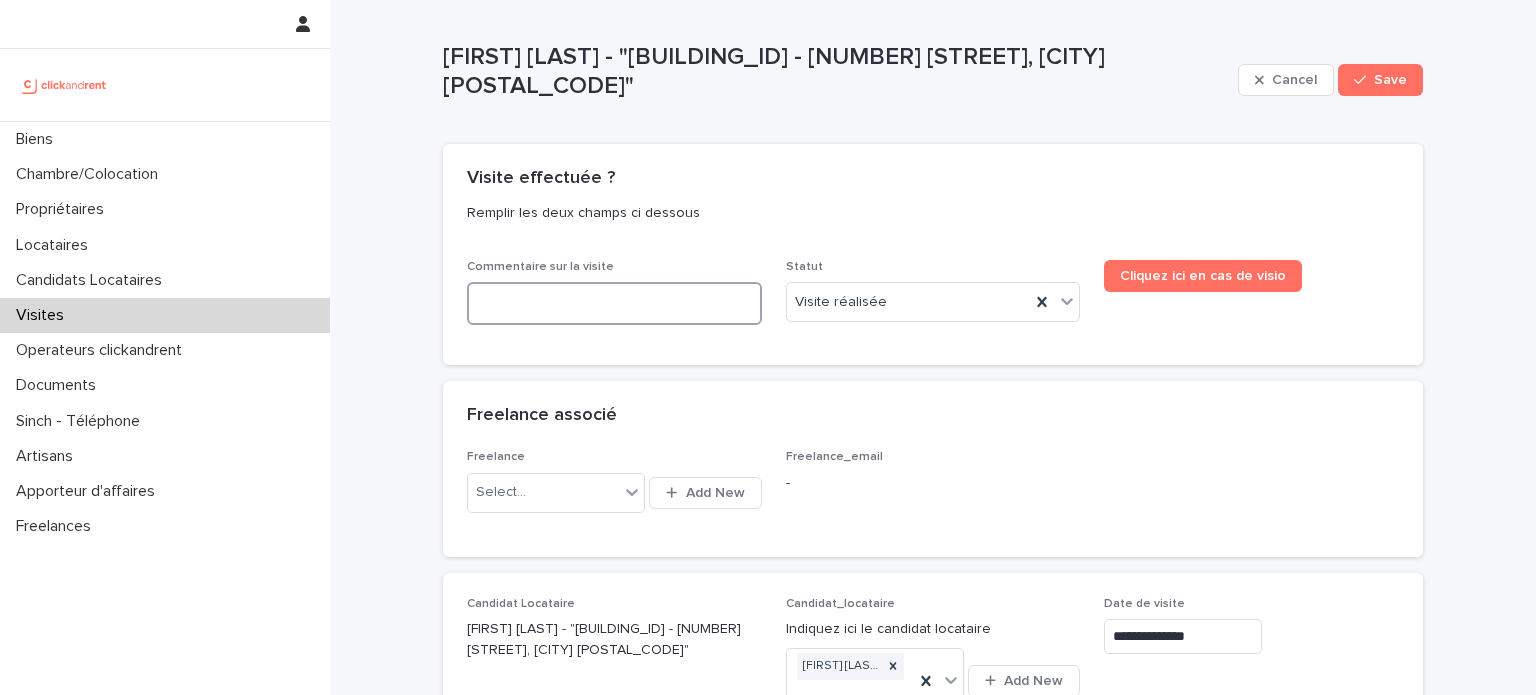 click at bounding box center [614, 303] 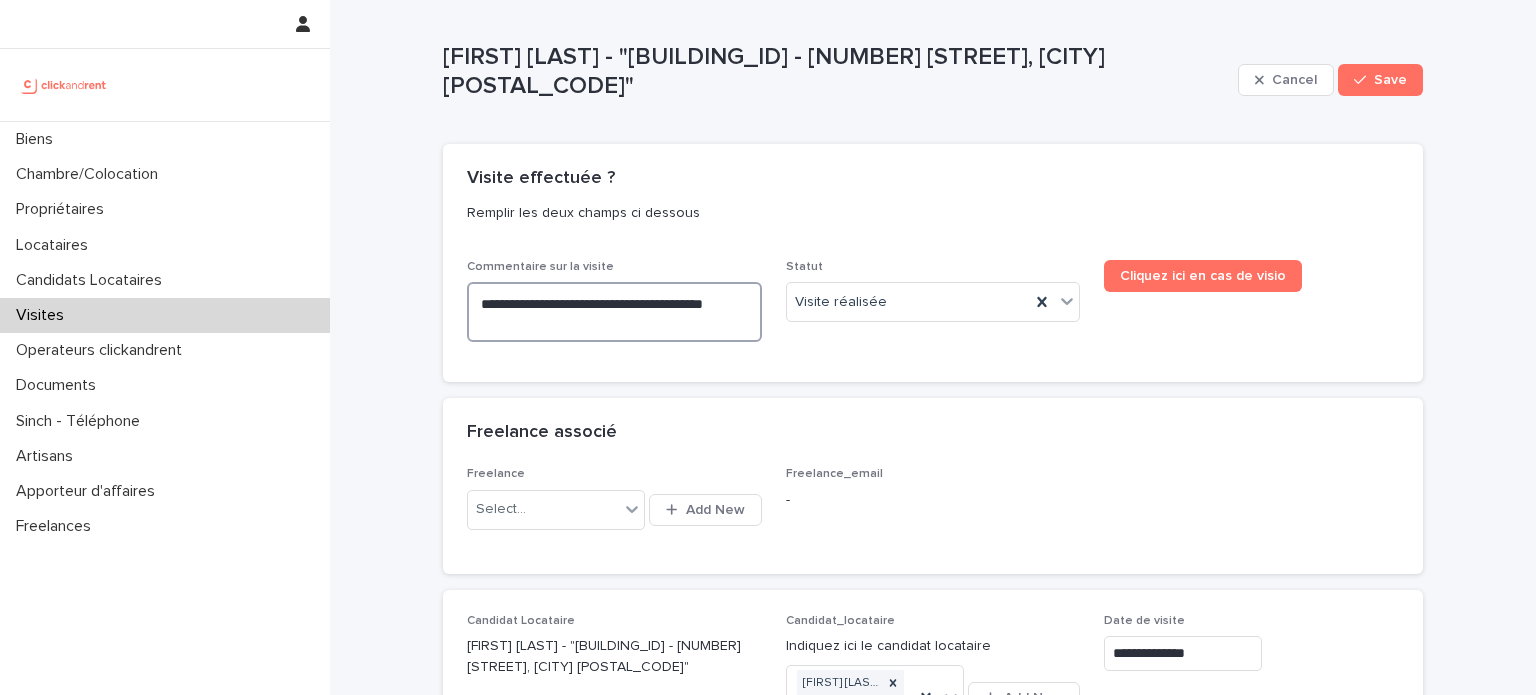 click on "**********" at bounding box center [614, 312] 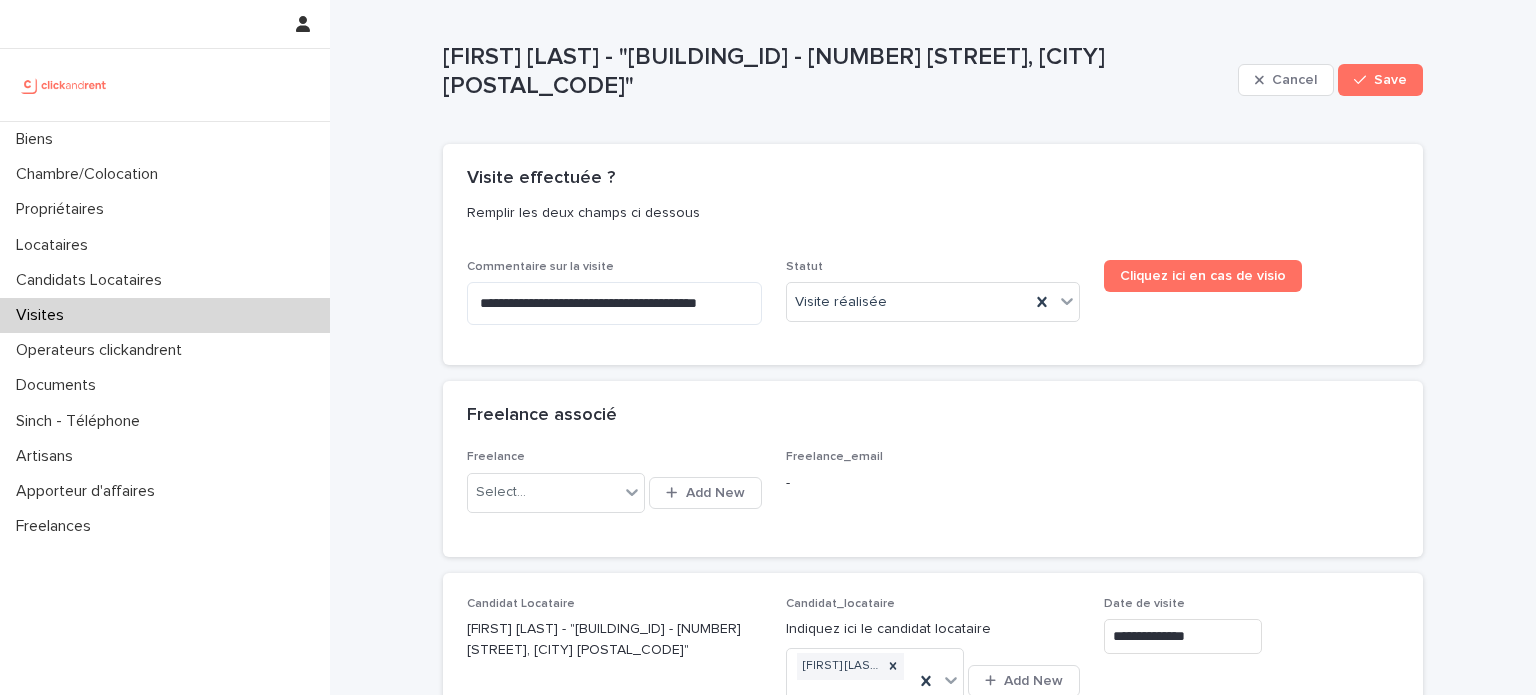 click at bounding box center [0, 0] 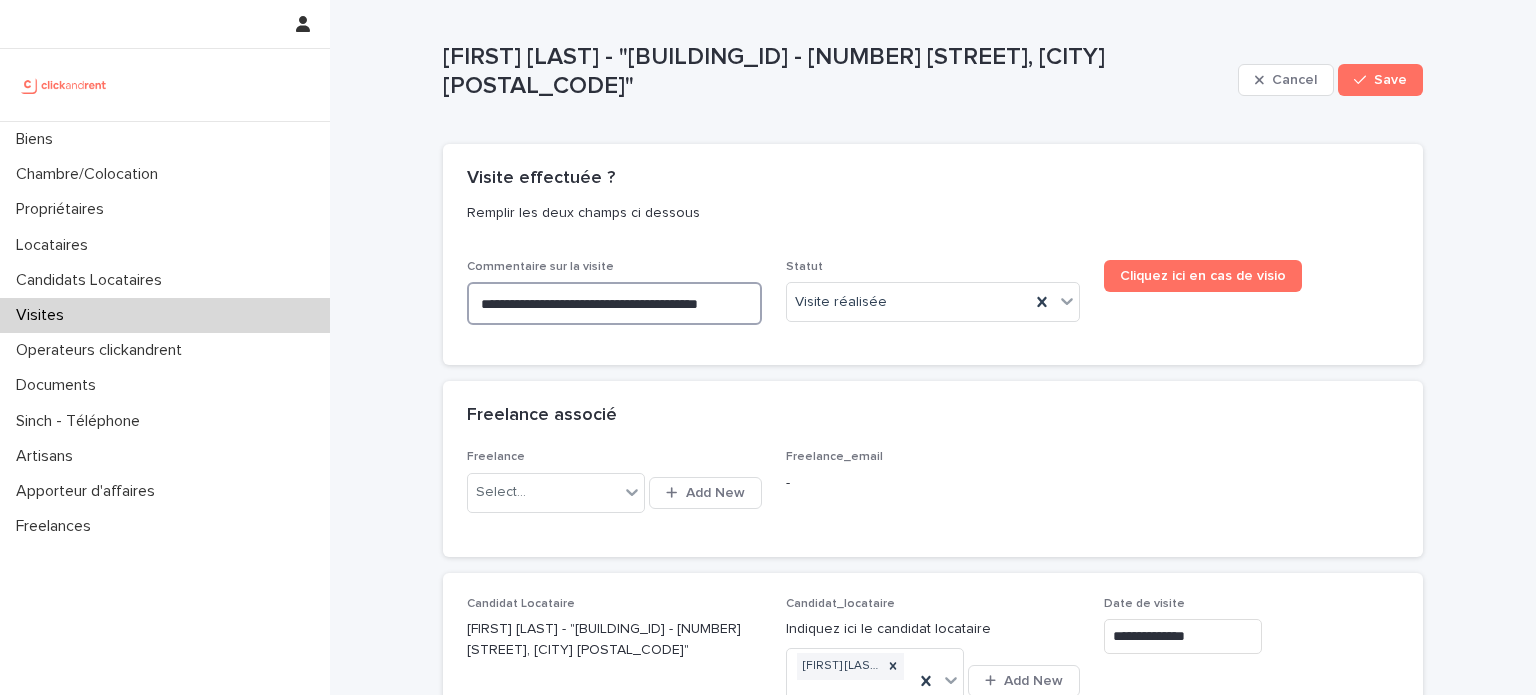 click on "**********" at bounding box center (614, 303) 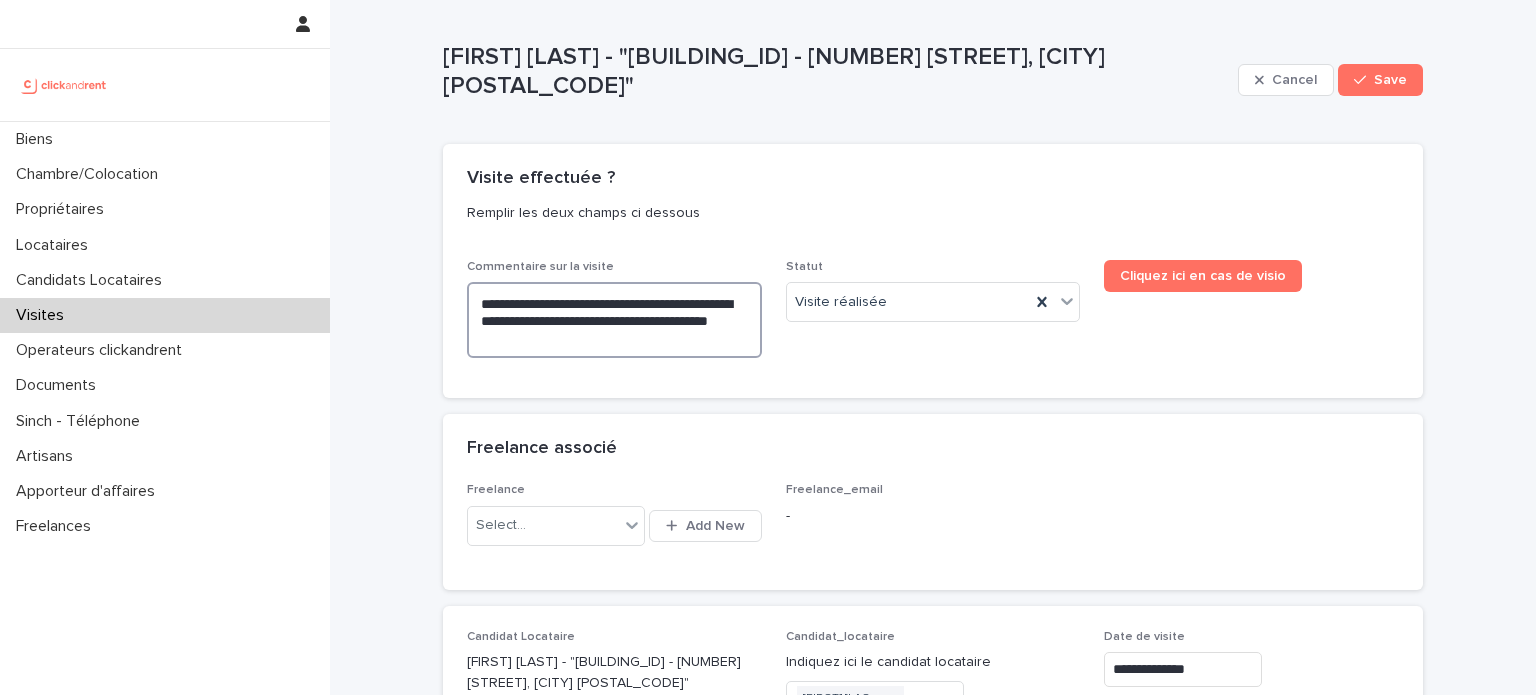 click on "**********" at bounding box center (614, 320) 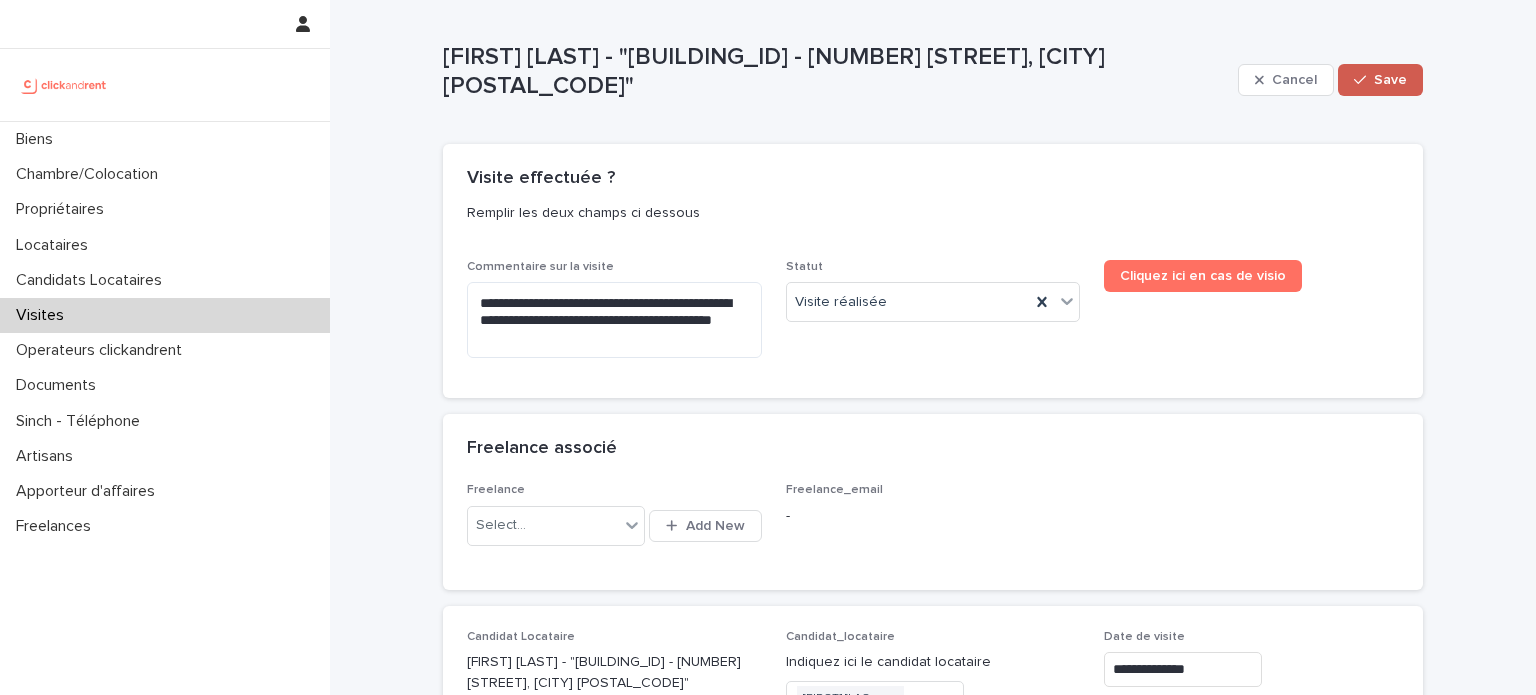 click on "Save" at bounding box center [1380, 80] 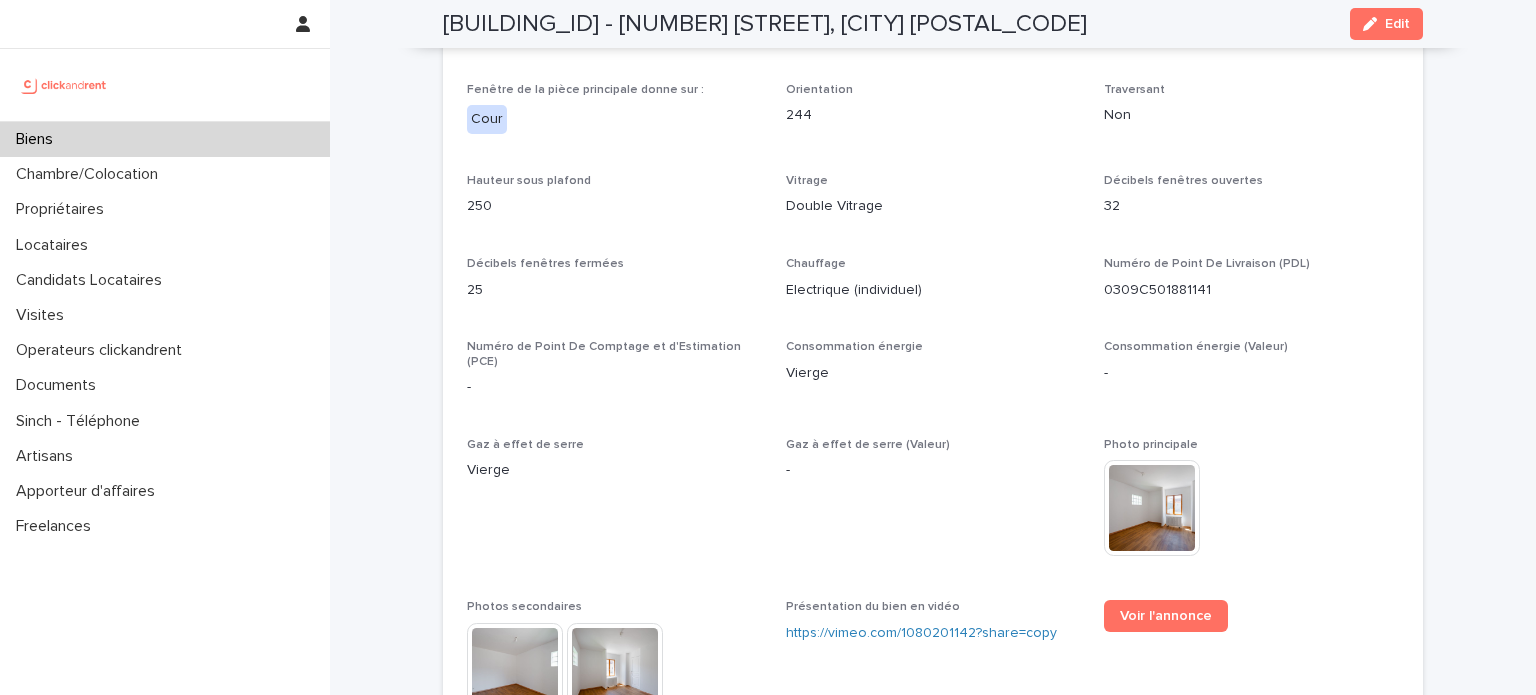 scroll, scrollTop: 4324, scrollLeft: 0, axis: vertical 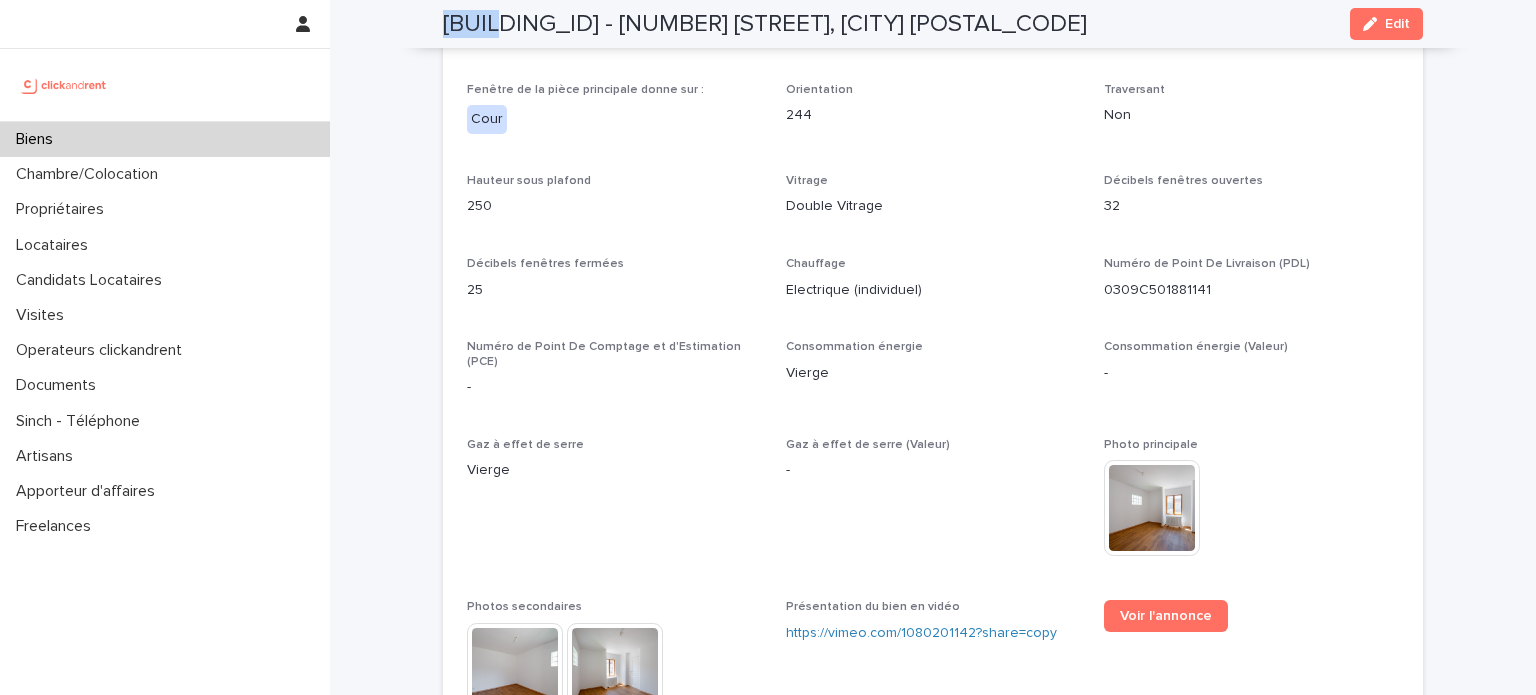 drag, startPoint x: 437, startPoint y: 14, endPoint x: 501, endPoint y: 12, distance: 64.03124 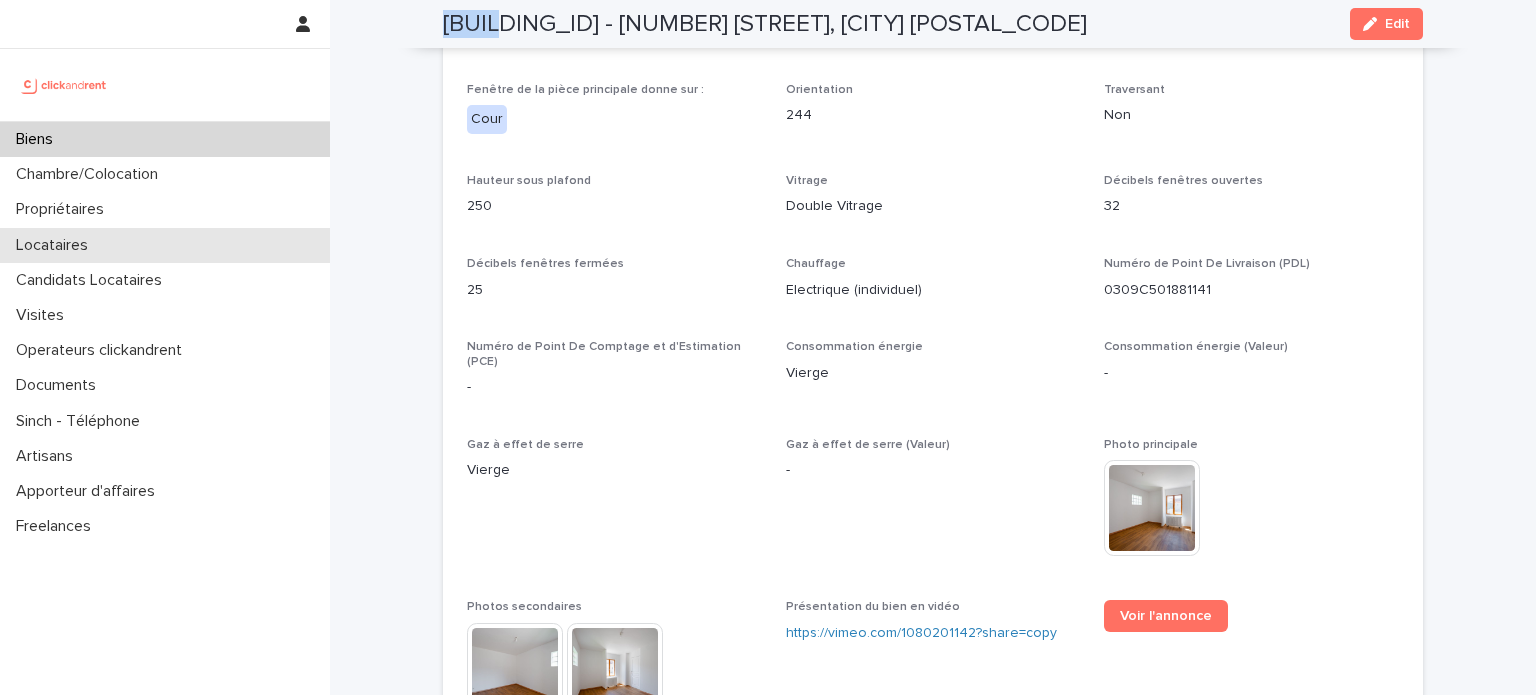 drag, startPoint x: 209, startPoint y: 7, endPoint x: 274, endPoint y: 241, distance: 242.86005 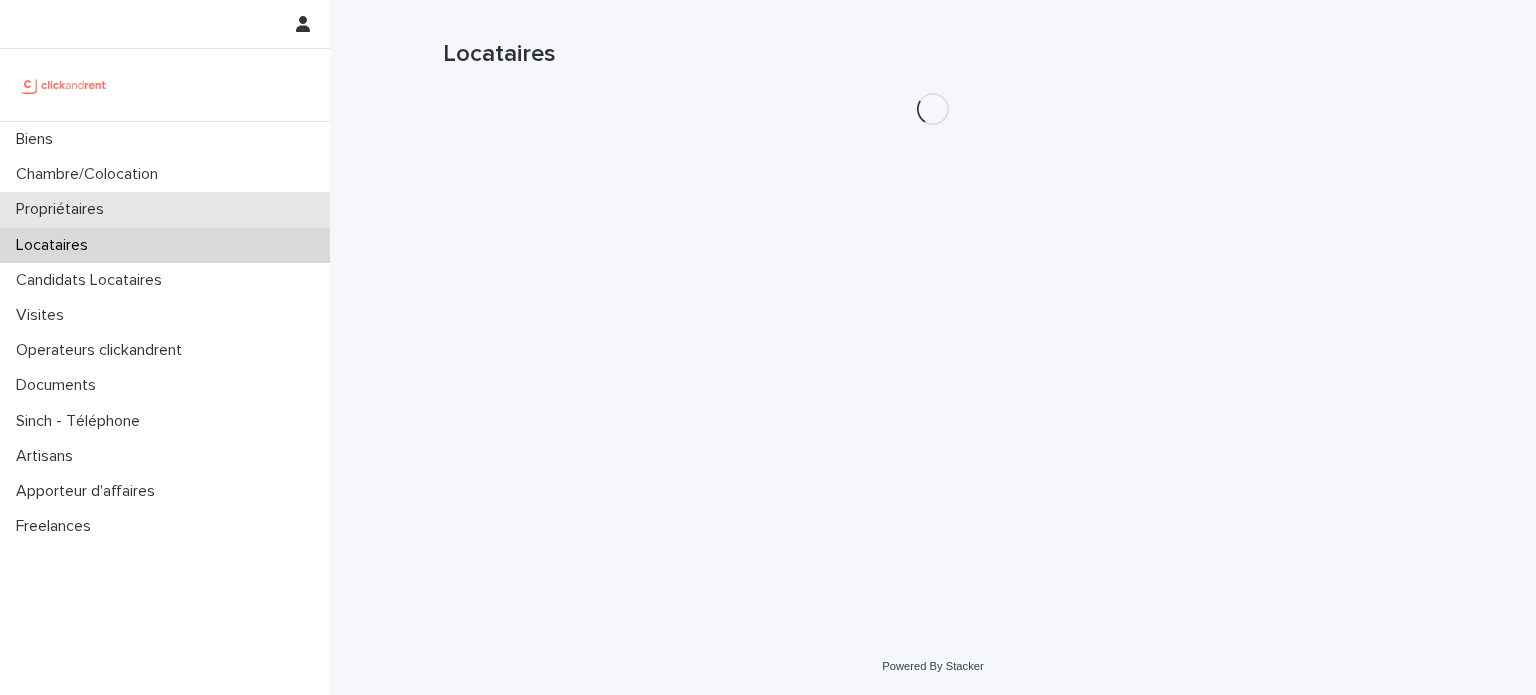 scroll, scrollTop: 0, scrollLeft: 0, axis: both 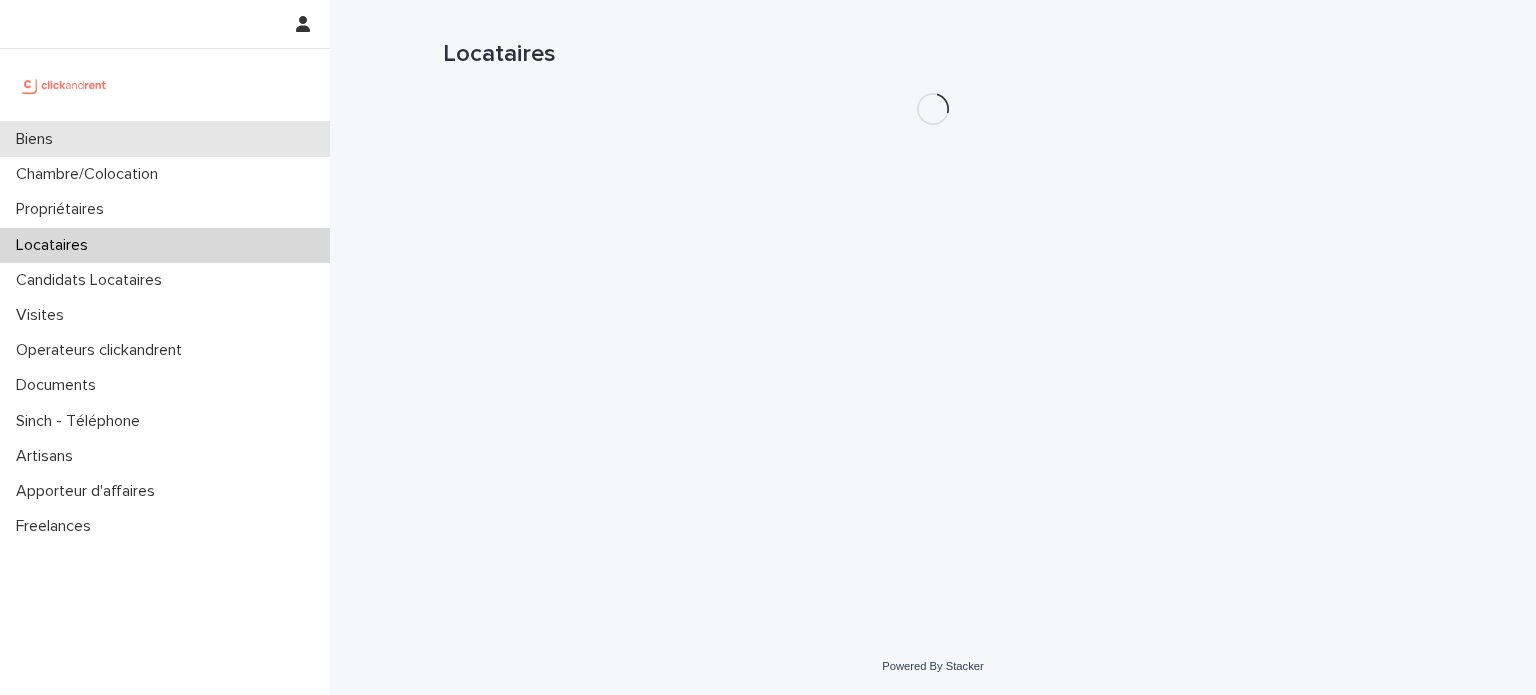 click on "Biens" at bounding box center [165, 139] 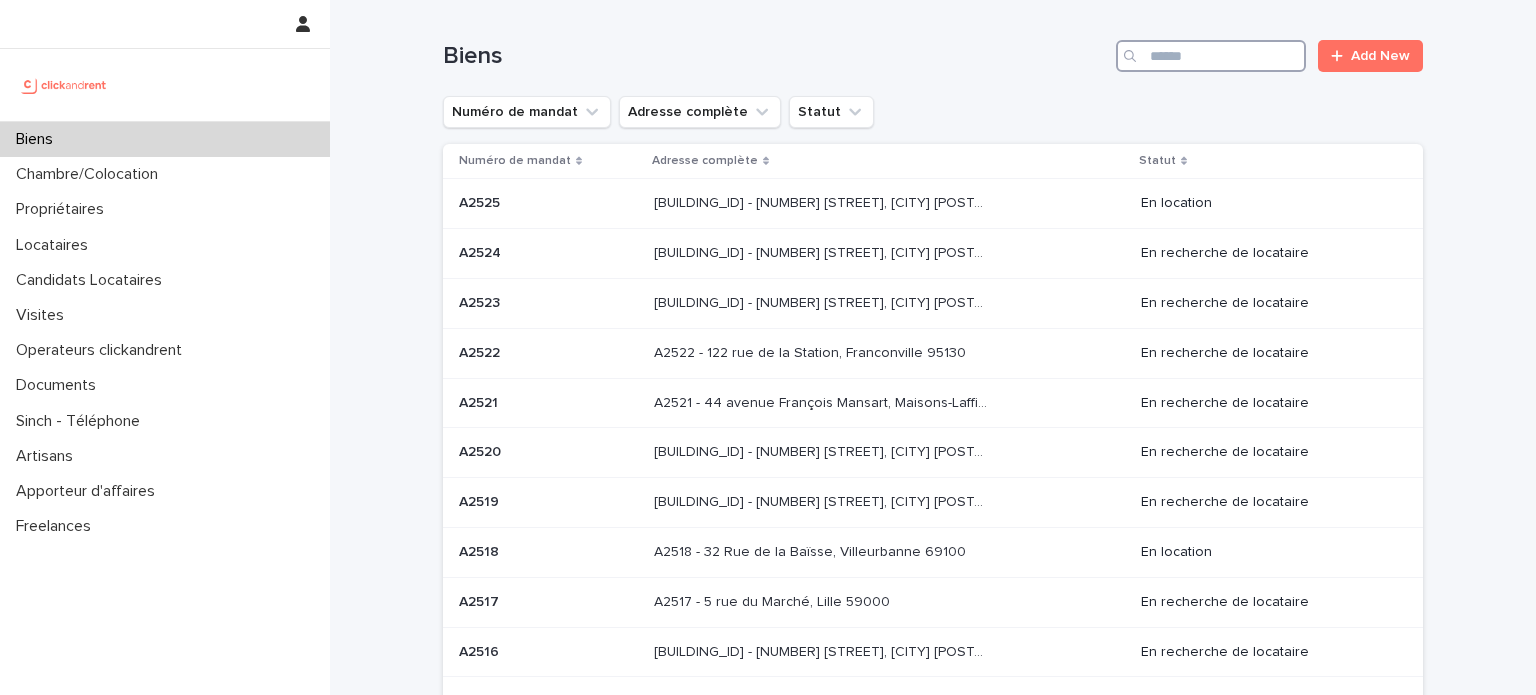 click at bounding box center [1211, 56] 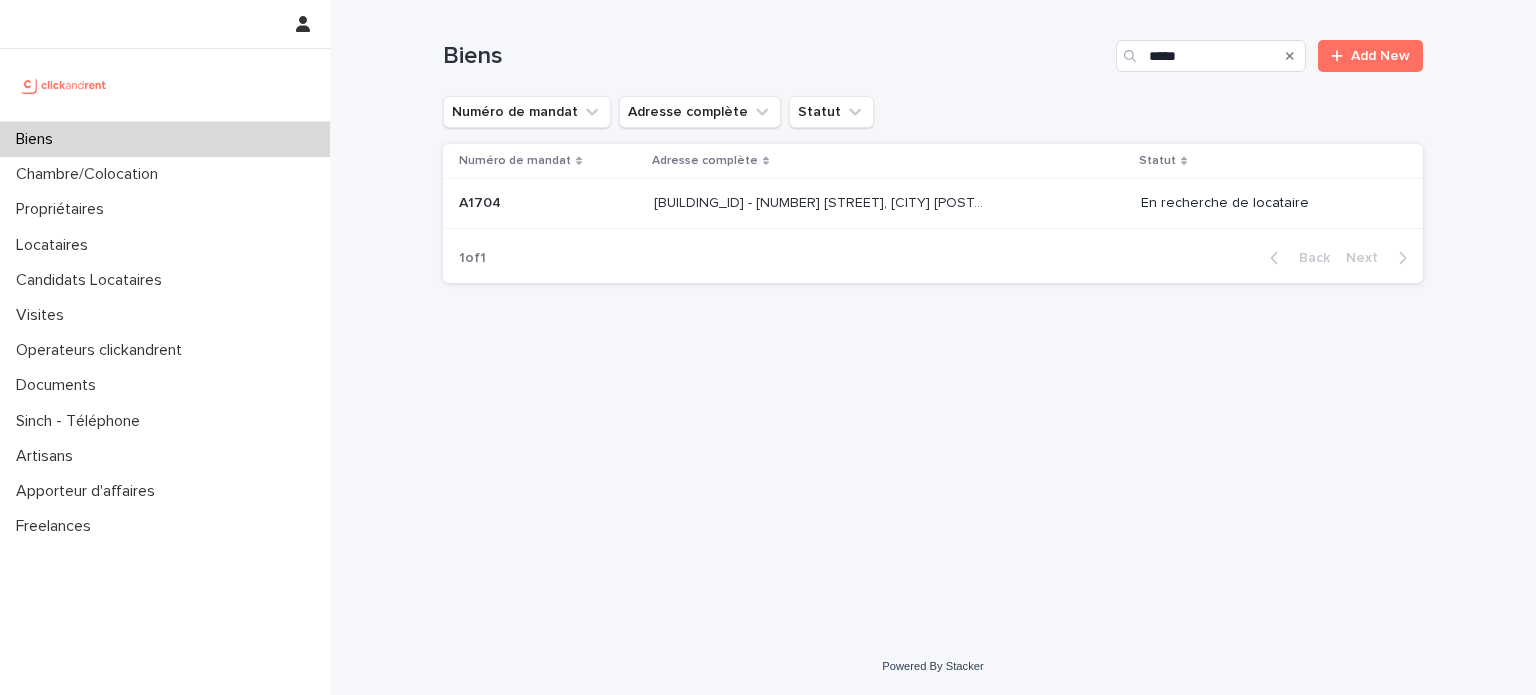 click on "[BUILDING_ID] - [NUMBER] [STREET], [CITY] [POSTAL_CODE] [BUILDING_ID] - [NUMBER] [STREET], [CITY] [POSTAL_CODE]" at bounding box center (889, 203) 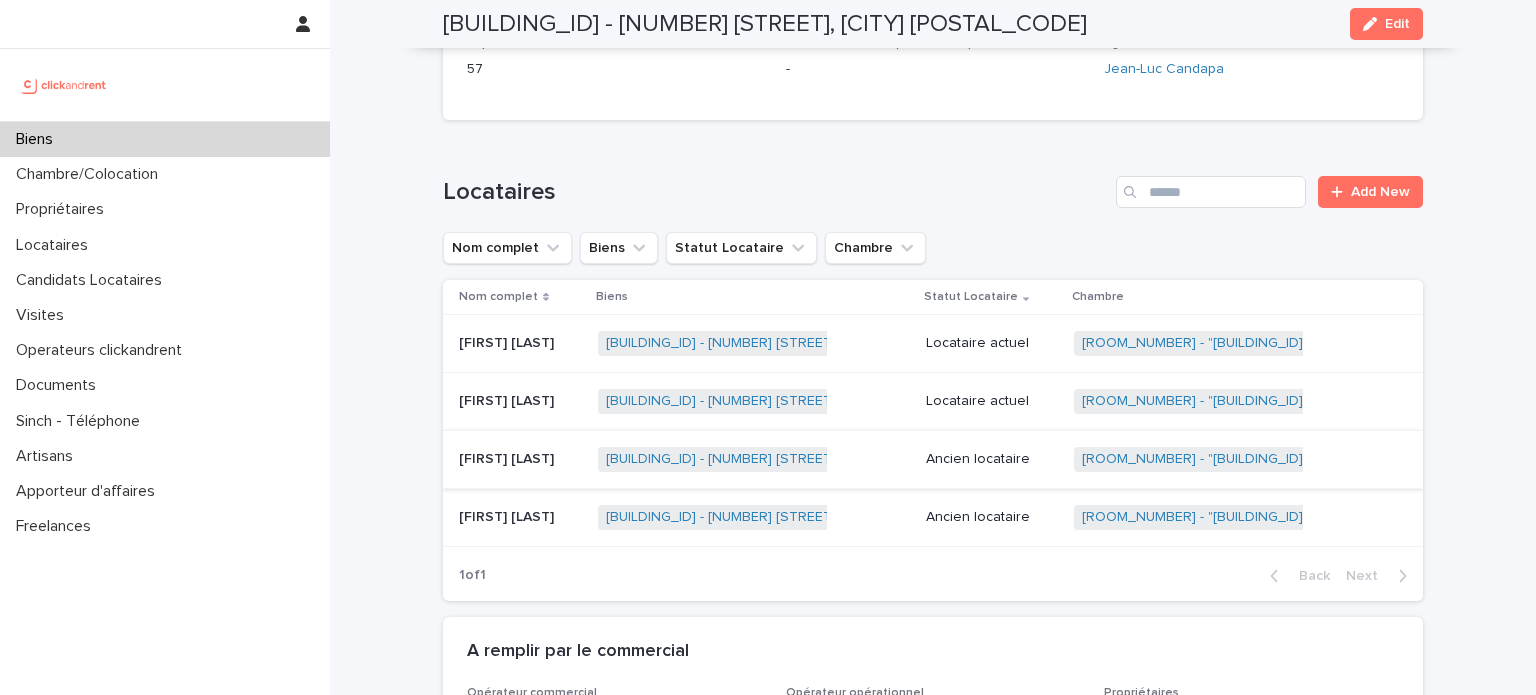 scroll, scrollTop: 1068, scrollLeft: 0, axis: vertical 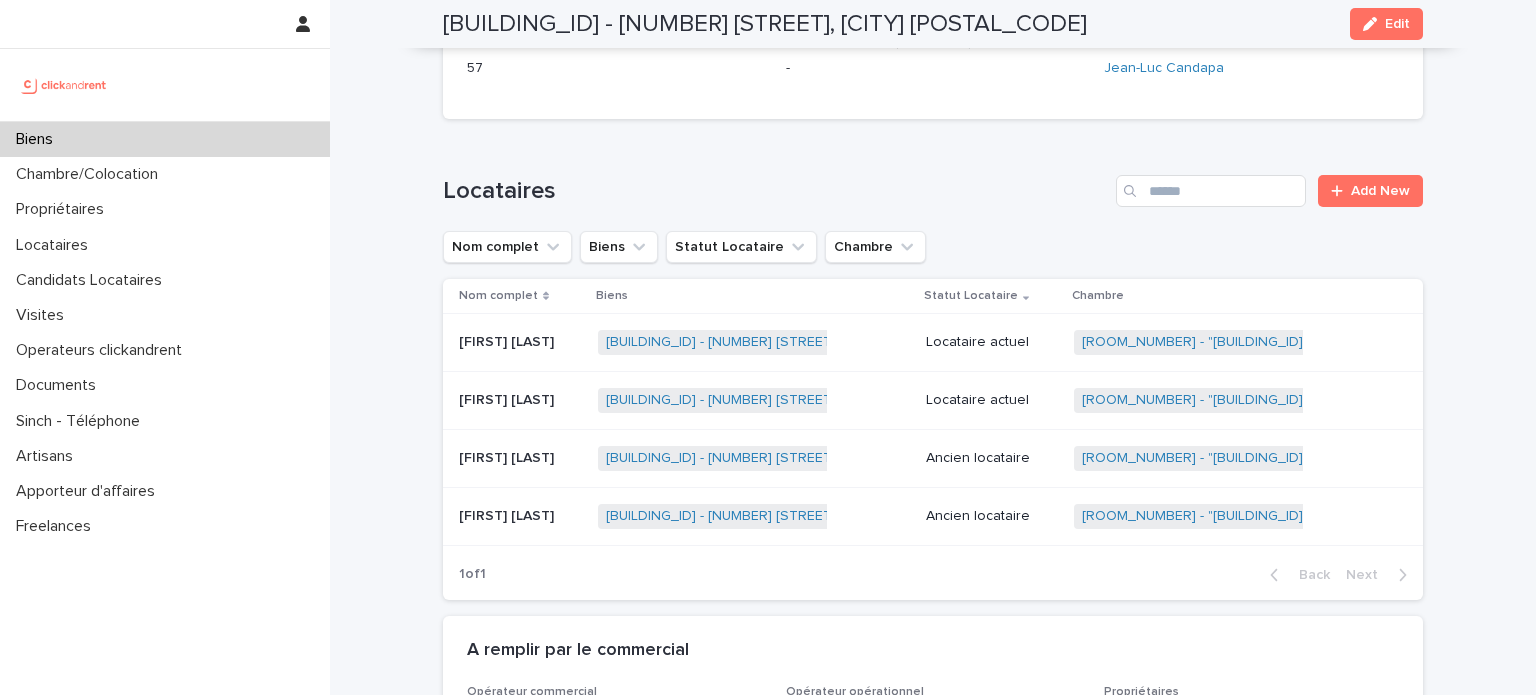 click on "[FIRST] [LAST]" at bounding box center (508, 398) 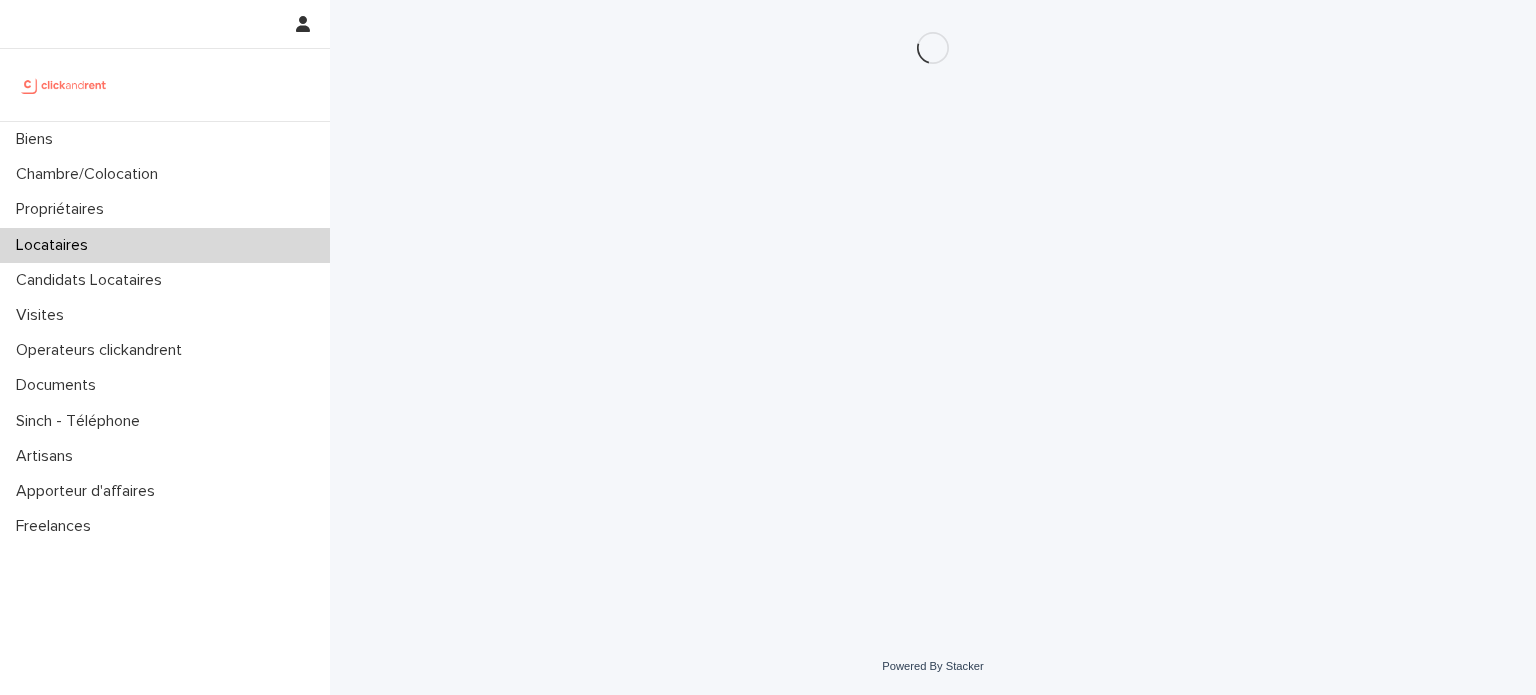 scroll, scrollTop: 0, scrollLeft: 0, axis: both 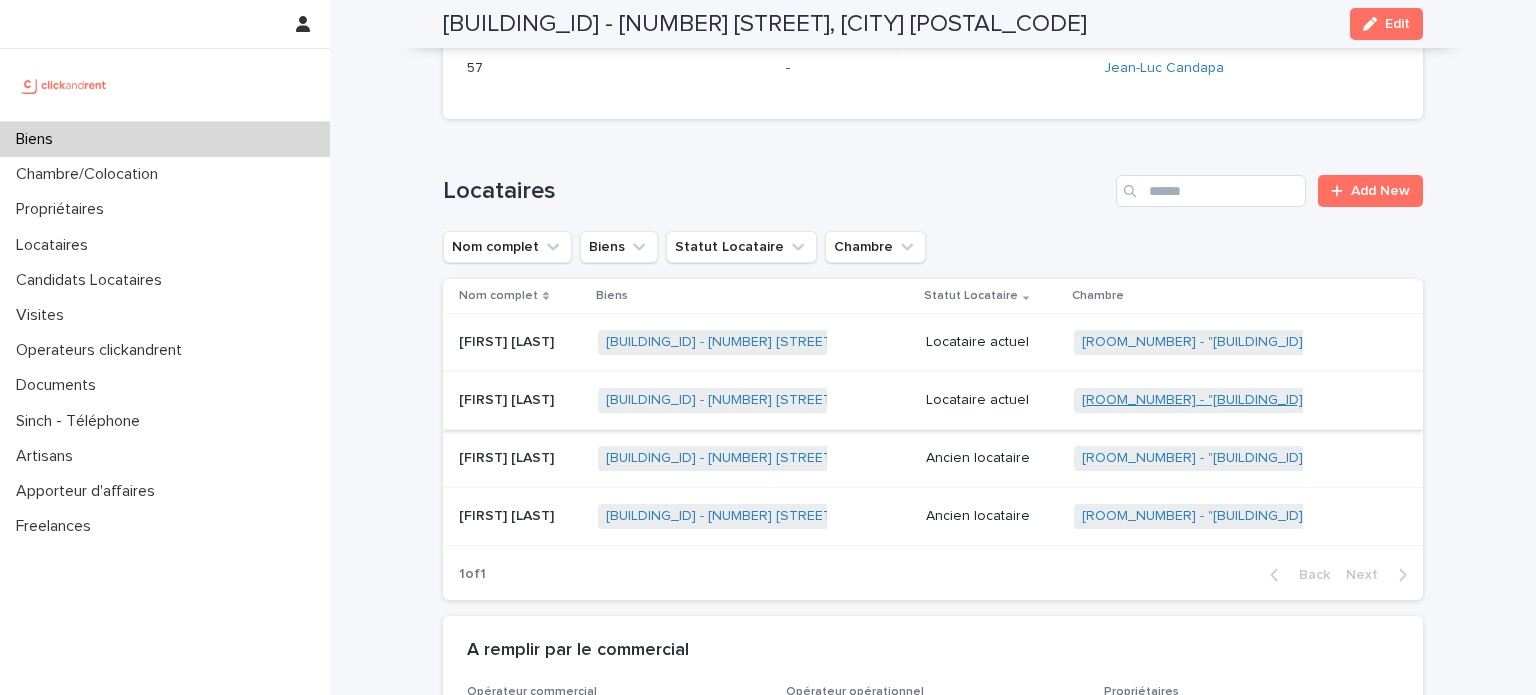 click on "[ROOM_NUMBER] - "[BUILDING_ID] - [NUMBER] [STREET], [CITY] [POSTAL_CODE]"" at bounding box center (1343, 400) 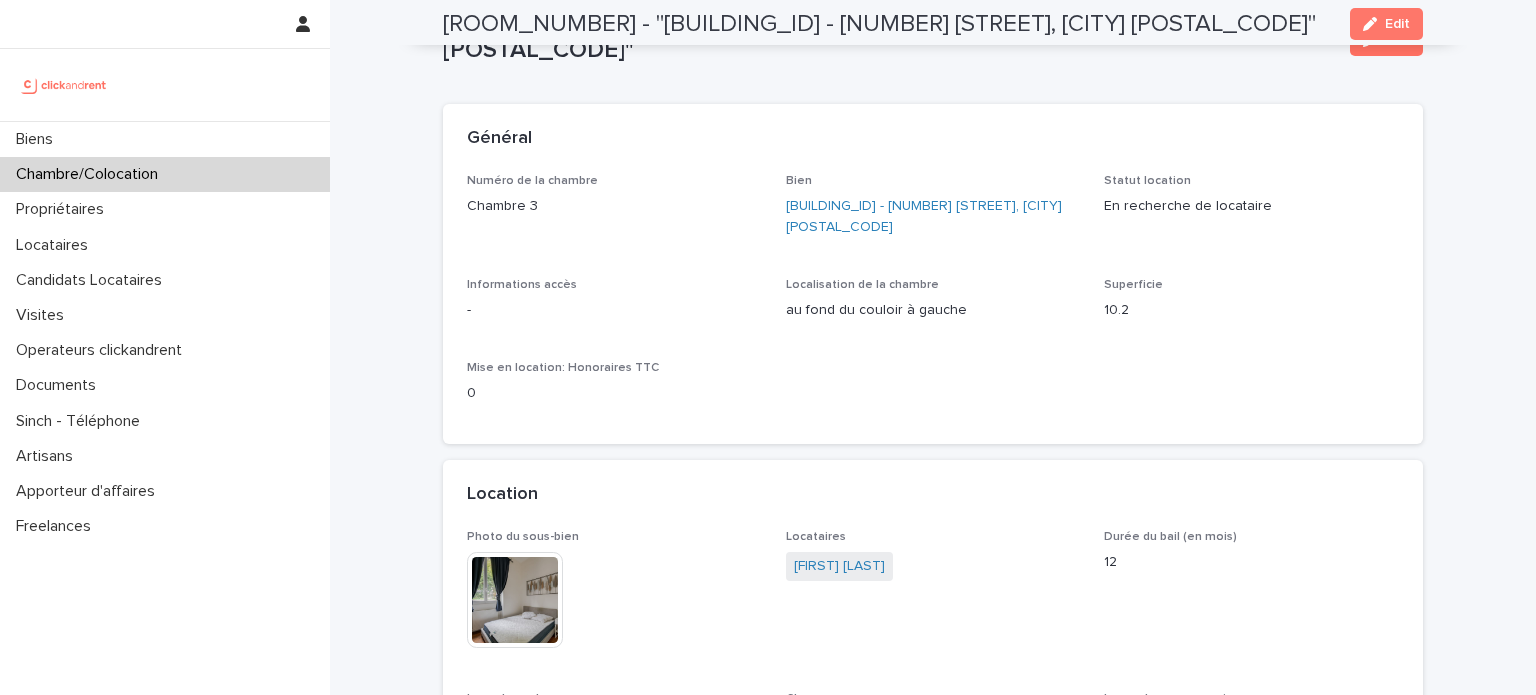 scroll, scrollTop: 0, scrollLeft: 0, axis: both 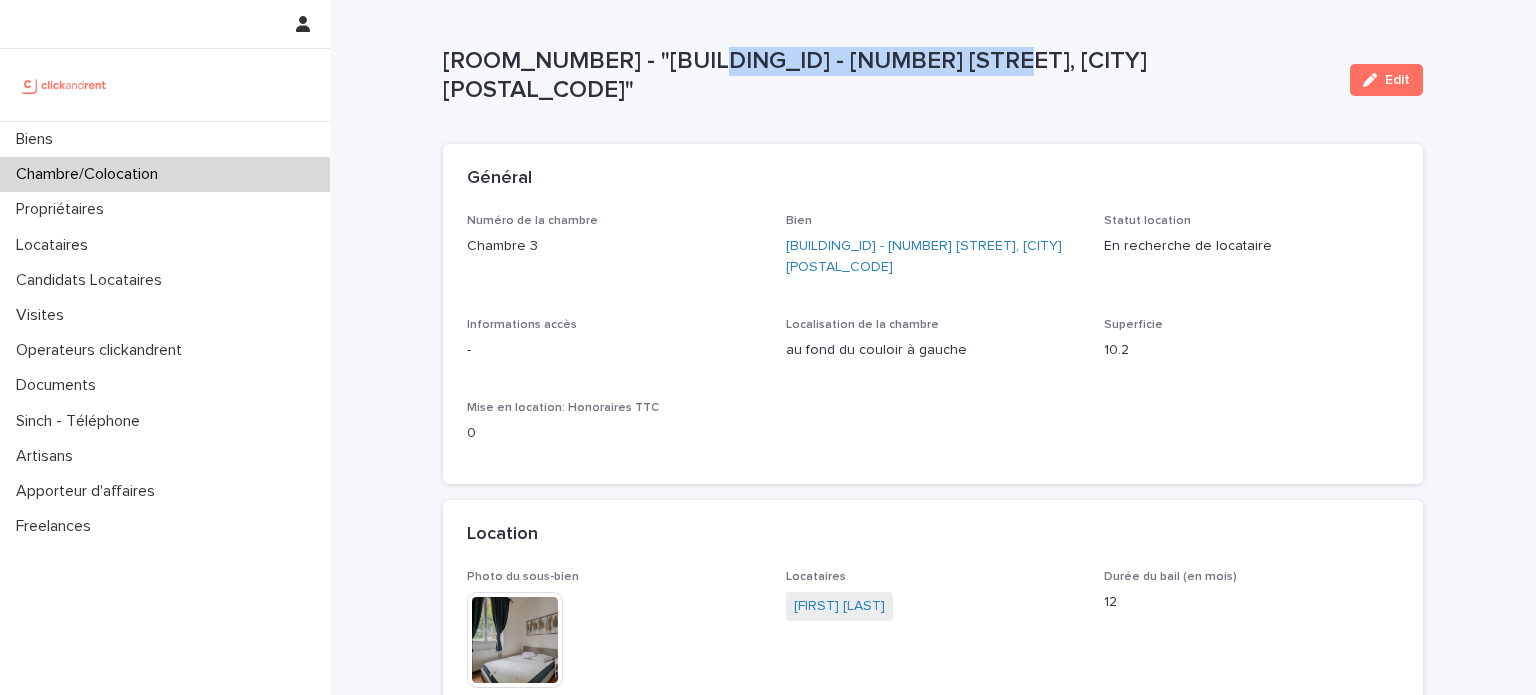 drag, startPoint x: 675, startPoint y: 75, endPoint x: 919, endPoint y: 63, distance: 244.2949 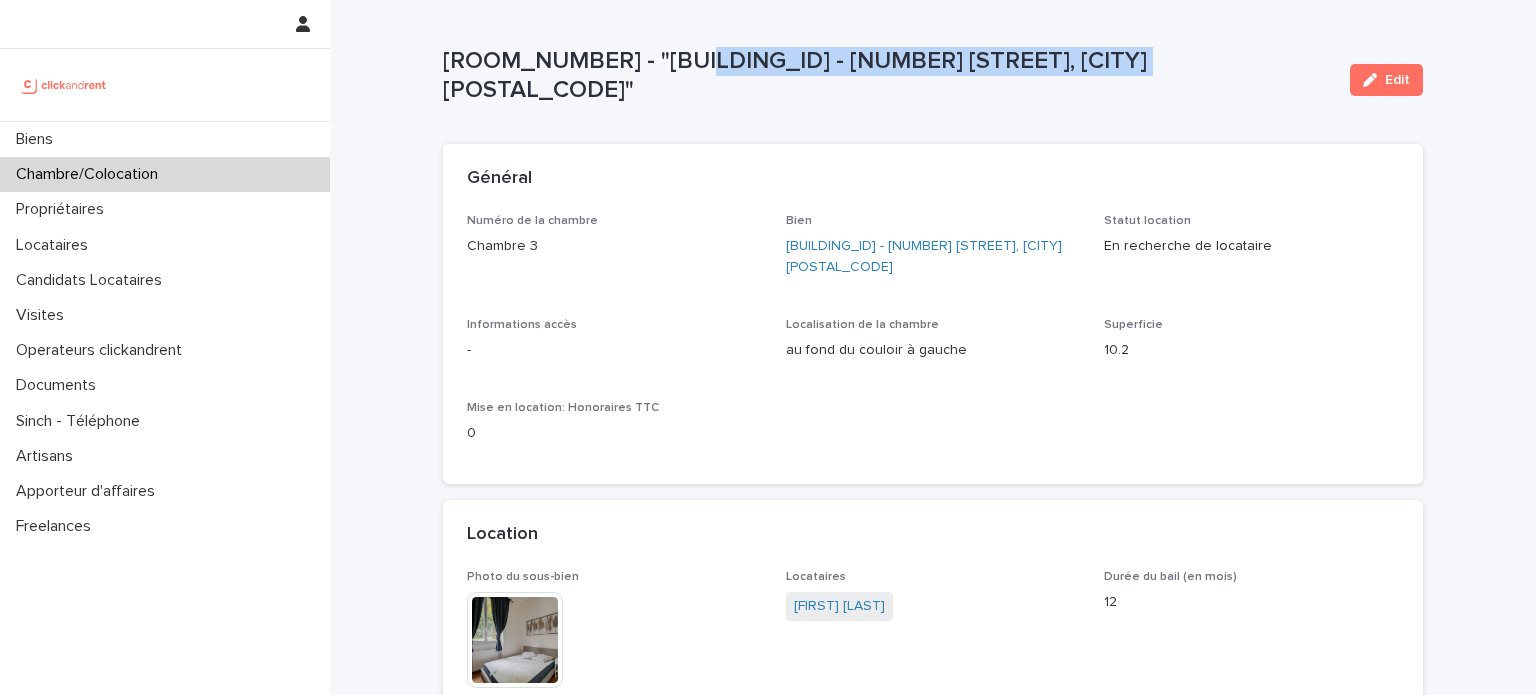 drag, startPoint x: 668, startPoint y: 68, endPoint x: 1164, endPoint y: -2, distance: 500.91516 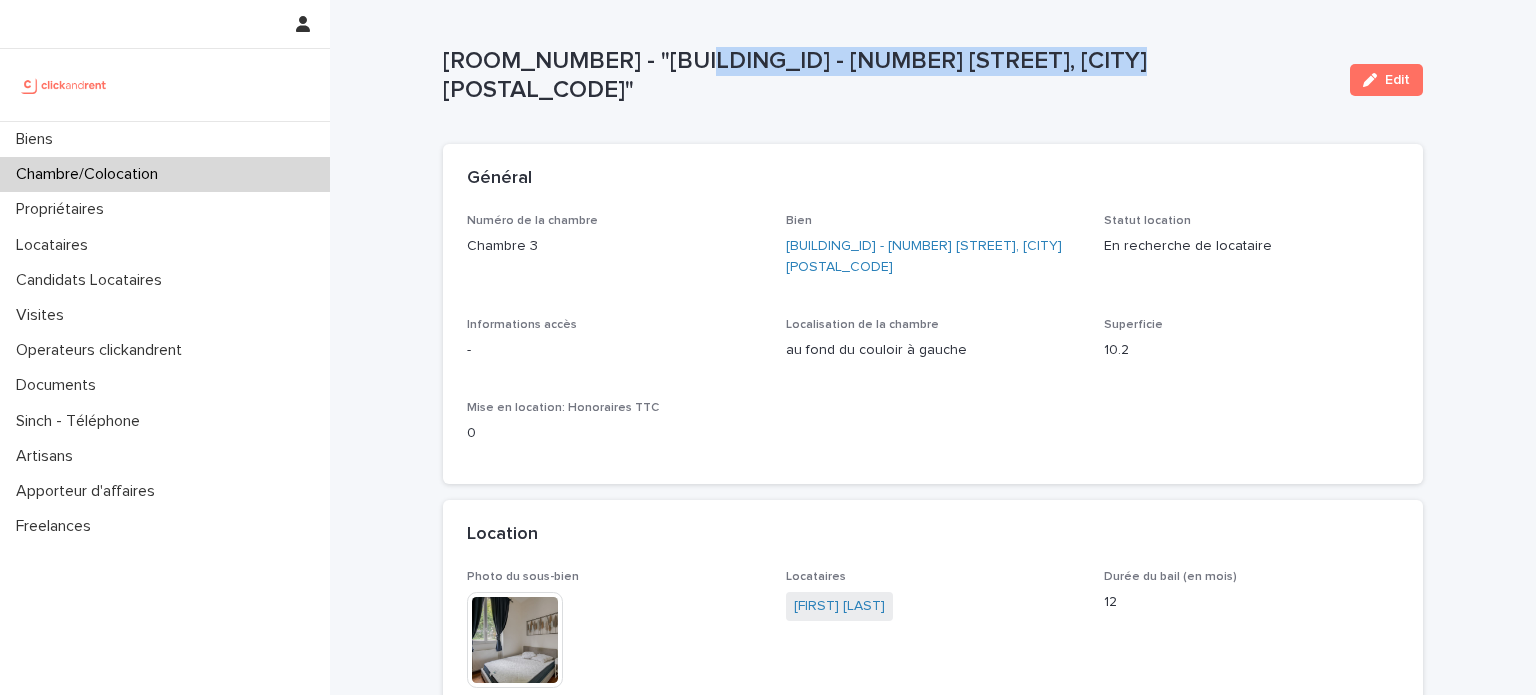drag, startPoint x: 664, startPoint y: 76, endPoint x: 1055, endPoint y: 67, distance: 391.10358 